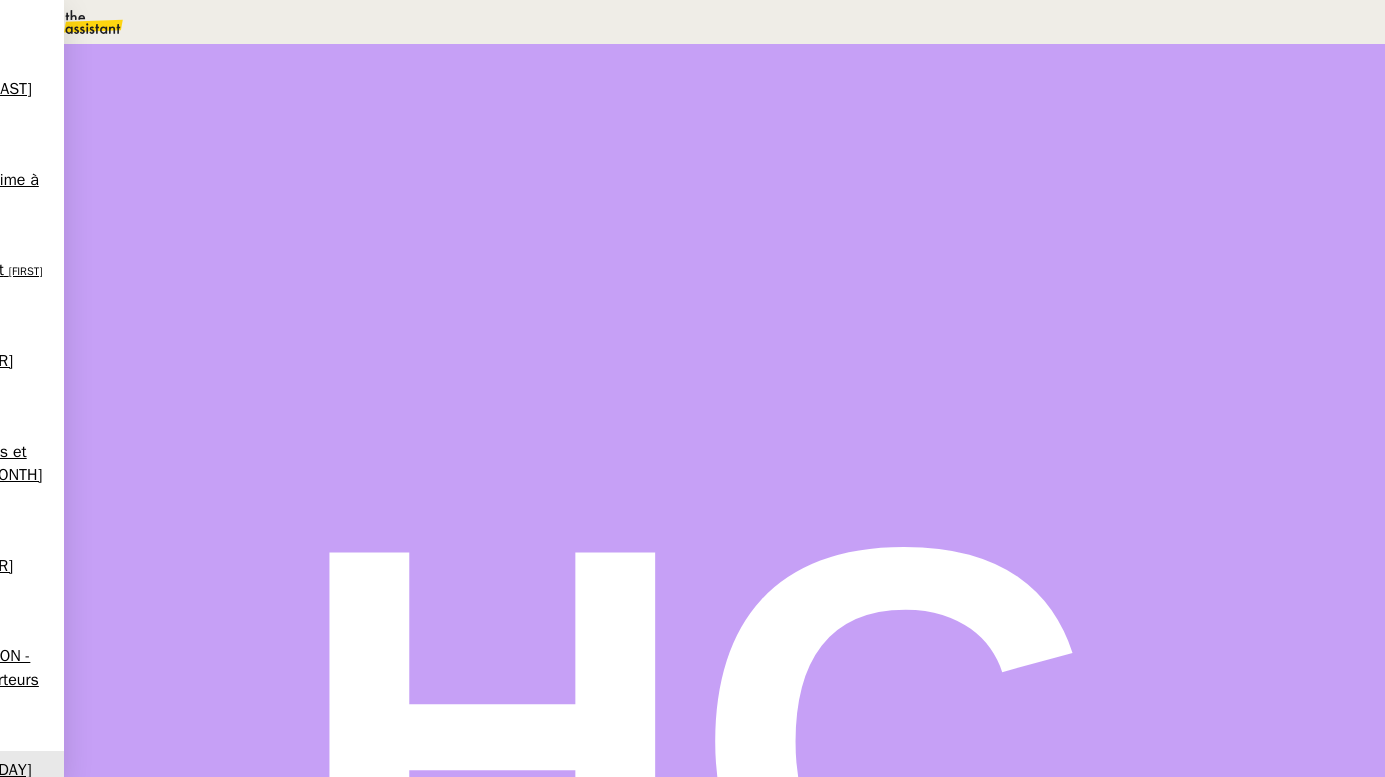 scroll, scrollTop: 0, scrollLeft: 0, axis: both 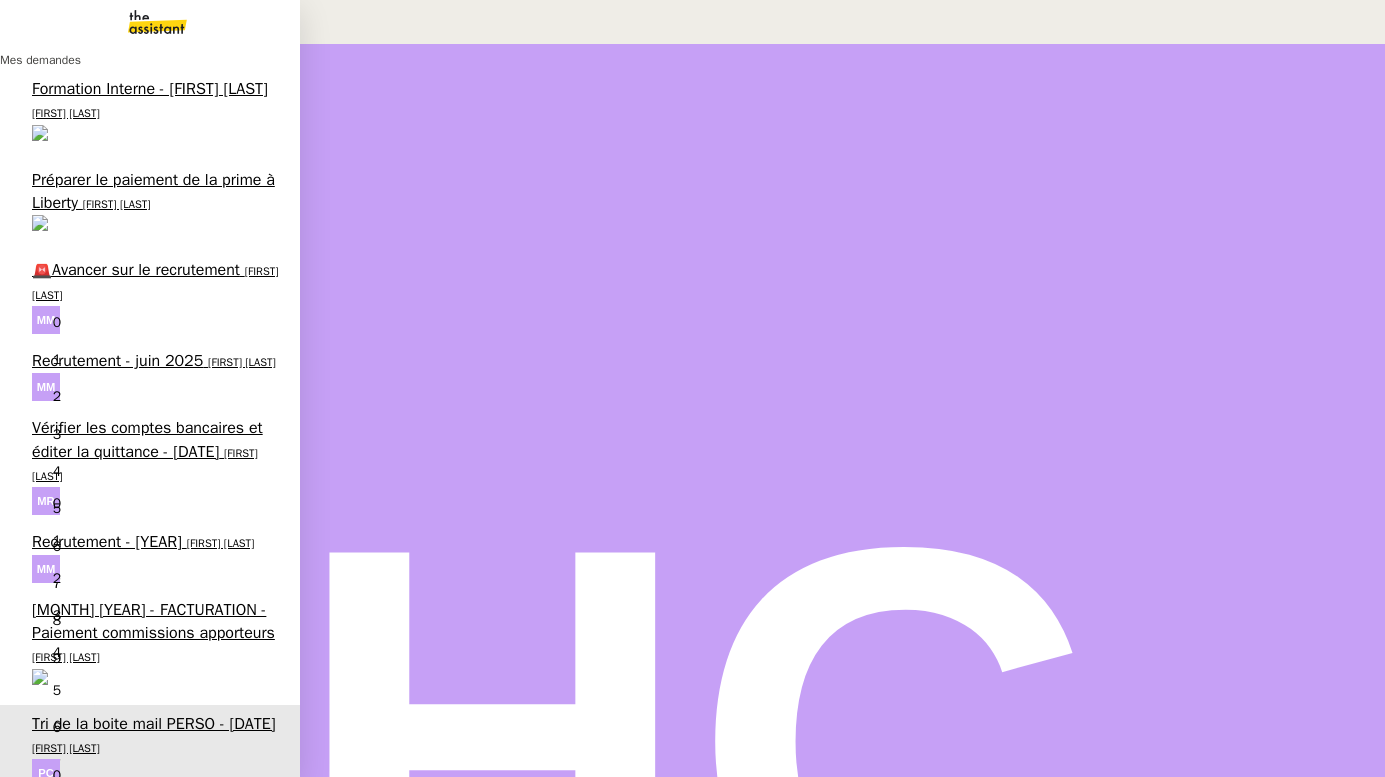 click on "Tri de la boite mail PERSO - [DAY] [MONTH] [YEAR]" at bounding box center [154, 724] 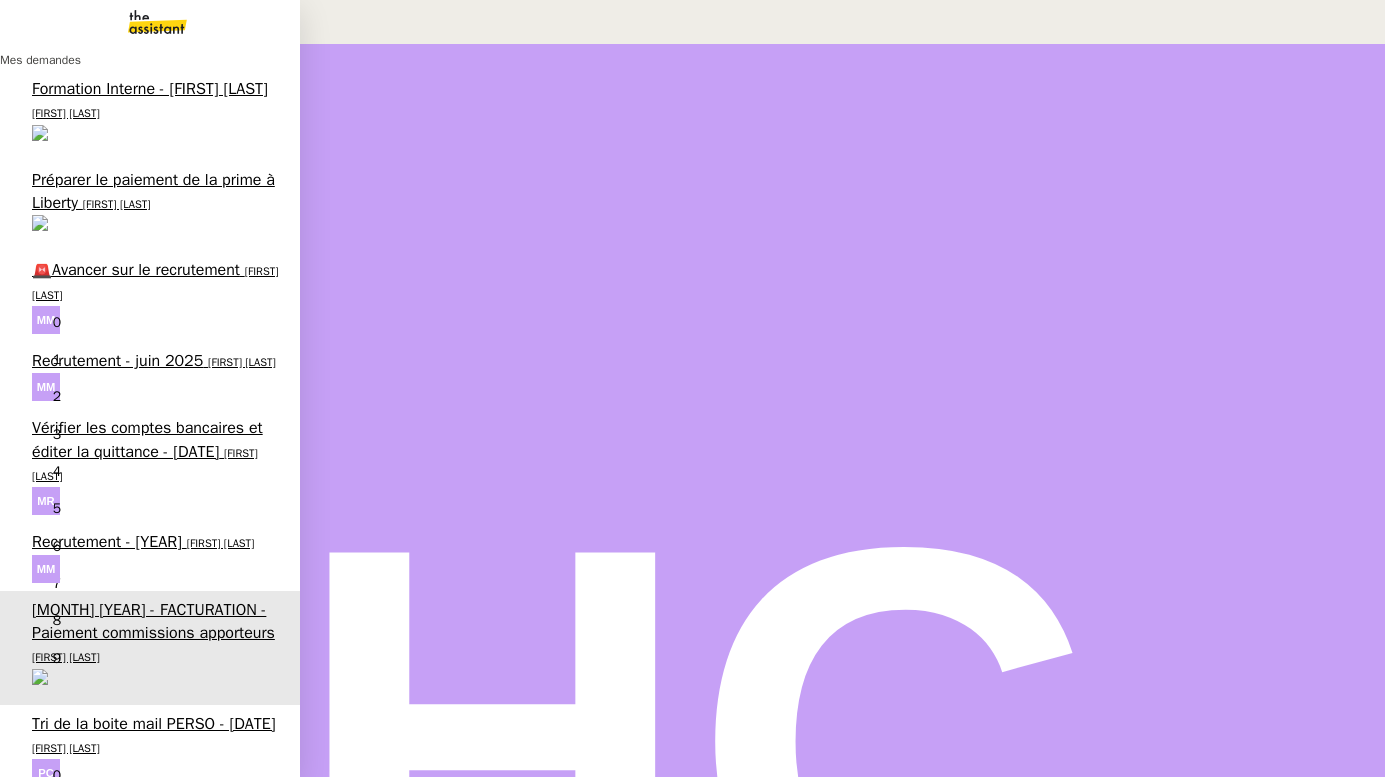 click on "🚨Avancer sur le recrutement" at bounding box center (136, 270) 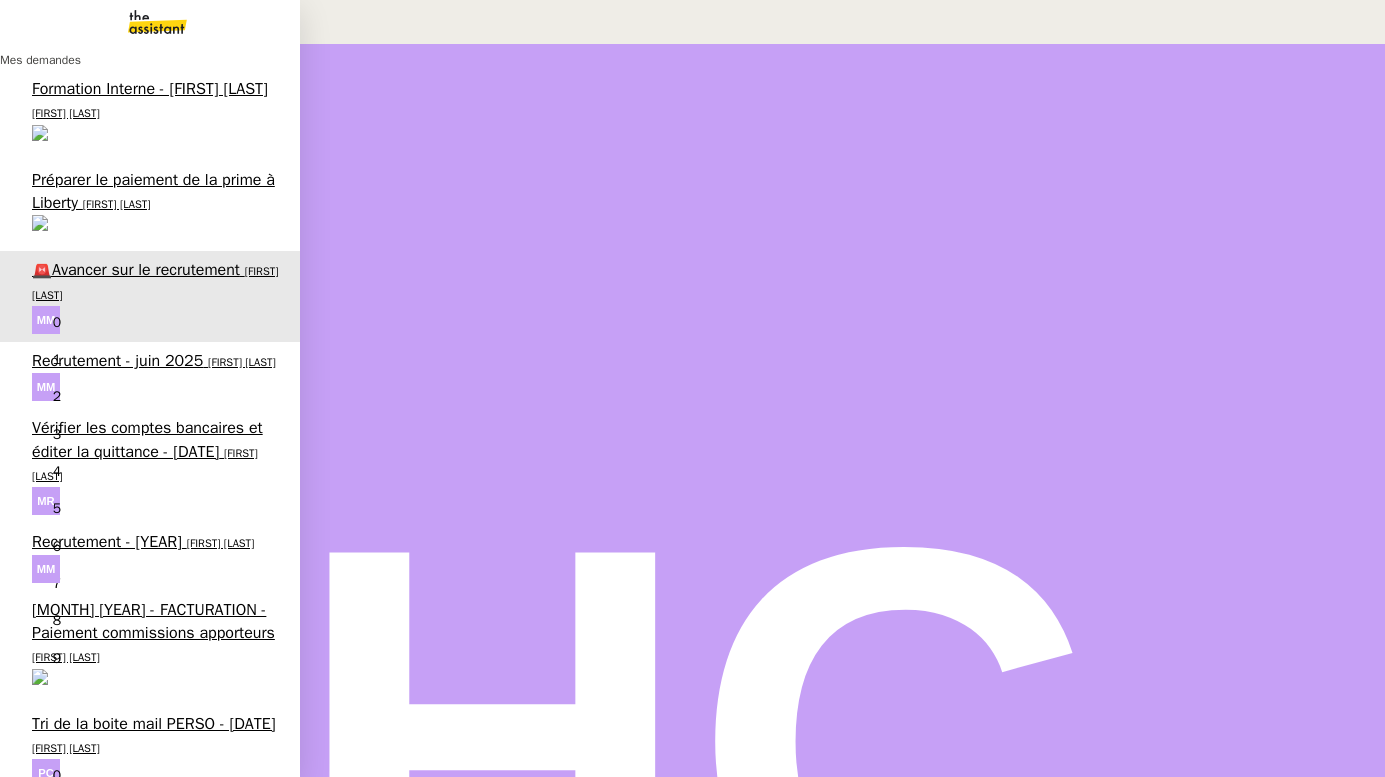 click on "Vérifier les comptes bancaires et éditer la quittance - [DAY] [MONTH] [YEAR]" at bounding box center [147, 439] 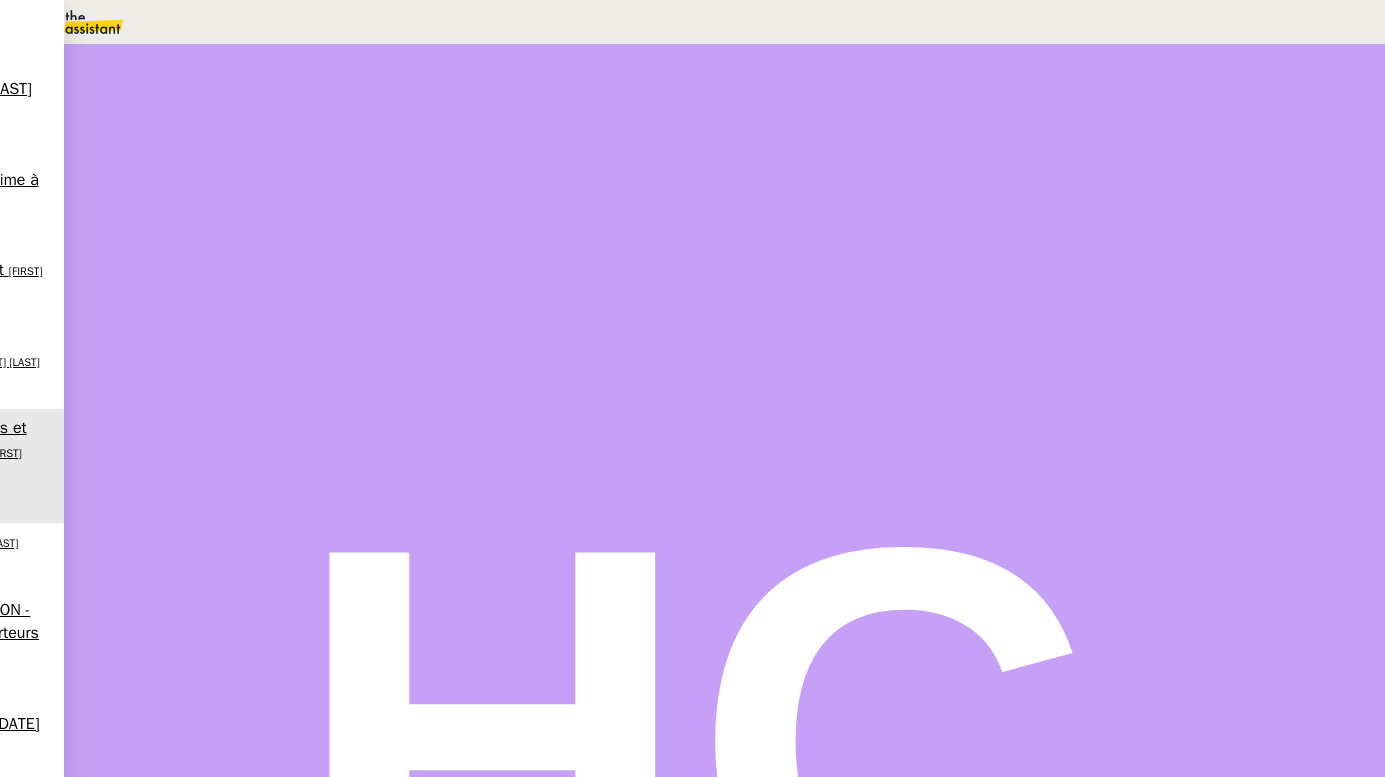 click on "Vérifier les comptes bancaires et éditer la quittance" at bounding box center [213, 2522] 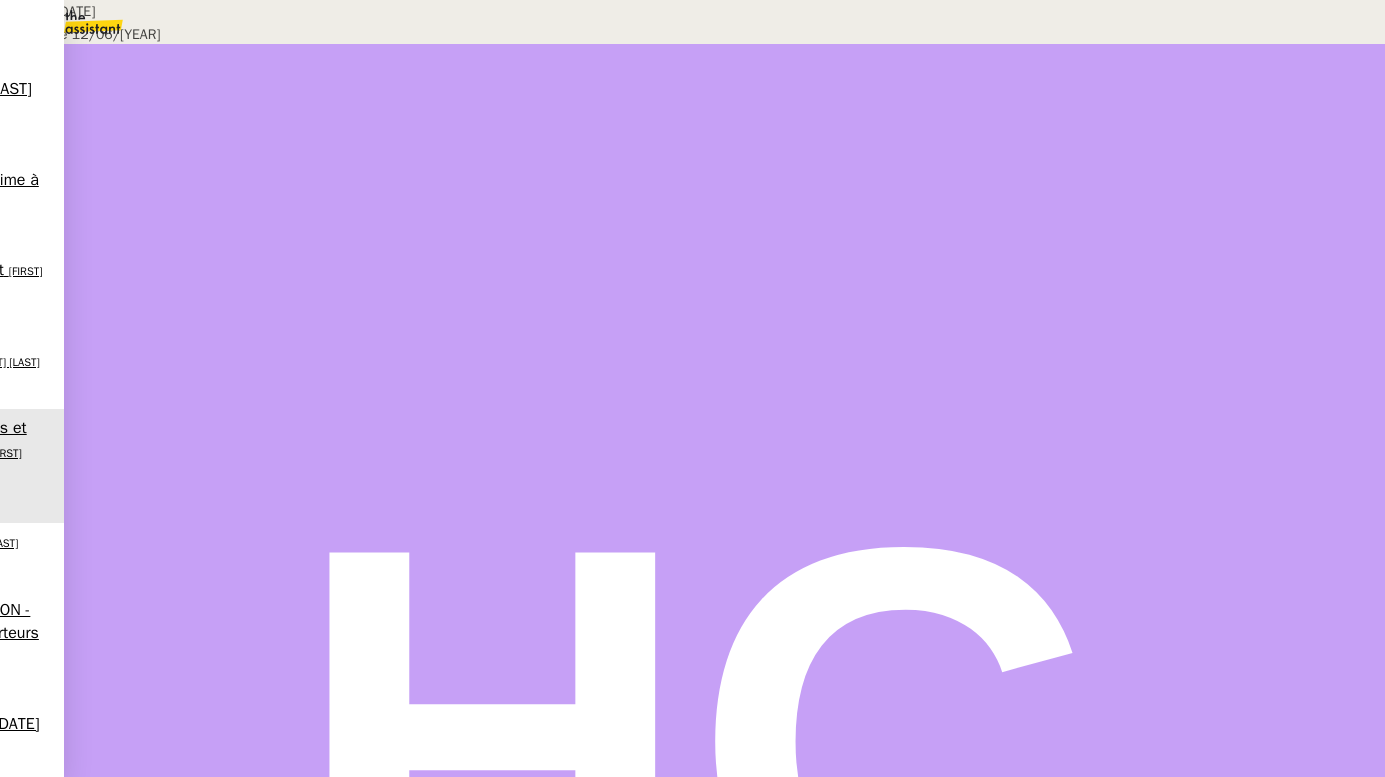 click on "Drive" at bounding box center [26, 221] 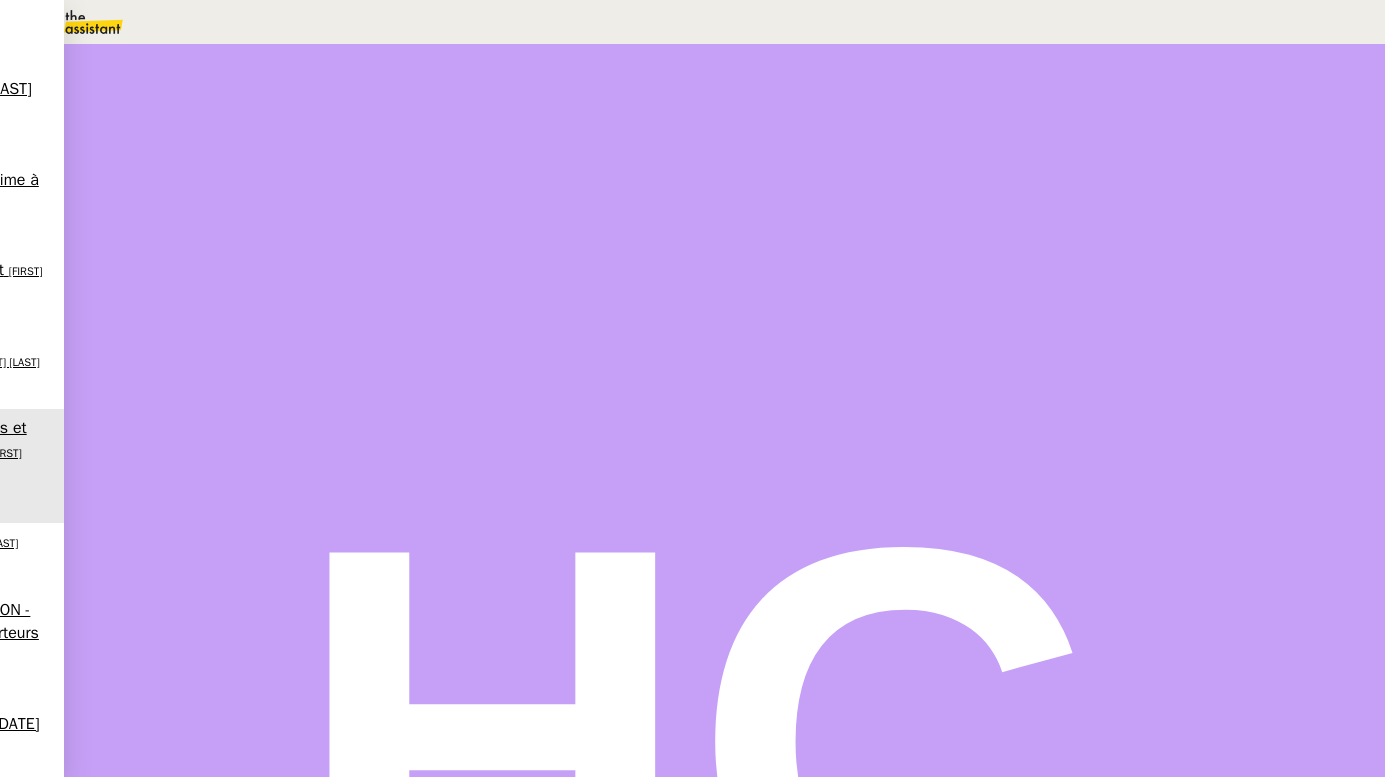 click on "Tâche" at bounding box center (744, 239) 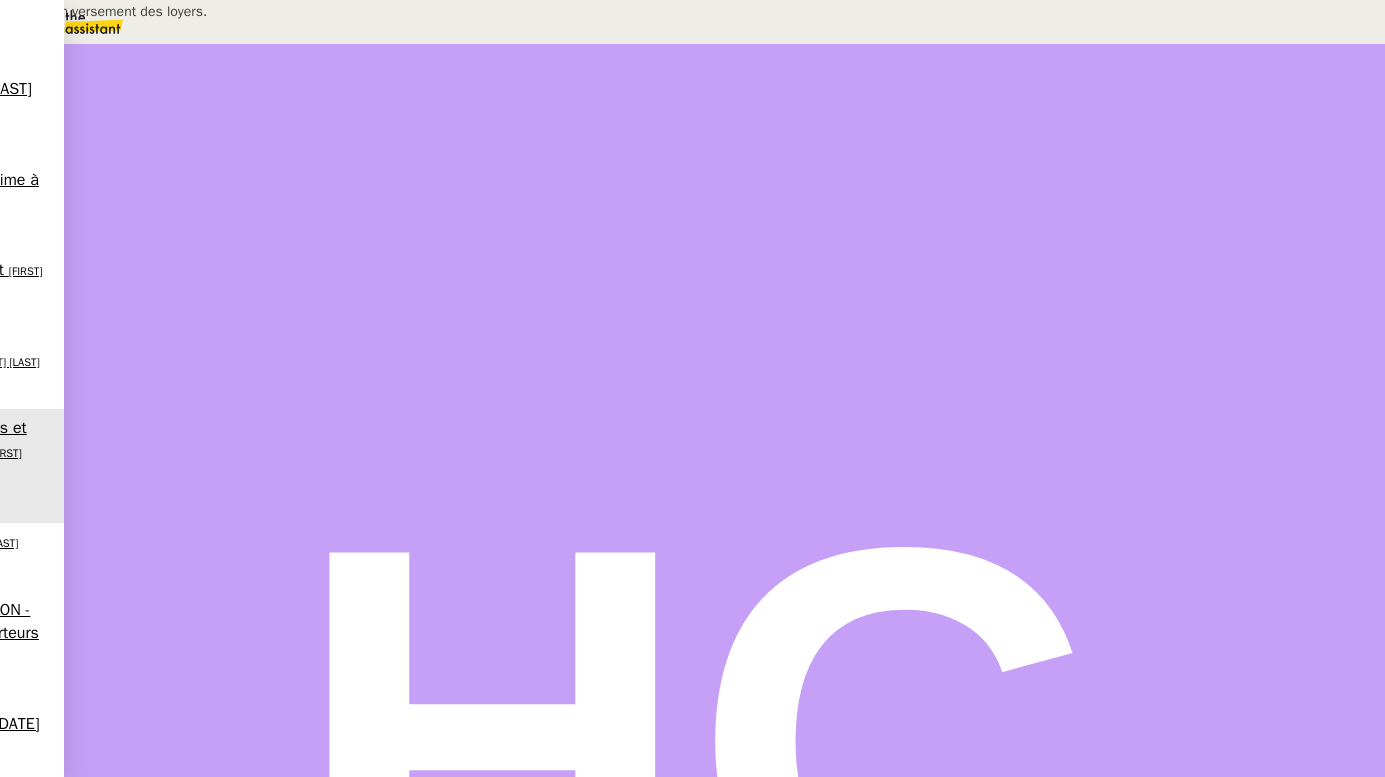 click on "Vérification versement des loyers." at bounding box center [1047, 130] 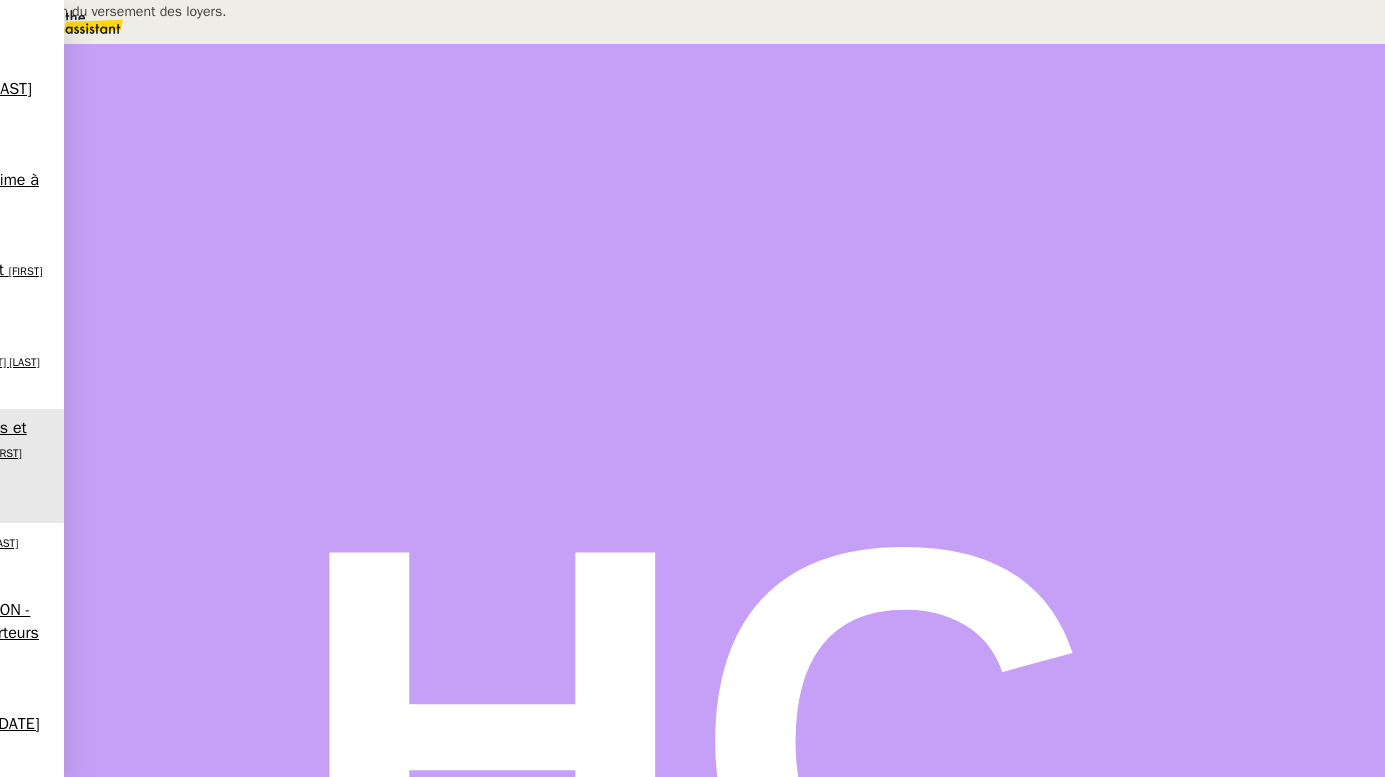 click on "Vérification du versement des loyers." at bounding box center [204, 11] 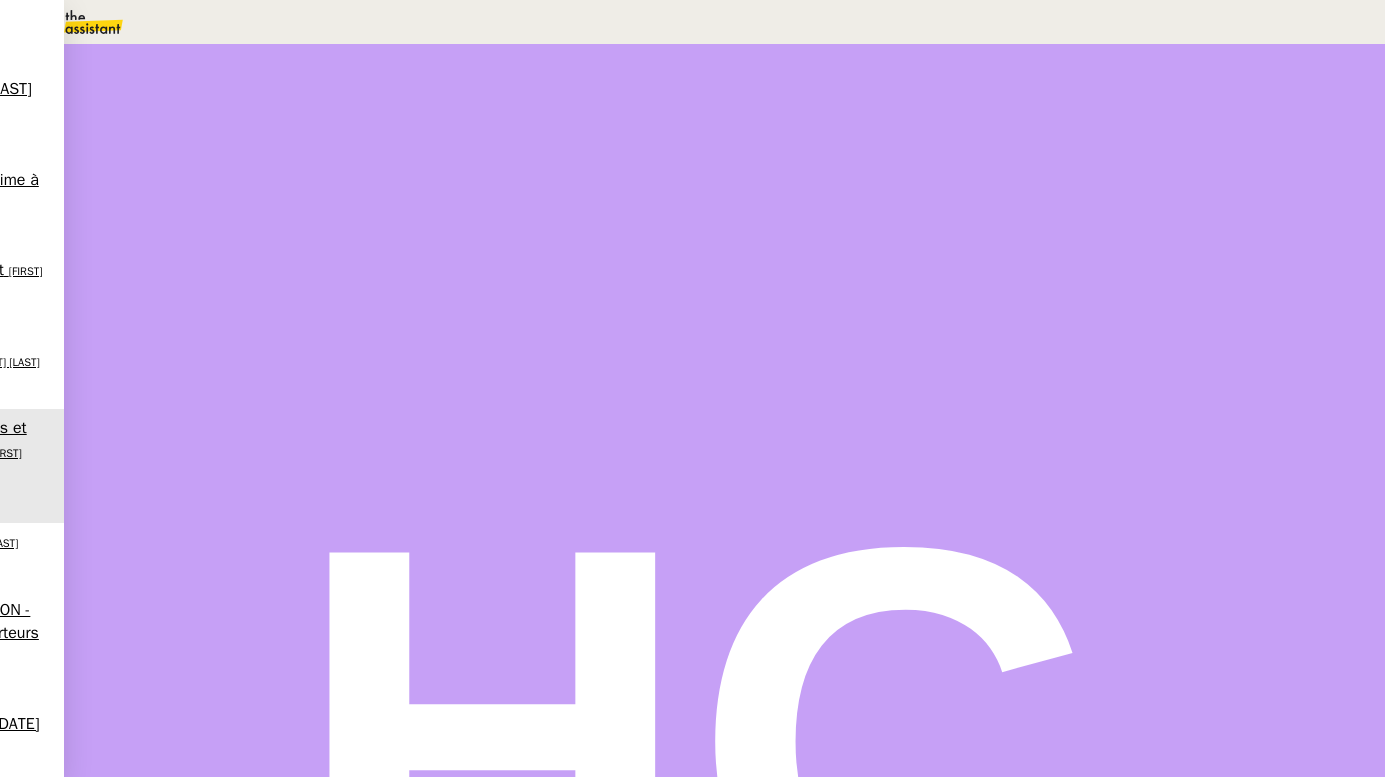 type on "Vérification du versement des loyers." 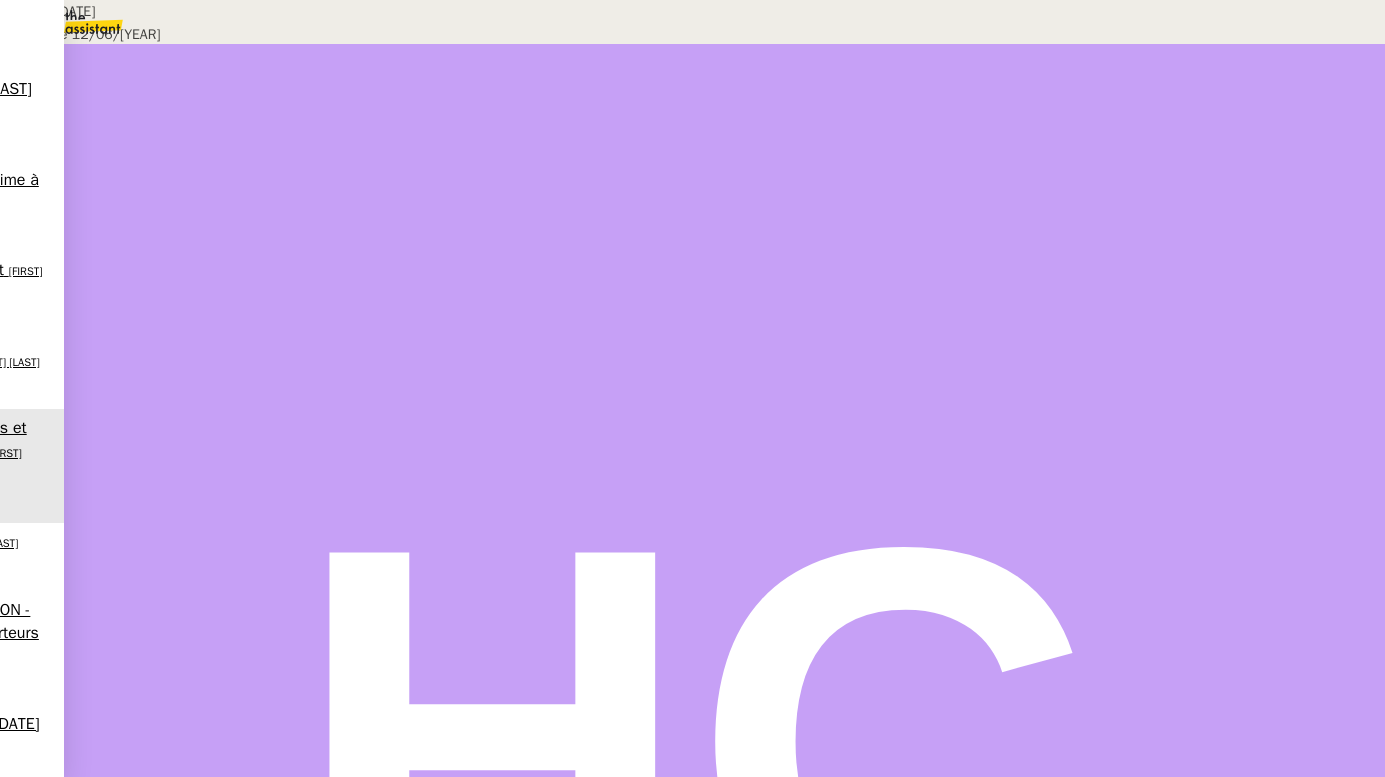 scroll, scrollTop: 83, scrollLeft: 0, axis: vertical 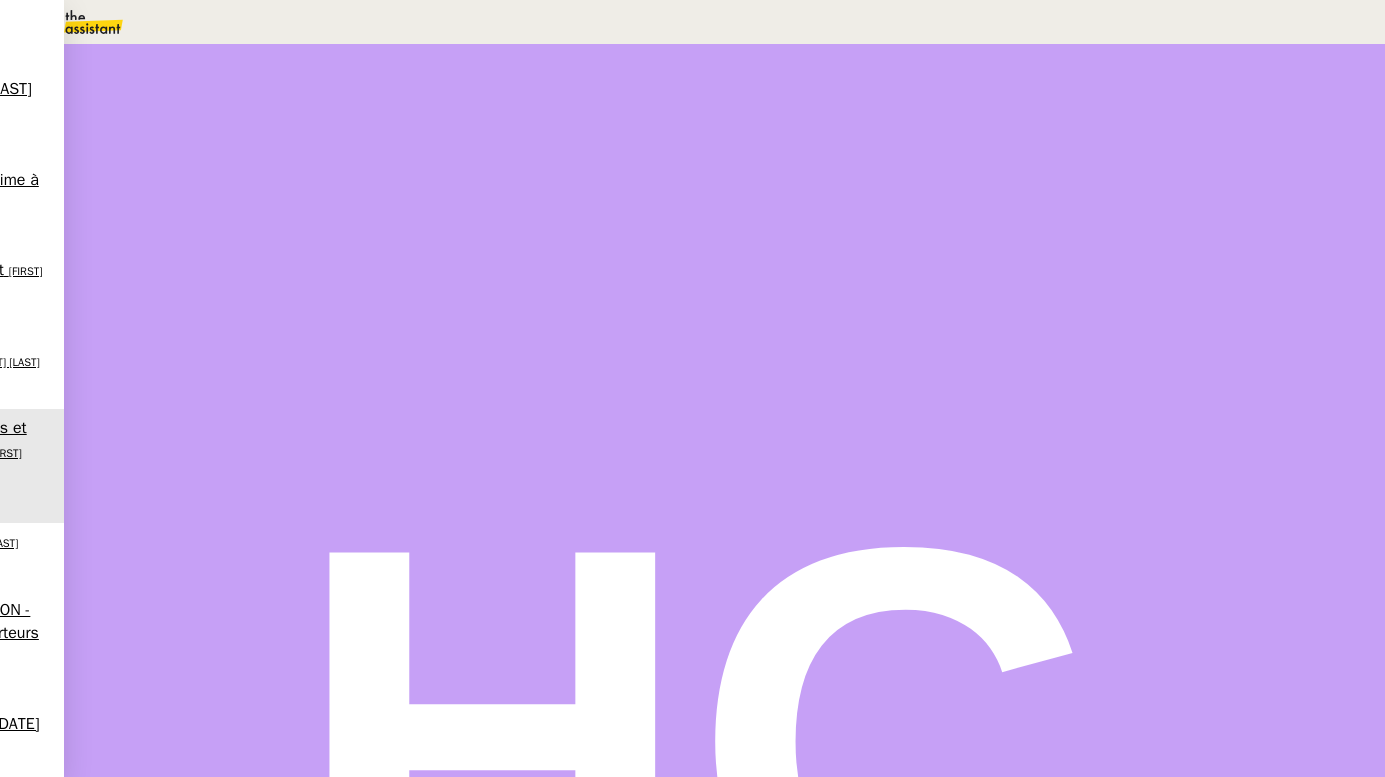 click on "Vérifier les comptes bancaires et éditer la quittance" at bounding box center (213, 2522) 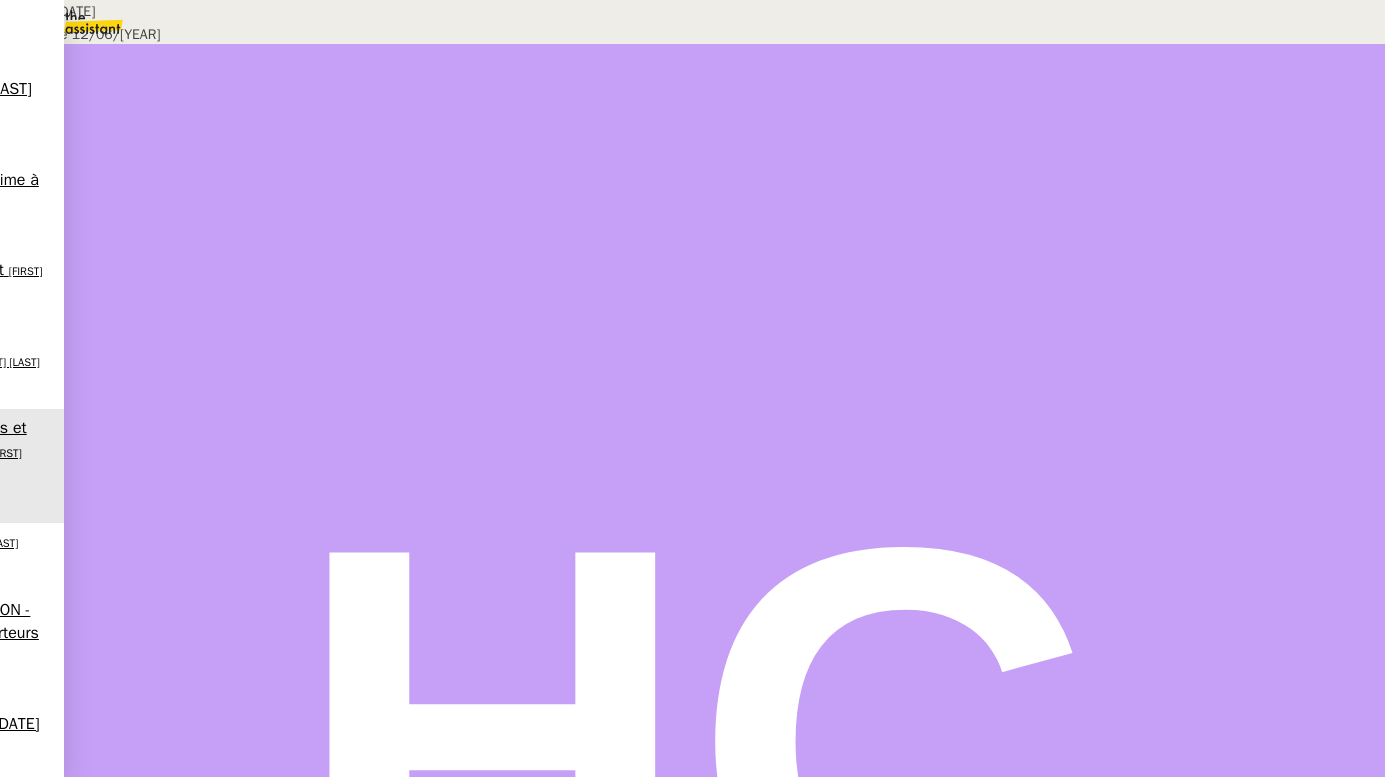 scroll, scrollTop: 123, scrollLeft: 0, axis: vertical 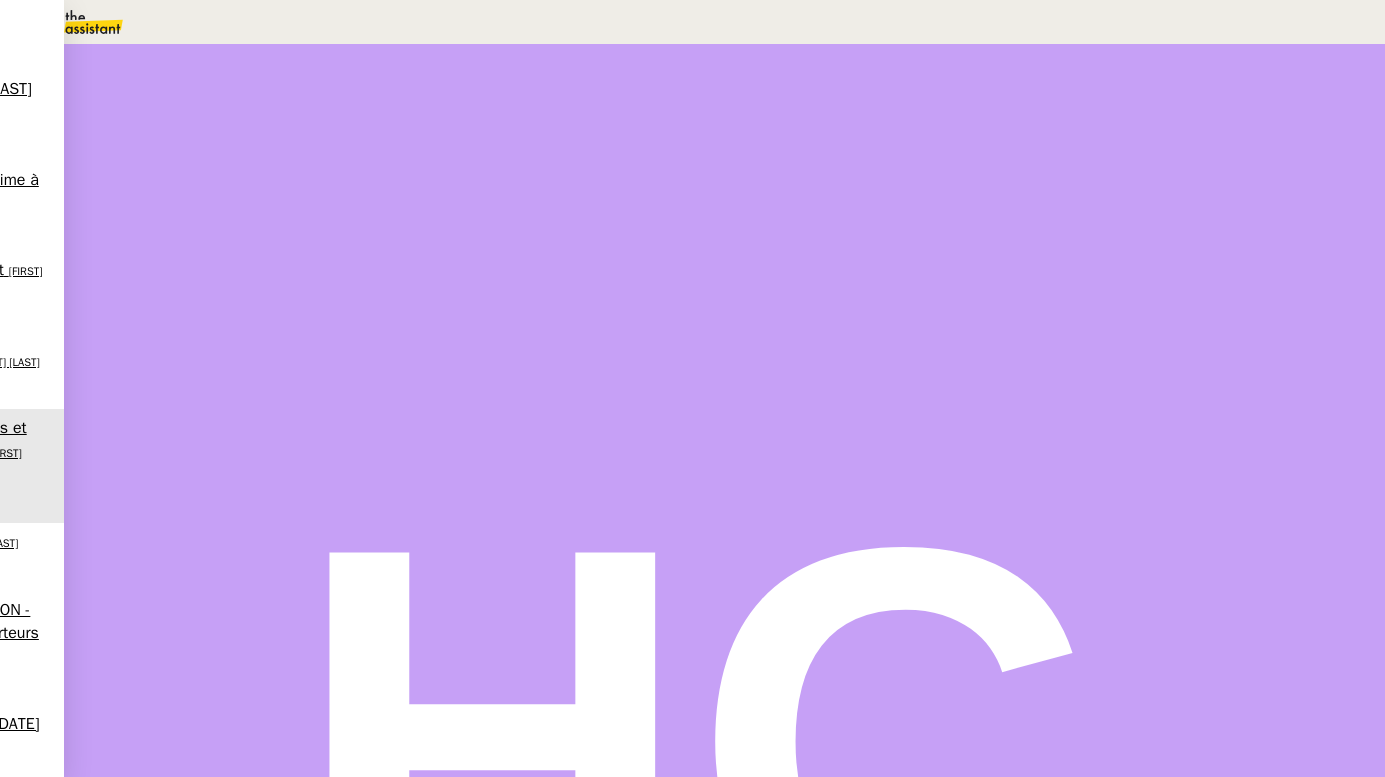 click on "Compte perso CAISSE EPARGNE" at bounding box center (162, 2592) 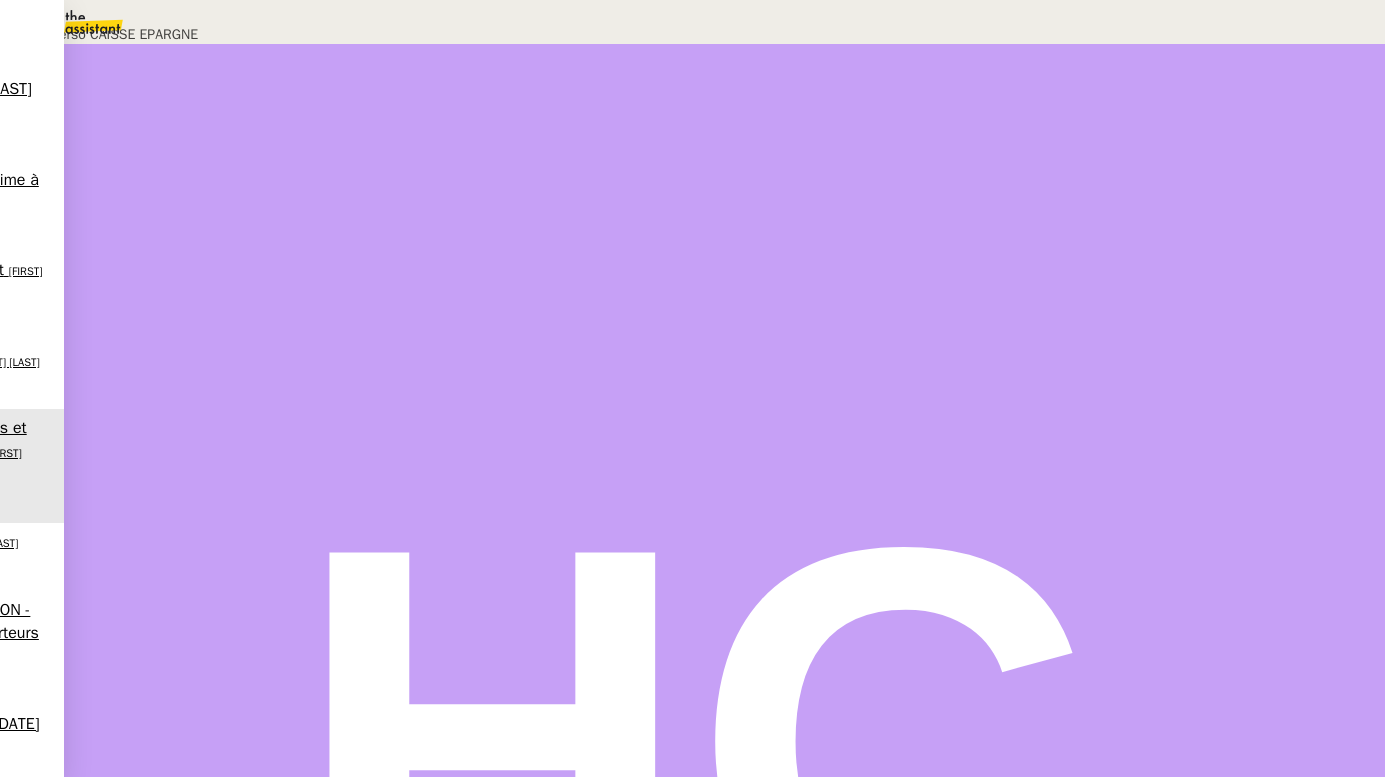 click on "Déverrouiller" at bounding box center [57, 98] 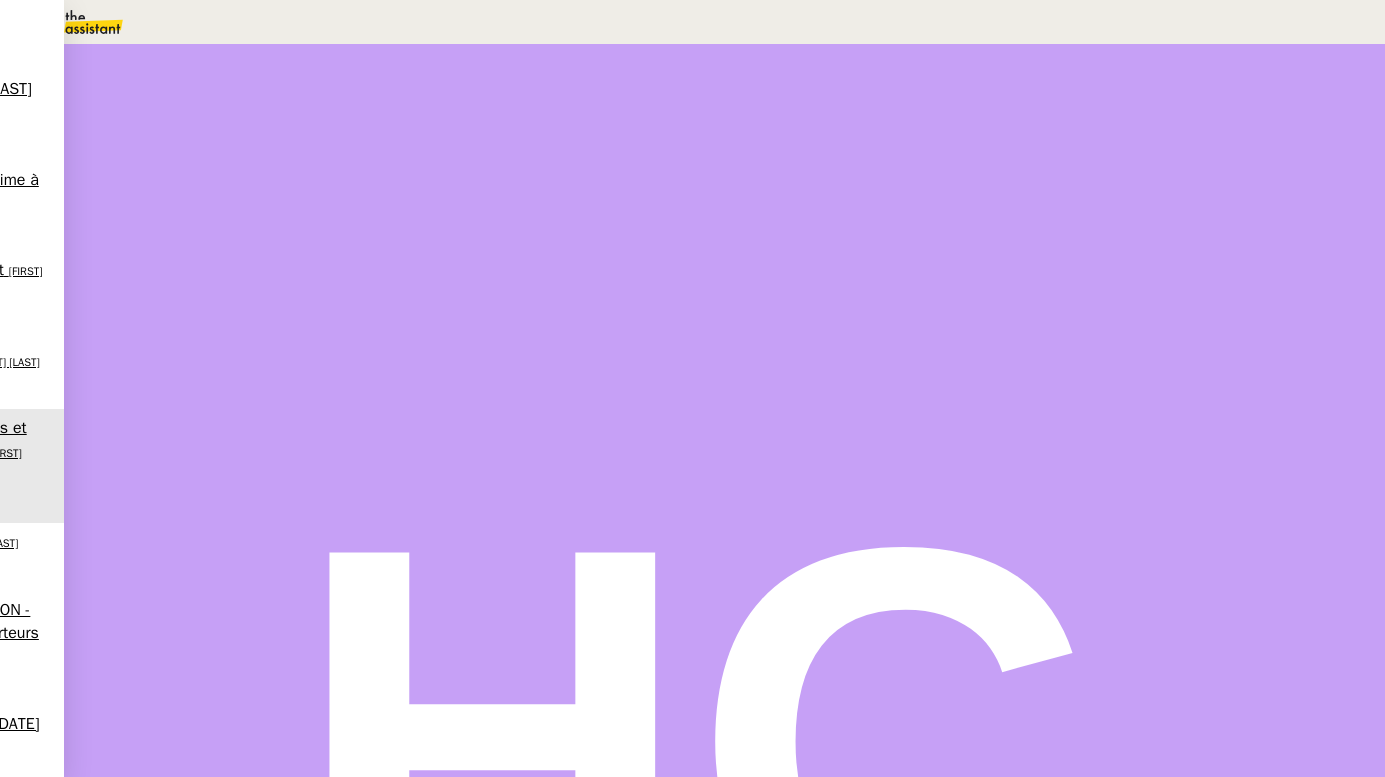 click on "Modifier" at bounding box center (209, 2567) 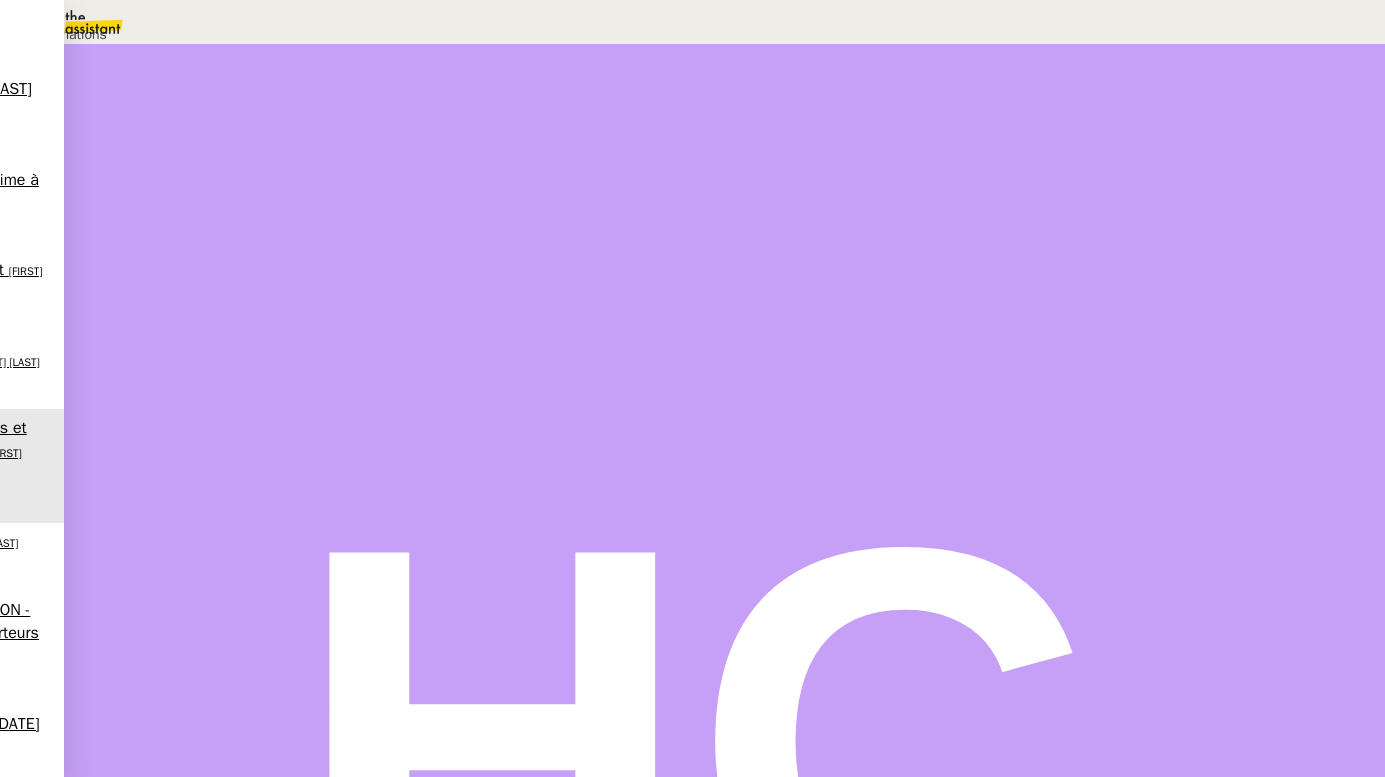 click on "Déverrouiller Note Fichiers Upload" at bounding box center (300, 70) 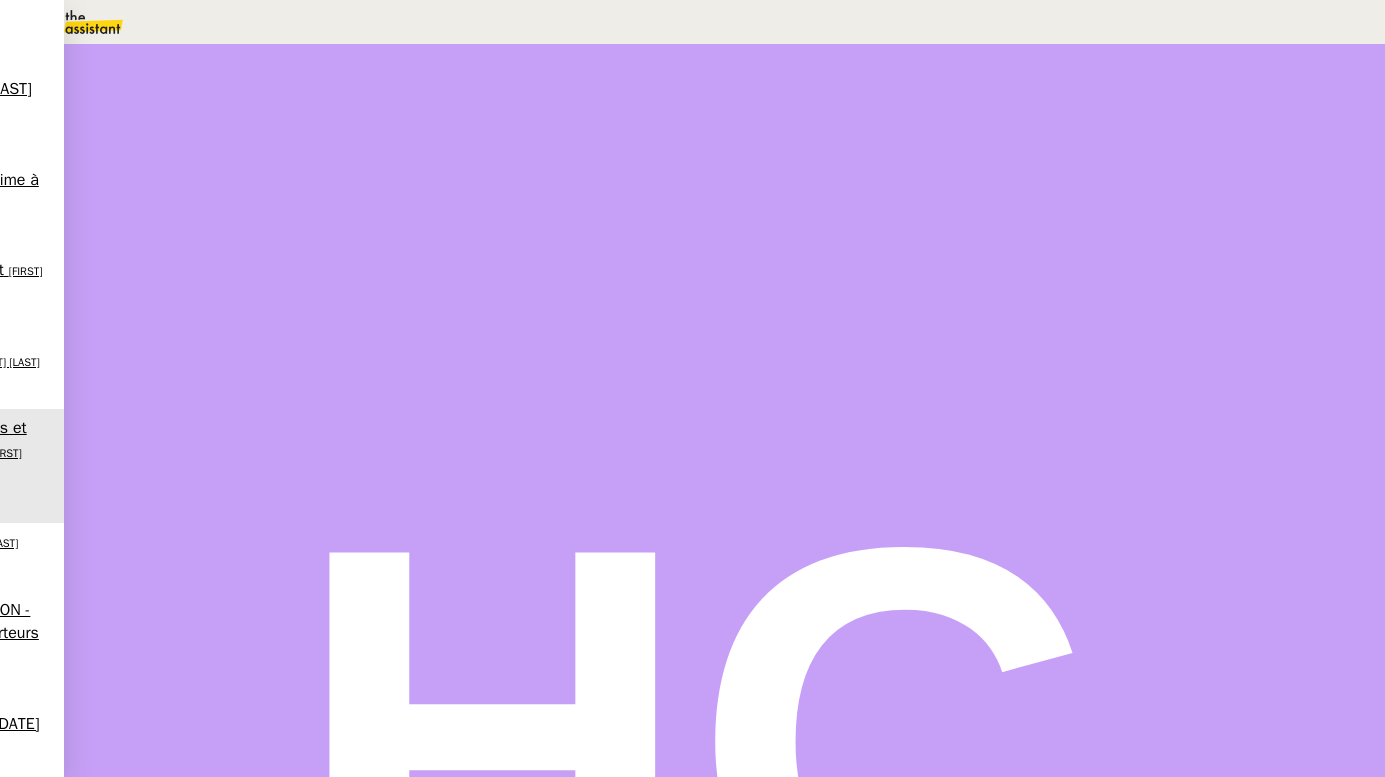 click at bounding box center (212, 340) 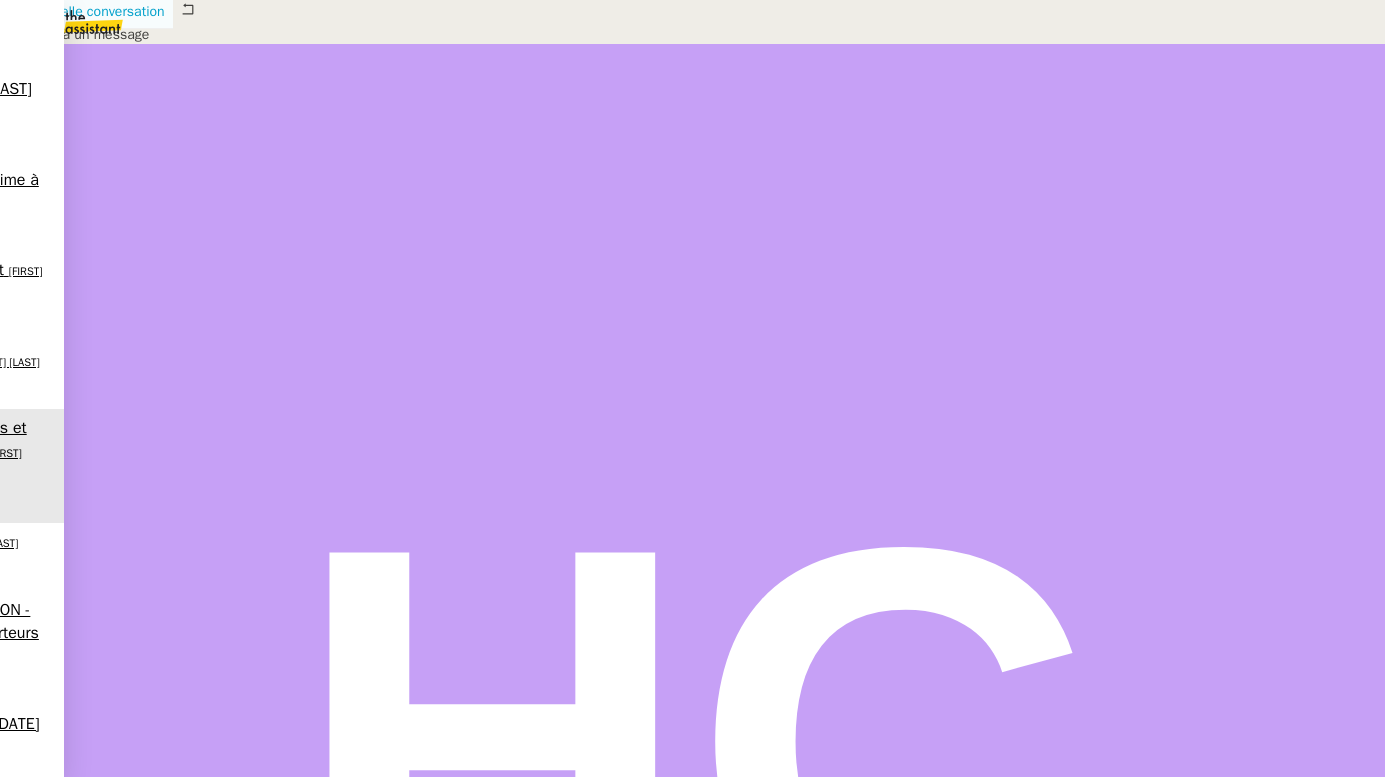 click on "Nouvelle conversation" at bounding box center [86, 12] 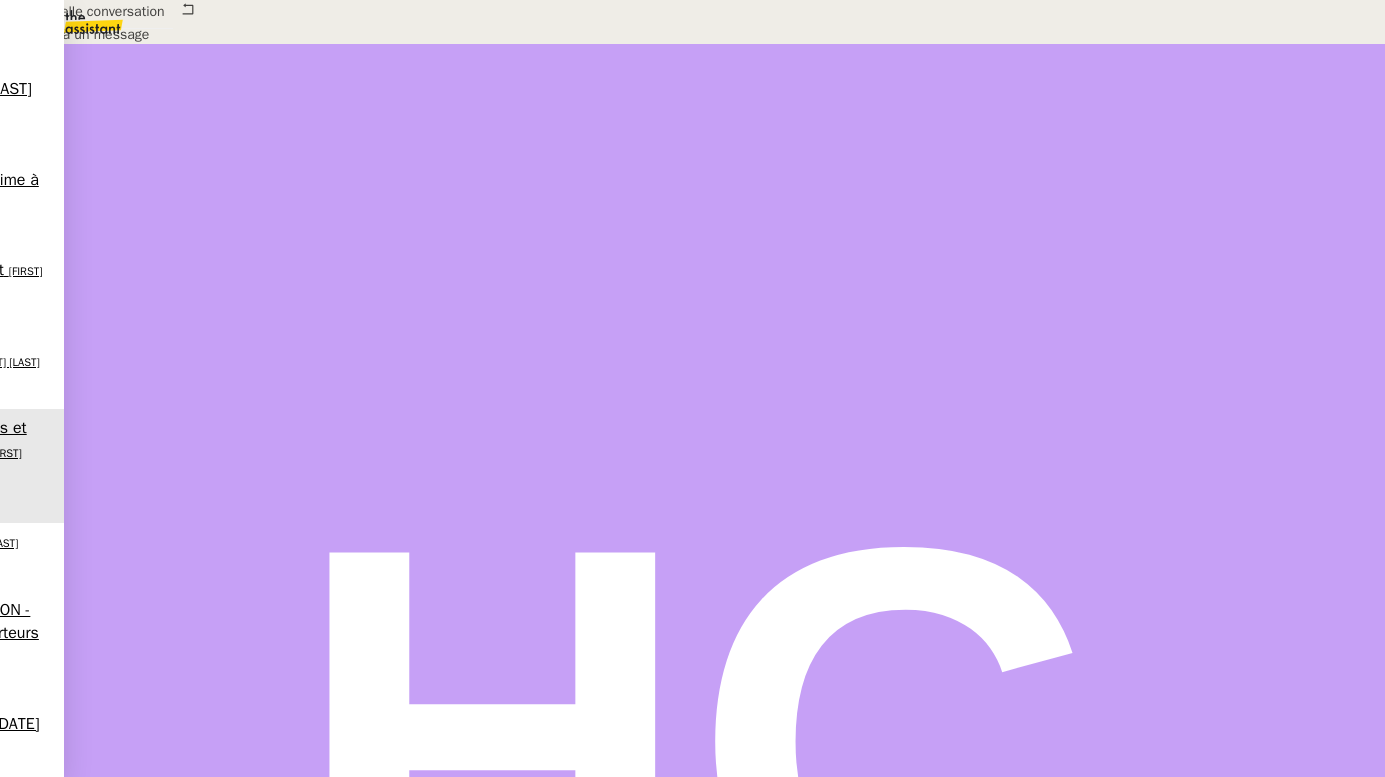 click on "_______" at bounding box center [41, 721] 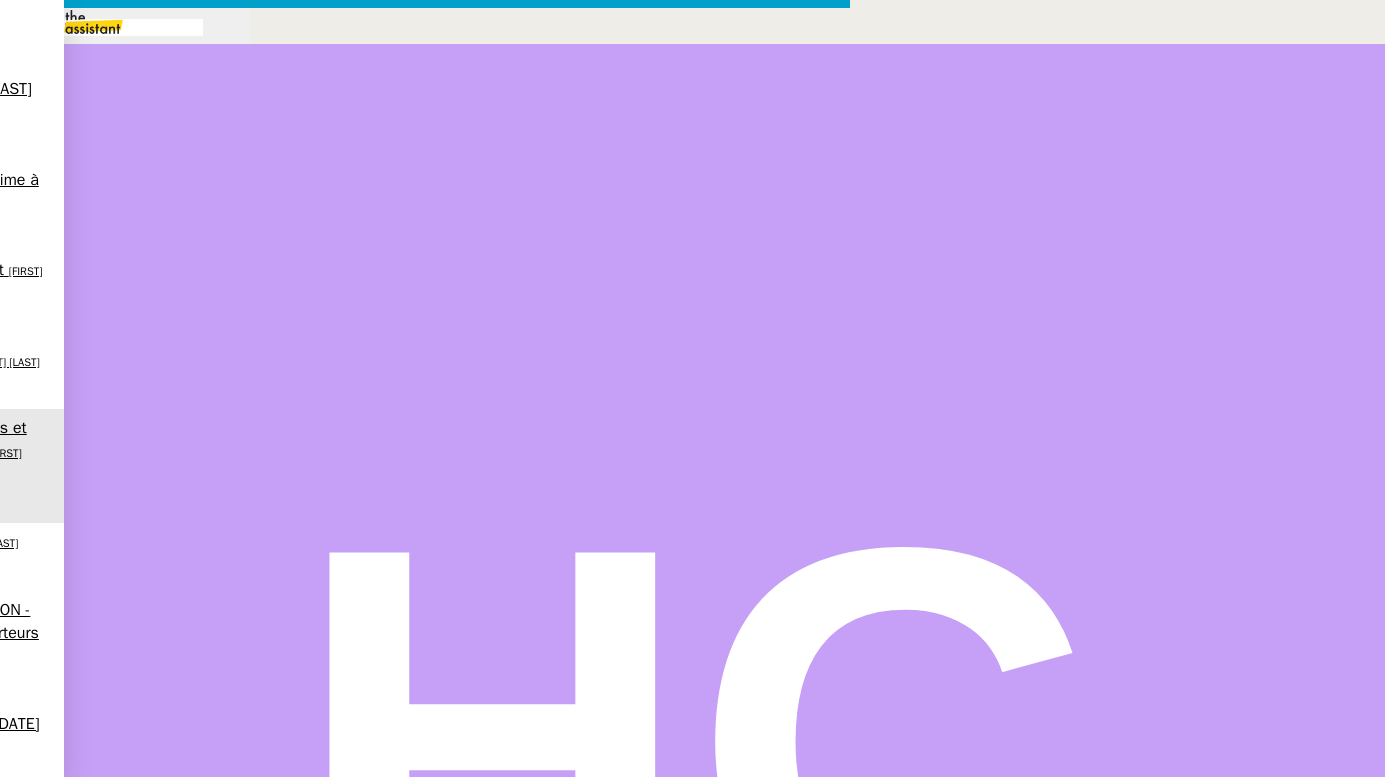 click on "[FIRST]" at bounding box center [22, 1001] 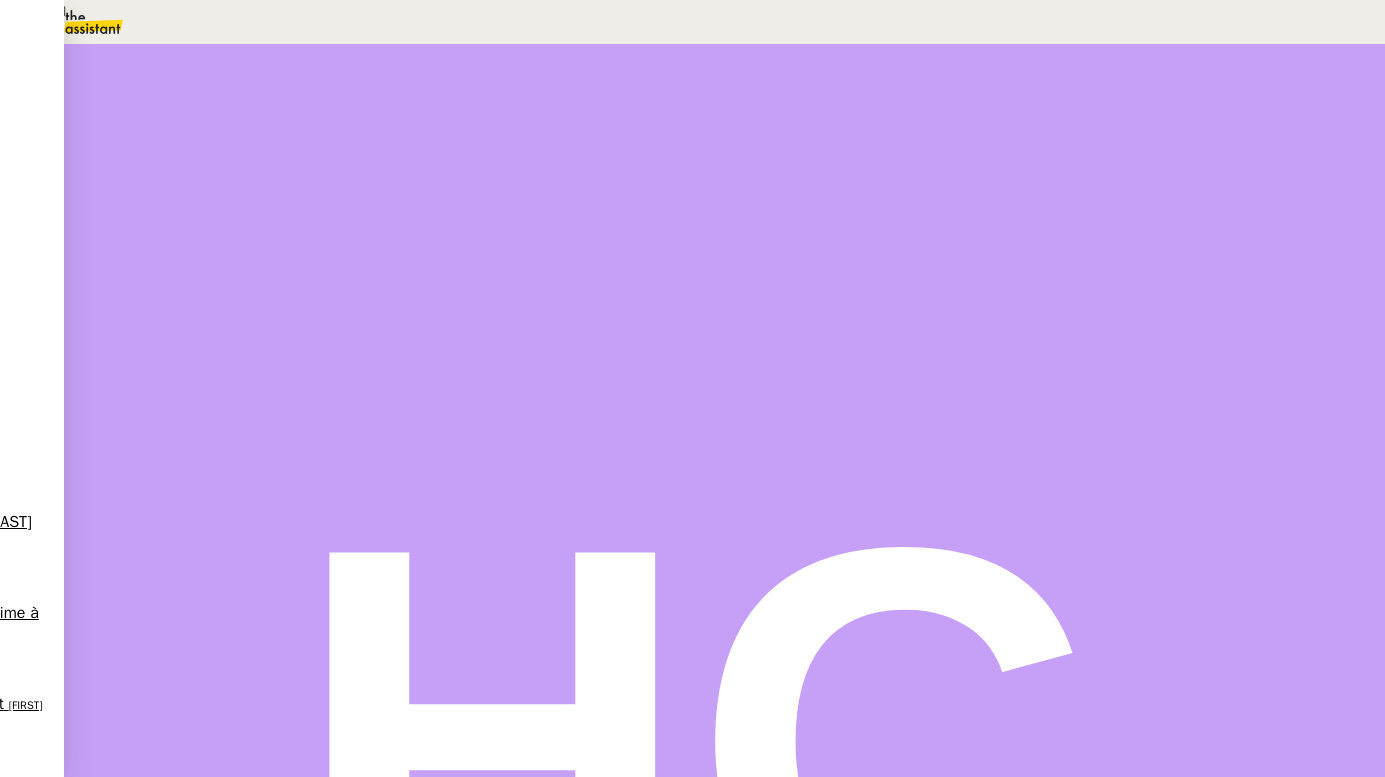 click at bounding box center (183, 174) 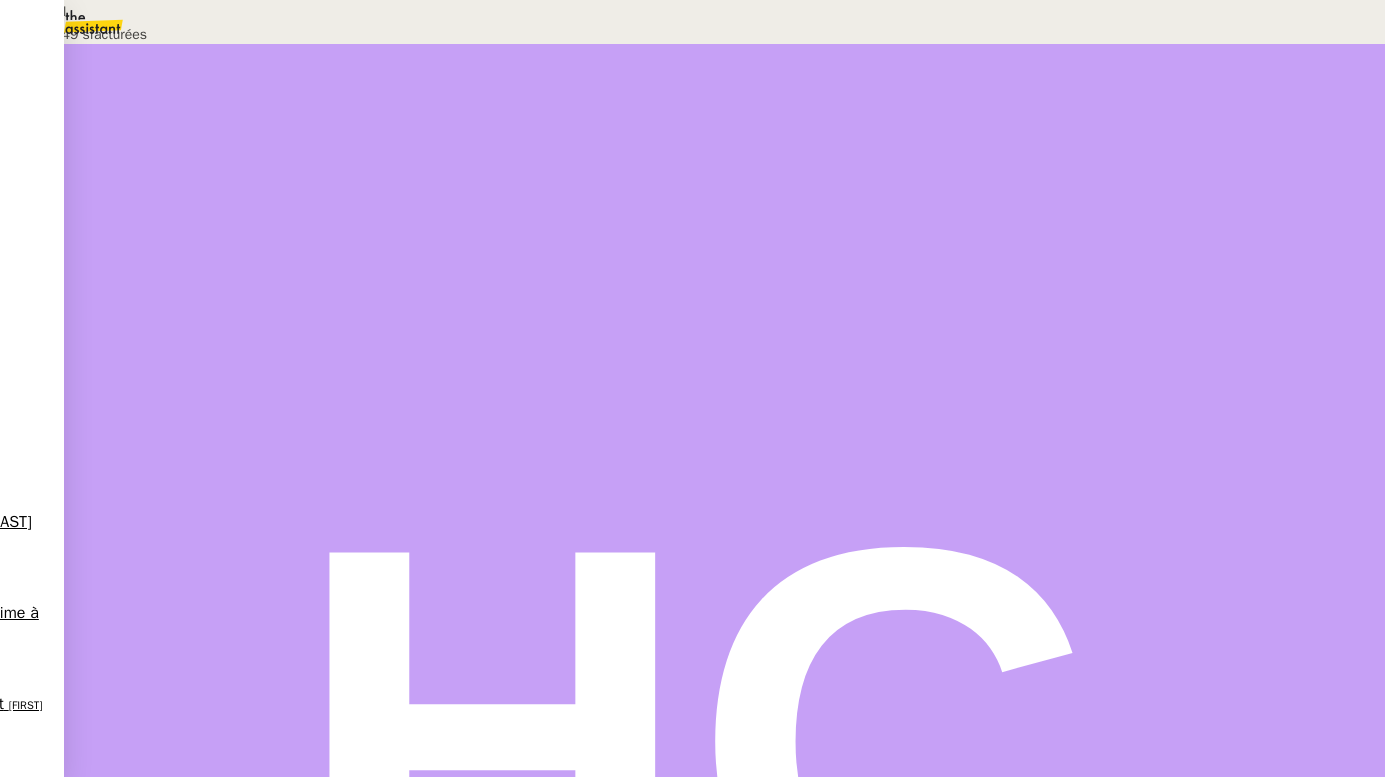 click at bounding box center [192, 336] 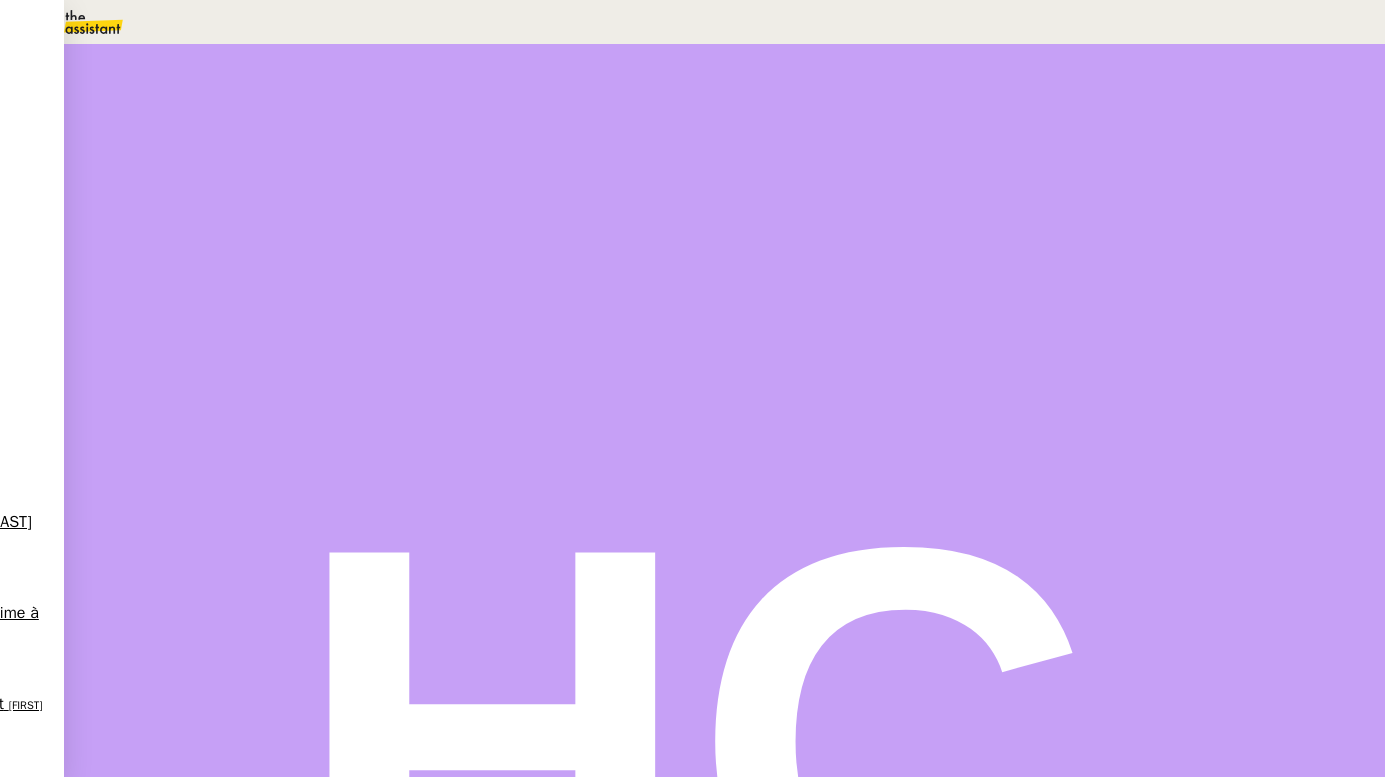 click at bounding box center (212, 340) 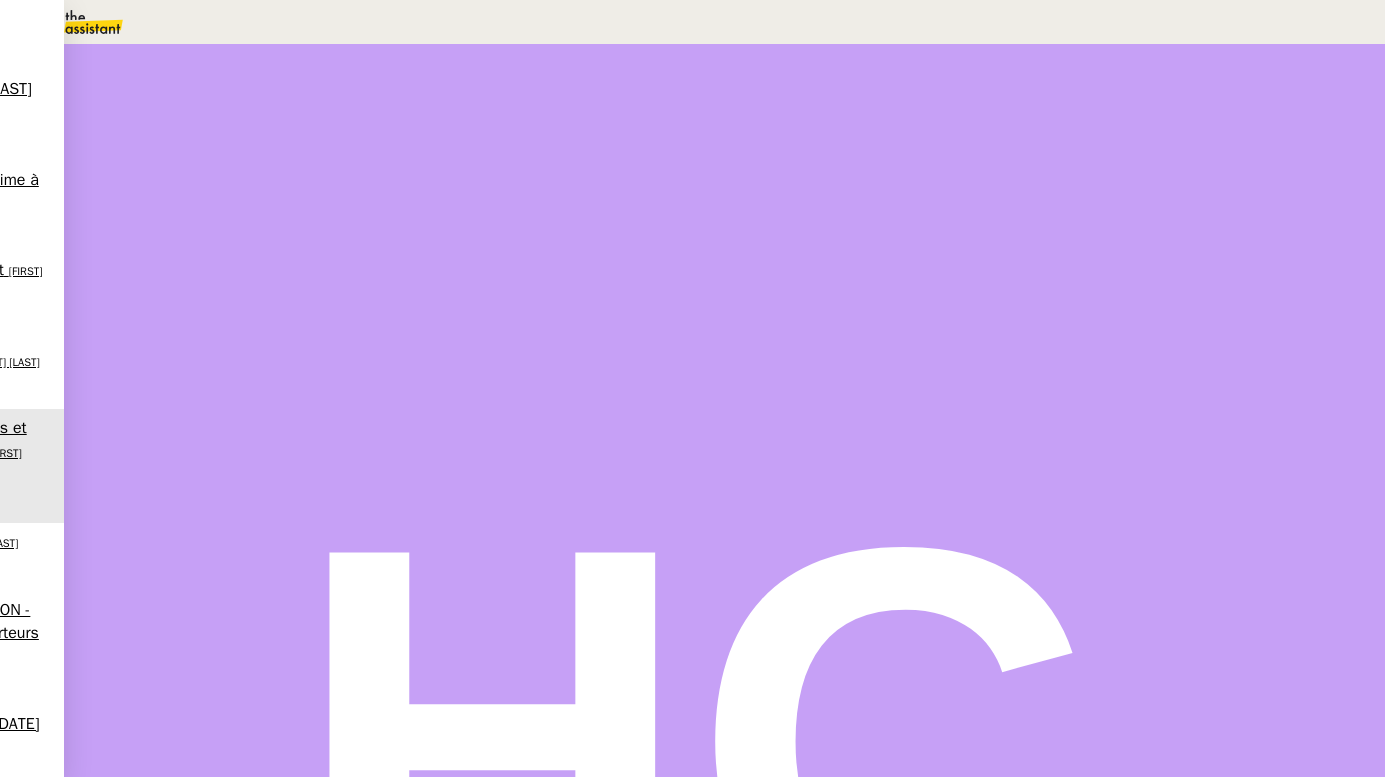 click at bounding box center (192, 336) 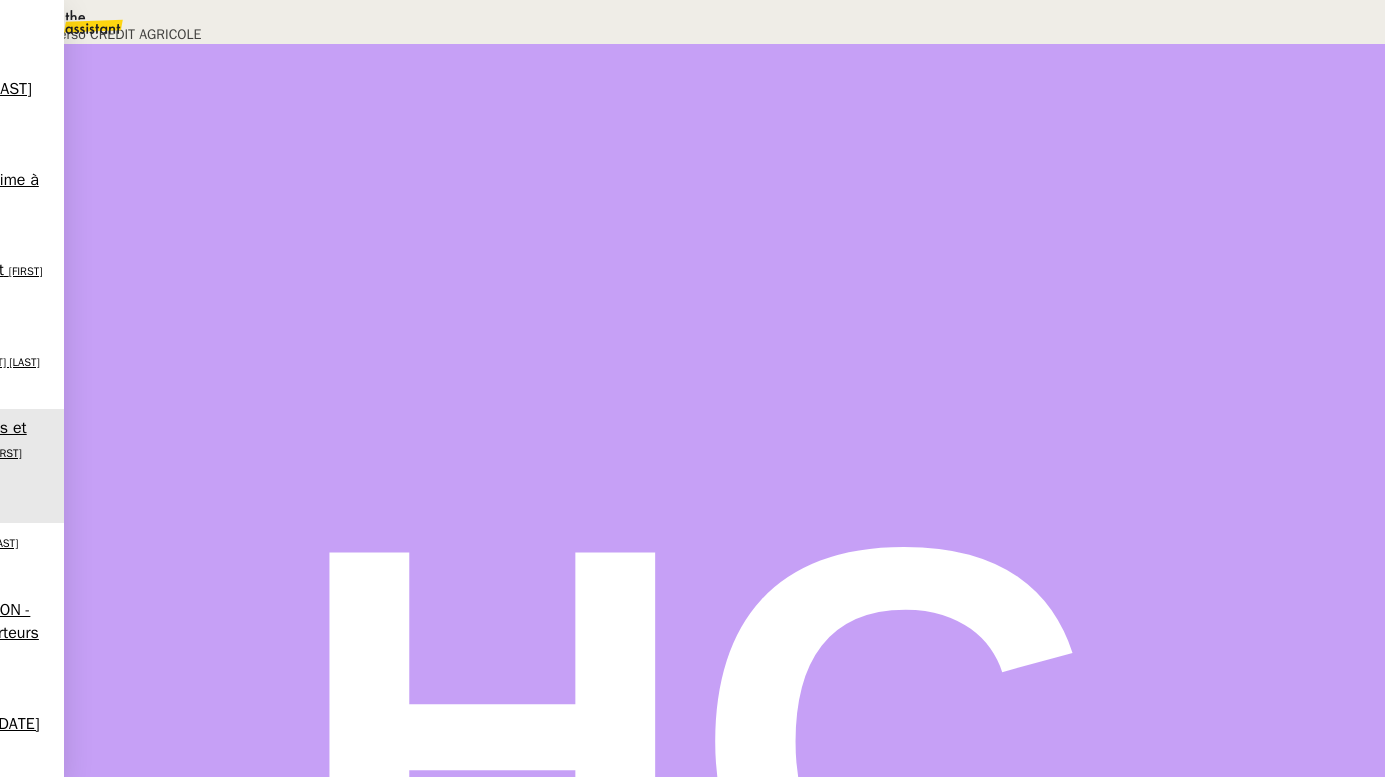 click on "Déverrouiller" at bounding box center (57, 98) 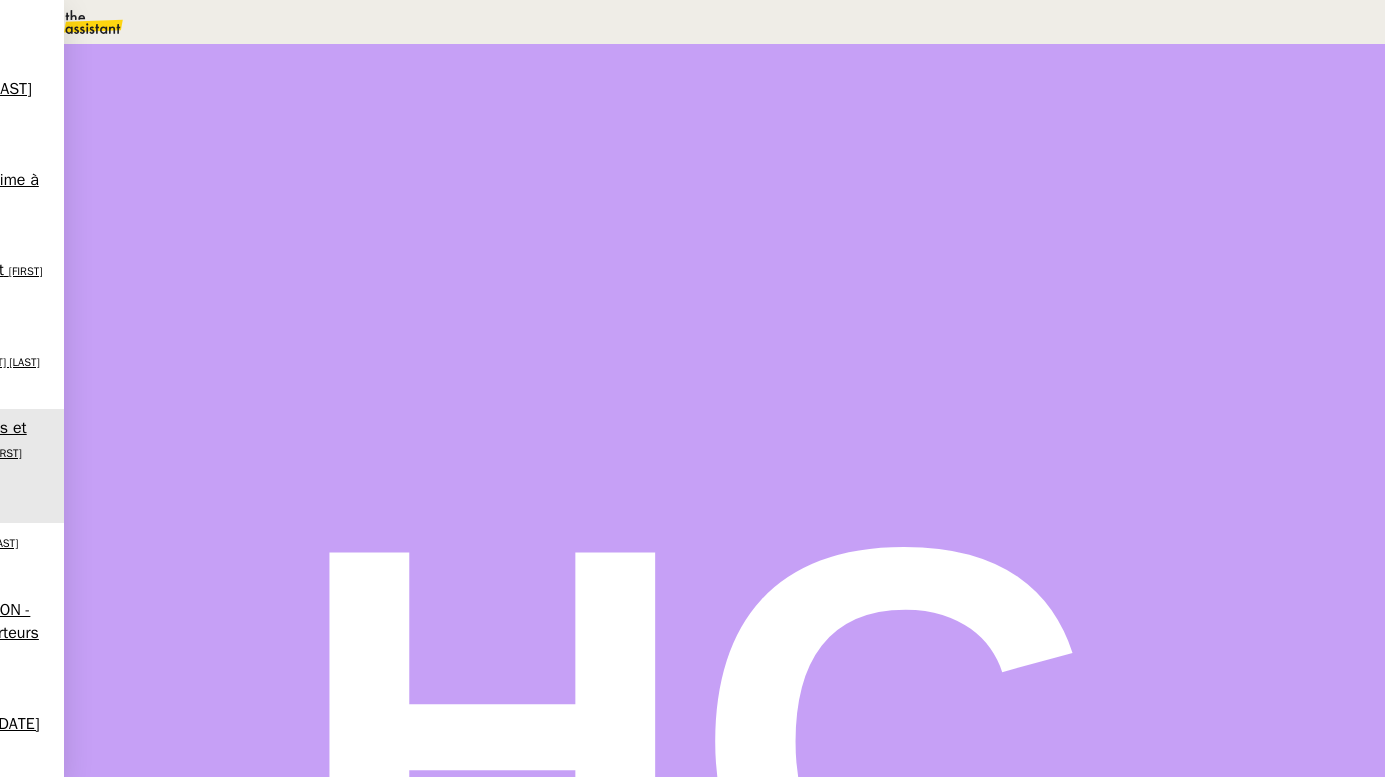 click on "Vérifier les comptes bancaires et éditer la quittance" at bounding box center (213, 2522) 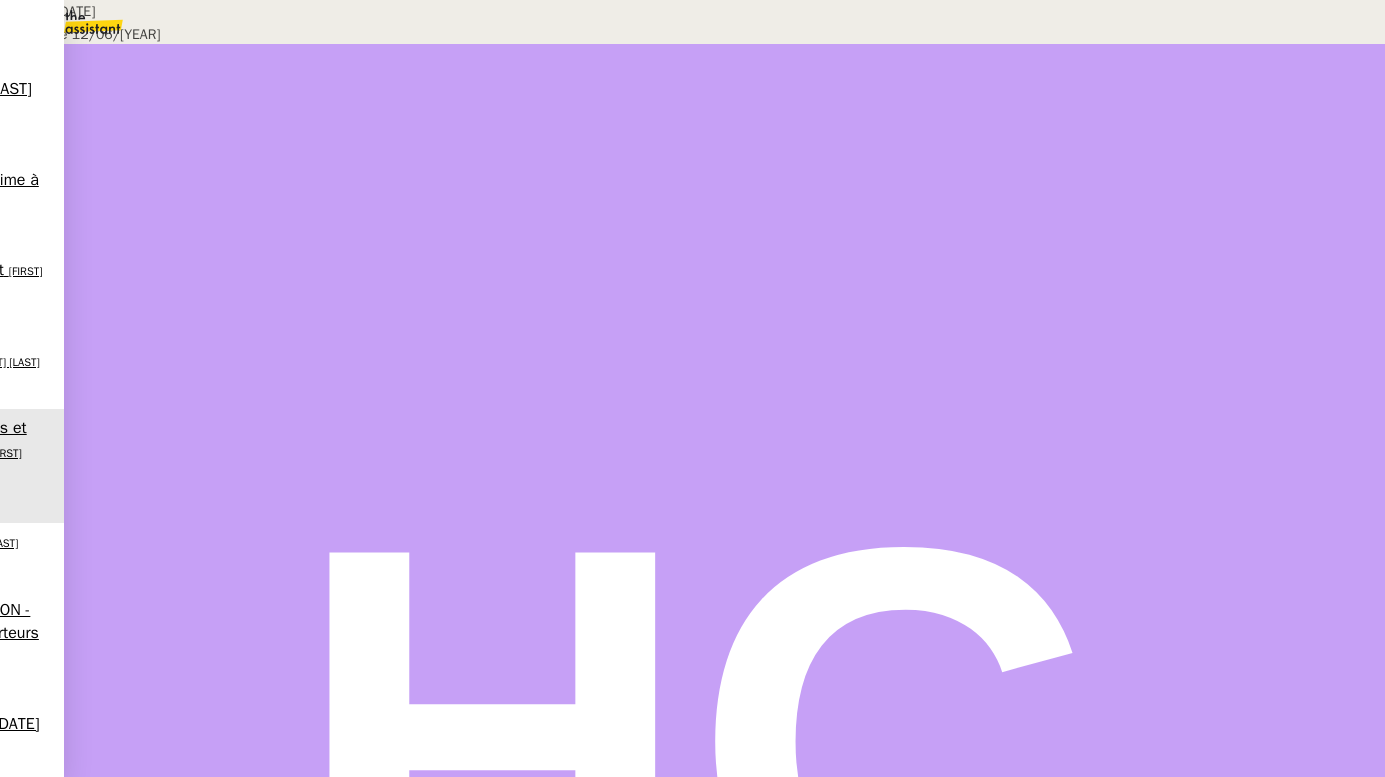 scroll, scrollTop: 0, scrollLeft: 0, axis: both 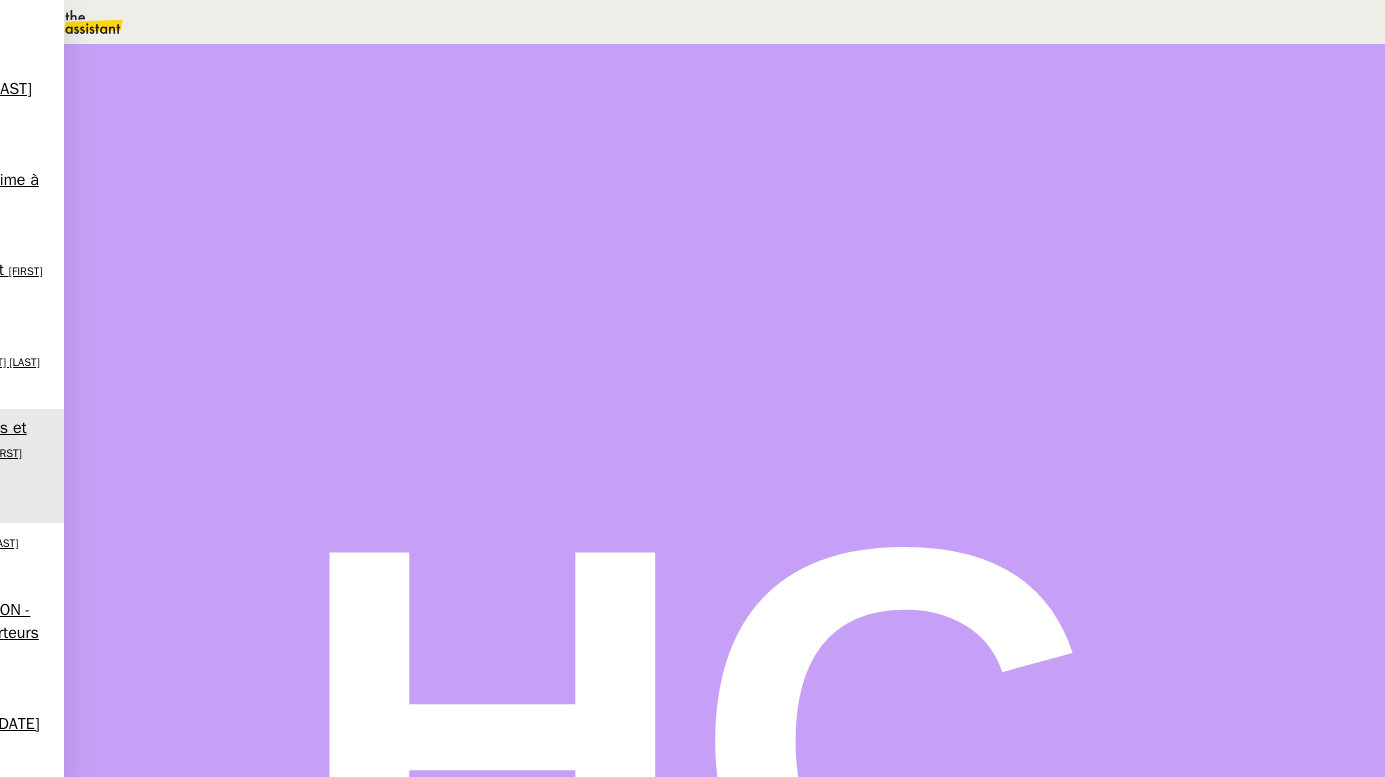 click at bounding box center (212, 336) 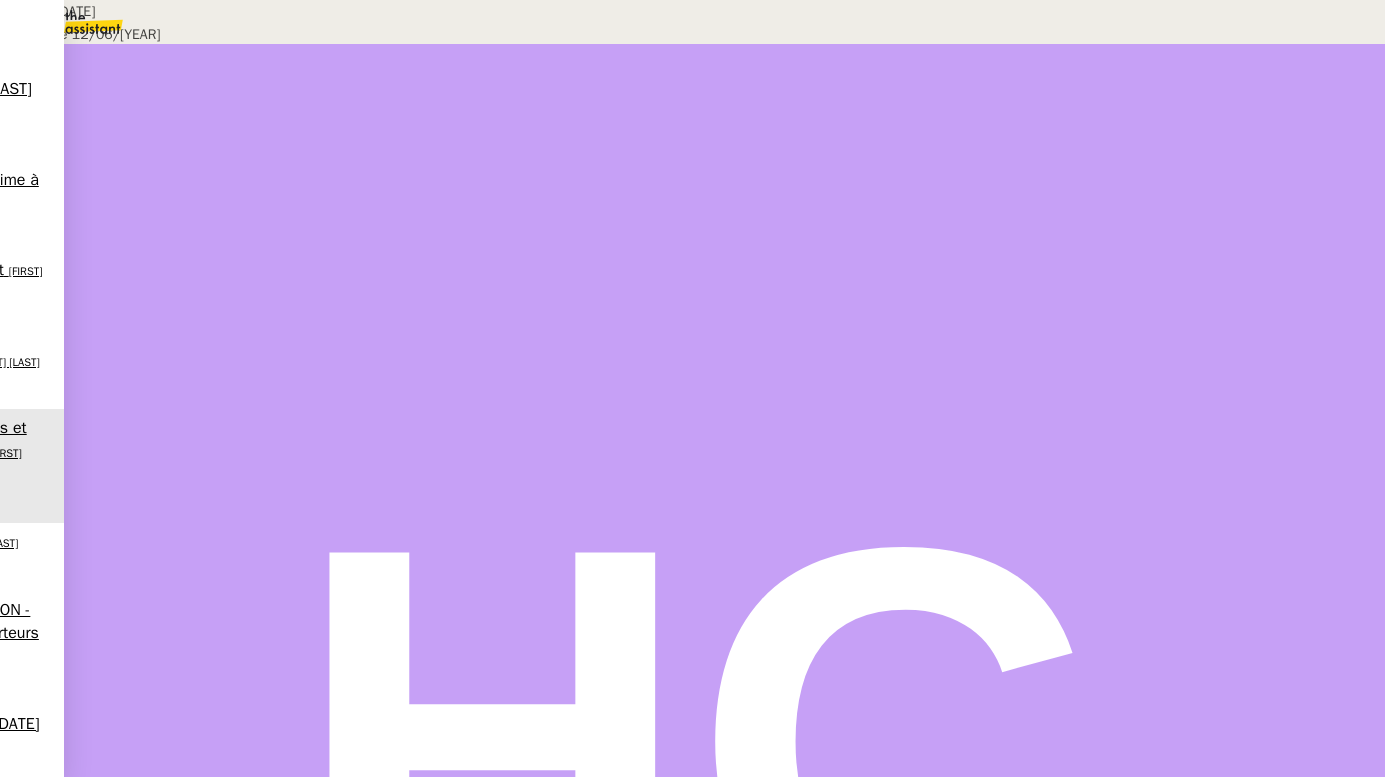 scroll, scrollTop: 1029, scrollLeft: 0, axis: vertical 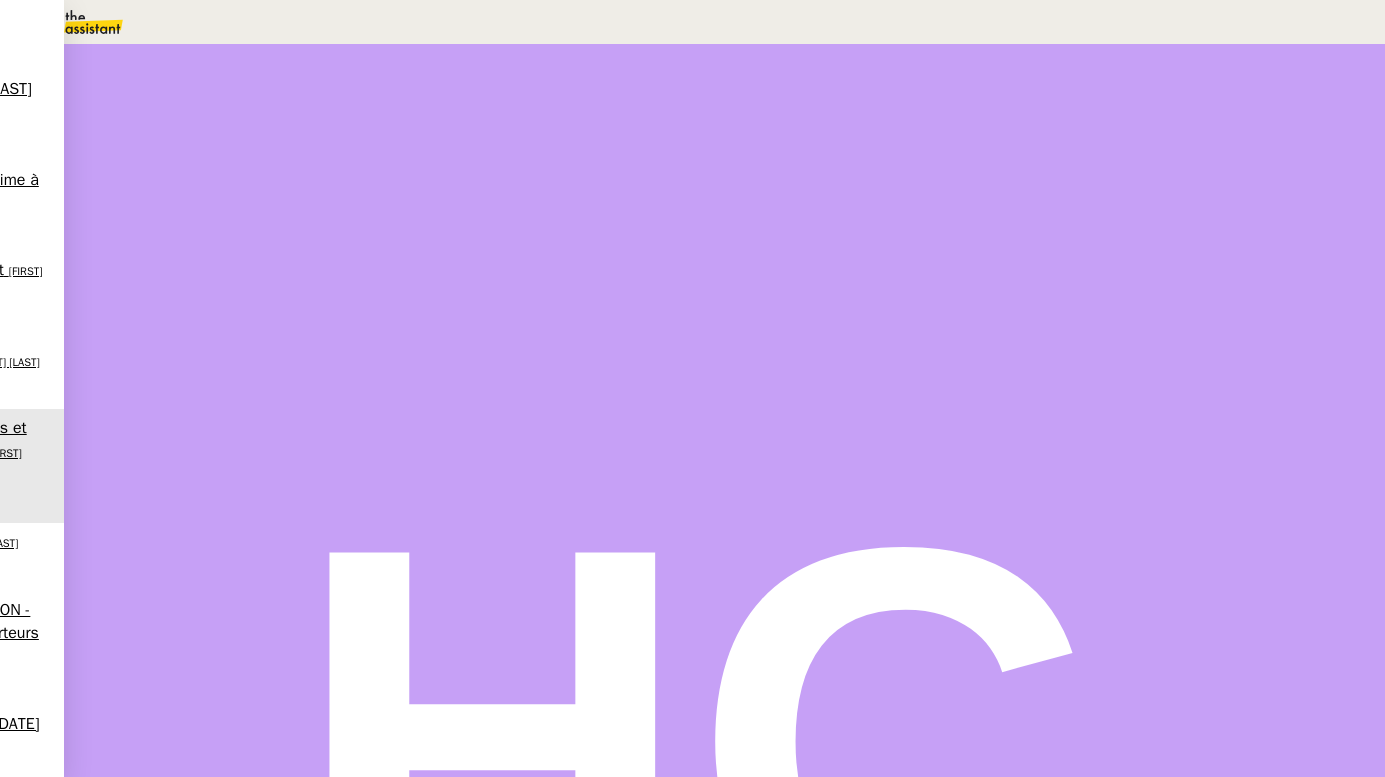 click at bounding box center (212, 467) 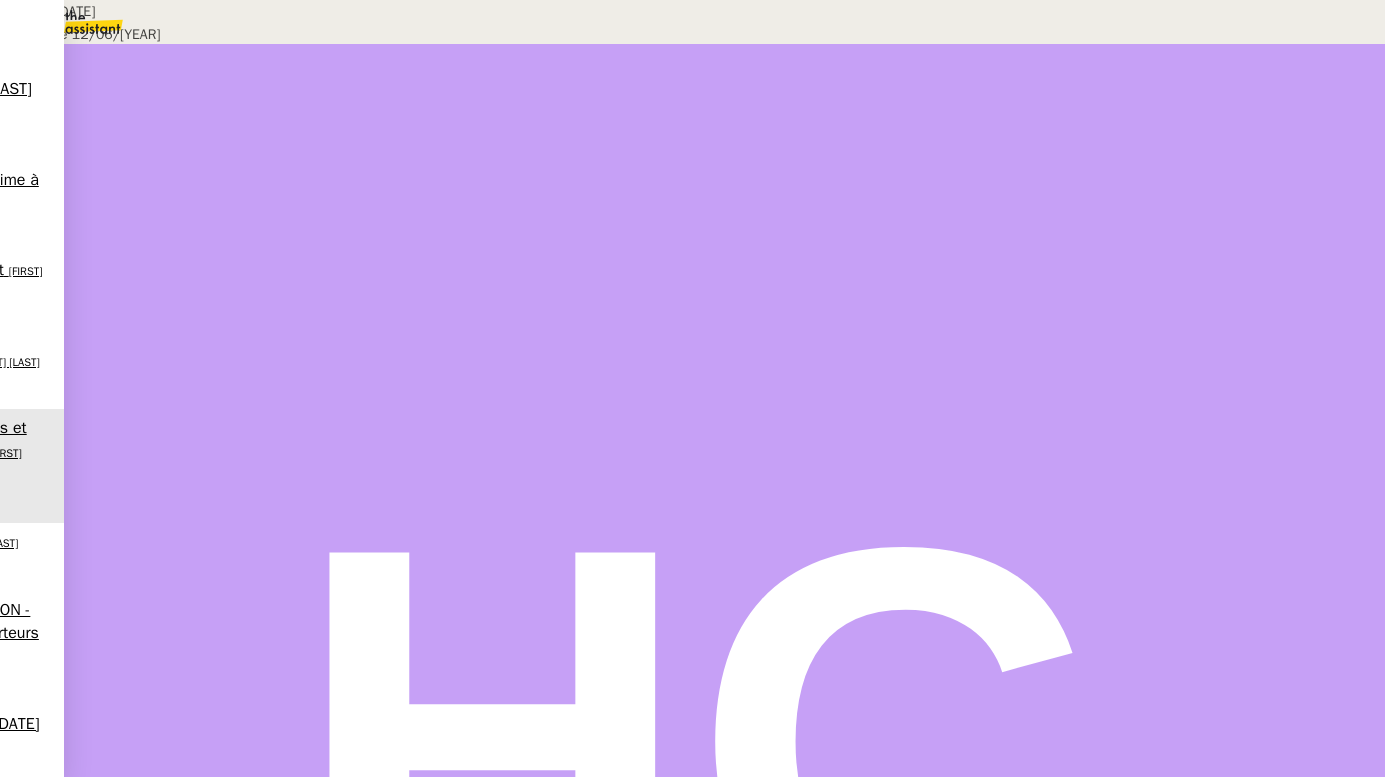 scroll, scrollTop: 1608, scrollLeft: 0, axis: vertical 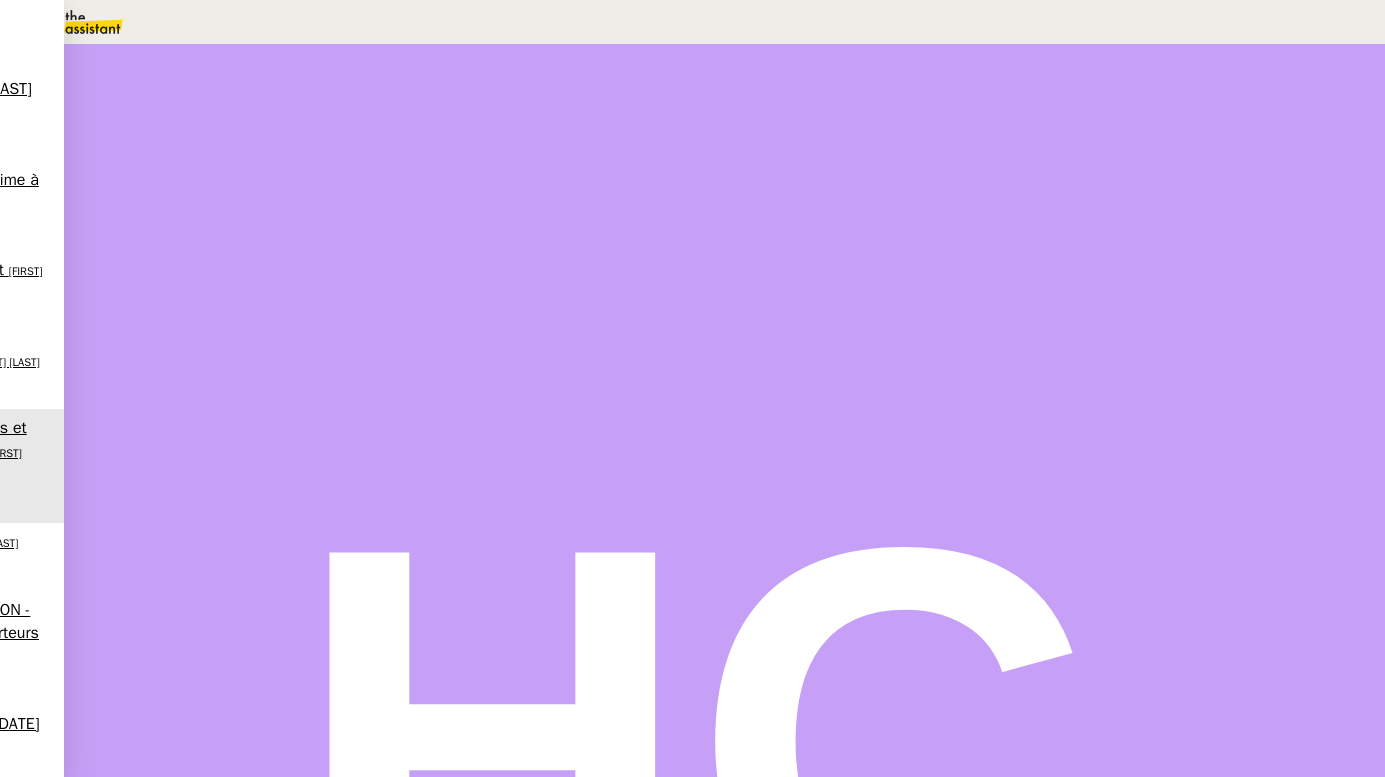 click at bounding box center (212, 465) 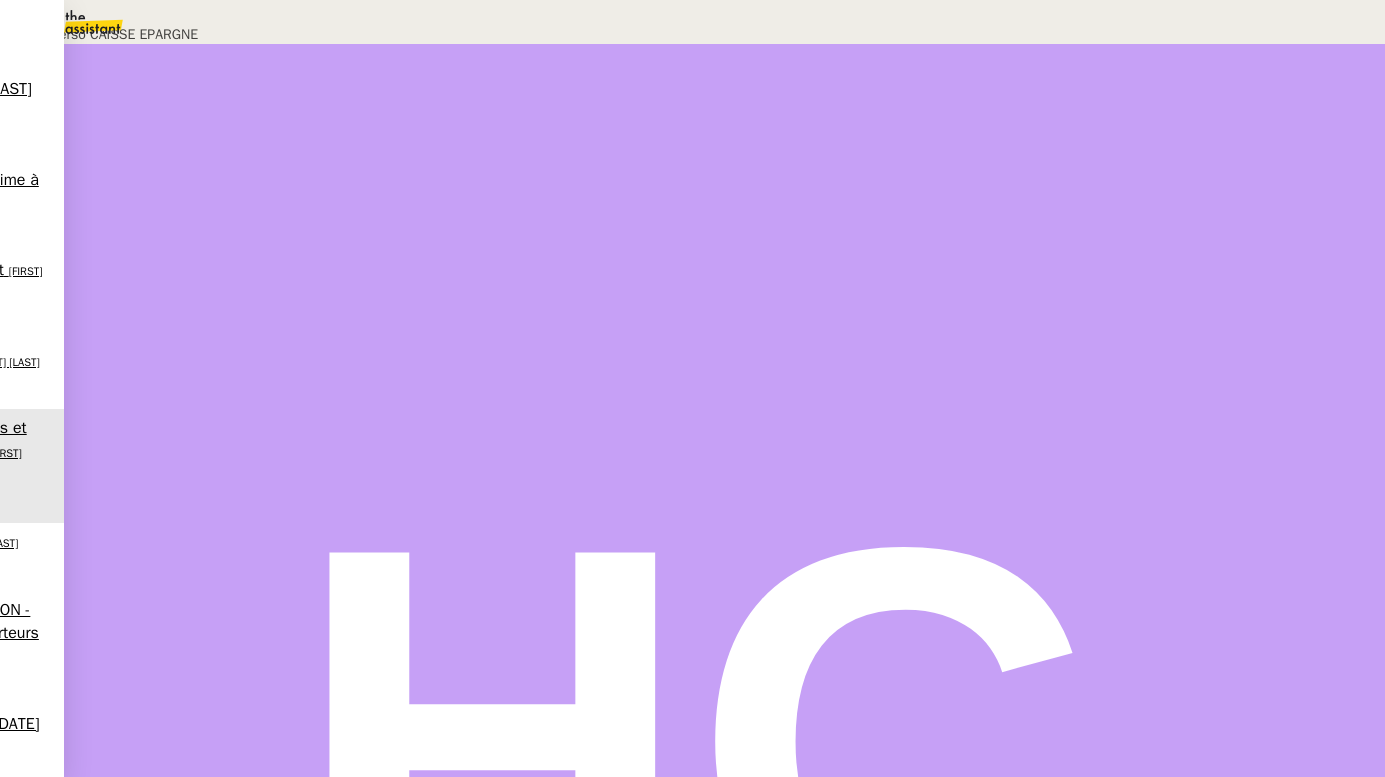 click on "Déverrouiller" at bounding box center [57, 98] 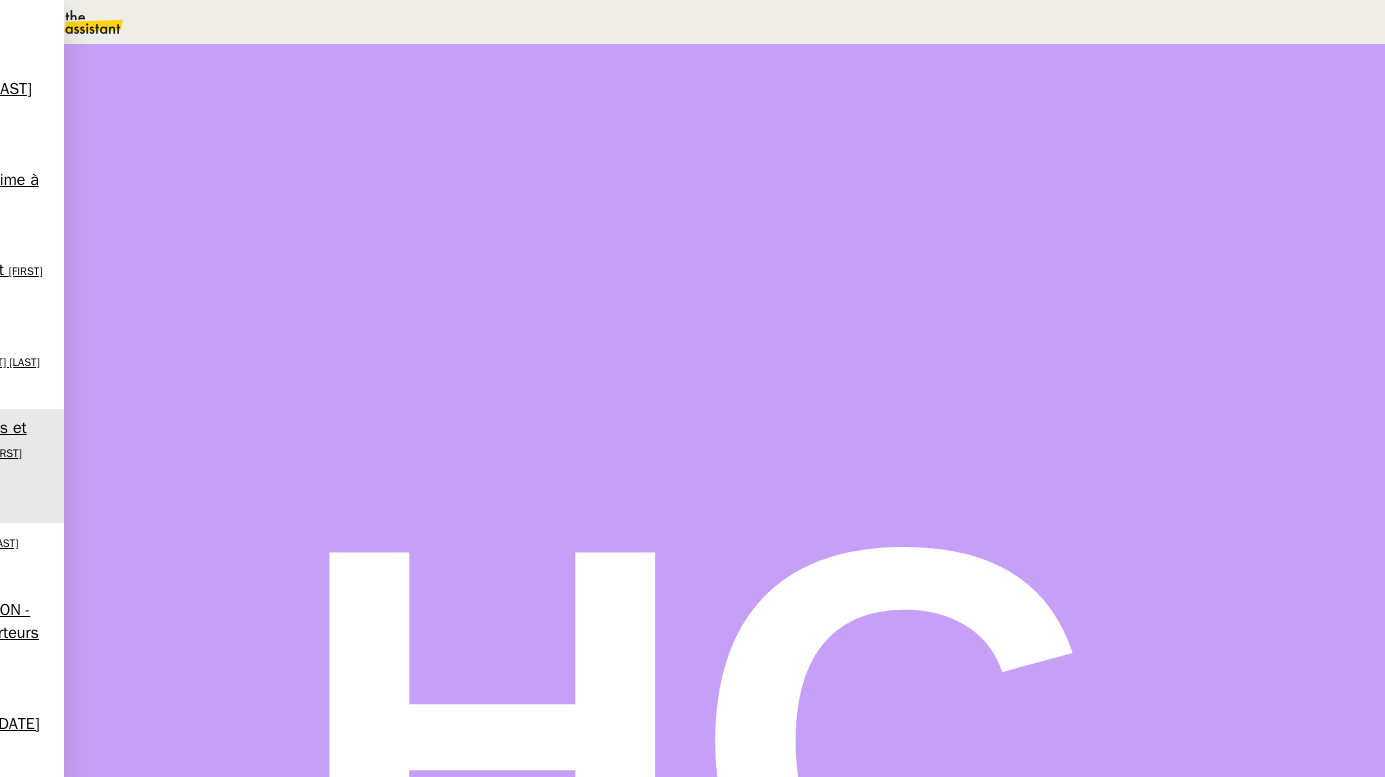 scroll, scrollTop: 74, scrollLeft: 0, axis: vertical 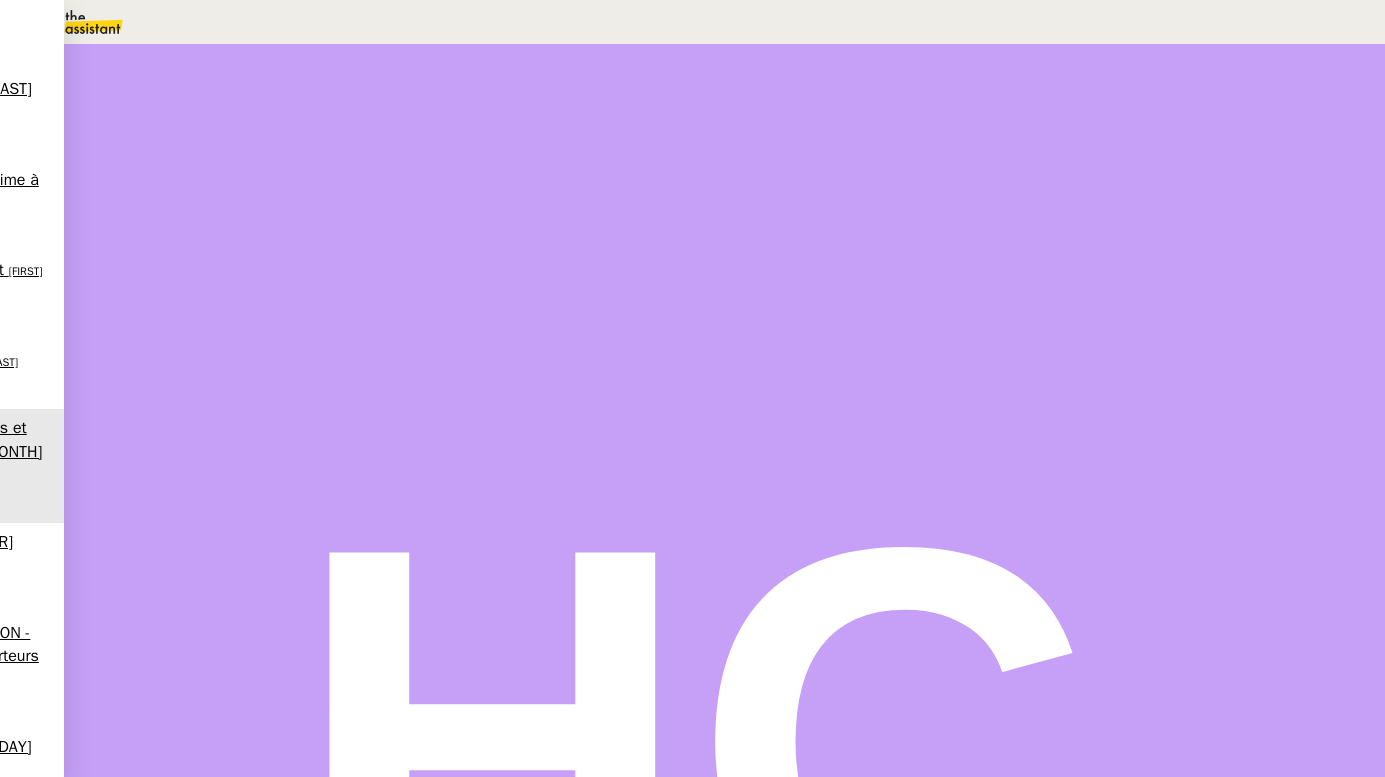 click on "Compte perso CAISSE EPARGNE" at bounding box center (162, 2592) 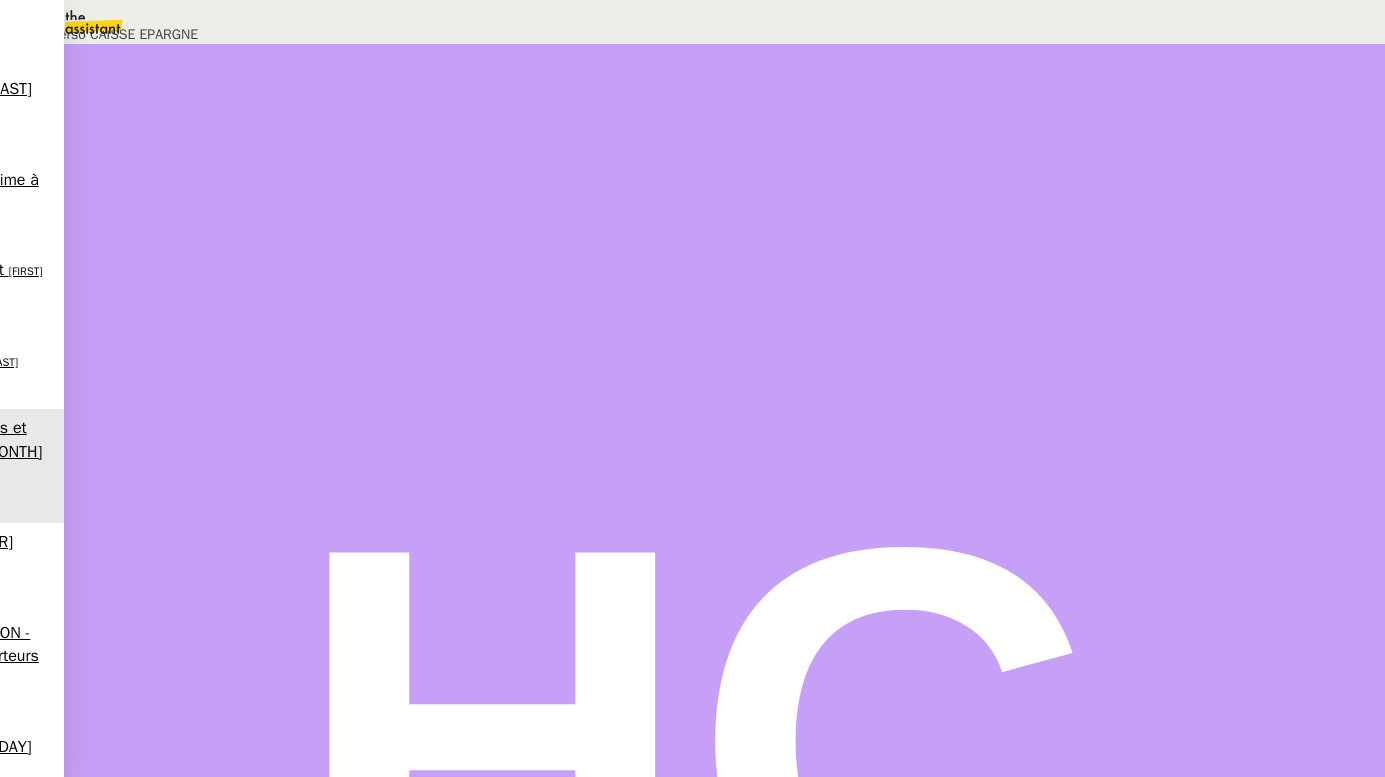 click at bounding box center [12, 95] 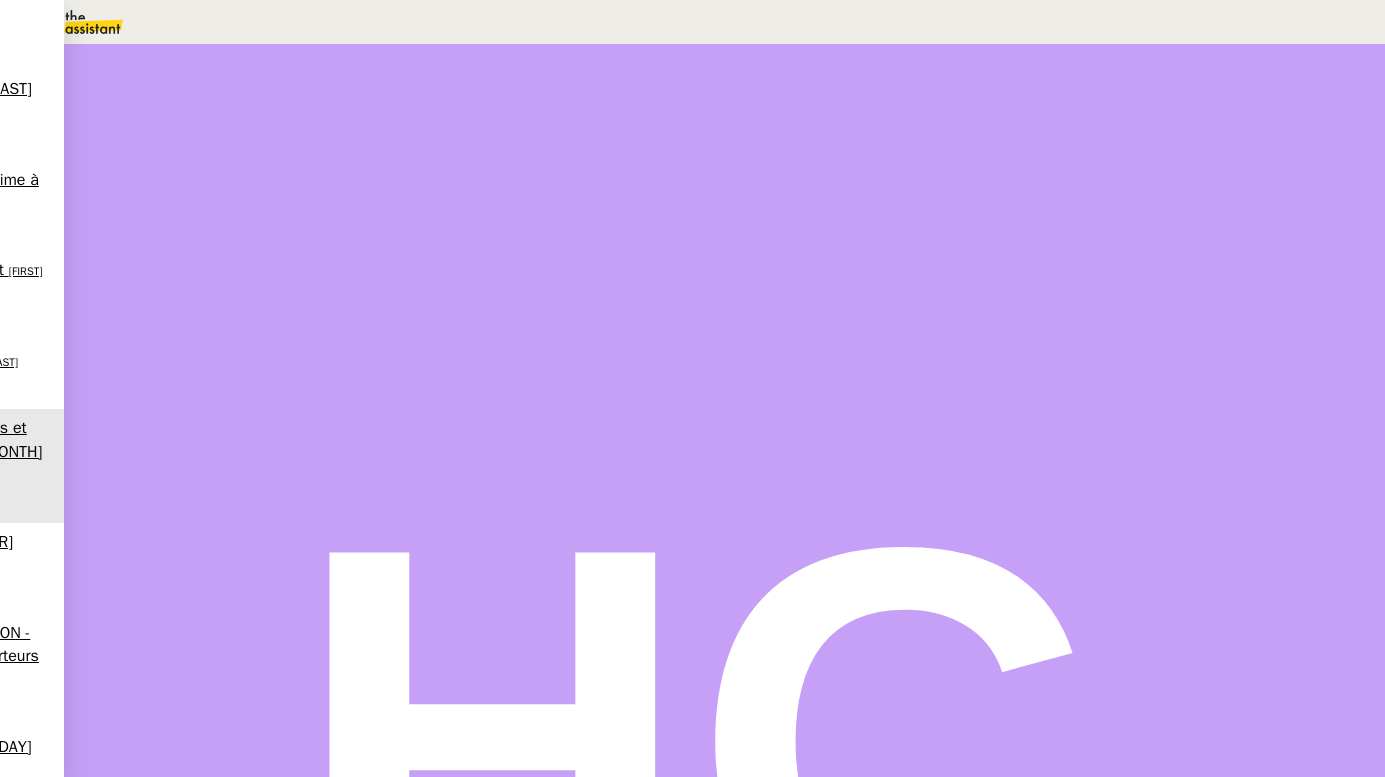 scroll, scrollTop: 3, scrollLeft: 0, axis: vertical 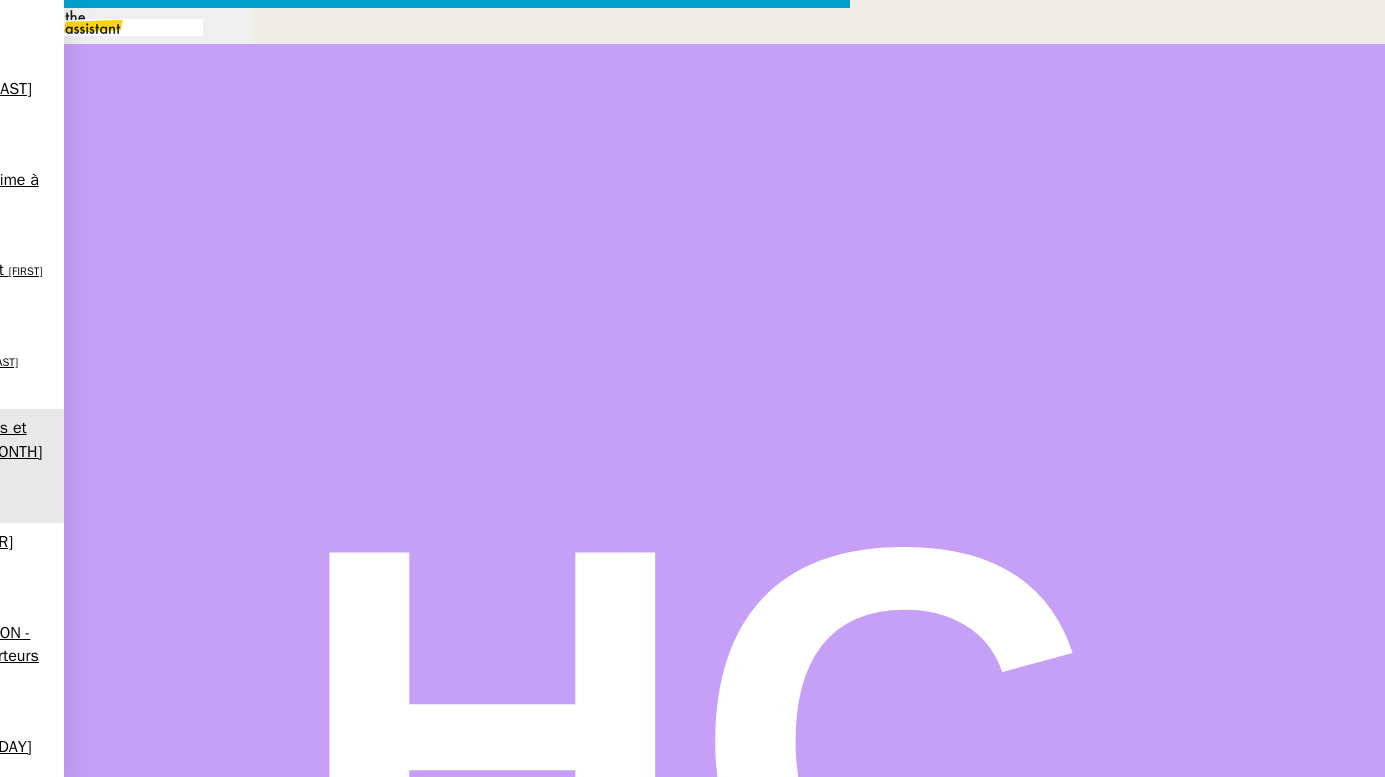 click at bounding box center (425, 837) 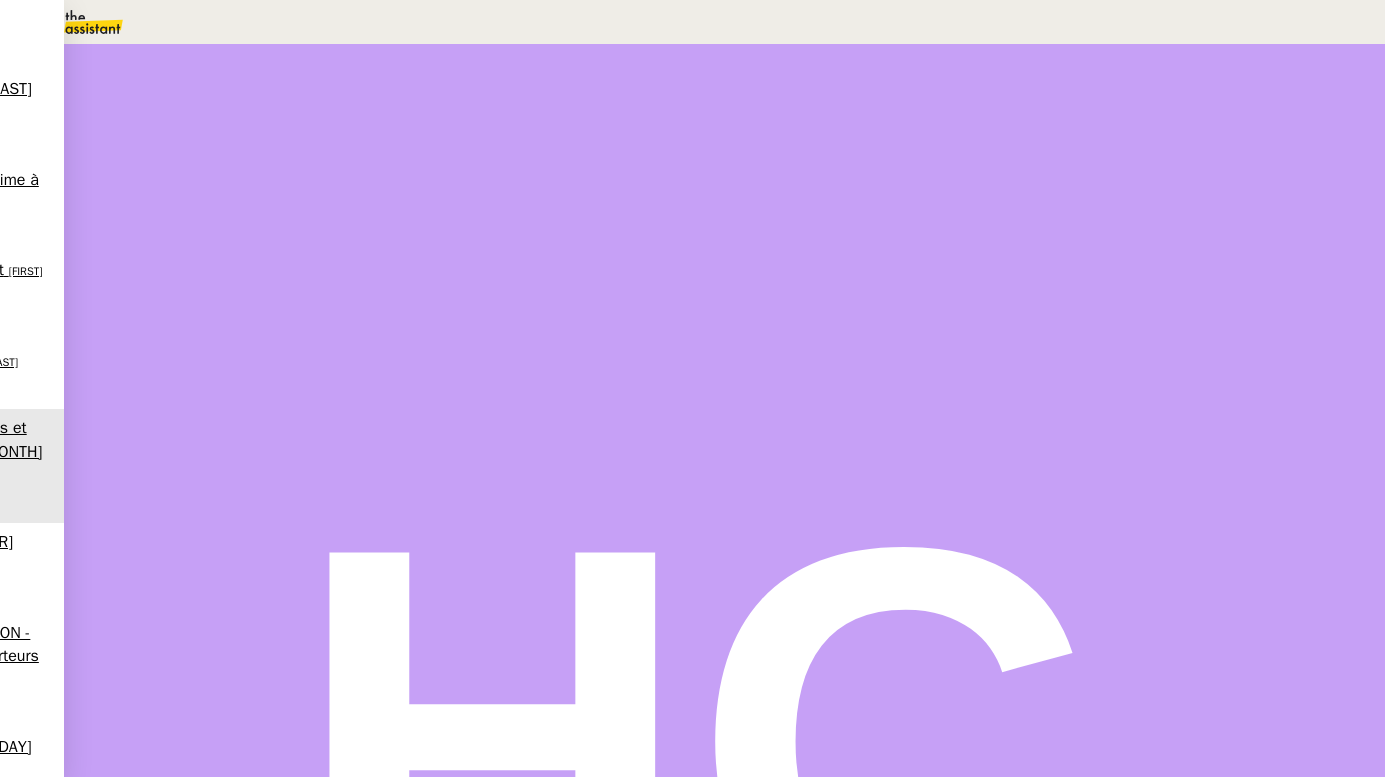 click on "Re: Code d'authentification
Marine,  La •••" at bounding box center [614, 492] 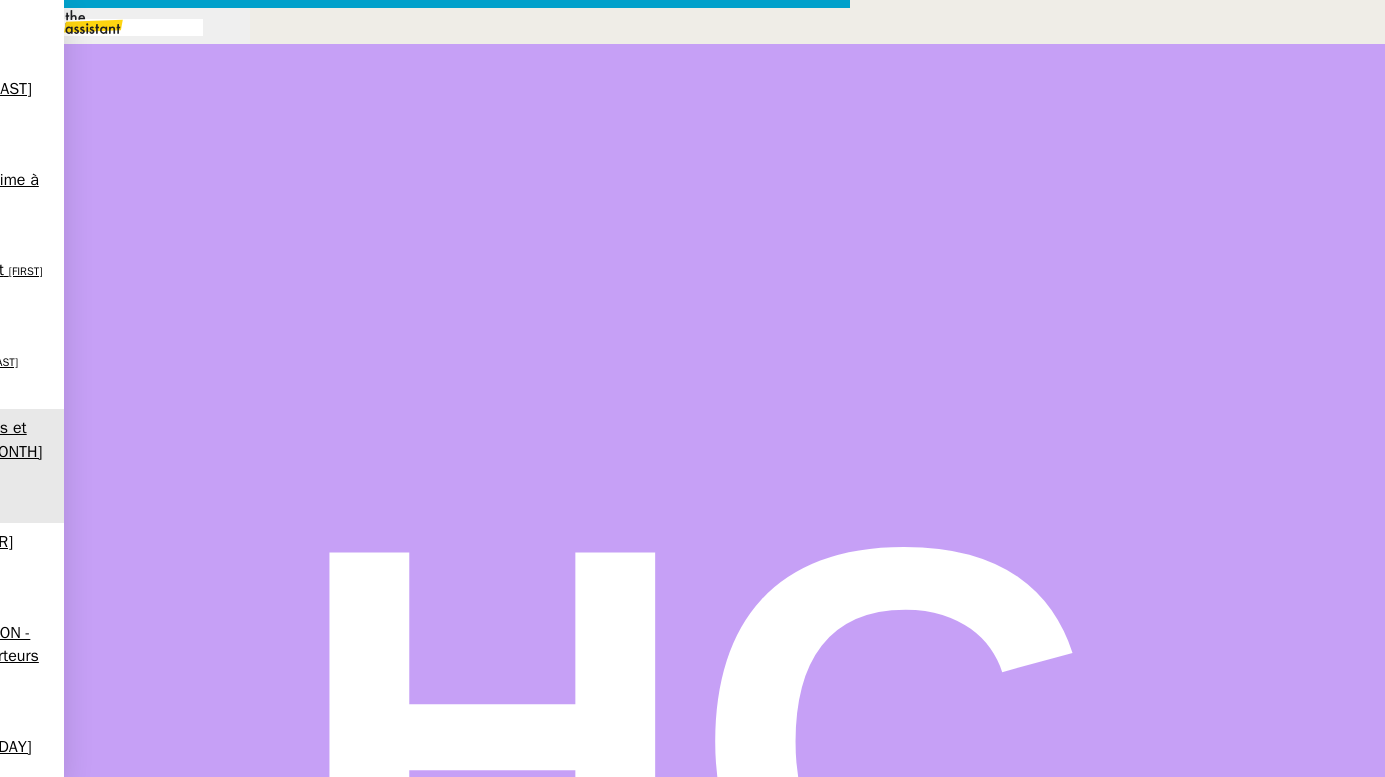 scroll, scrollTop: 0, scrollLeft: 42, axis: horizontal 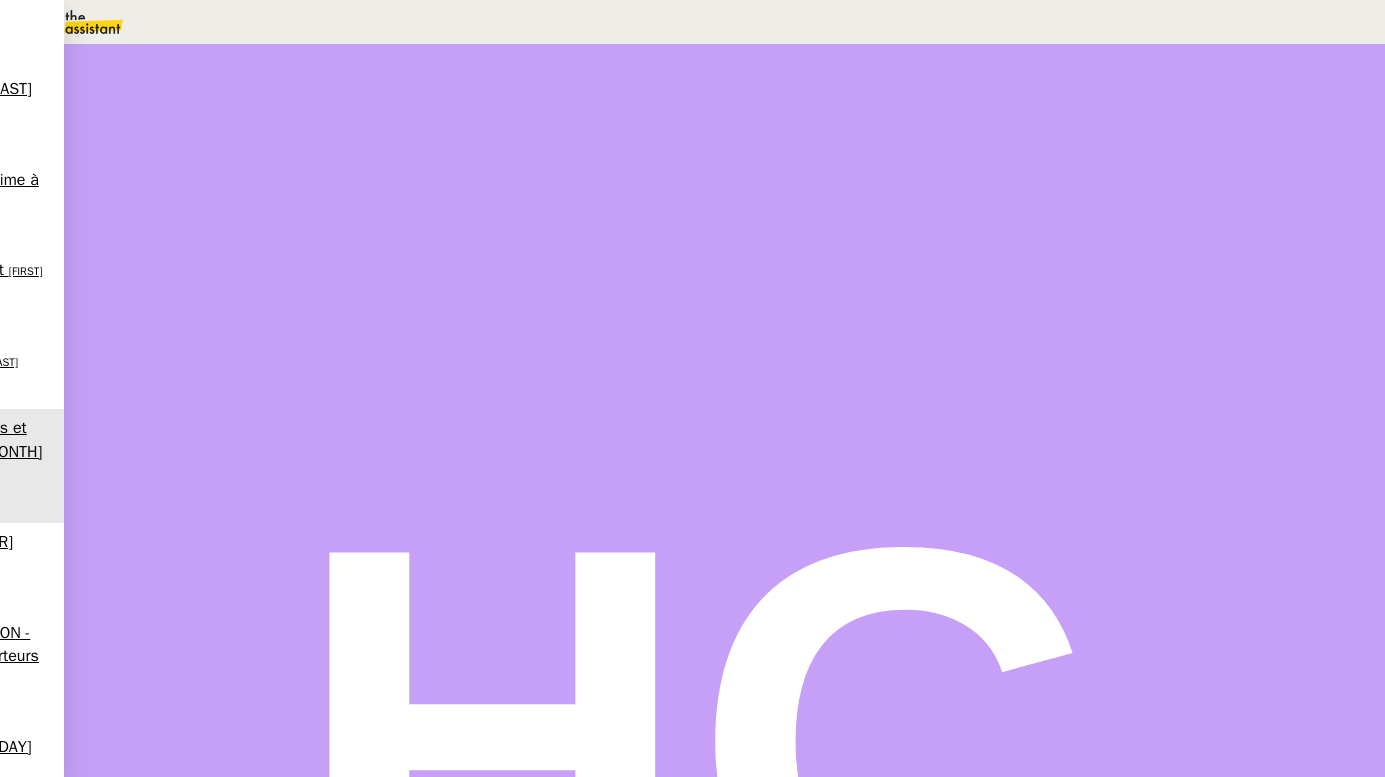 click at bounding box center (212, 390) 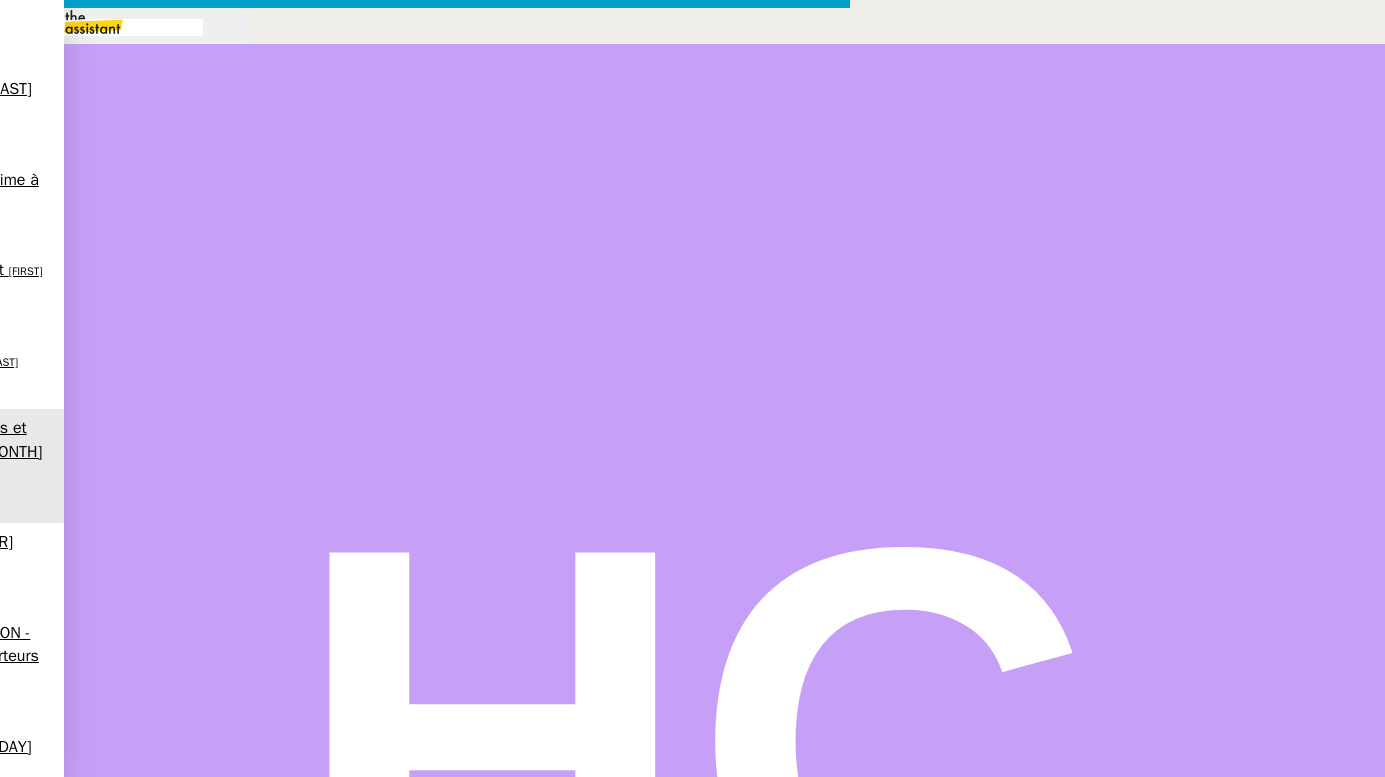 scroll, scrollTop: 0, scrollLeft: 42, axis: horizontal 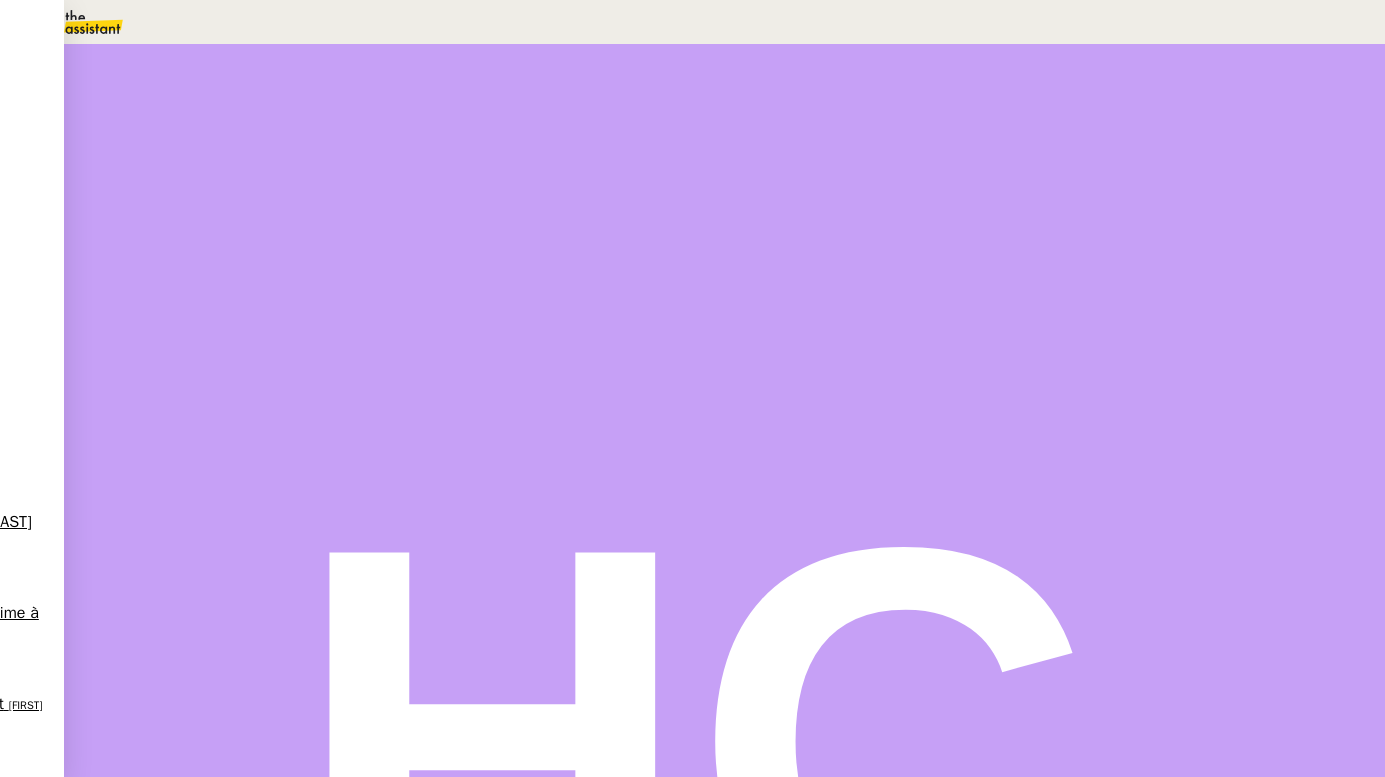 drag, startPoint x: 184, startPoint y: 349, endPoint x: 107, endPoint y: 353, distance: 77.10383 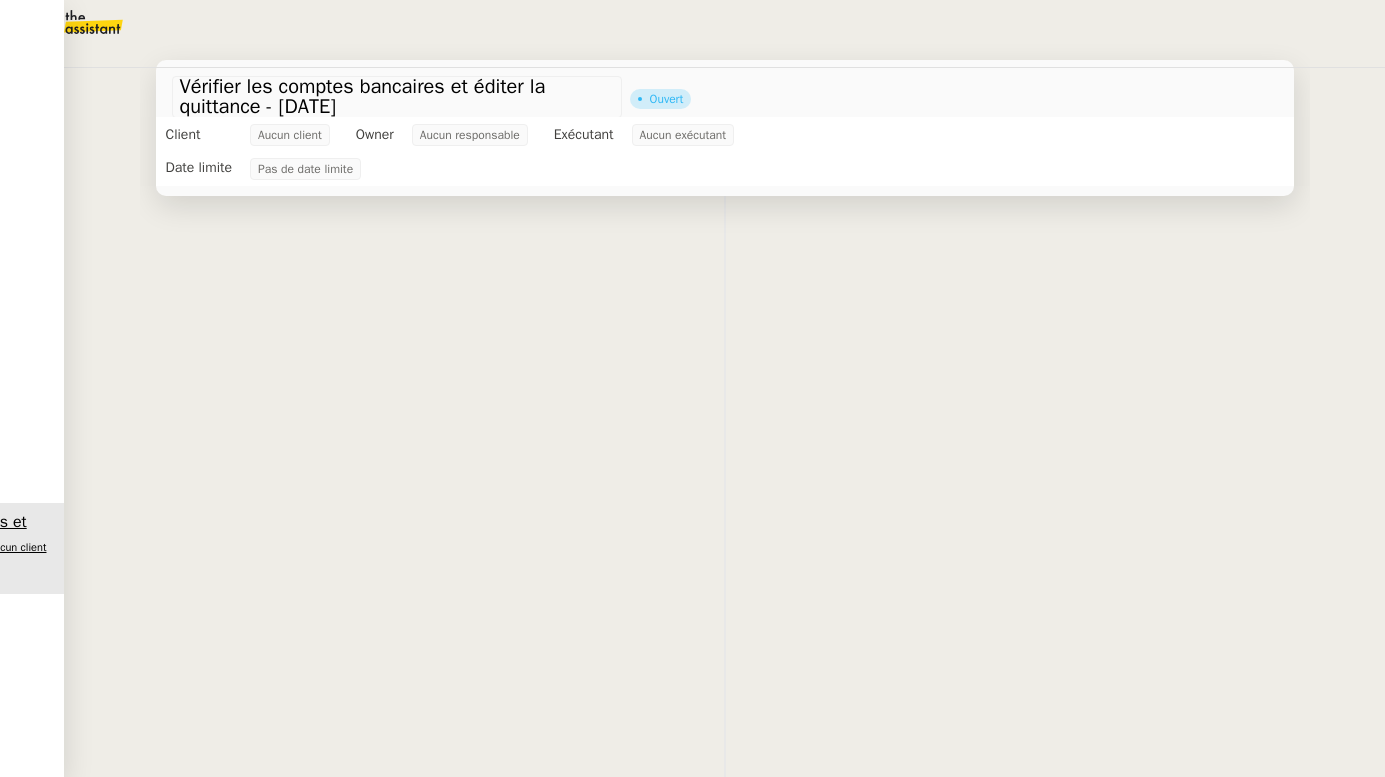 scroll, scrollTop: 0, scrollLeft: 0, axis: both 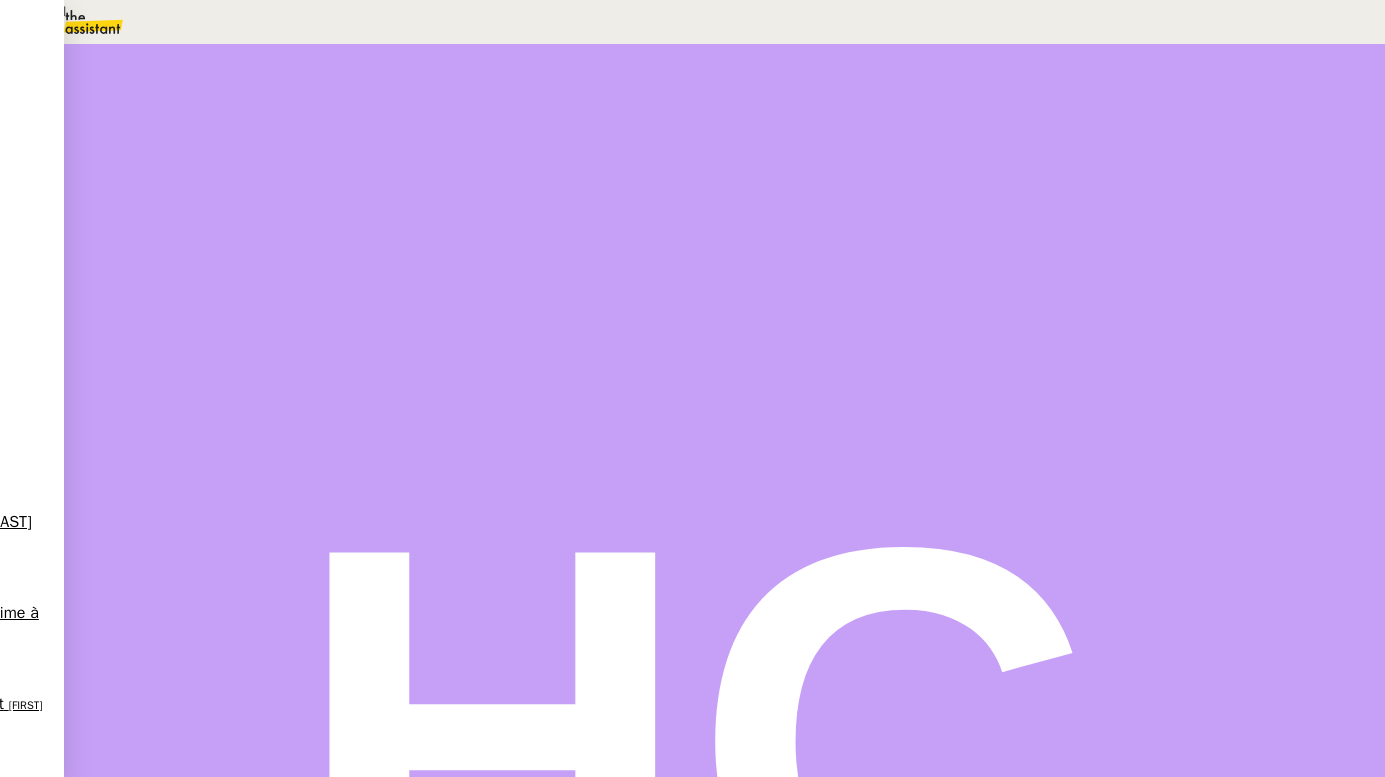 click at bounding box center (182, 174) 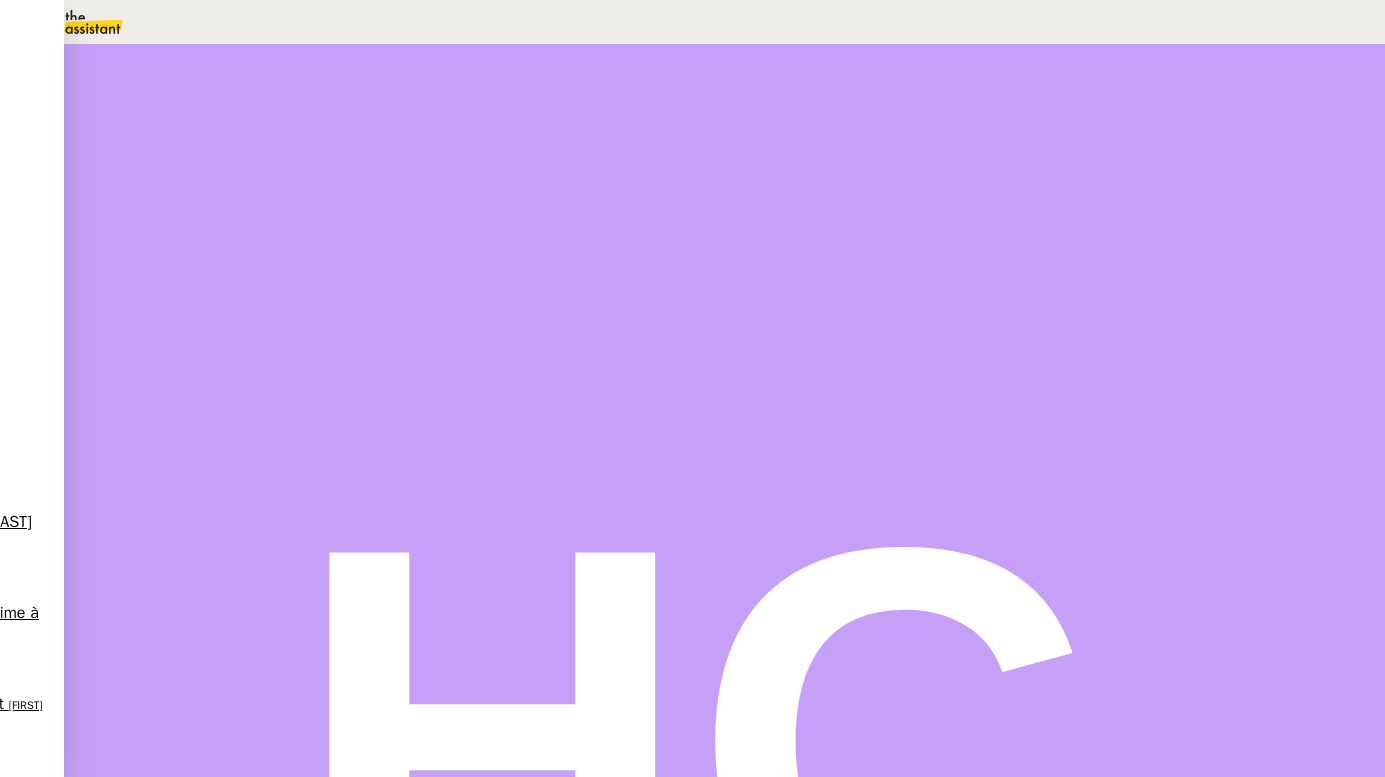 scroll, scrollTop: 0, scrollLeft: 0, axis: both 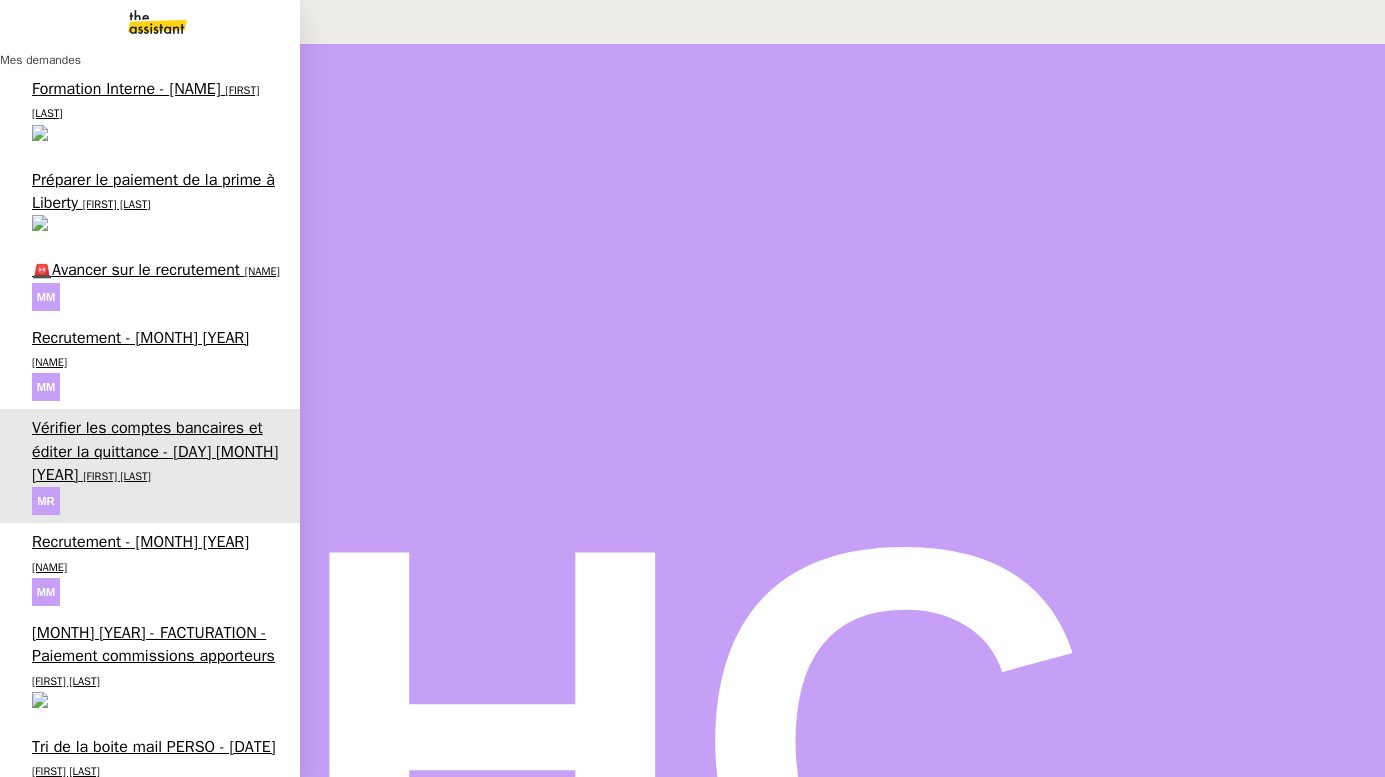 click on "🚨Avancer sur le recrutement" at bounding box center [136, 270] 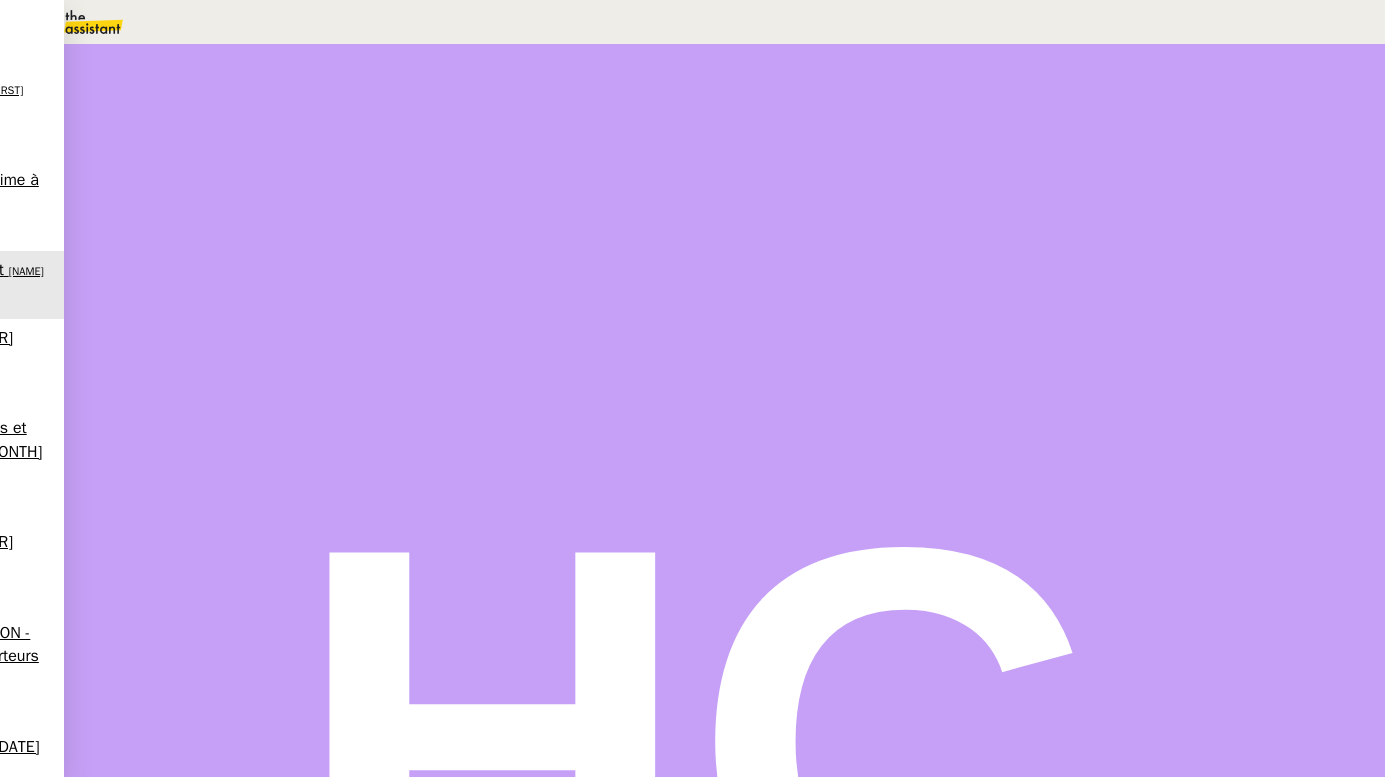 scroll, scrollTop: 0, scrollLeft: 0, axis: both 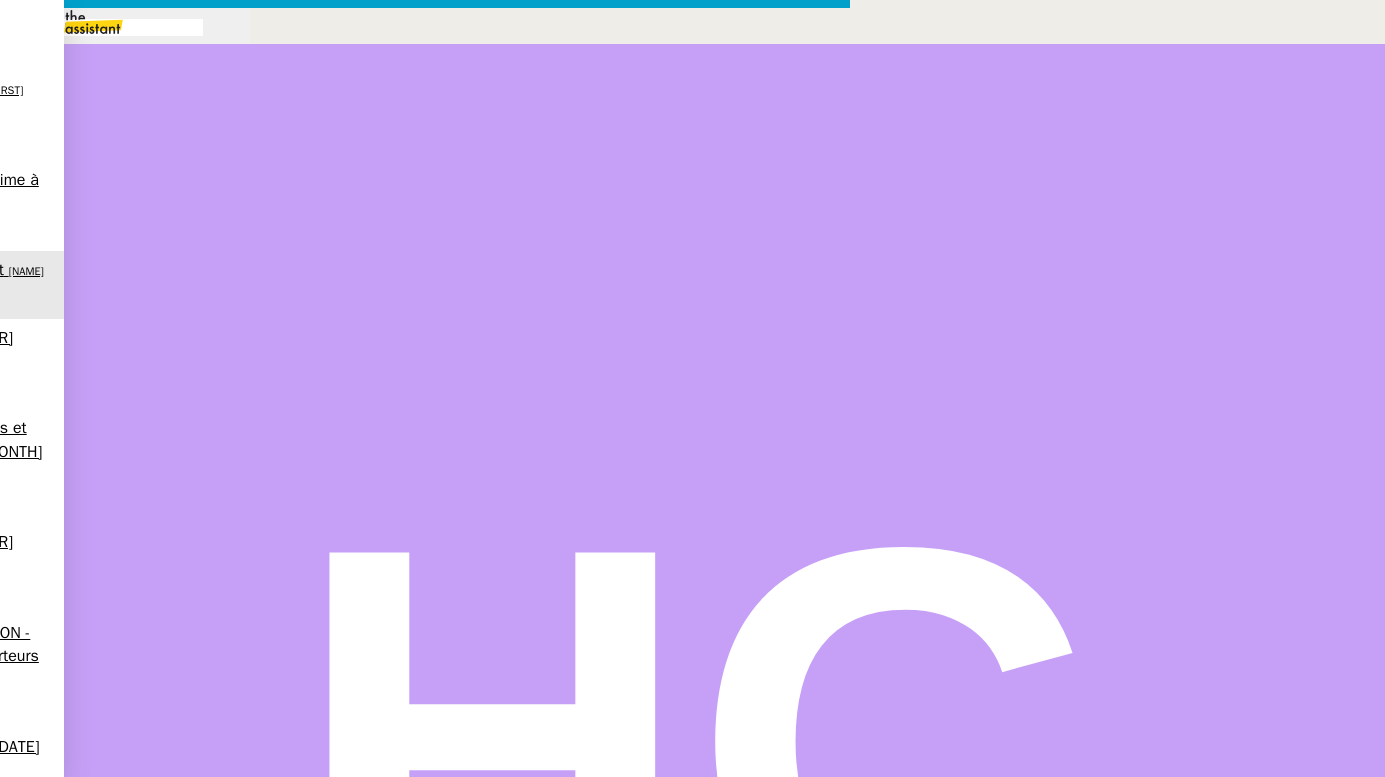 click on "Supprimer" at bounding box center [45, 1109] 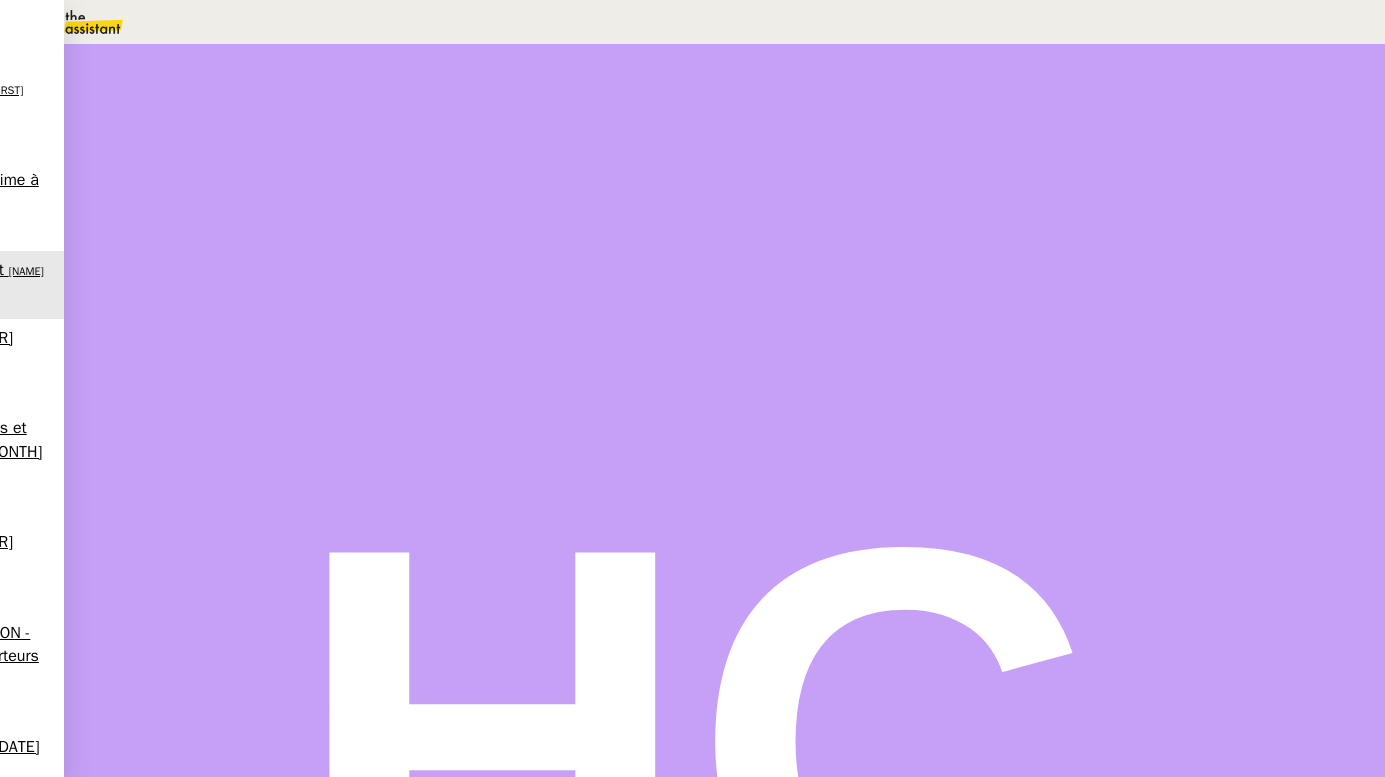 scroll, scrollTop: 0, scrollLeft: 0, axis: both 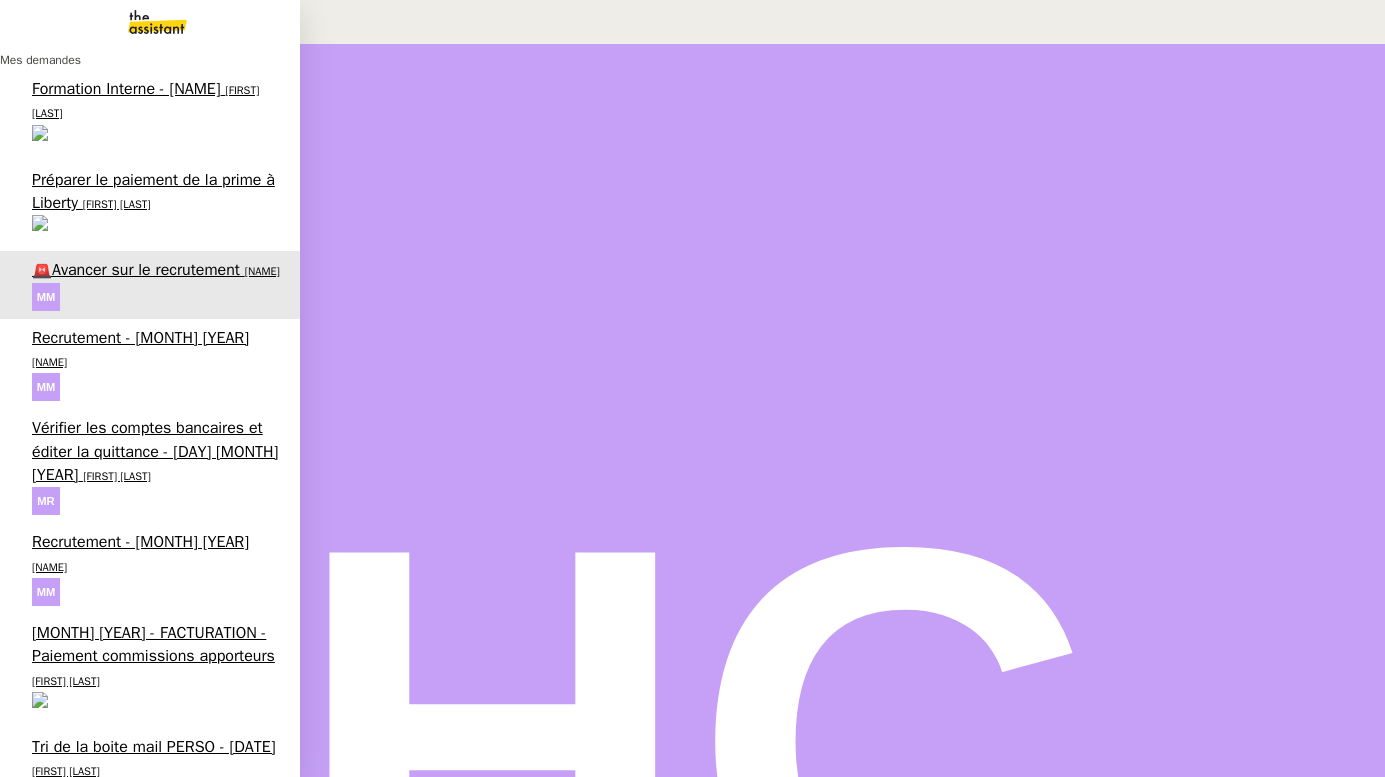 click on "Préparer le paiement de la prime à Liberty" at bounding box center (153, 191) 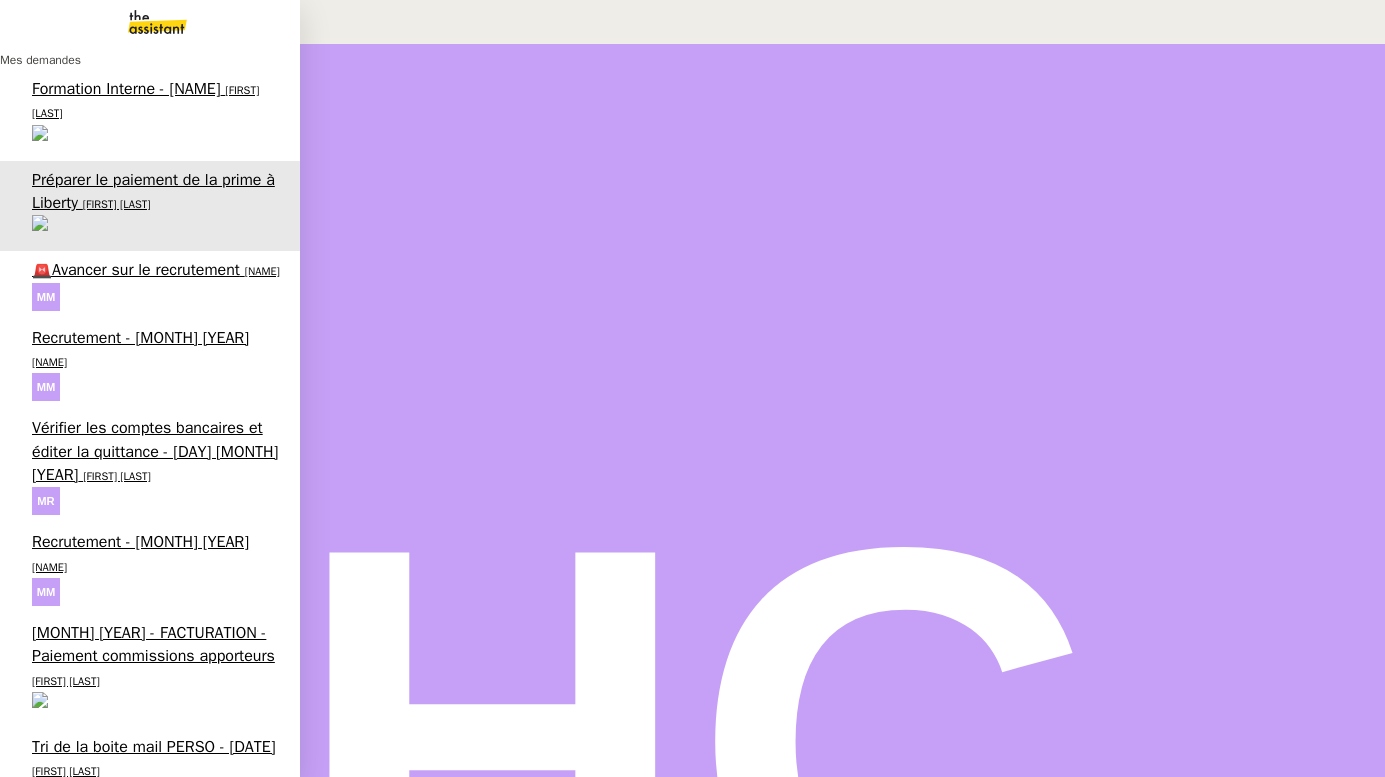click on "Vérifier les comptes bancaires et éditer la quittance - [DAY] [MONTH] [YEAR]" at bounding box center [155, 451] 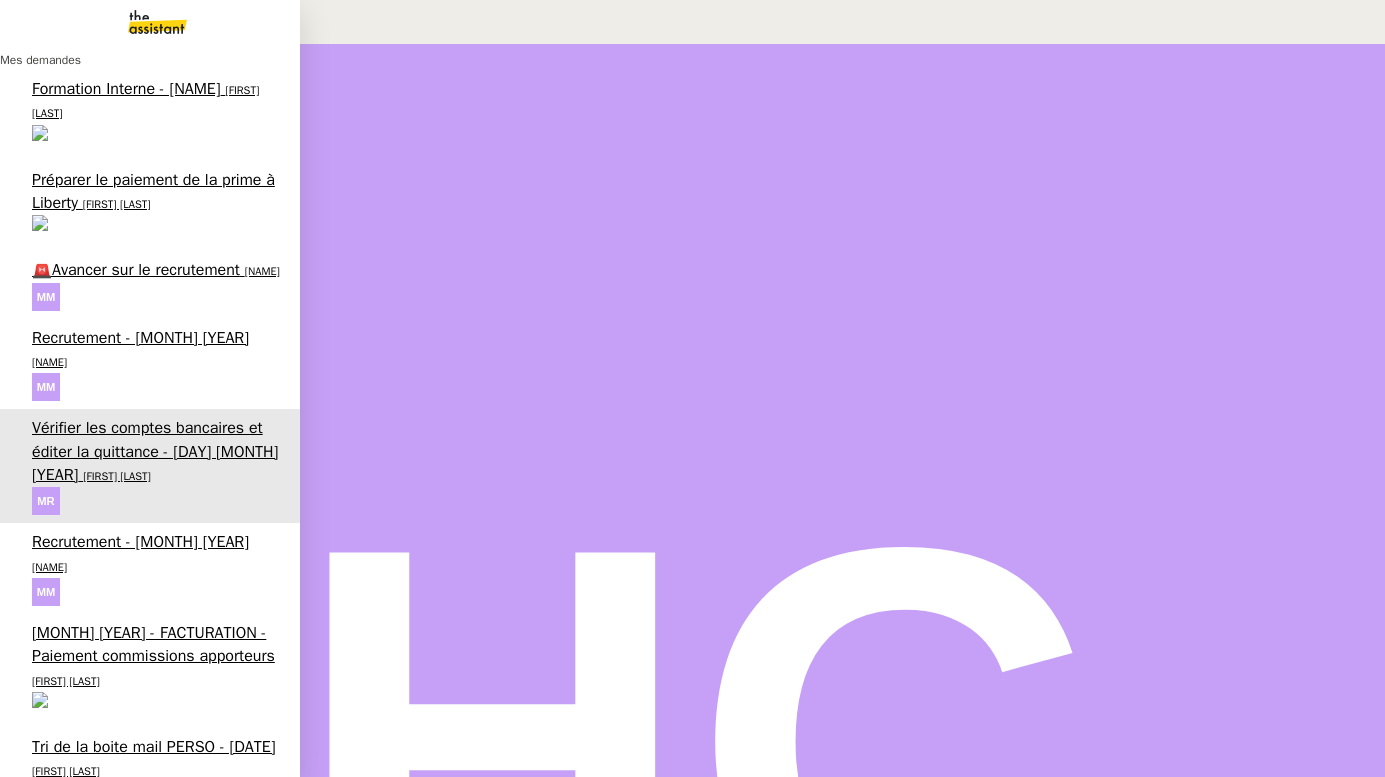 click on "[NAME]" at bounding box center (49, 567) 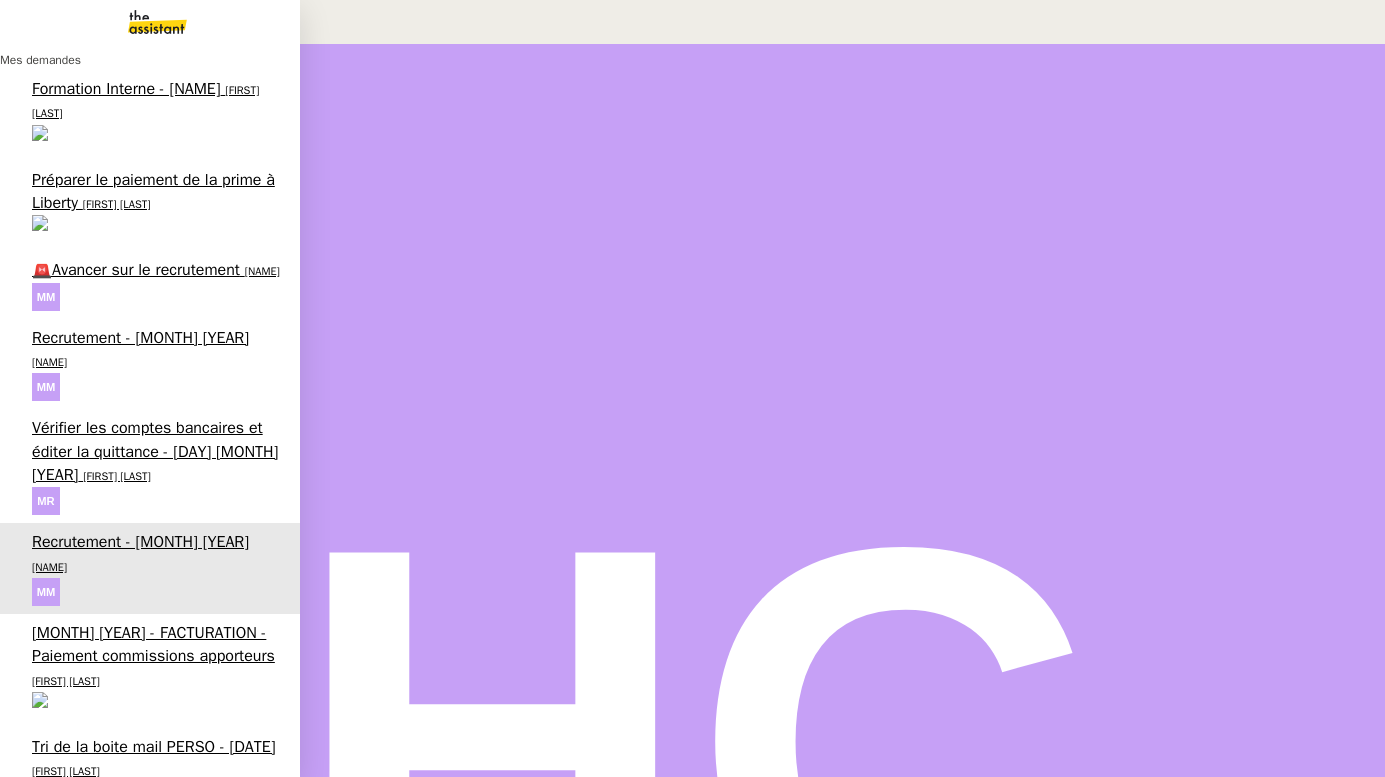 click on "[MONTH] [YEAR] - FACTURATION - Paiement commissions apporteurs" at bounding box center [153, 644] 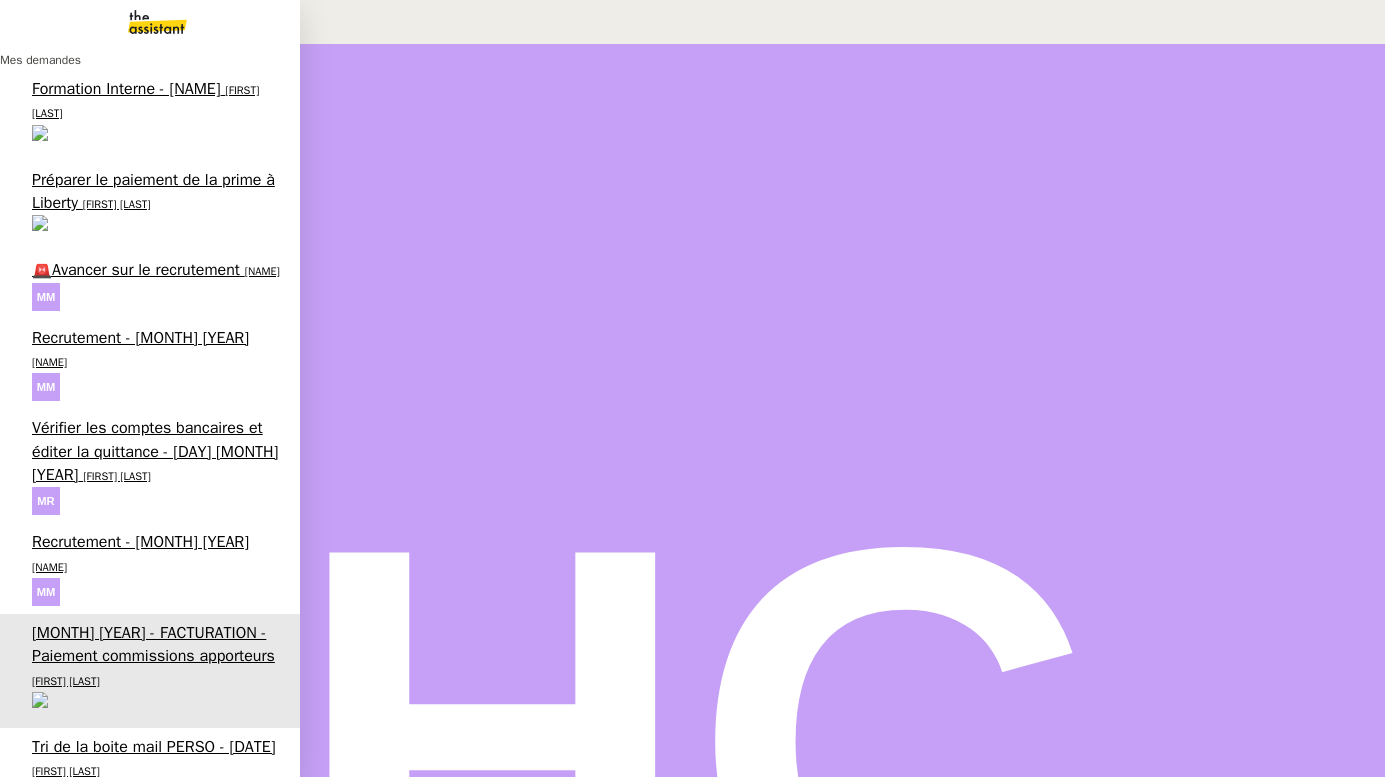 click on "Tri de la boite mail PERSO - [DATE]" at bounding box center [154, 747] 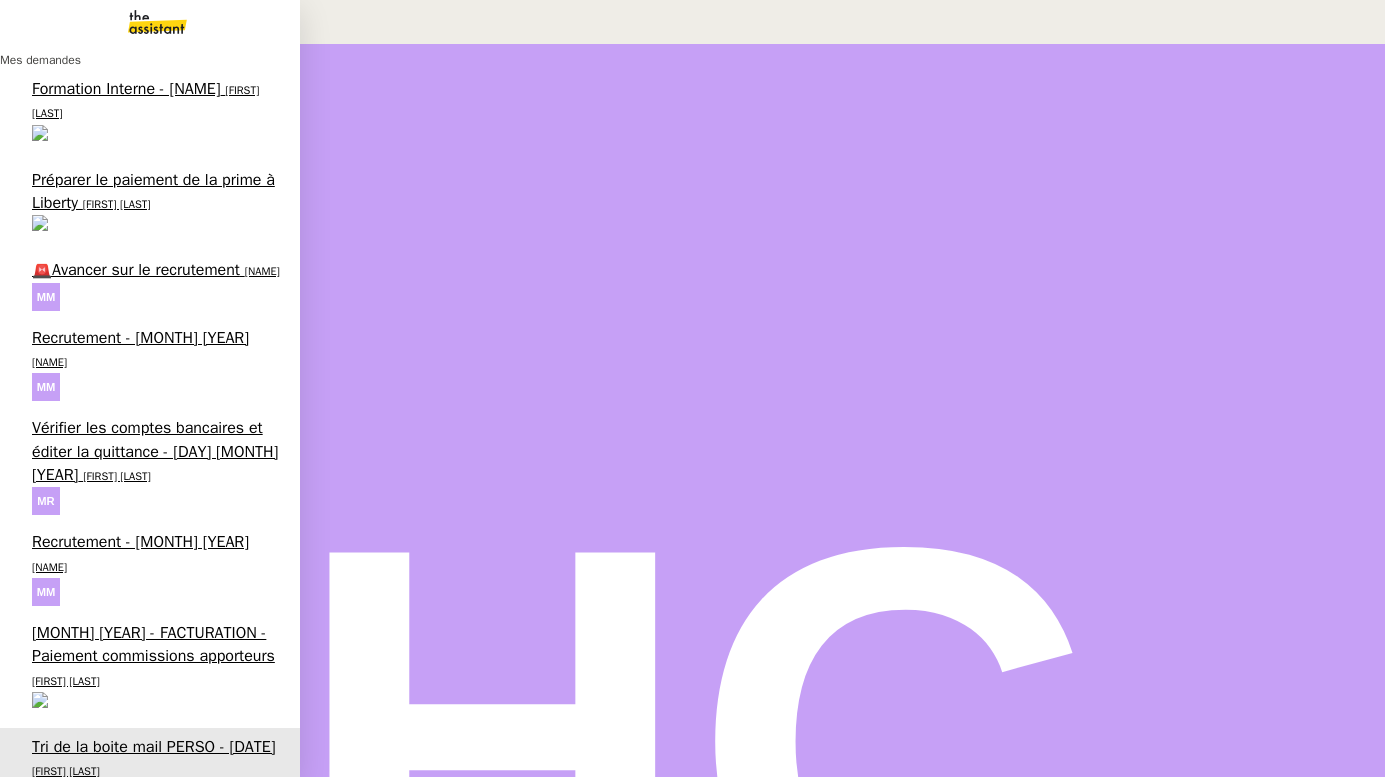 click on "Optimiser fiche Google Business" at bounding box center (146, 838) 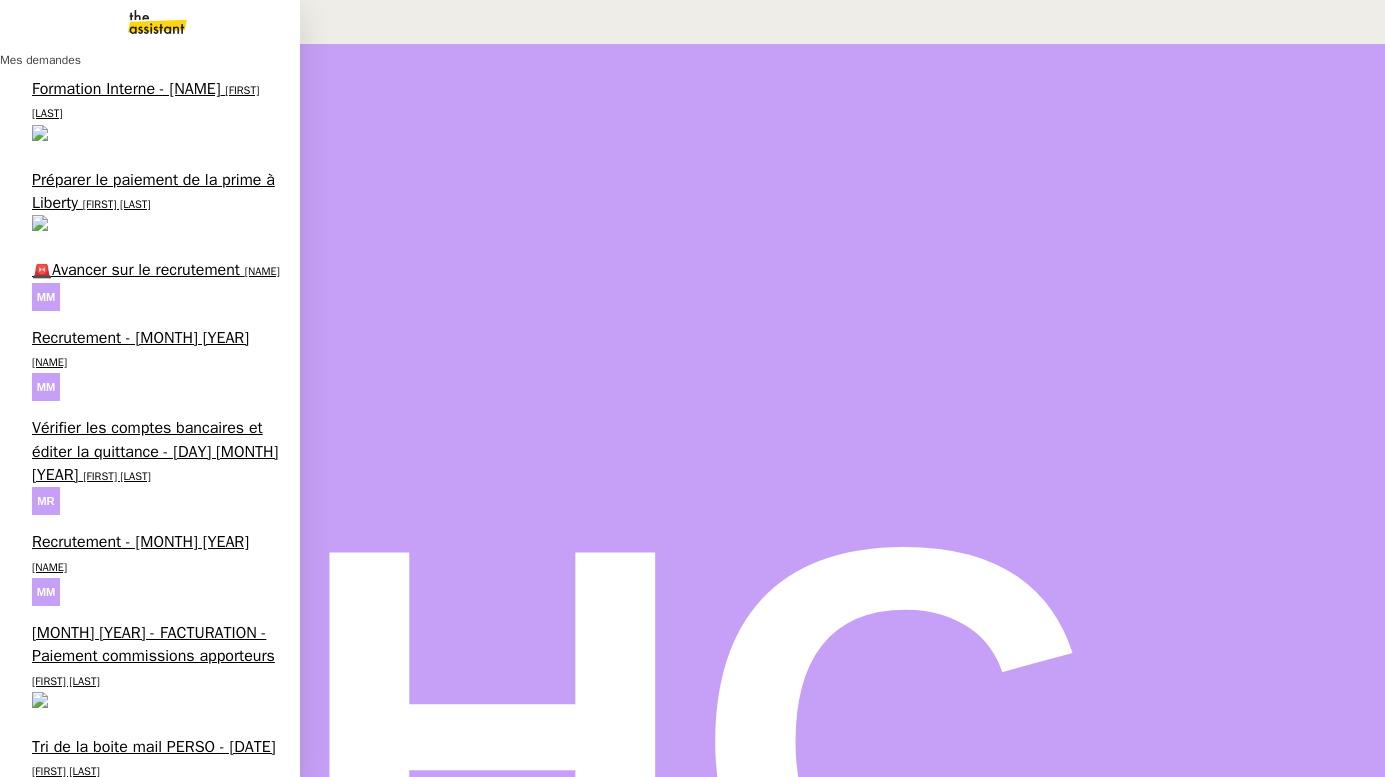 click on "[DAY] [MONTH] [YEAR] - QUOTIDIEN Gestion boite mail Accounting" at bounding box center [156, 939] 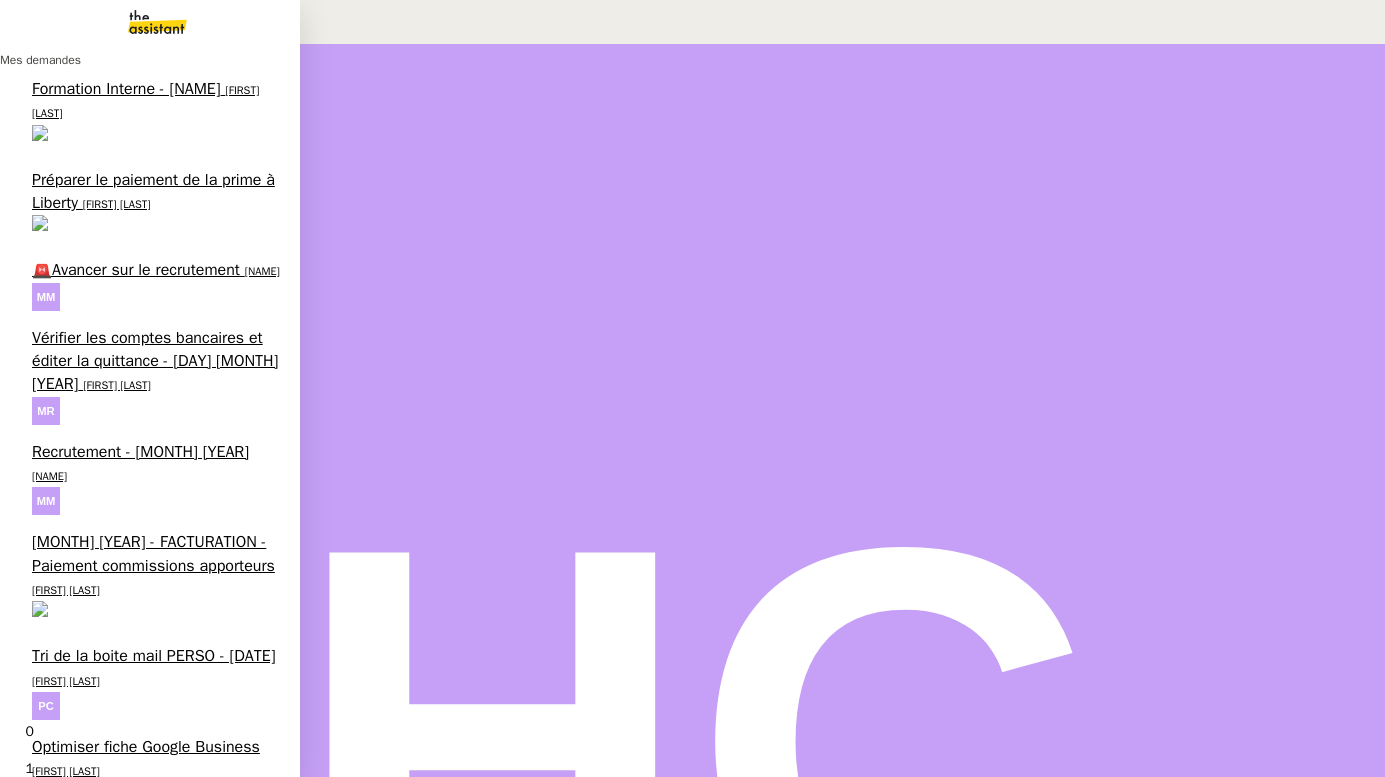 scroll, scrollTop: 0, scrollLeft: 0, axis: both 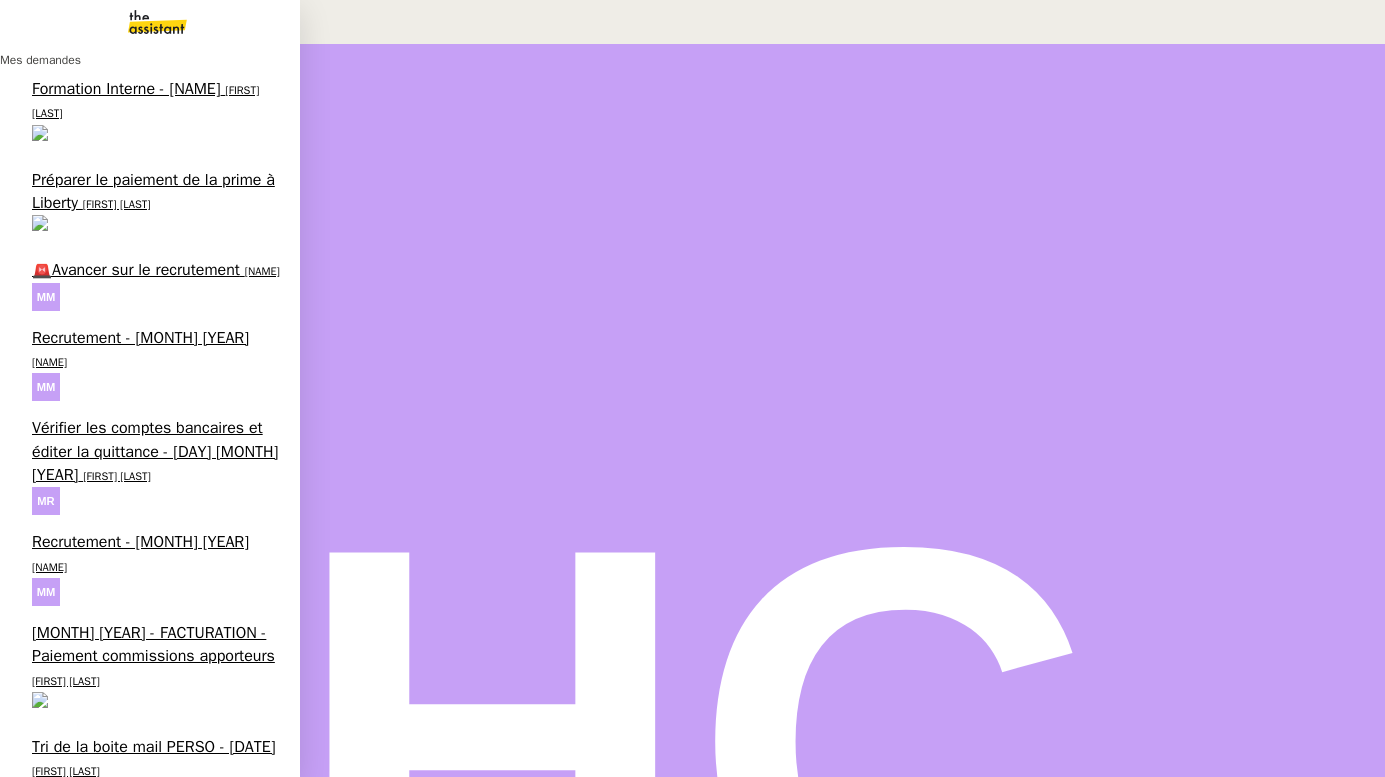 click on "Vérifier les comptes bancaires et éditer la quittance - [DAY] [MONTH] [YEAR]" at bounding box center [155, 451] 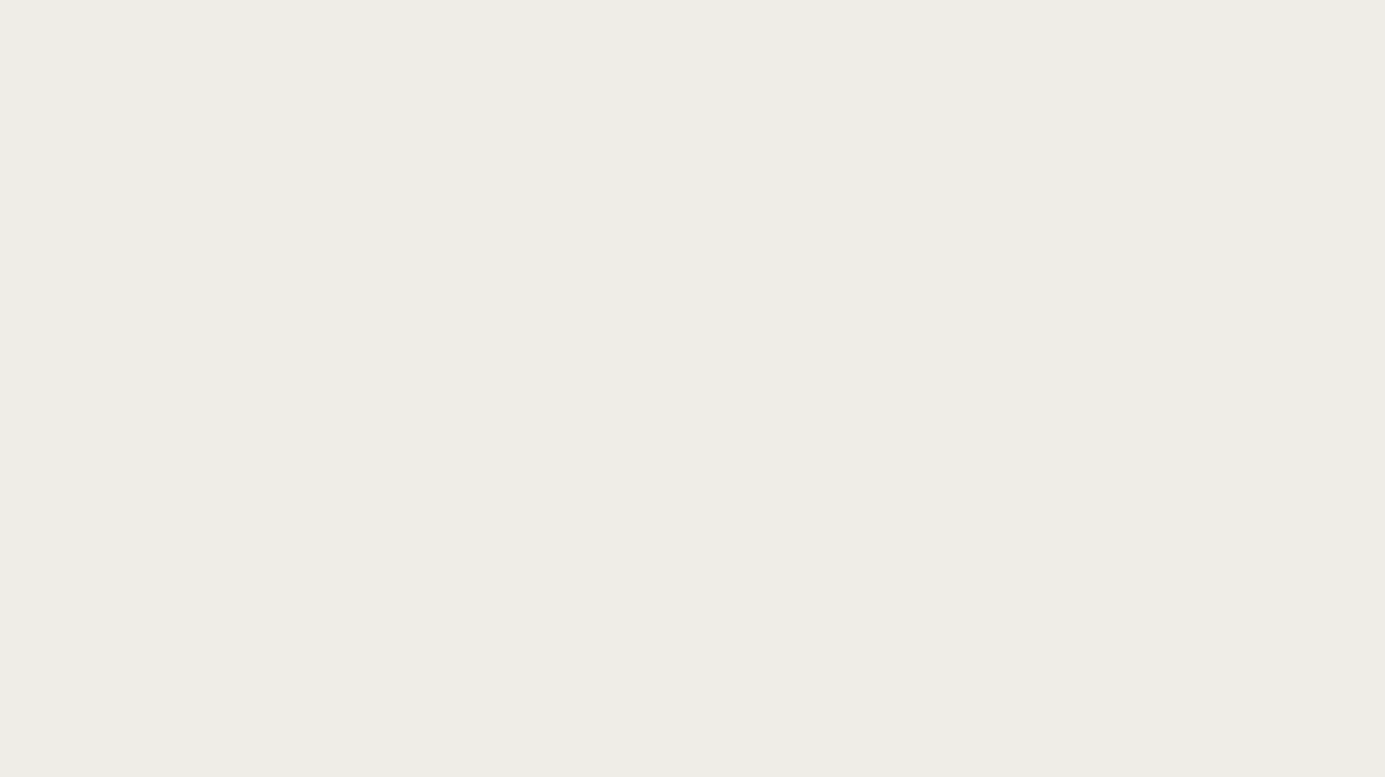 scroll, scrollTop: 0, scrollLeft: 0, axis: both 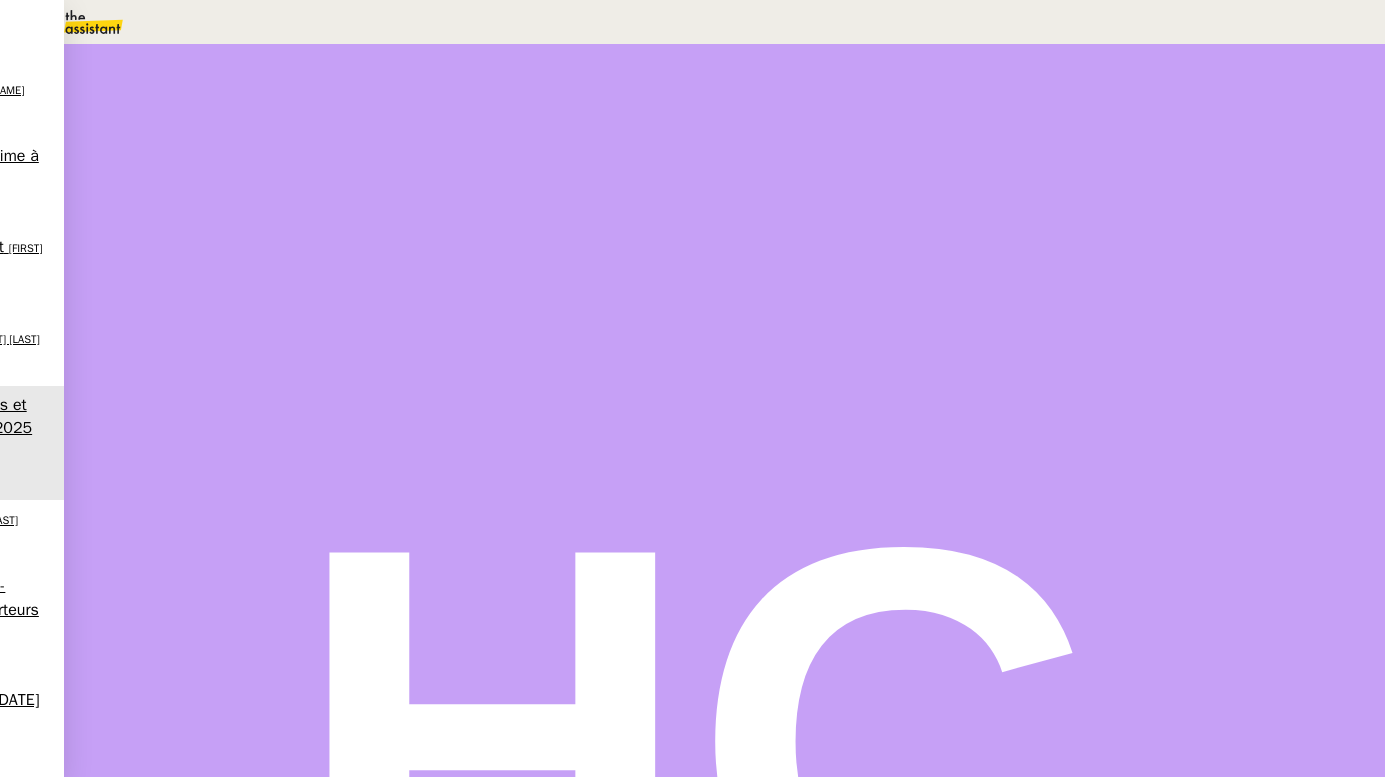 drag, startPoint x: 178, startPoint y: 552, endPoint x: 94, endPoint y: 554, distance: 84.0238 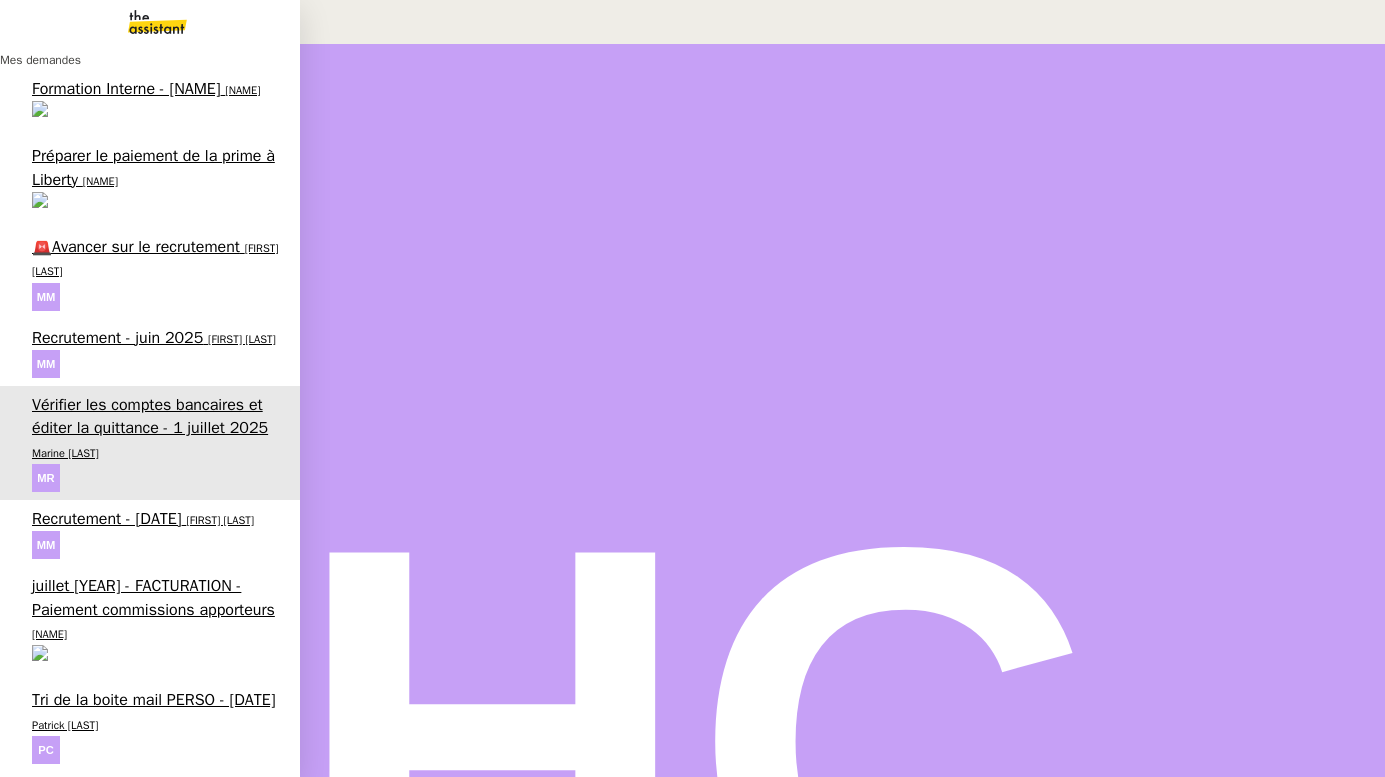 click on "Marine [LAST]" at bounding box center [65, 453] 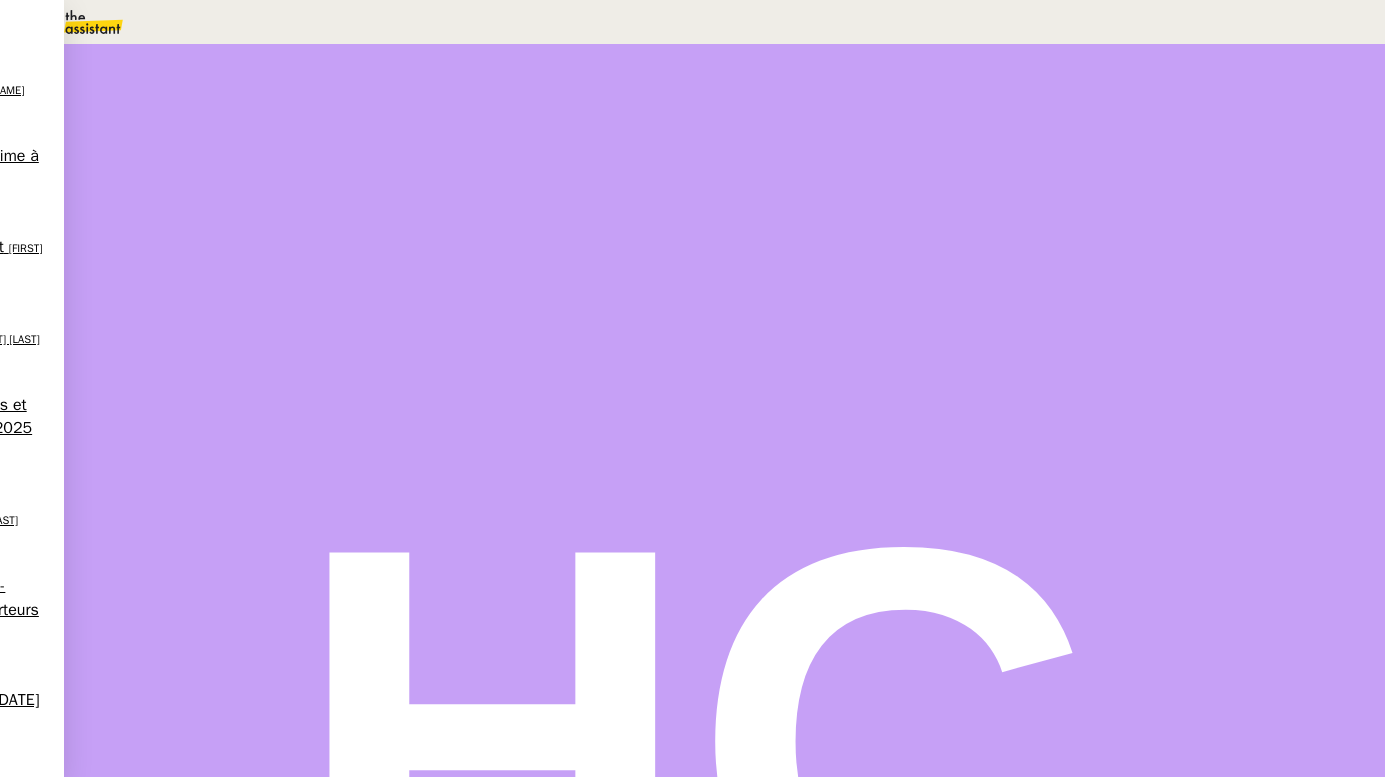 scroll, scrollTop: 0, scrollLeft: 0, axis: both 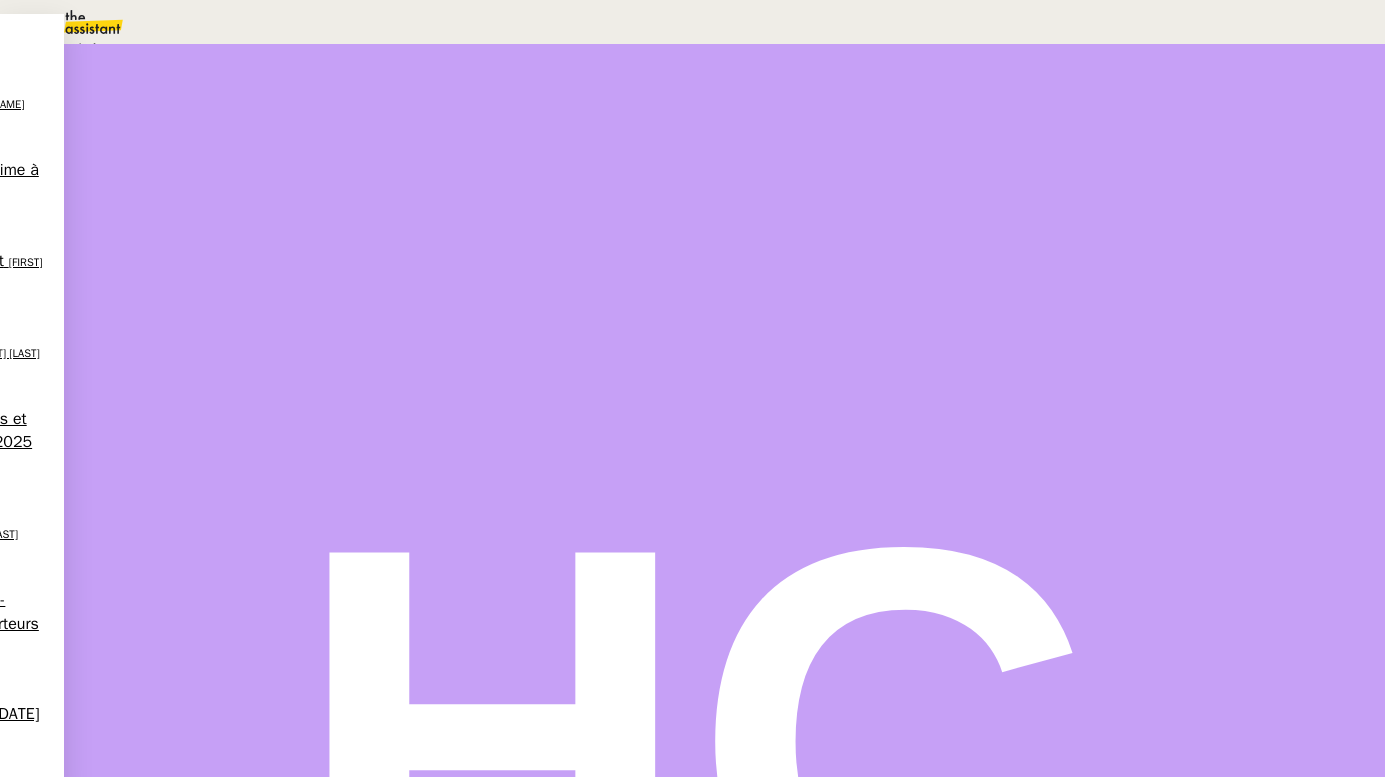 click on "Statut" at bounding box center (215, 112) 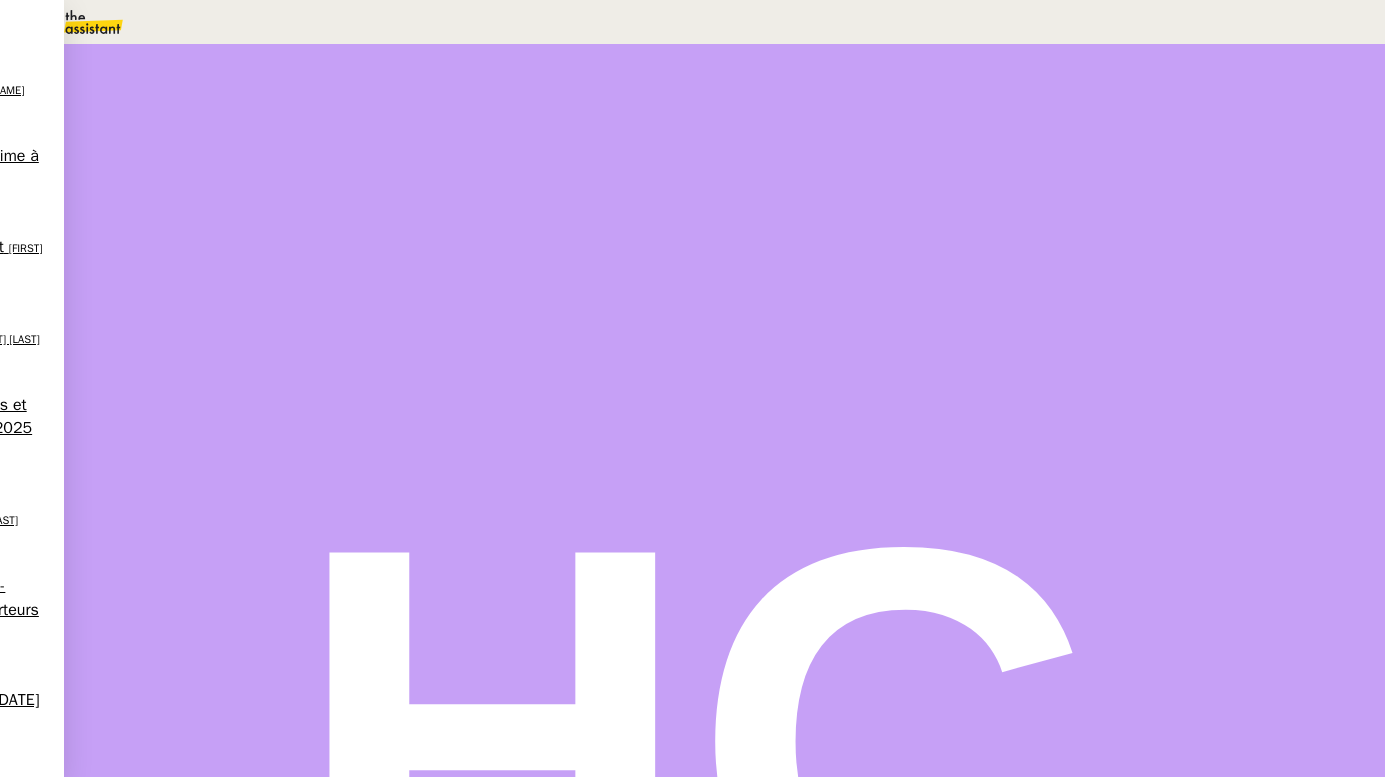 scroll, scrollTop: 0, scrollLeft: 0, axis: both 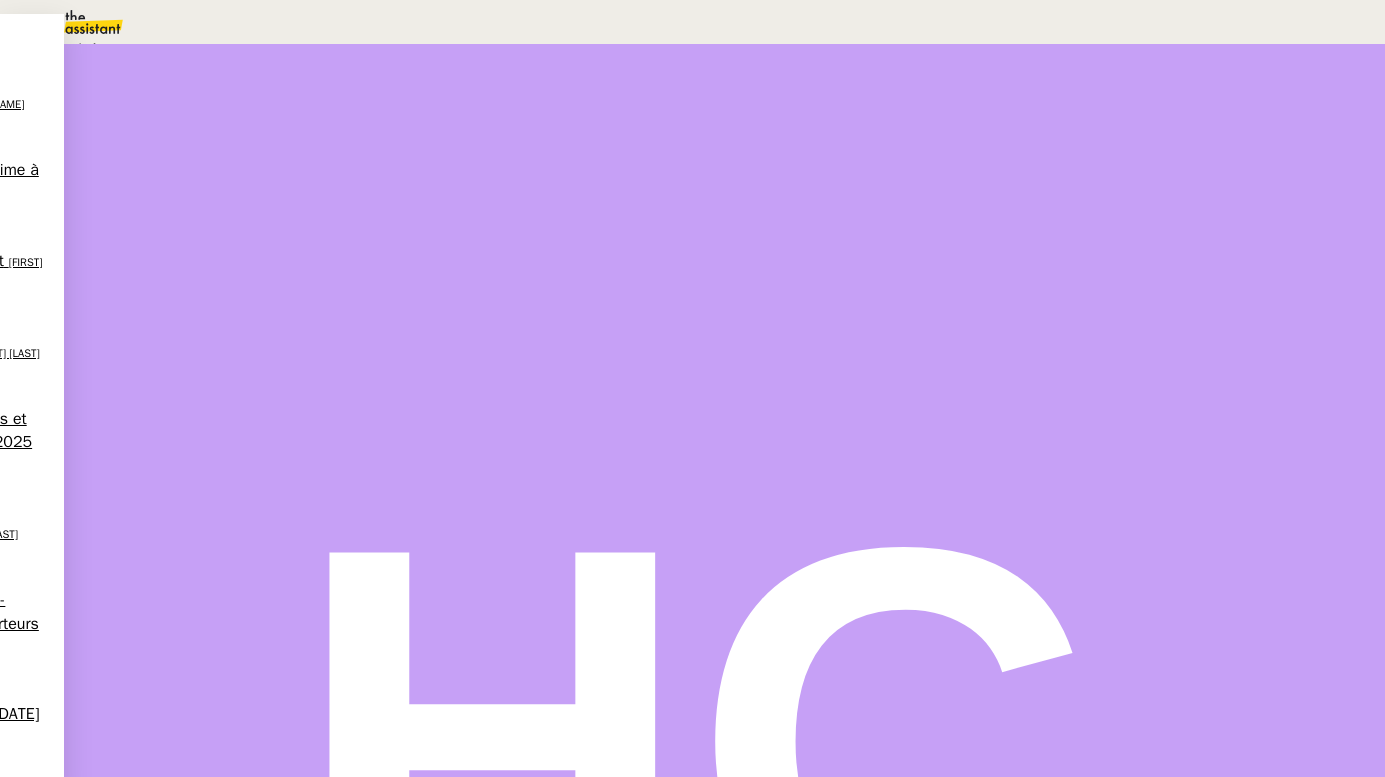 click on "Aucune action supplémentaire n'est nécessaire." at bounding box center [213, 49] 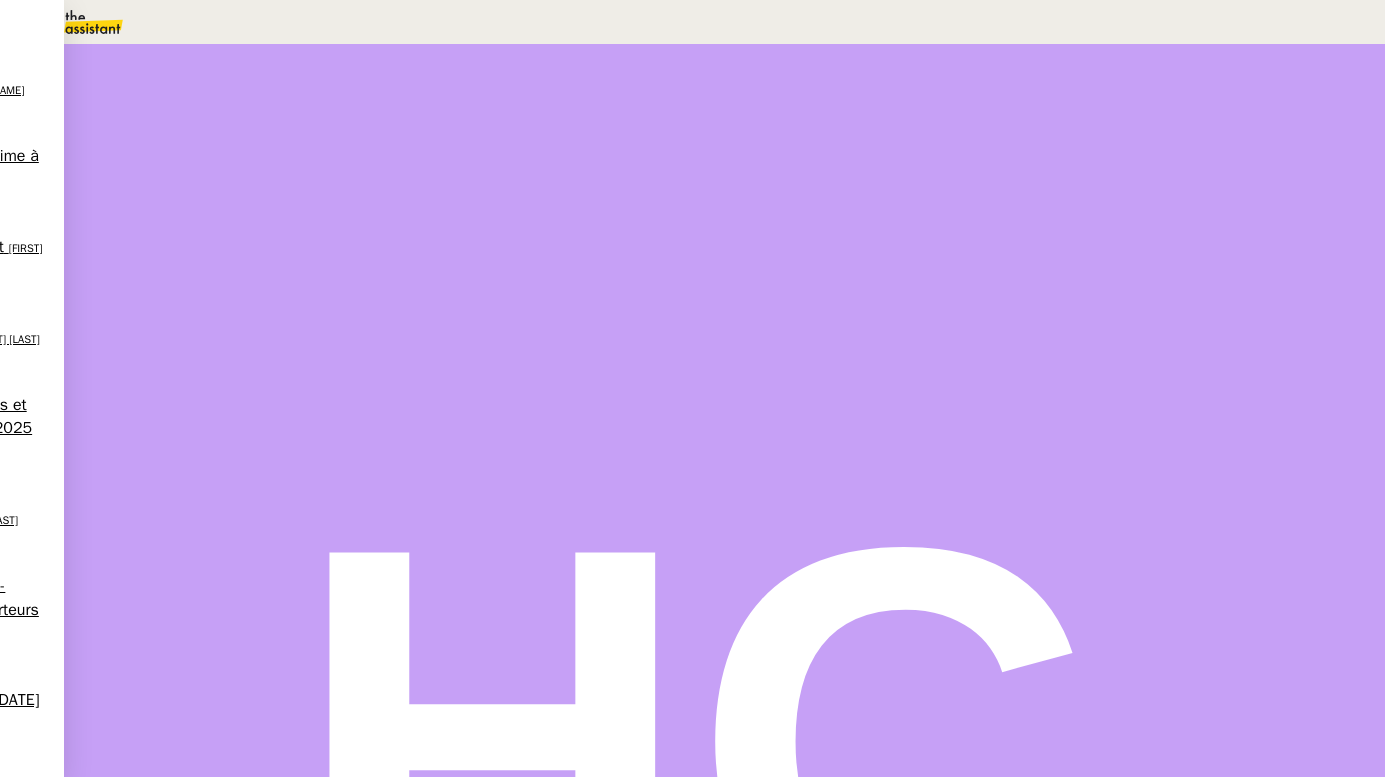 click on "Sauver" at bounding box center (988, 188) 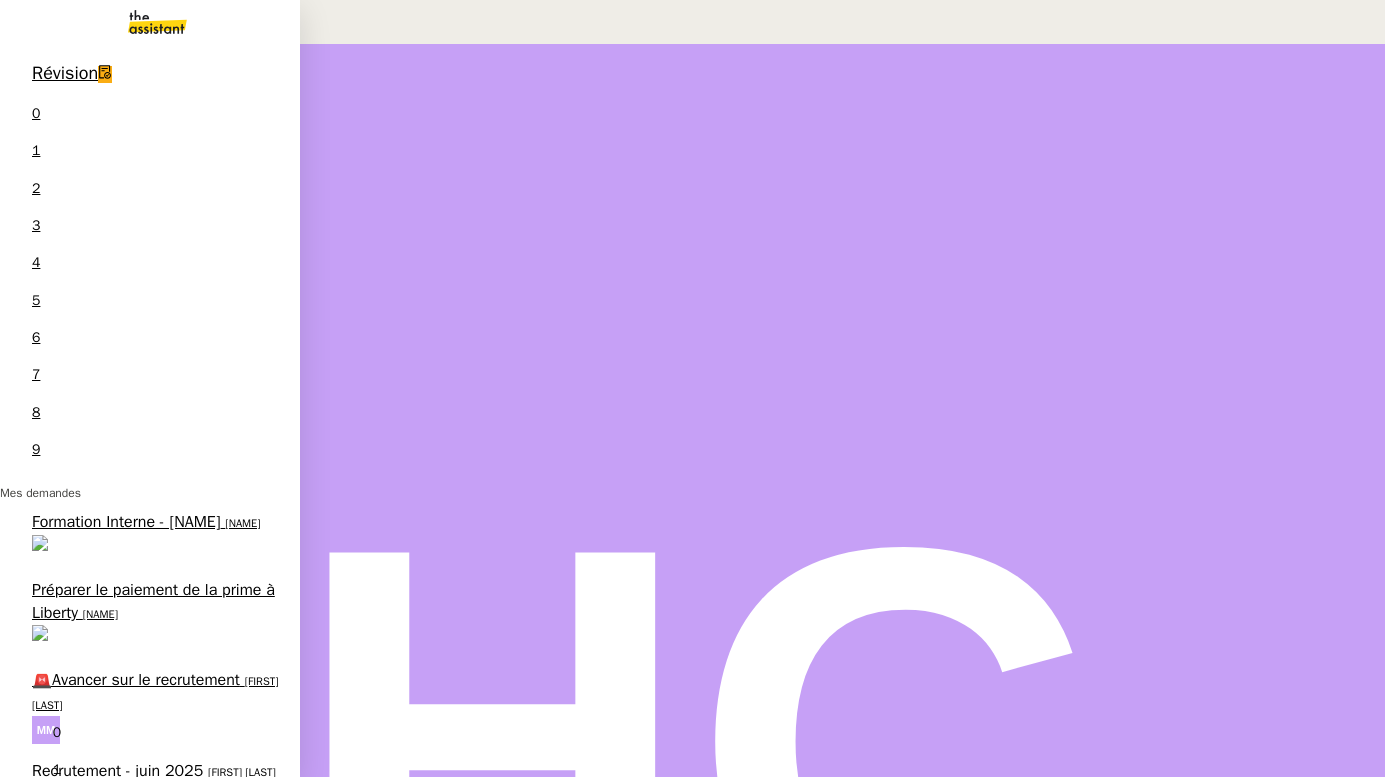 click on "Recrutement - juin 2025" at bounding box center (117, 771) 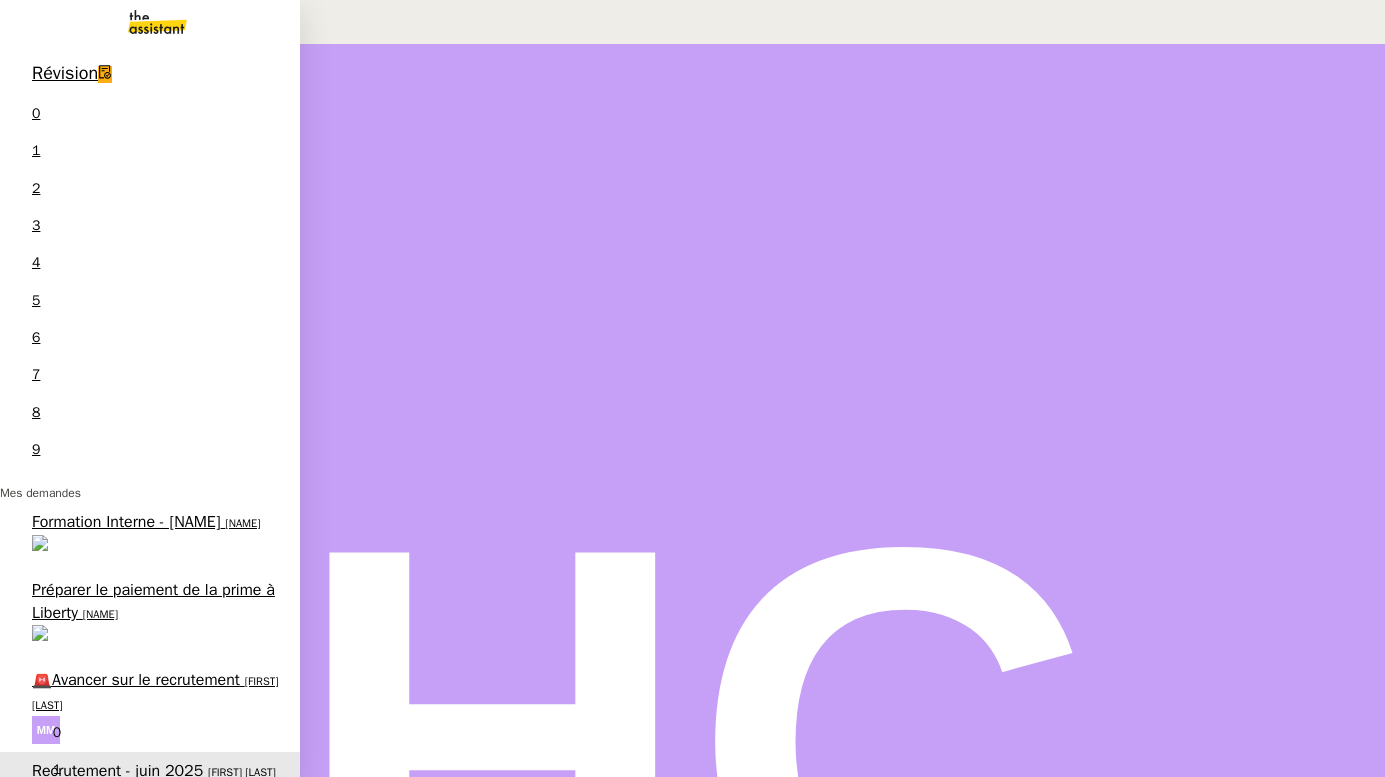 click on "Vérifier les comptes bancaires et éditer la quittance - 1 juillet 2025" at bounding box center [150, 849] 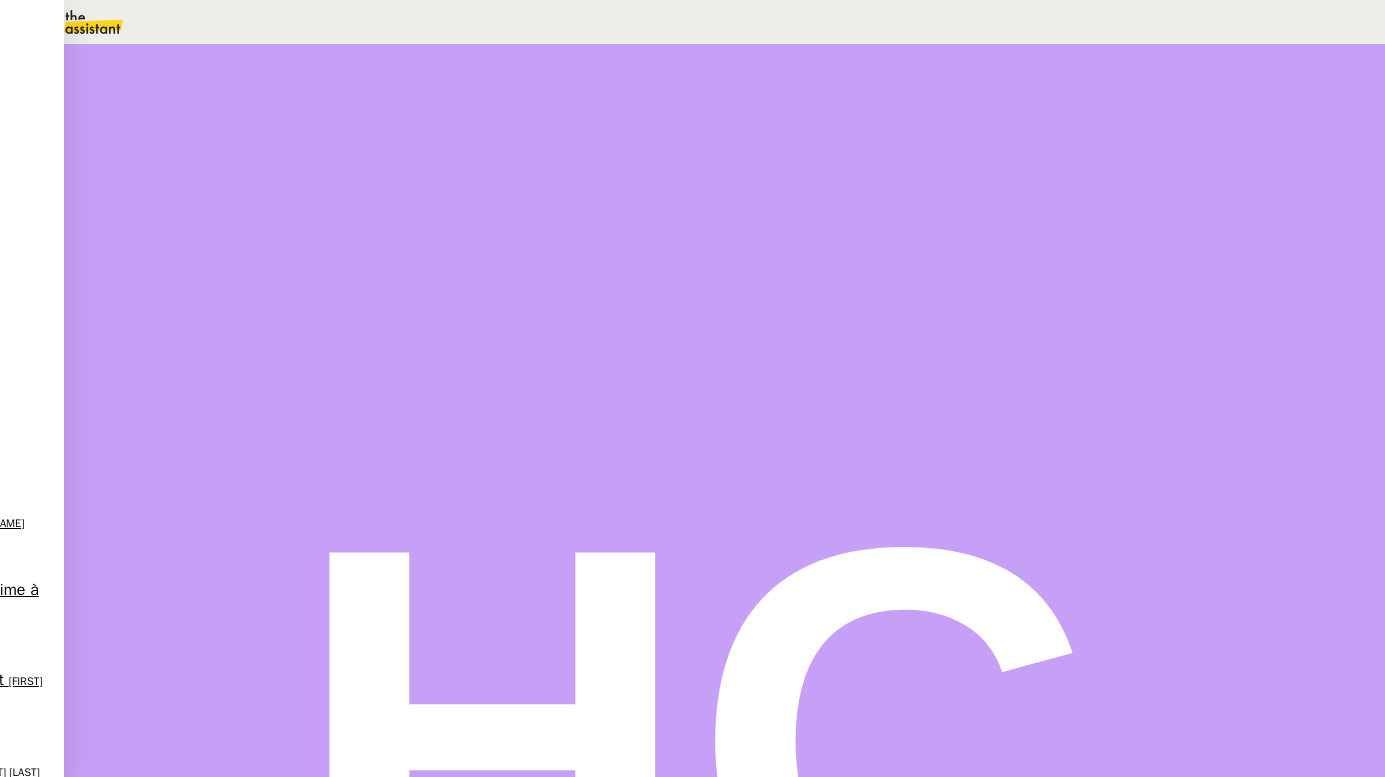 click on "[NUMBER]" at bounding box center (614, 521) 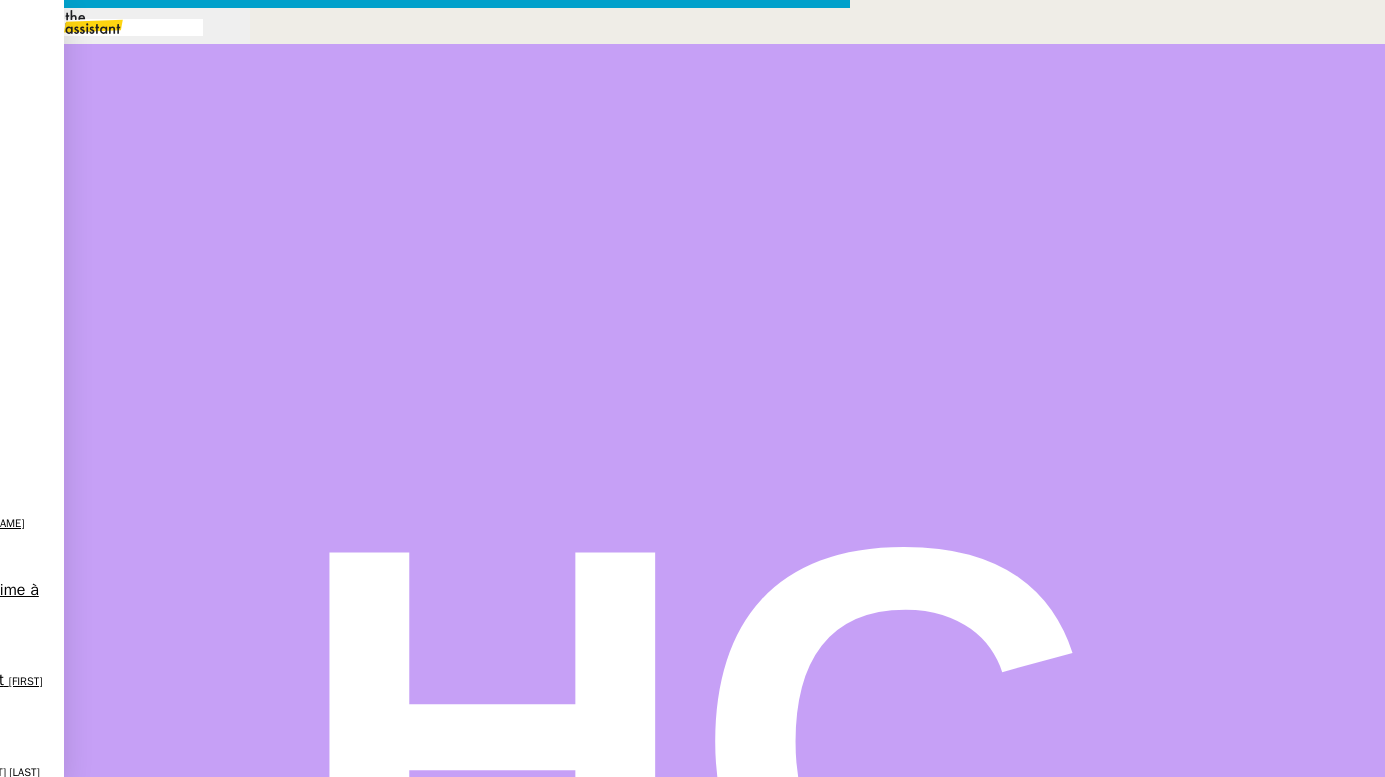 click at bounding box center (425, 837) 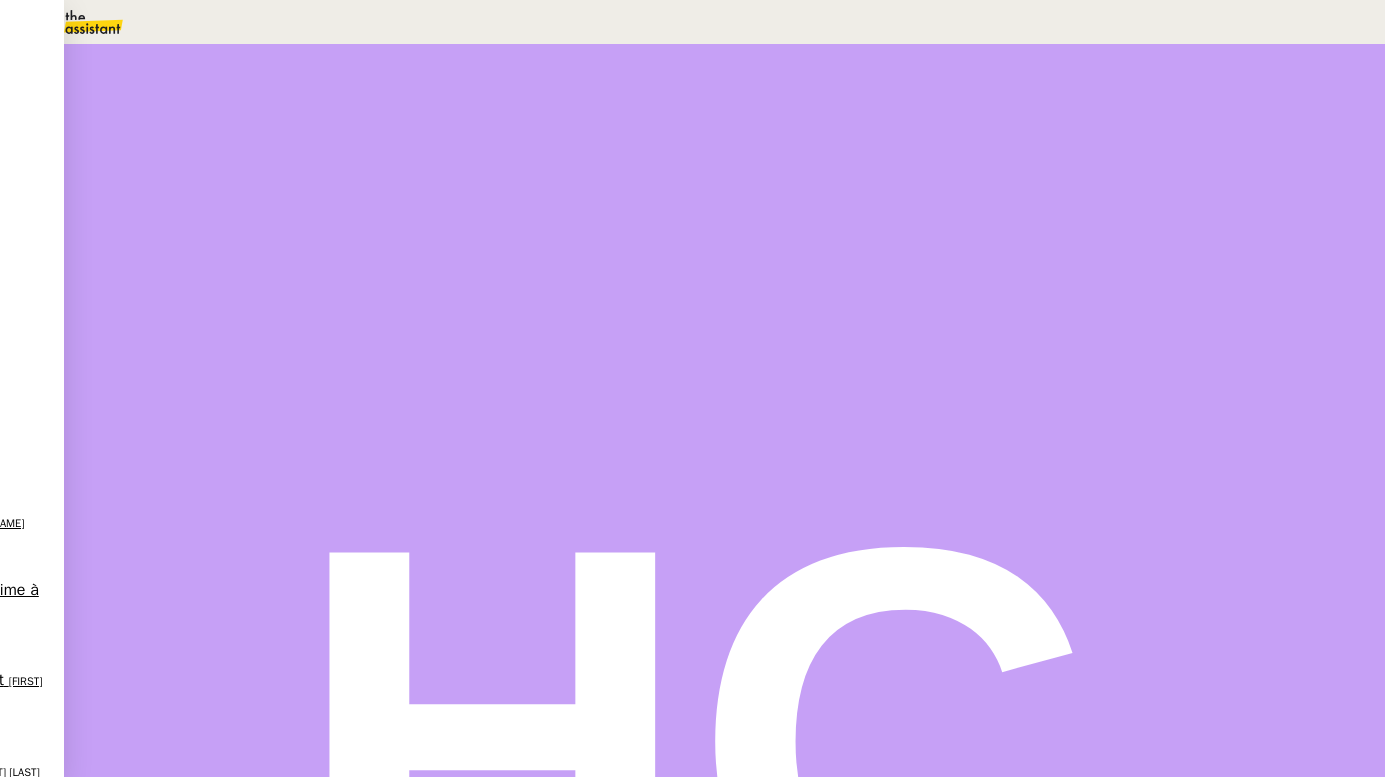 scroll, scrollTop: 1604, scrollLeft: 0, axis: vertical 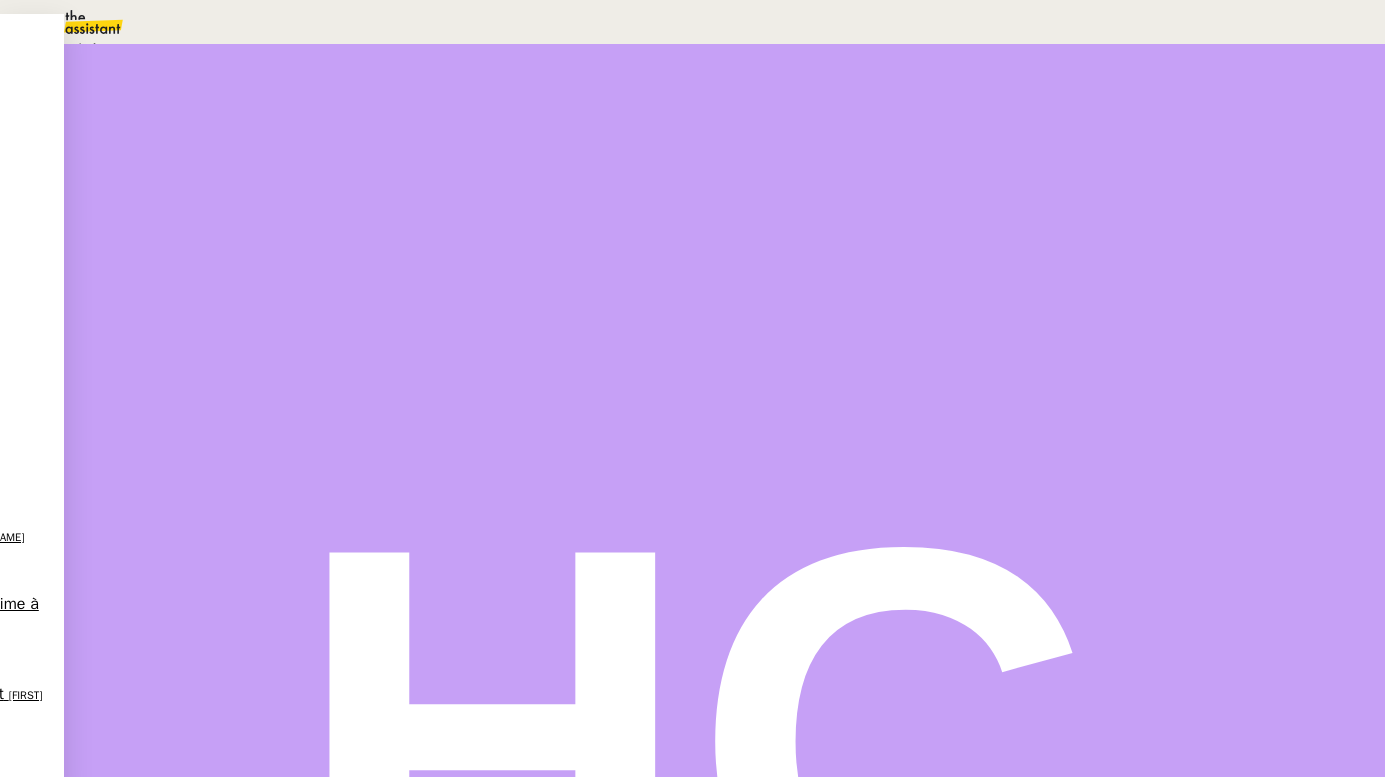 click on "Programmé" at bounding box center (72, 48) 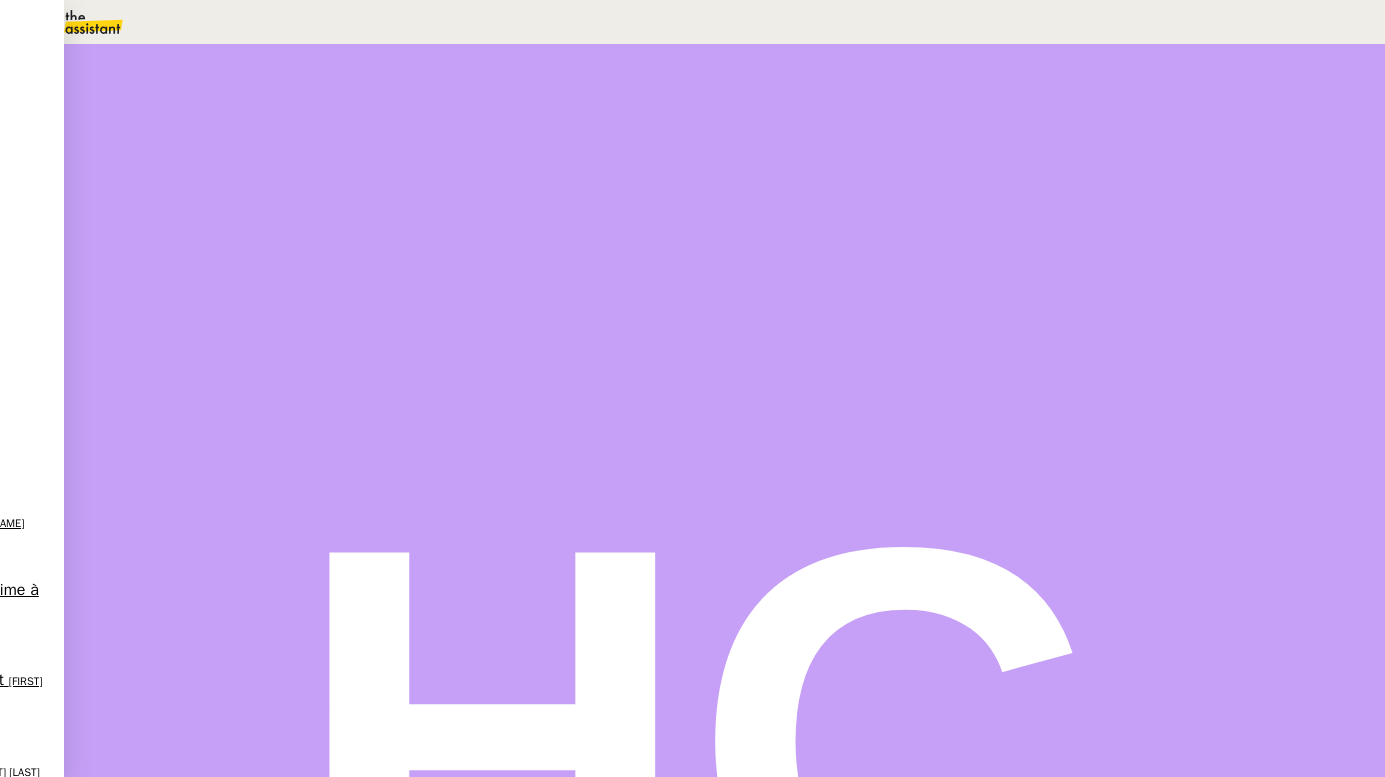 click on "2" at bounding box center [990, 250] 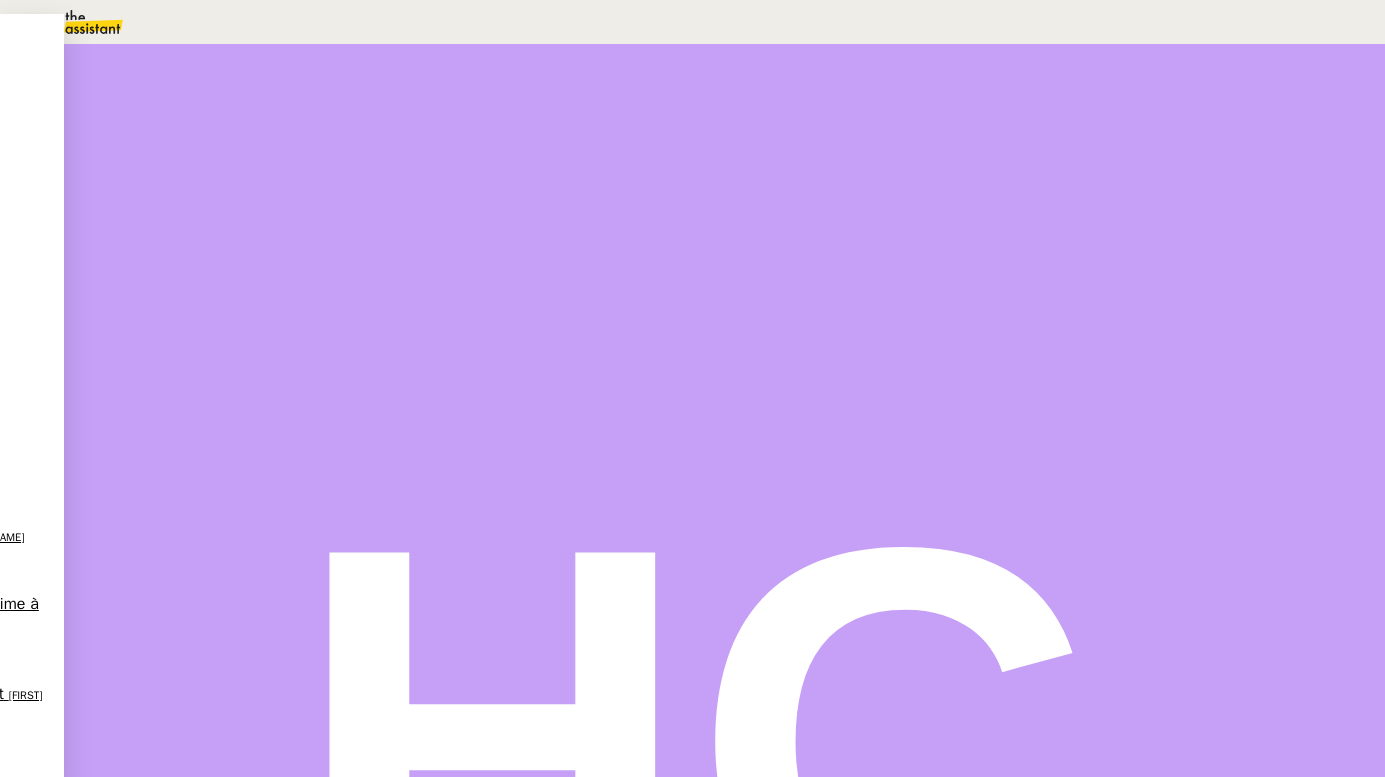 click on "07" at bounding box center [712, 22] 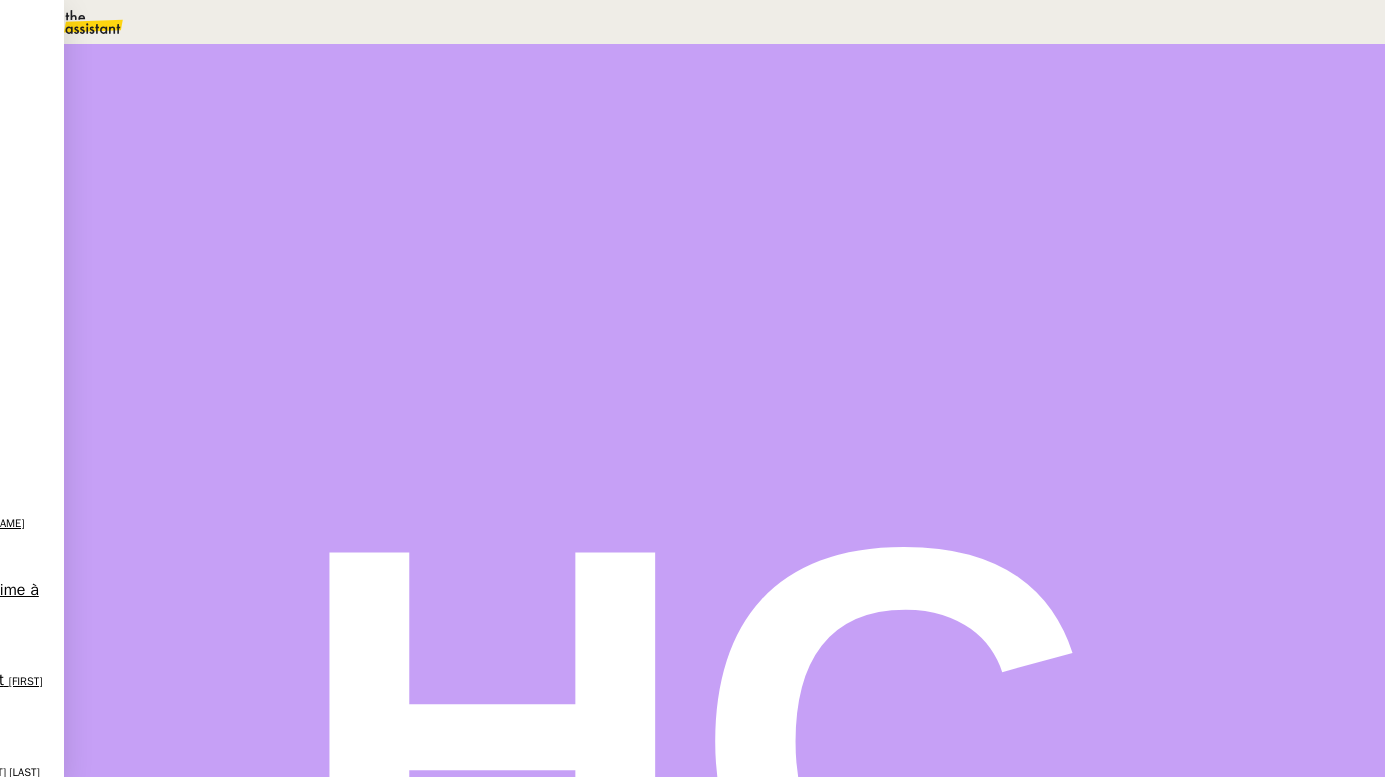 click on "Sauver" at bounding box center [988, 482] 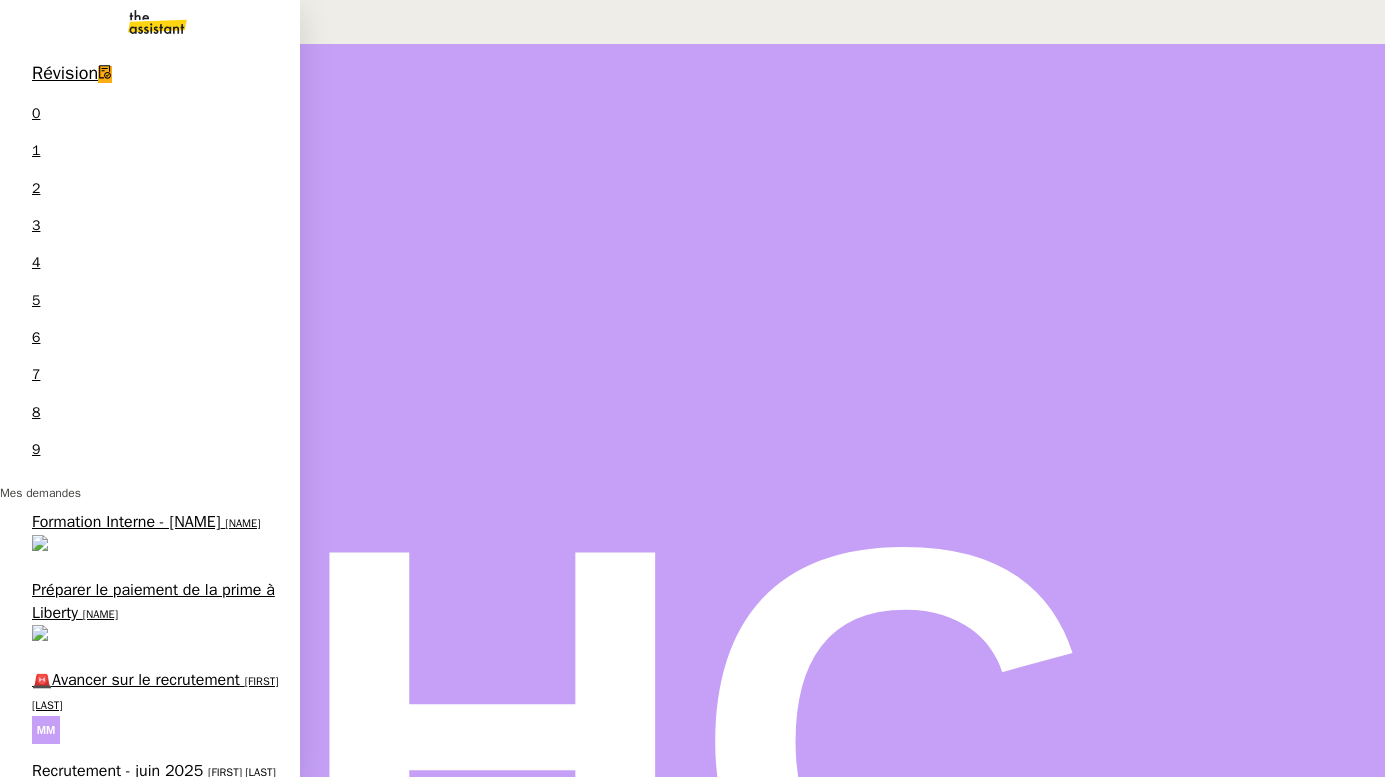 click on "Préparer le paiement de la prime à Liberty" at bounding box center (153, 601) 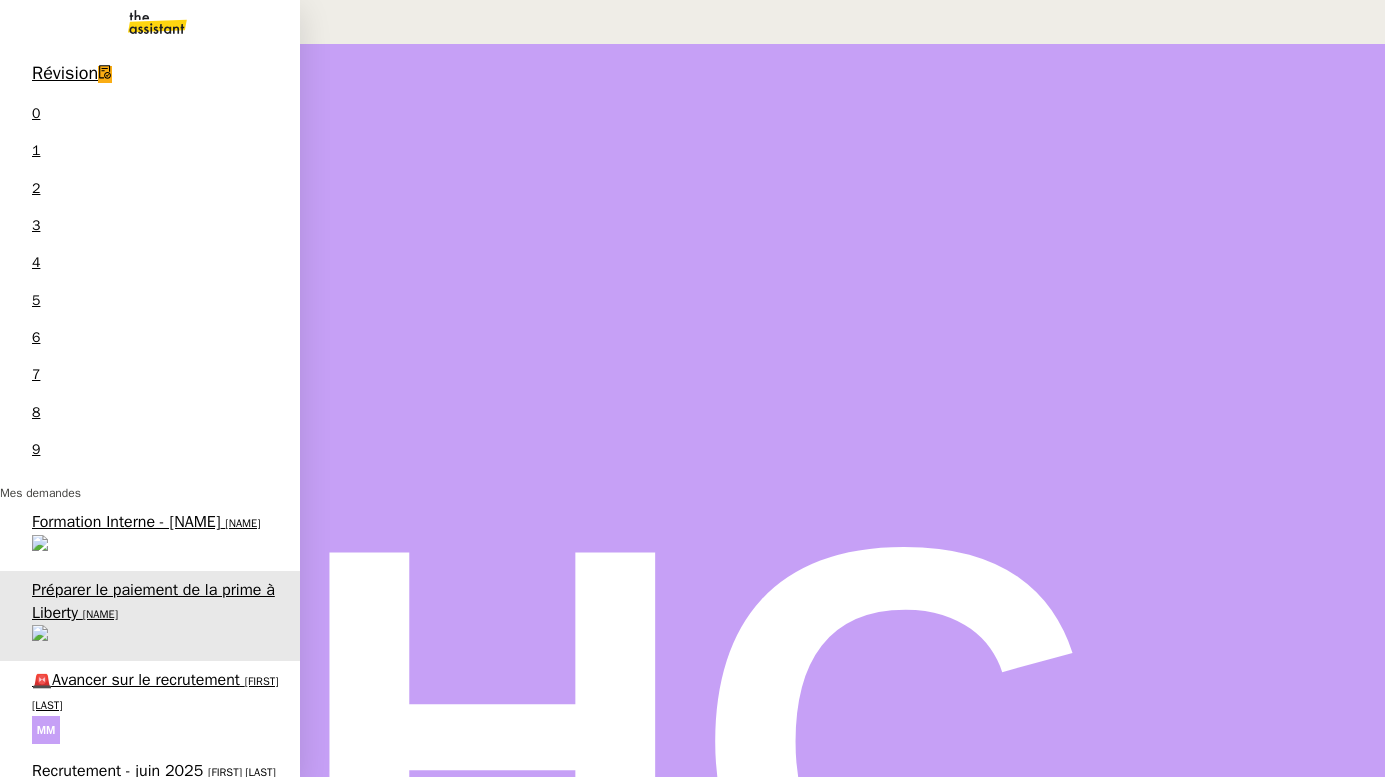 scroll, scrollTop: 254, scrollLeft: 0, axis: vertical 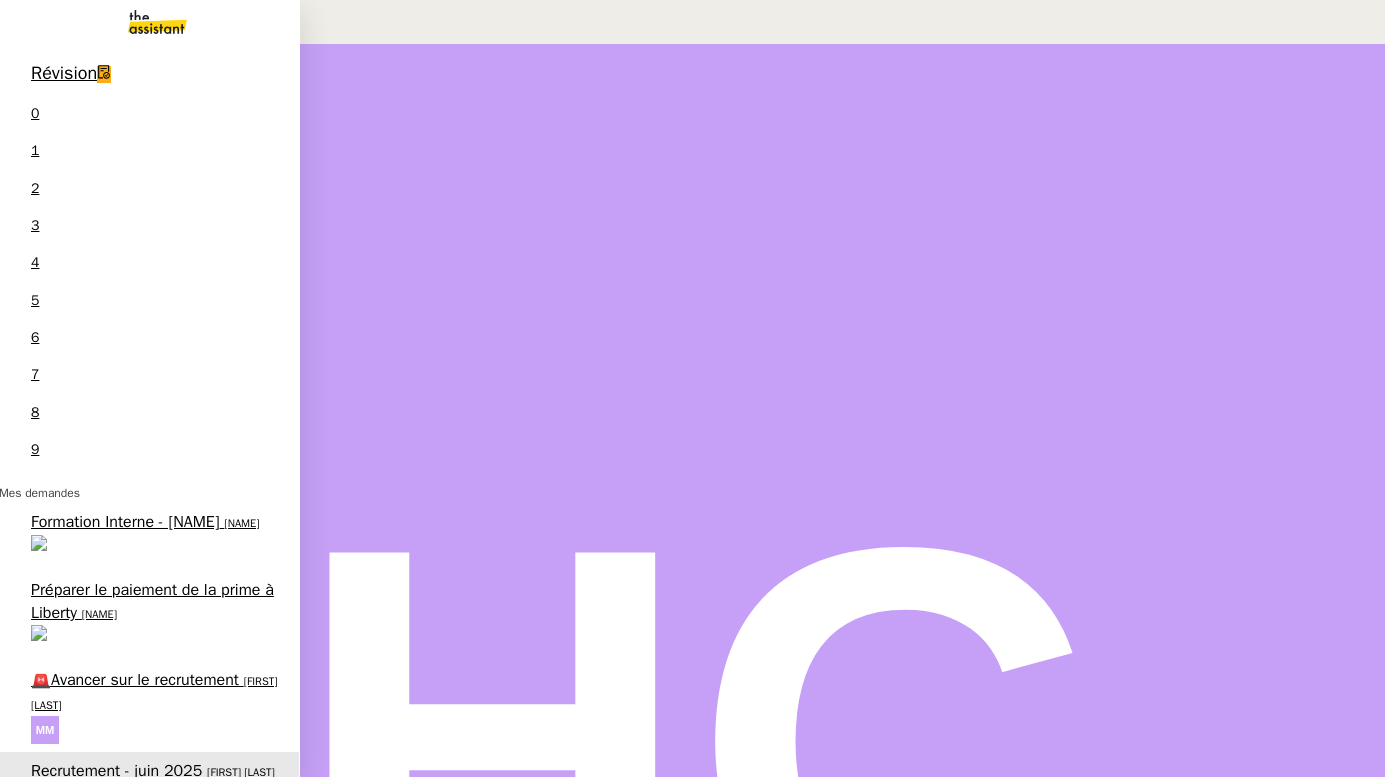 click on "juillet [YEAR] - FACTURATION - Paiement commissions apporteurs" at bounding box center [152, 917] 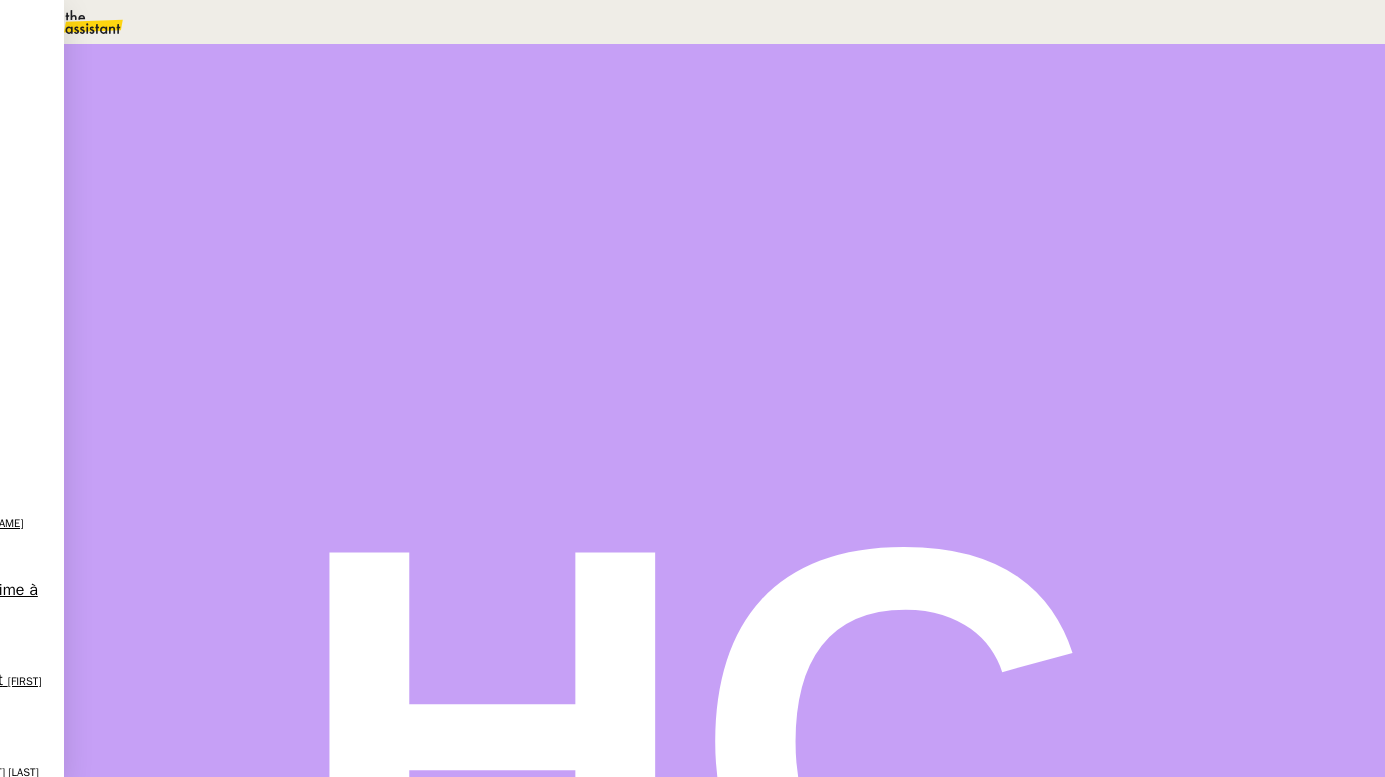 click on "FACTURATION - Paiement commissions apporteurs" at bounding box center [210, 1087] 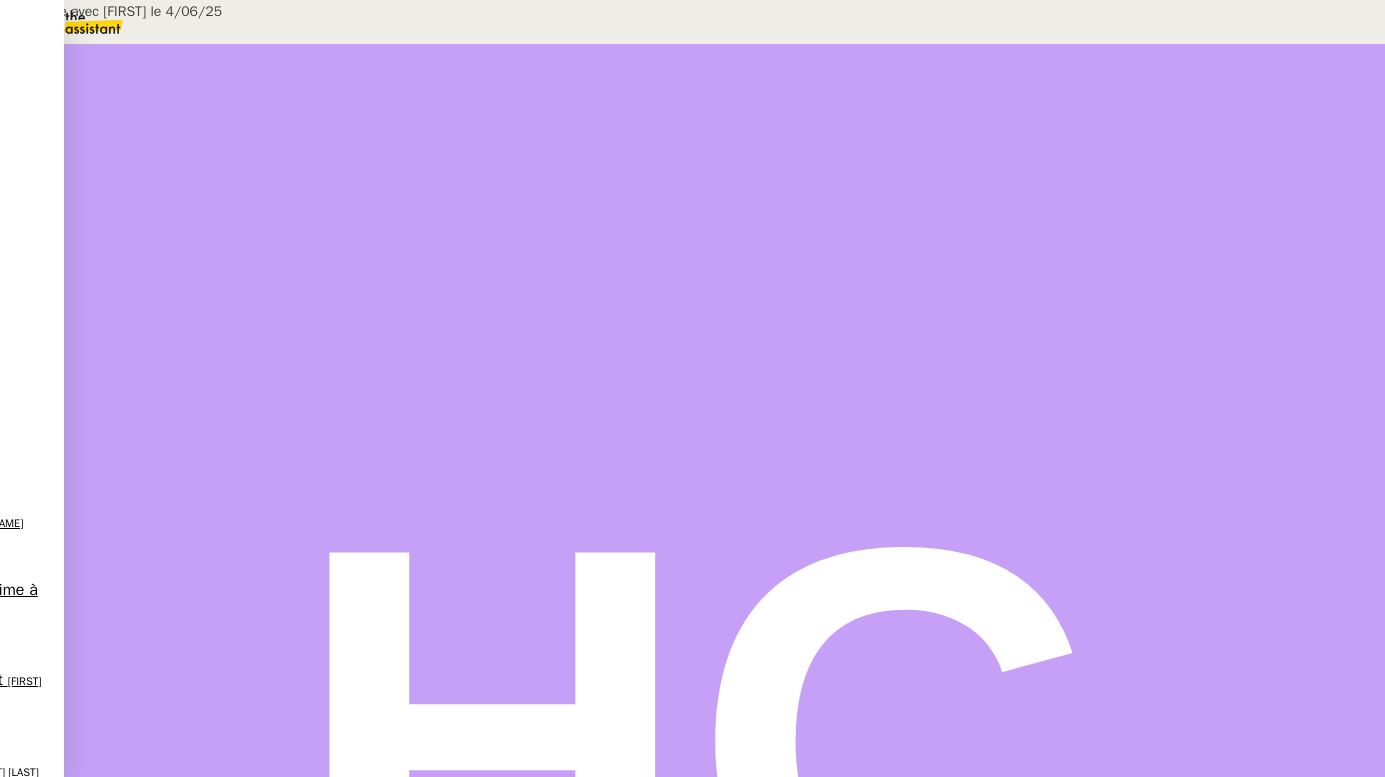 scroll, scrollTop: 0, scrollLeft: 0, axis: both 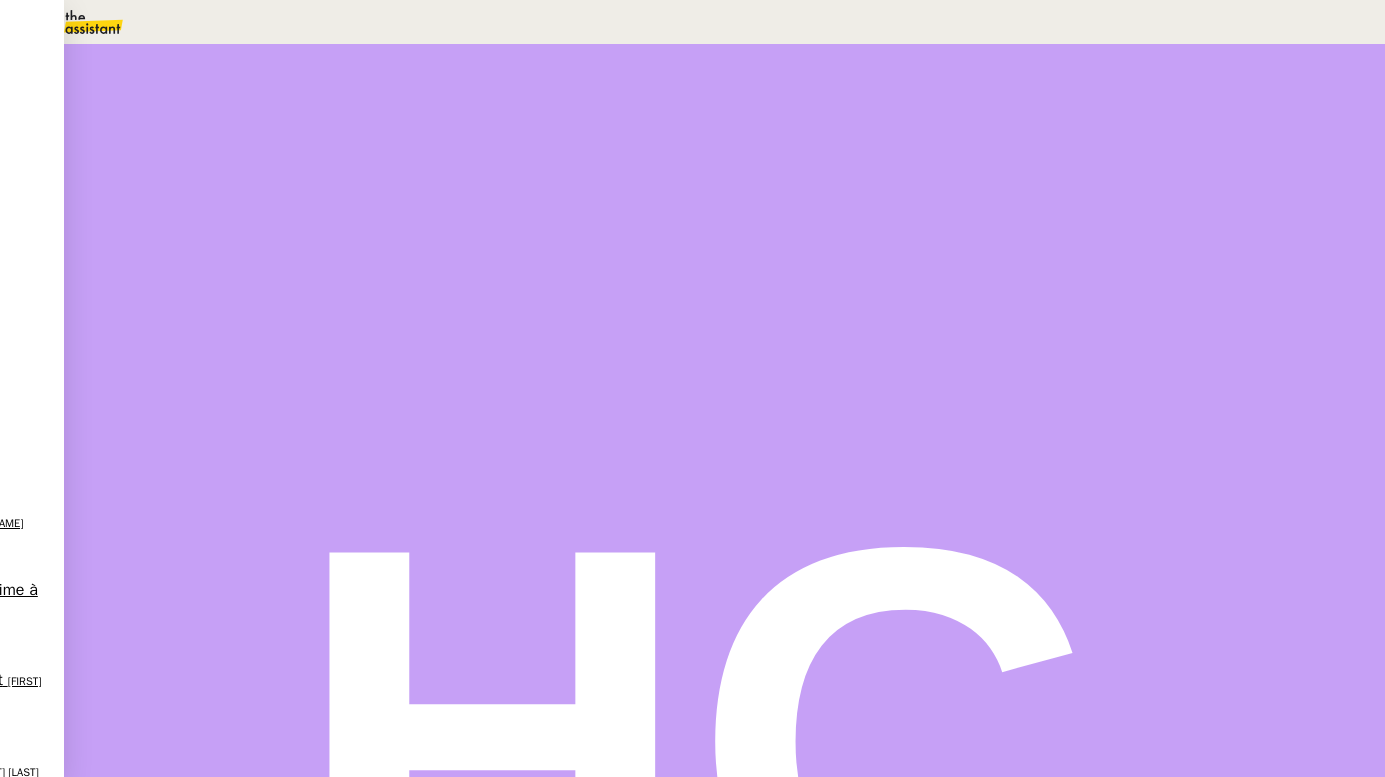 click on "Statut" at bounding box center [215, 130] 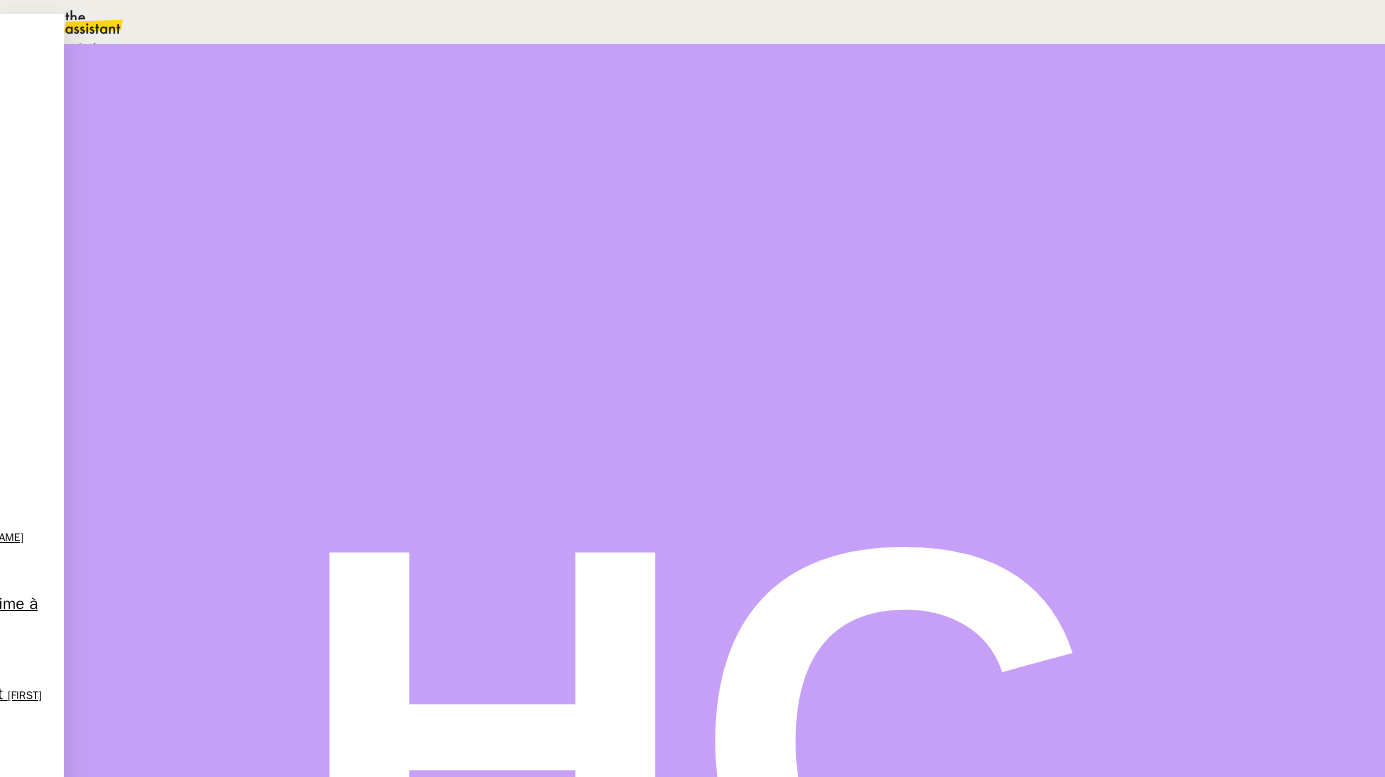 click on "Tâche Message Commentaire Veuillez patienter une erreur s'est produite 👌👌👌 message envoyé ✌️✌️✌️ Veuillez d'abord attribuer un client Une erreur s'est produite, veuillez réessayer Ouvert false il y a 4 heures 👌👌👌 message envoyé ✌️✌️✌️ une erreur s'est produite 👌👌👌 message envoyé ✌️✌️✌️ Votre message va être revu ✌️✌️✌️ une erreur s'est produite La taille des fichiers doit être de 10Mb au maximum." at bounding box center [725, 584] 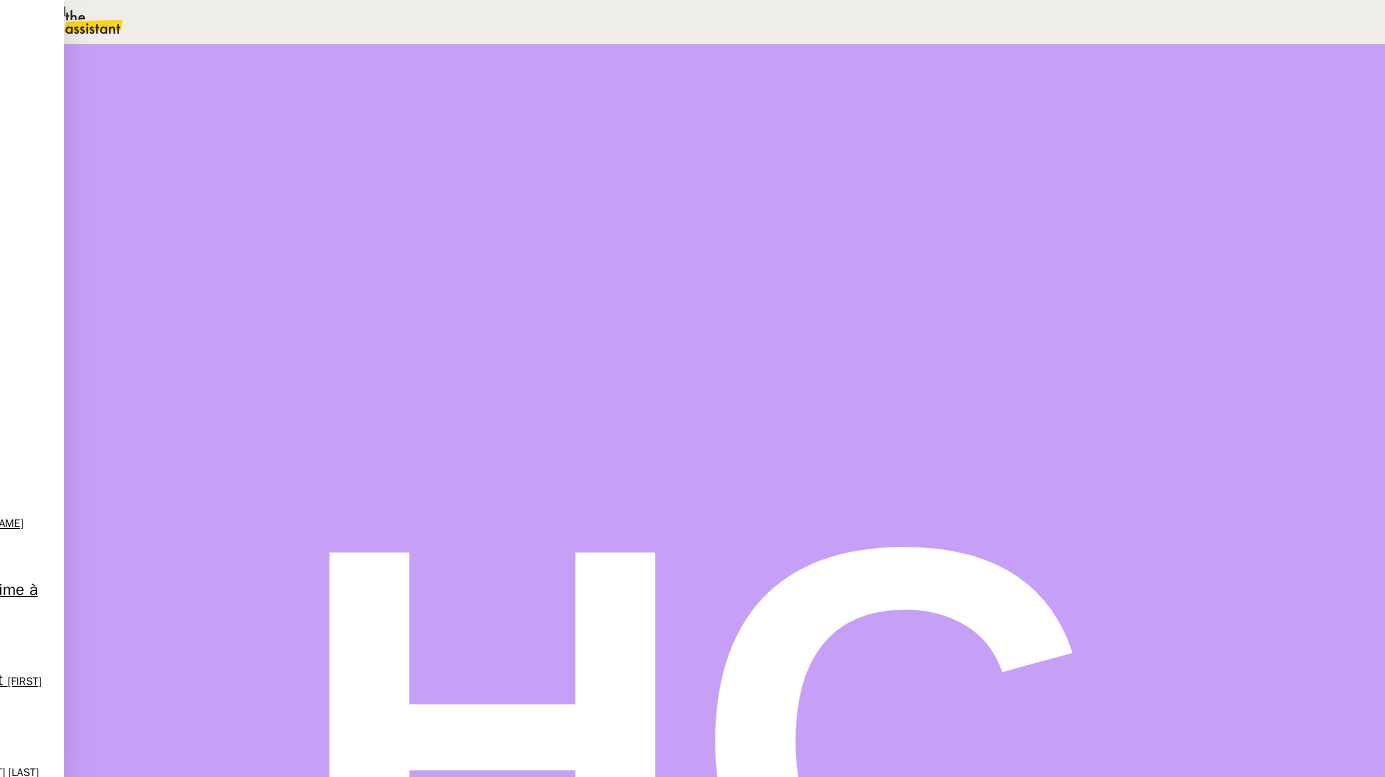 click at bounding box center [183, 174] 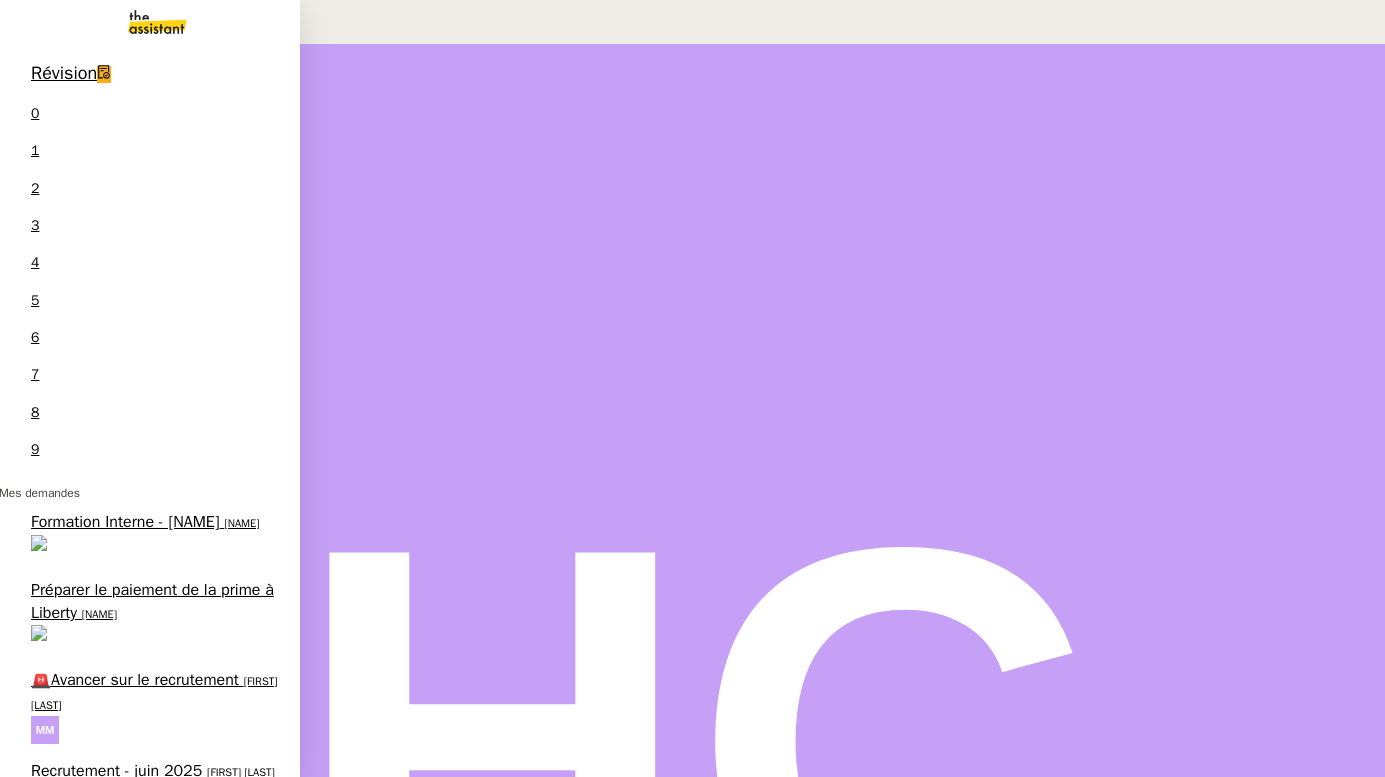 click on "Tri de la boite mail PERSO - [DATE]" at bounding box center [153, 1020] 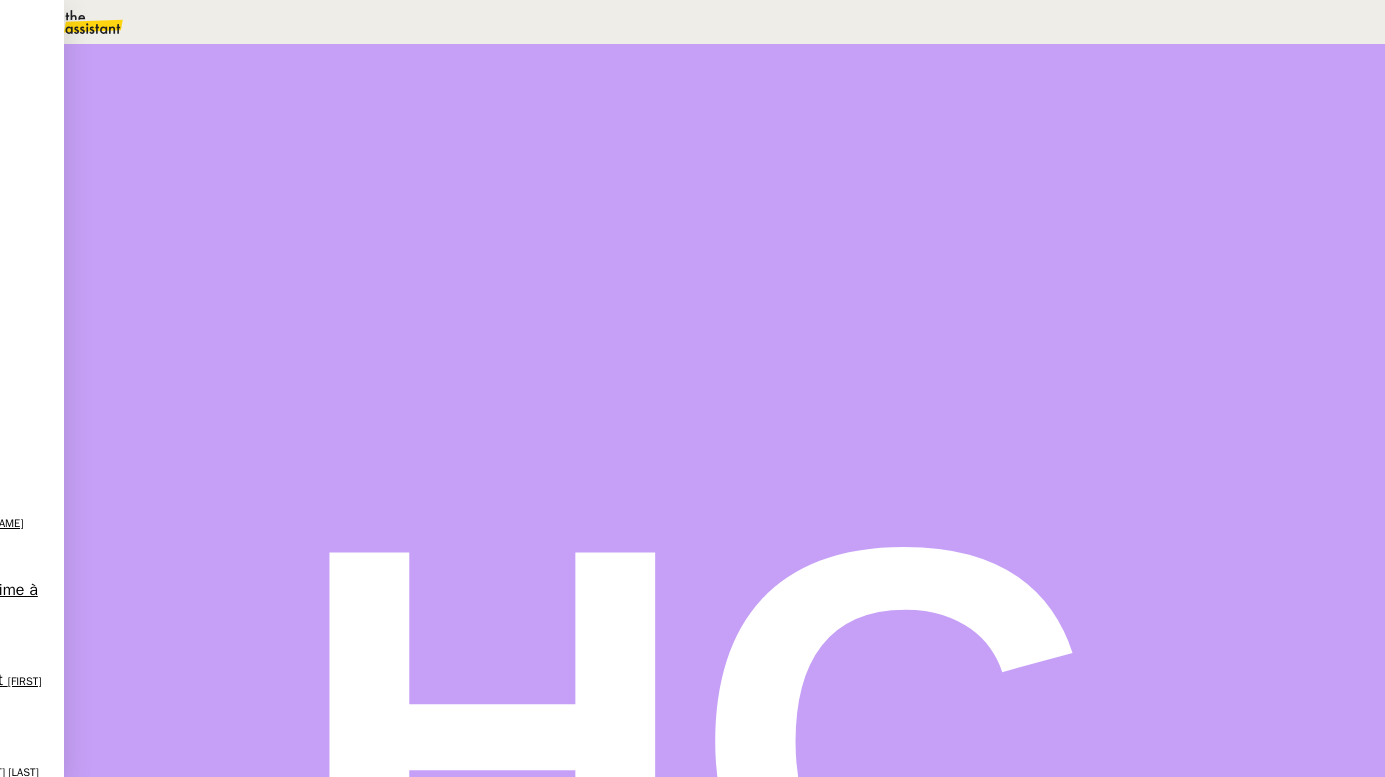 click on "Répondre" at bounding box center (216, 438) 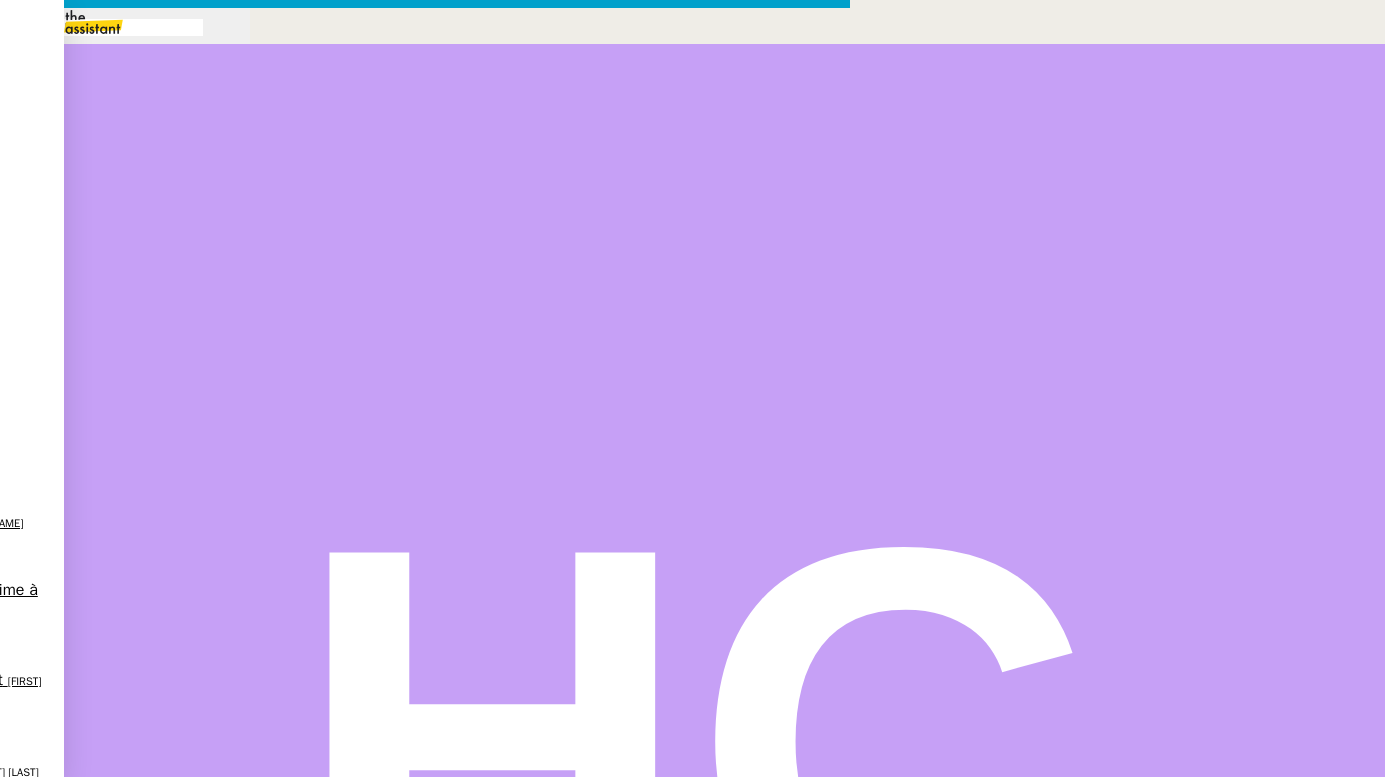 click at bounding box center [425, 837] 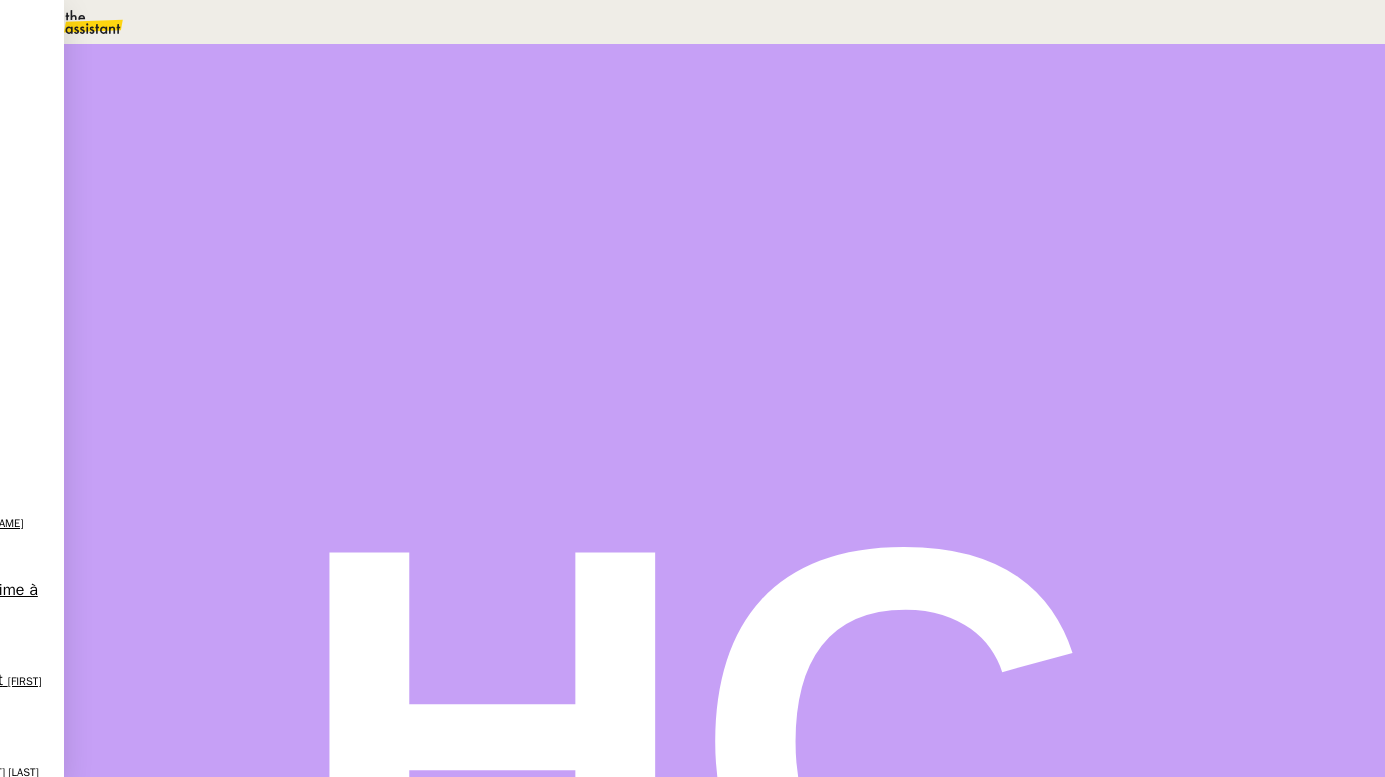 click on "Souhaitez-vous qu'on essaie de se synchroniser pour cet accès dans la journée ? Peut-être à 13h ? Y a-t-il un créneau qui vous conviendrait davantage ?" at bounding box center (634, 571) 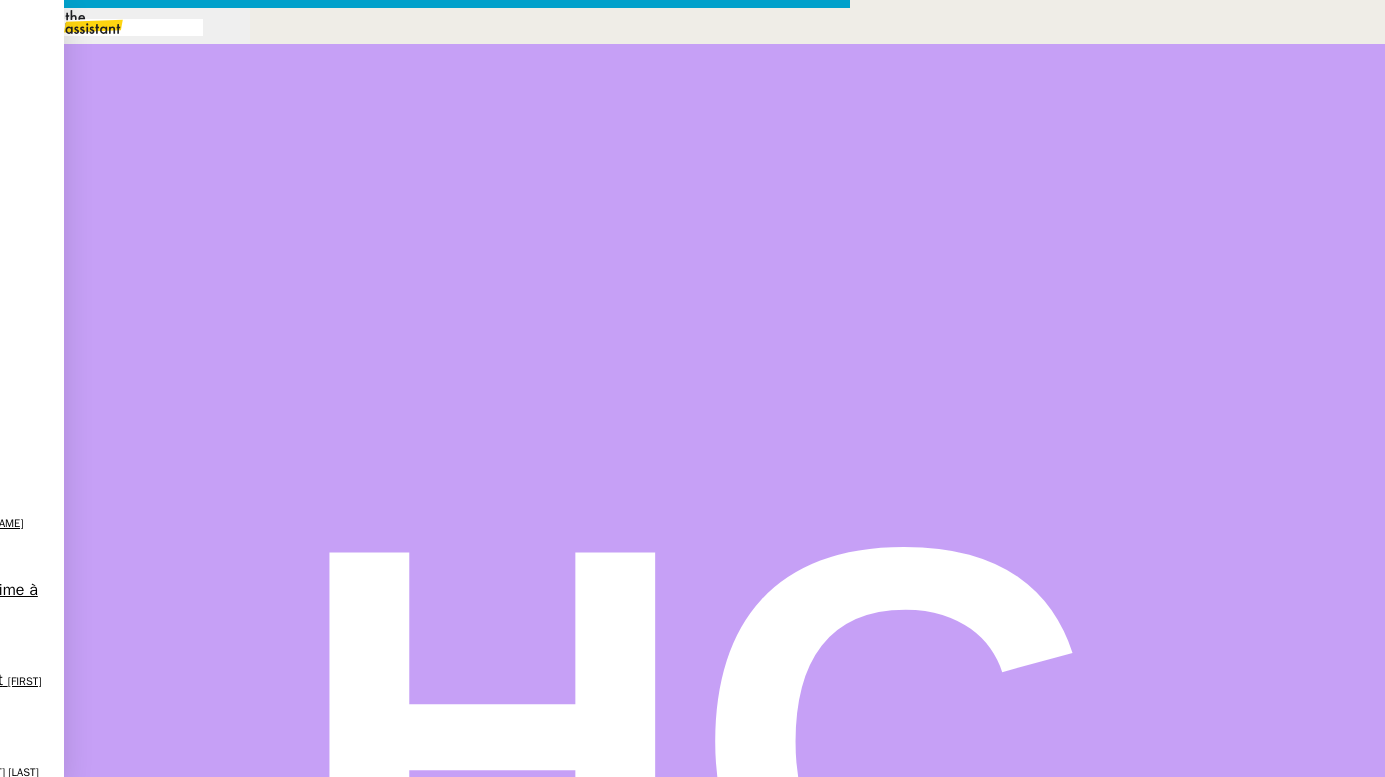 scroll, scrollTop: 0, scrollLeft: 42, axis: horizontal 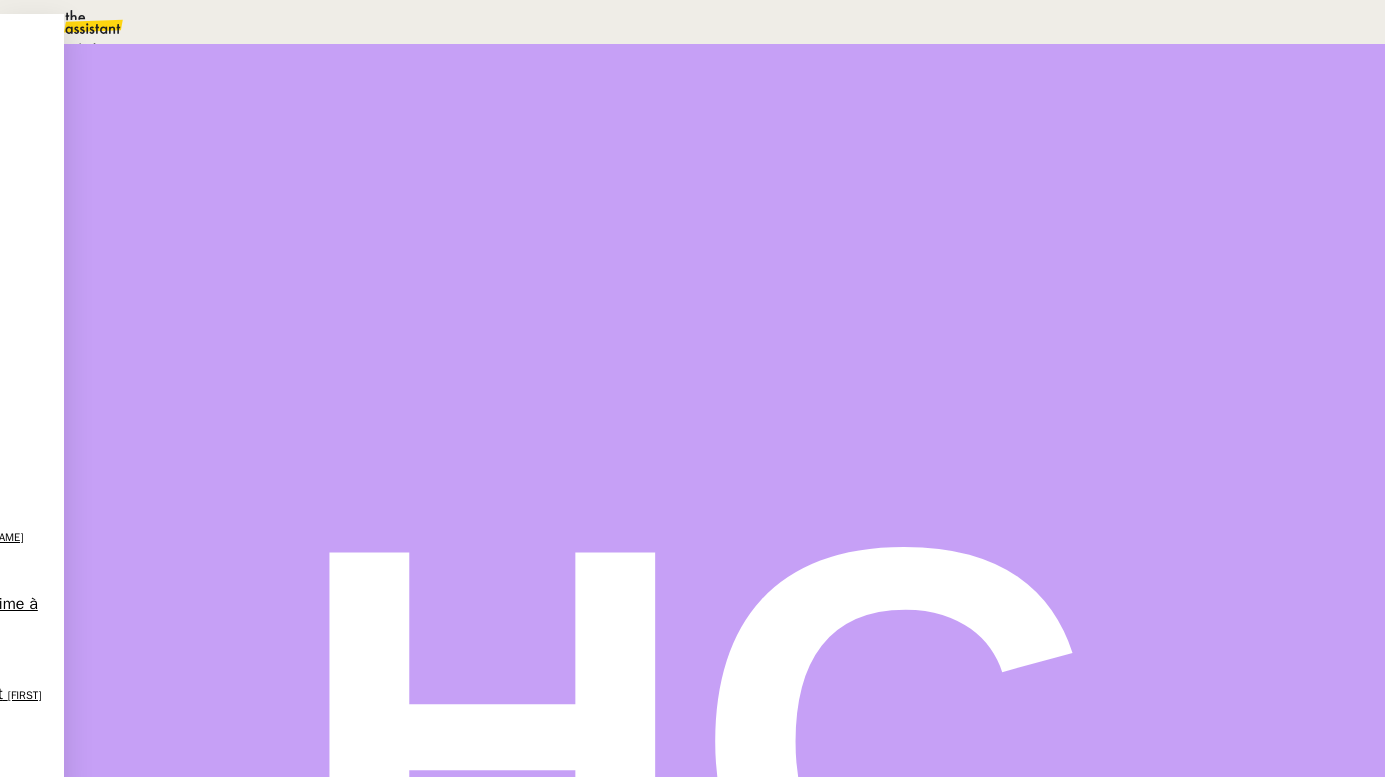 click on "Statut" at bounding box center (215, 112) 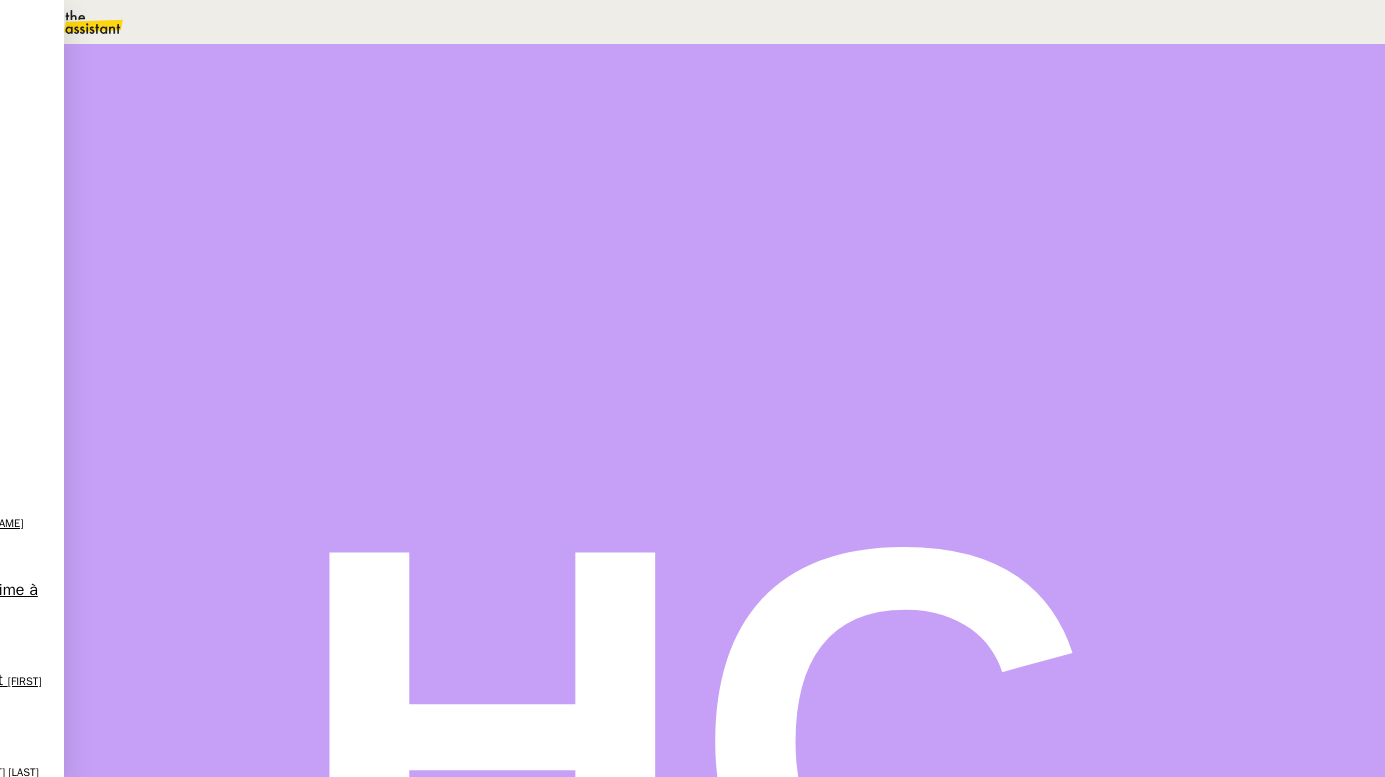 scroll, scrollTop: 203, scrollLeft: 0, axis: vertical 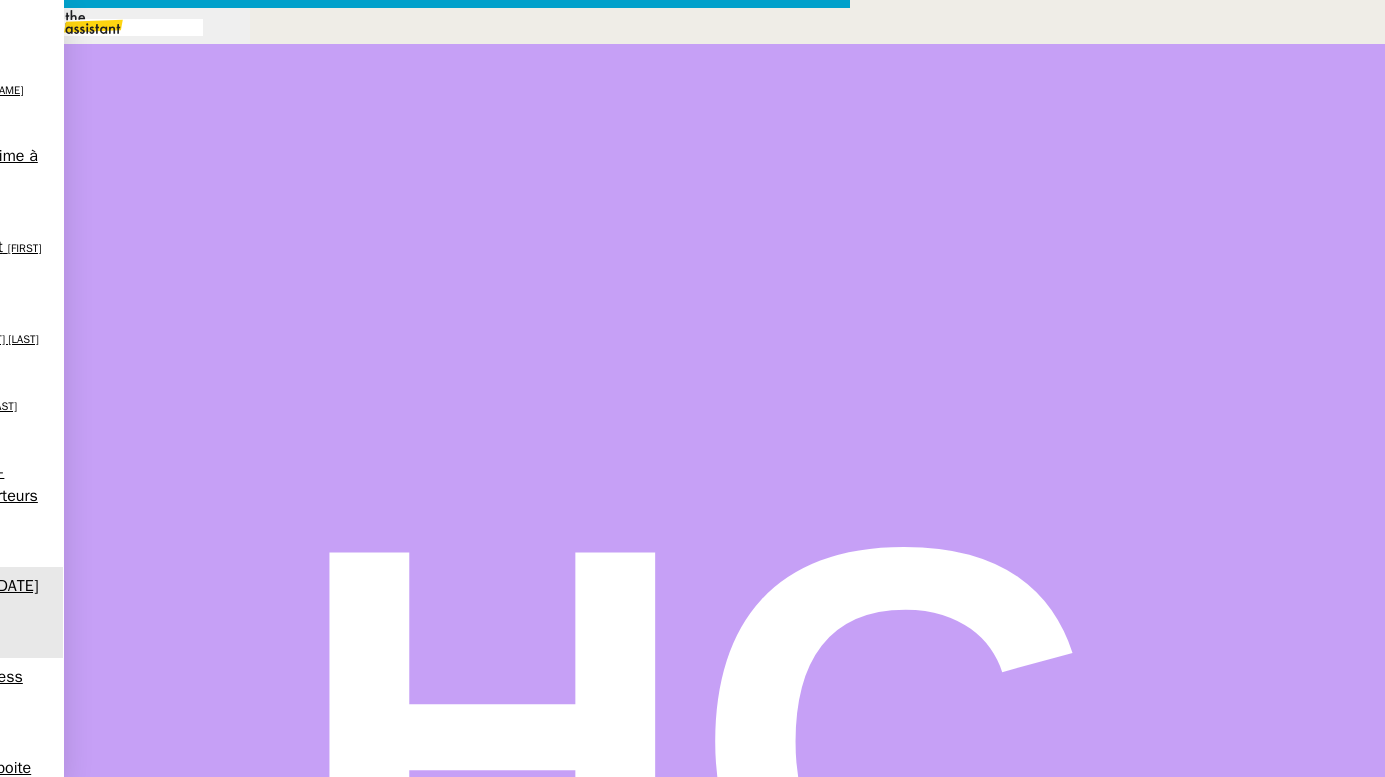 click on "Êtes-vous disponible pour me transmettre un code à [HOUR] ? Y a-t-il un créneau qui vous conviendrait davantage ?" at bounding box center [445, 944] 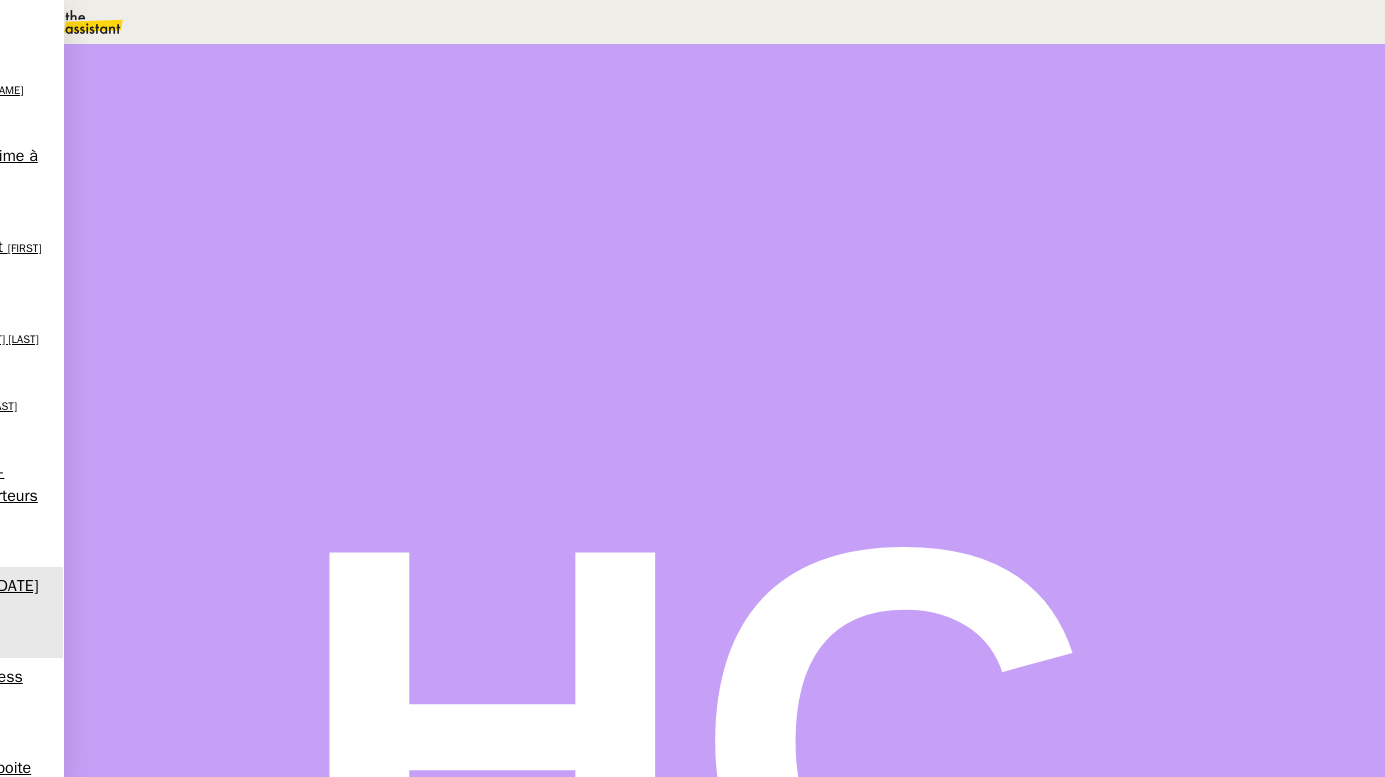 click on "CTA - Tri boite mail PERSO" at bounding box center [147, 2305] 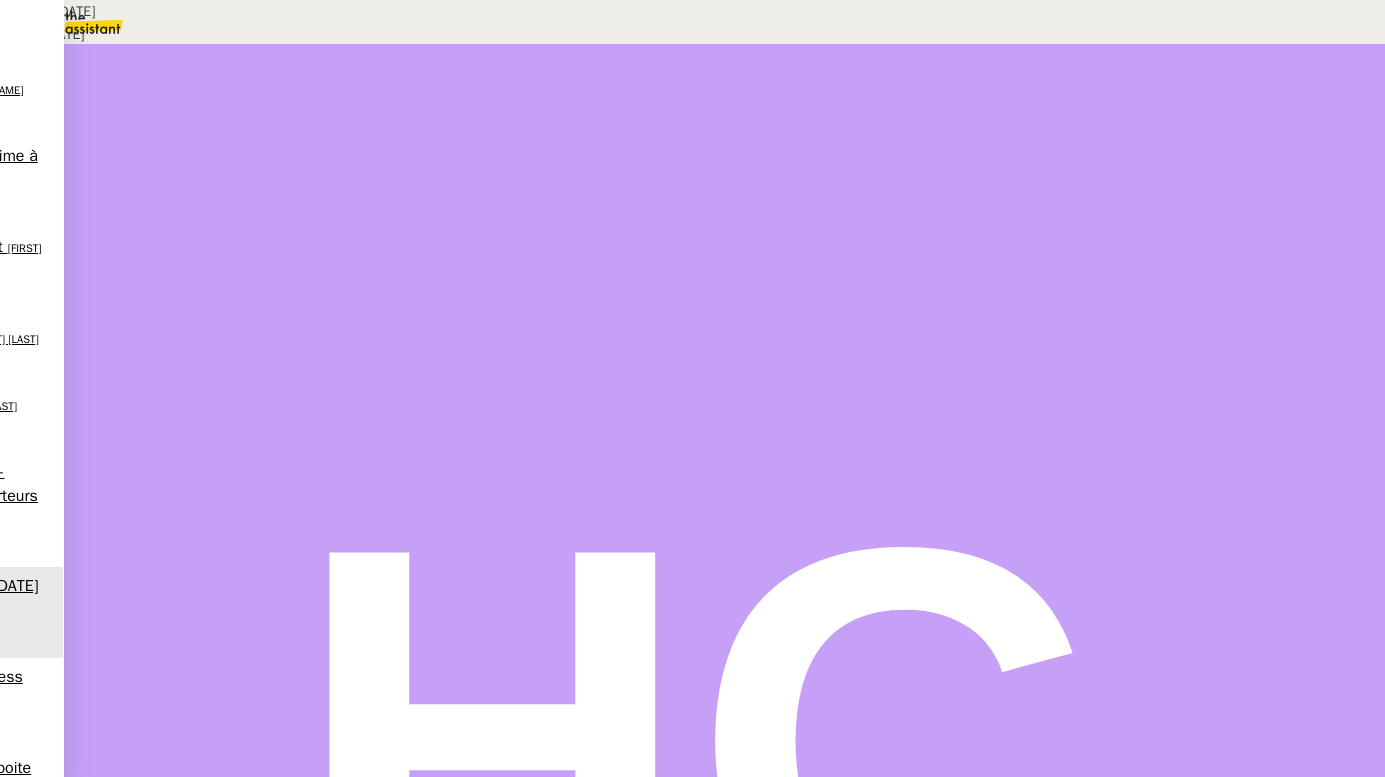scroll, scrollTop: 0, scrollLeft: 0, axis: both 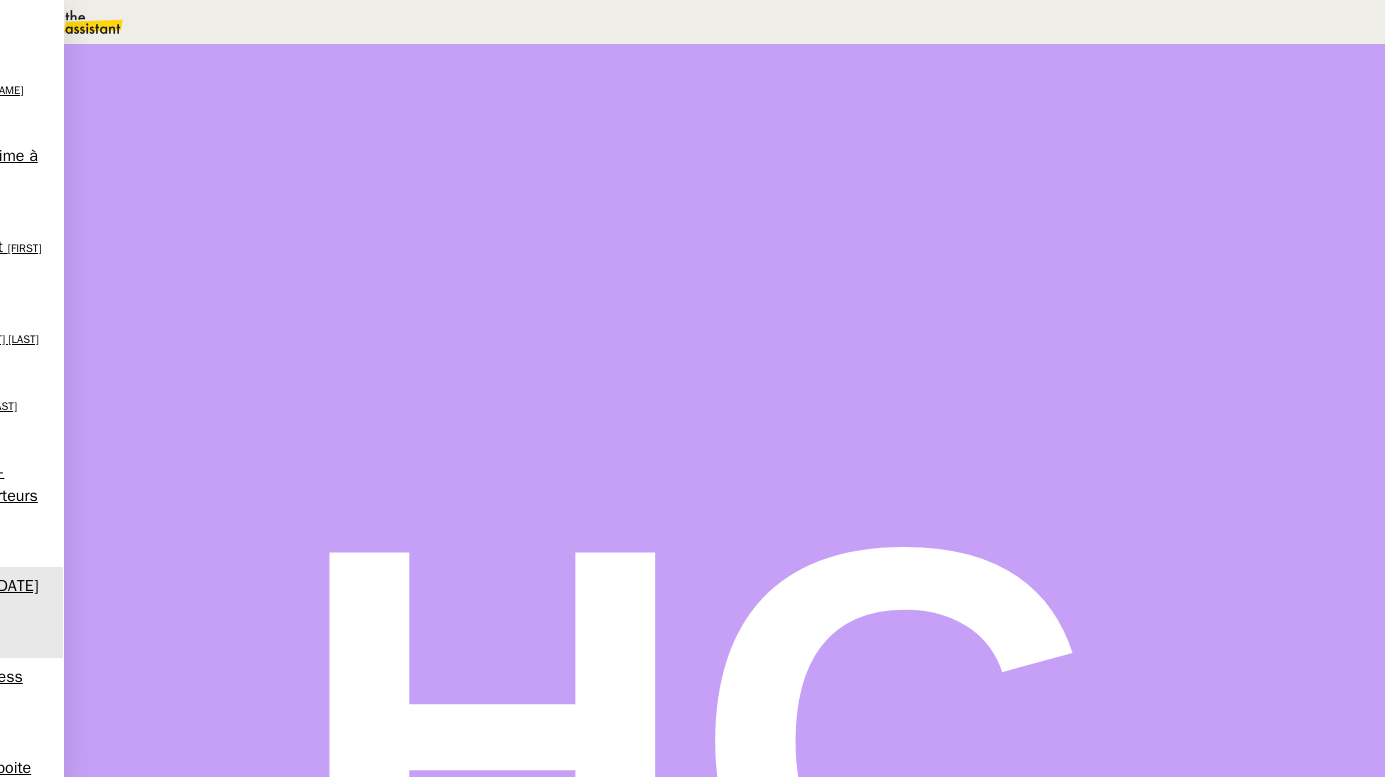 click on "Boite mail YAHOO" at bounding box center (97, 2375) 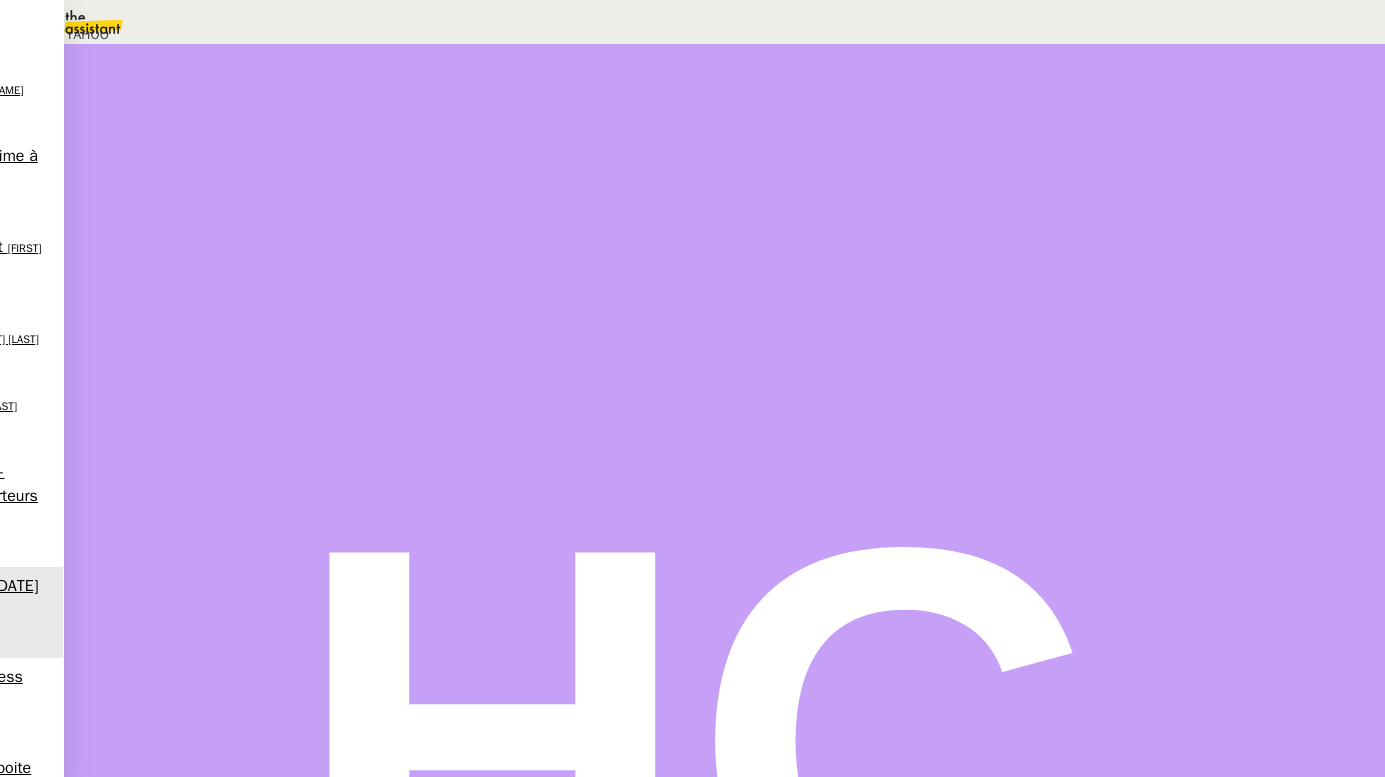 click on "https://login.yahoo.com/?.src=ym&lang=fr-FR&done=https%3A%2F%2Fmail.yahoo.com%2F%3F.intl%3Dch%26.lang%3Dfr-CH%26guce_referrer%3DaHR0cHM6Ly93d3cuZ29vZ2xlLmNvbS8%26guce_referrer_sig%3DAQAAAHed5ci0txXvHD-5cdHzeXIxl3gMNBvFBMTDiTiksg-b-zRDlpN0O6qE7twDoJUUA7RLKyeoMeX0hotNkEBjng30uy-Mtfy2kLWvWuSh2-yrkQotQBX7FU80xT2hO12EgiUwR8kNAYUQb6aI-vNduyfoNZqUZaQx8_rKefqic-57" at bounding box center [347, 140] 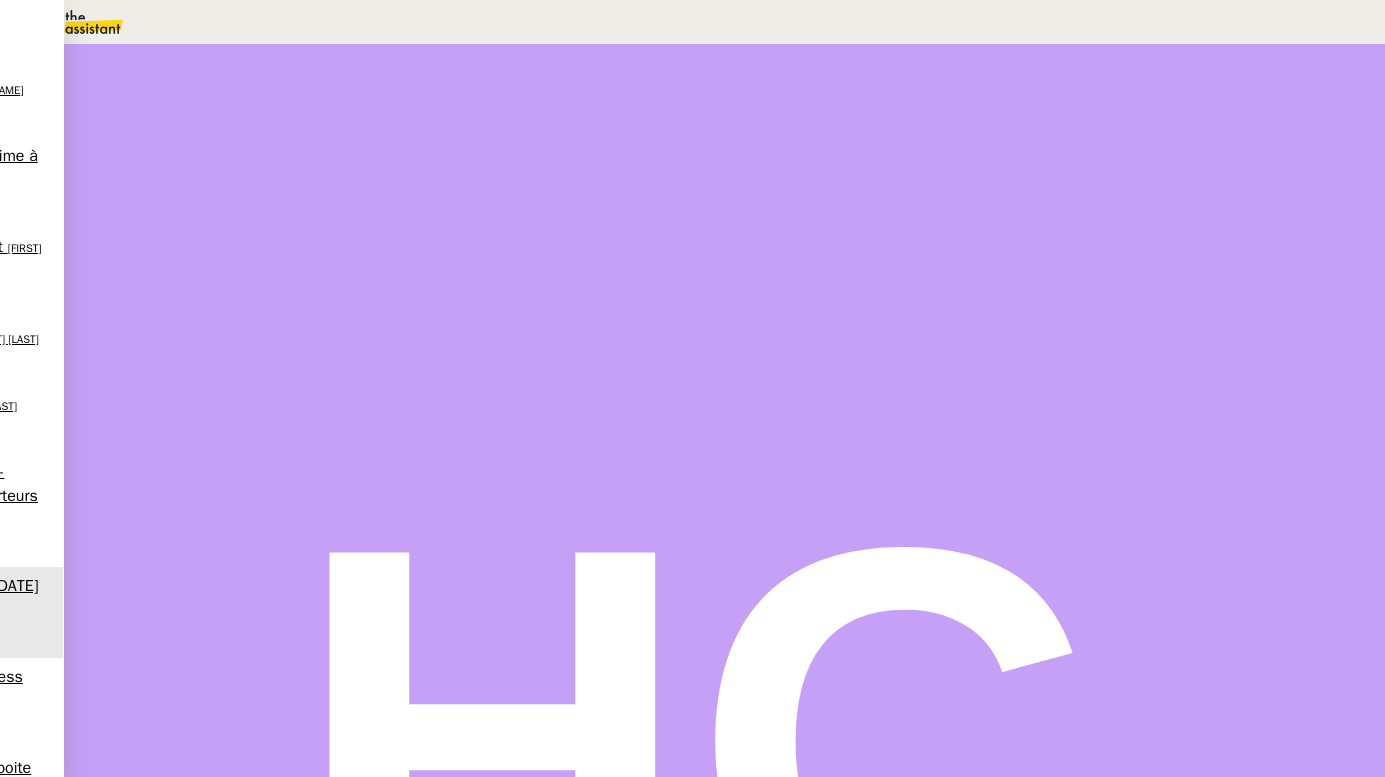 click on "Par ailleurs," at bounding box center (614, 463) 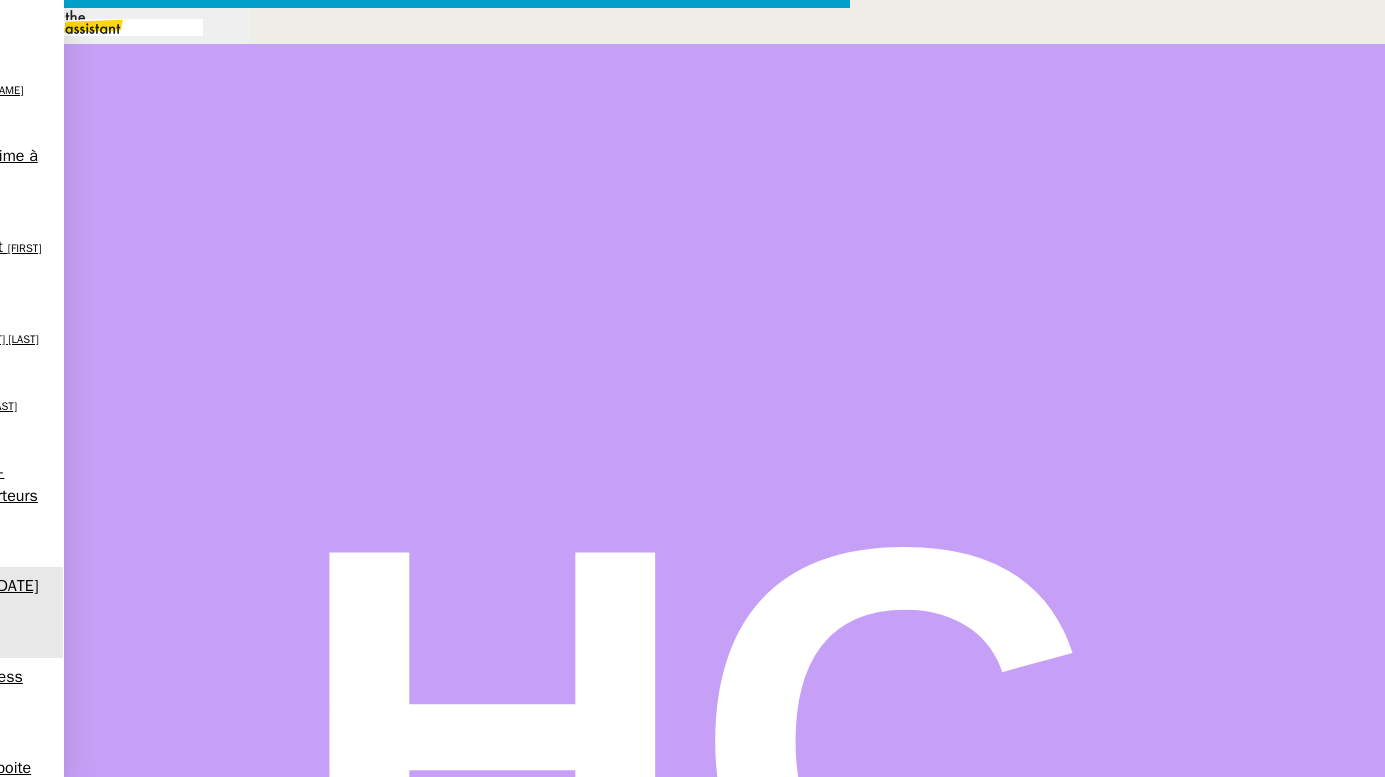 scroll, scrollTop: 0, scrollLeft: 42, axis: horizontal 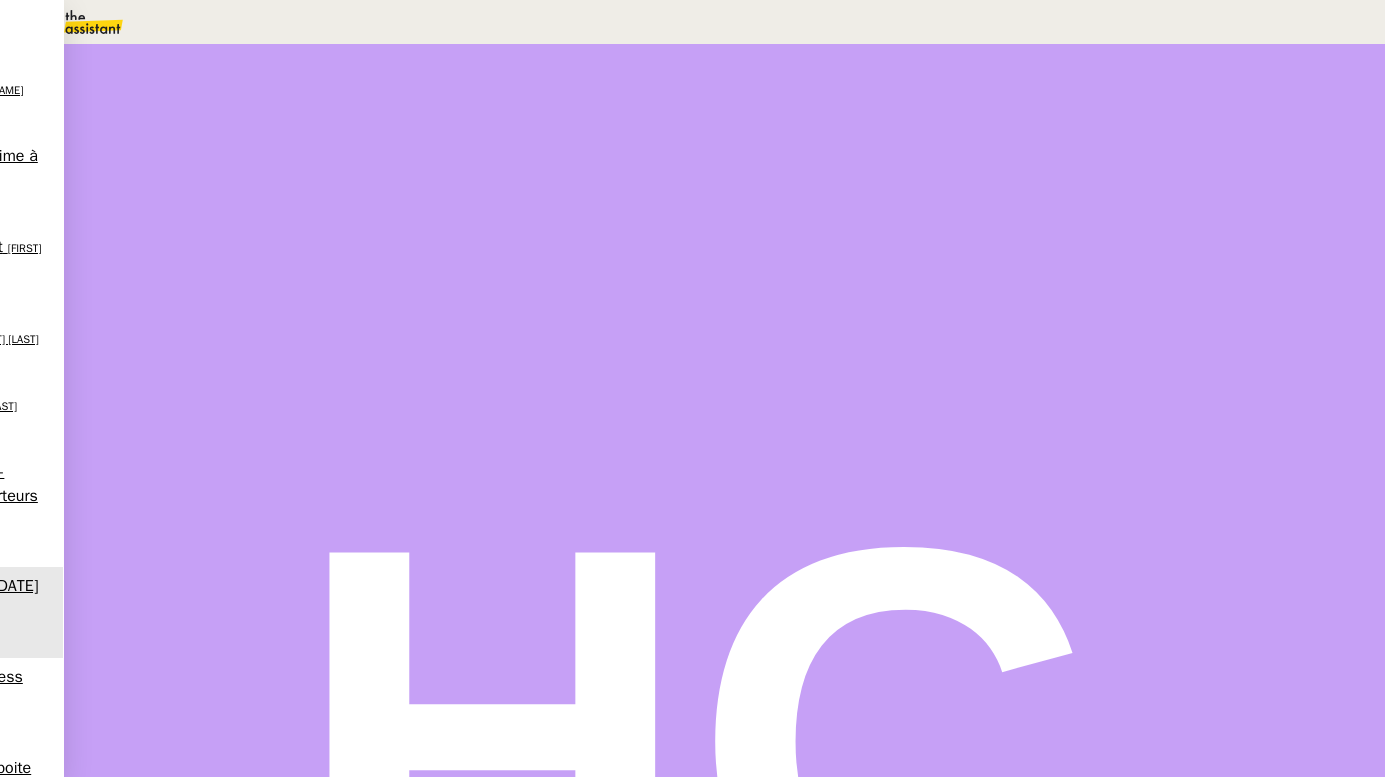 click on "Modifier" at bounding box center [209, 2351] 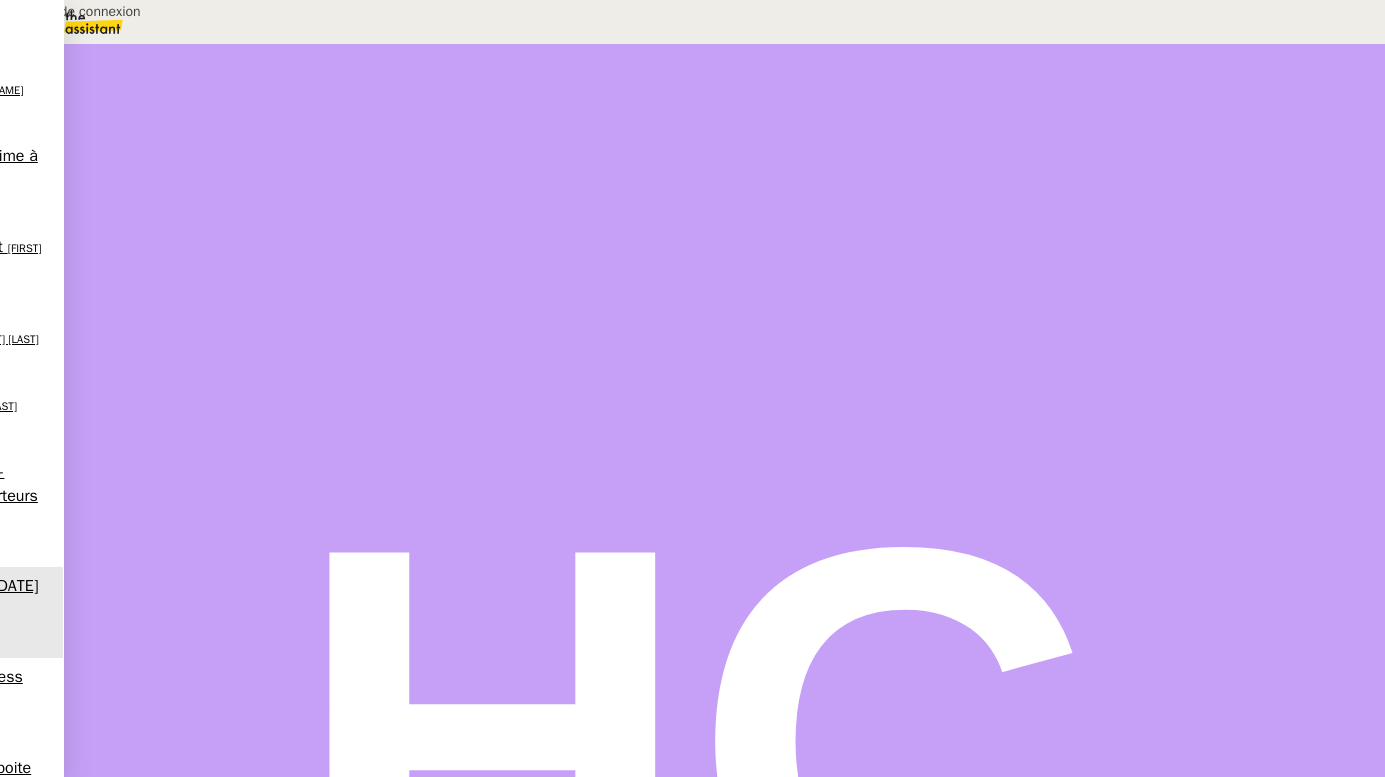 click on "Tentative de connexion" at bounding box center [204, 11] 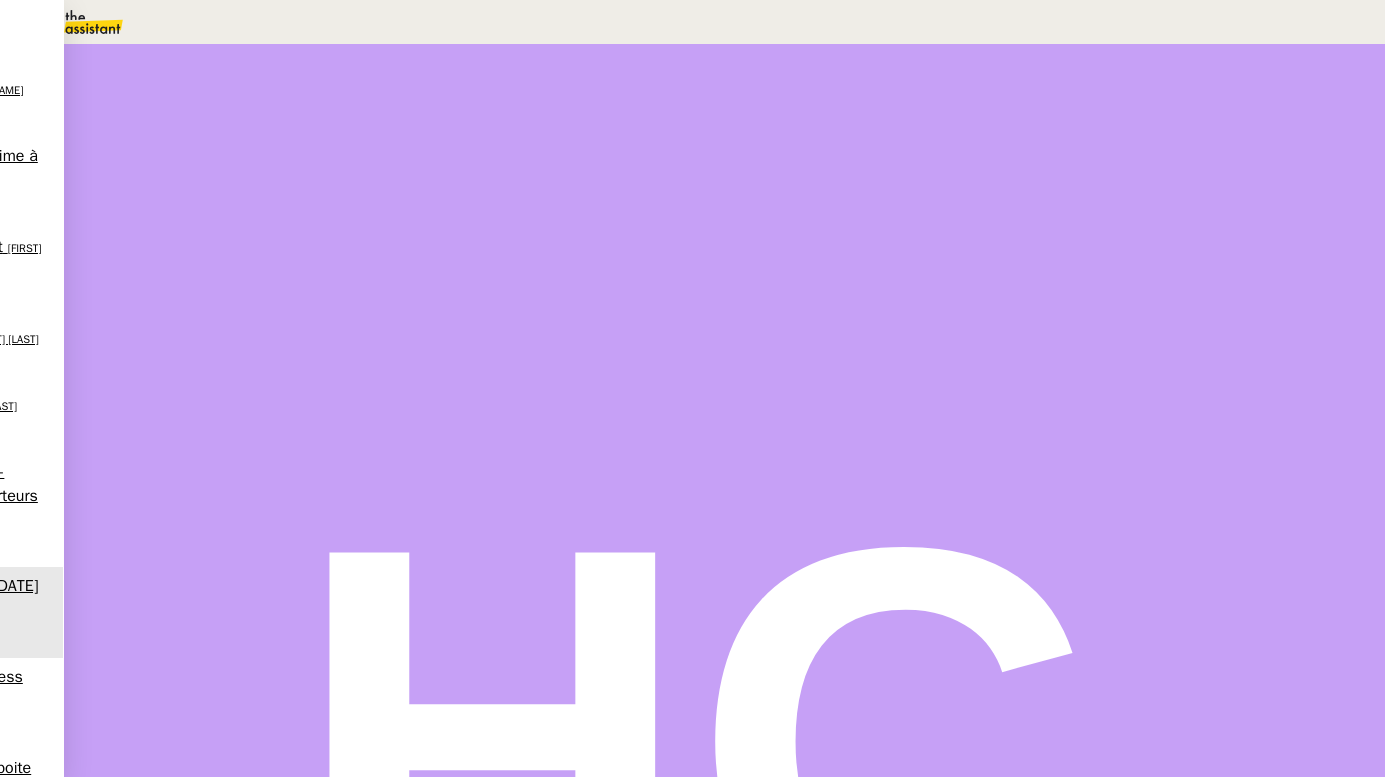 type on "Tentative de connexion" 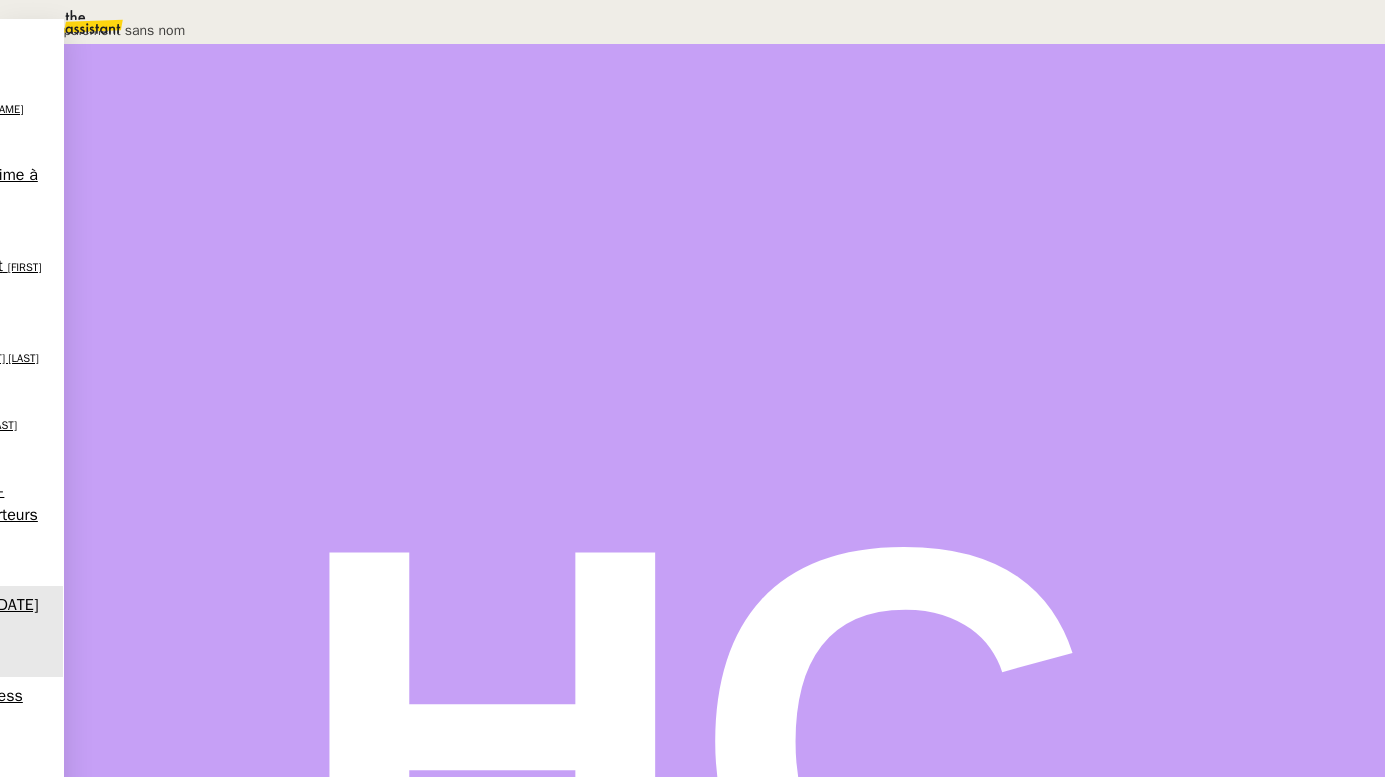 click on "Moyen de paiement sans nom [FIRST] [LAST] **** **** **** 7077 02/2025 LYNCEUS PARTNERS FRANCE [FIRST] [LAST] **** **** **** 9432 03/2026 Fermer" at bounding box center [692, 142] 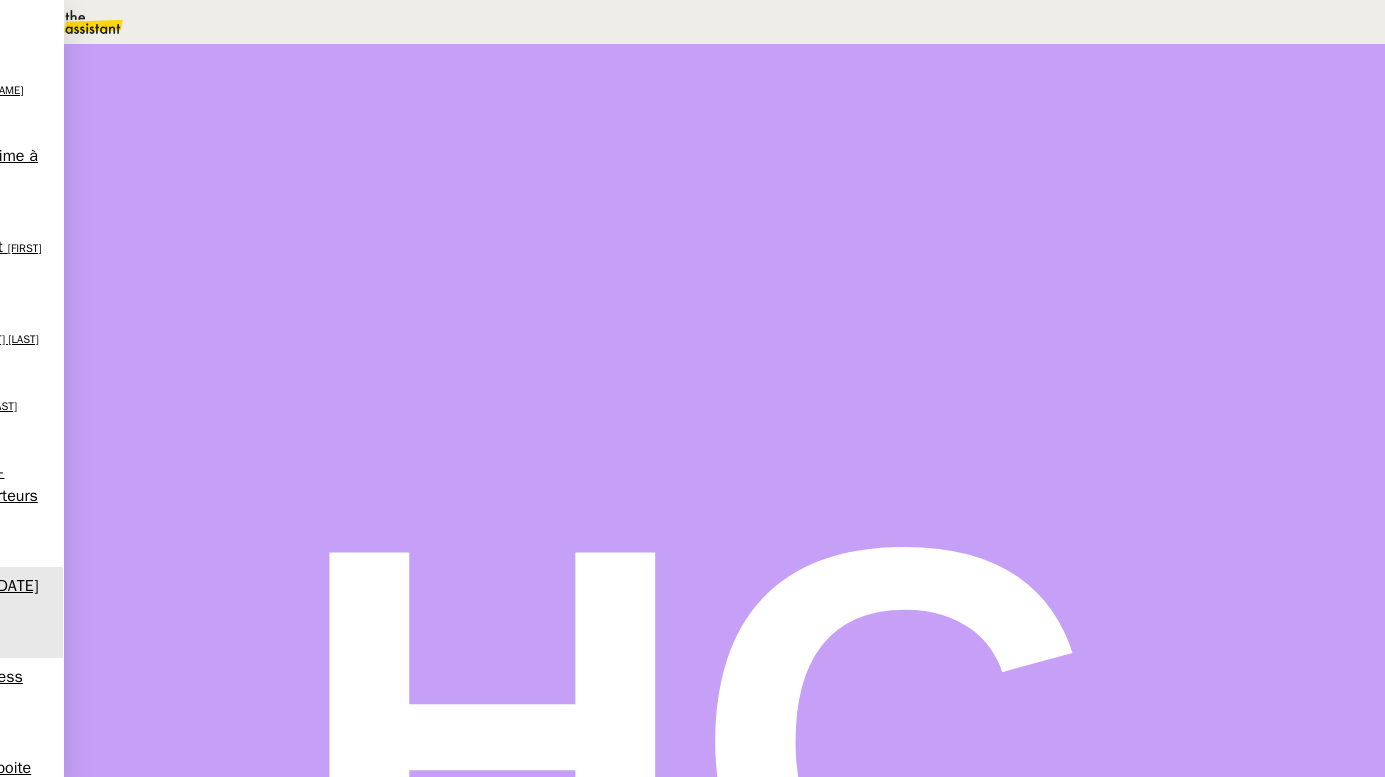 click on "Mes informations" at bounding box center (97, 2375) 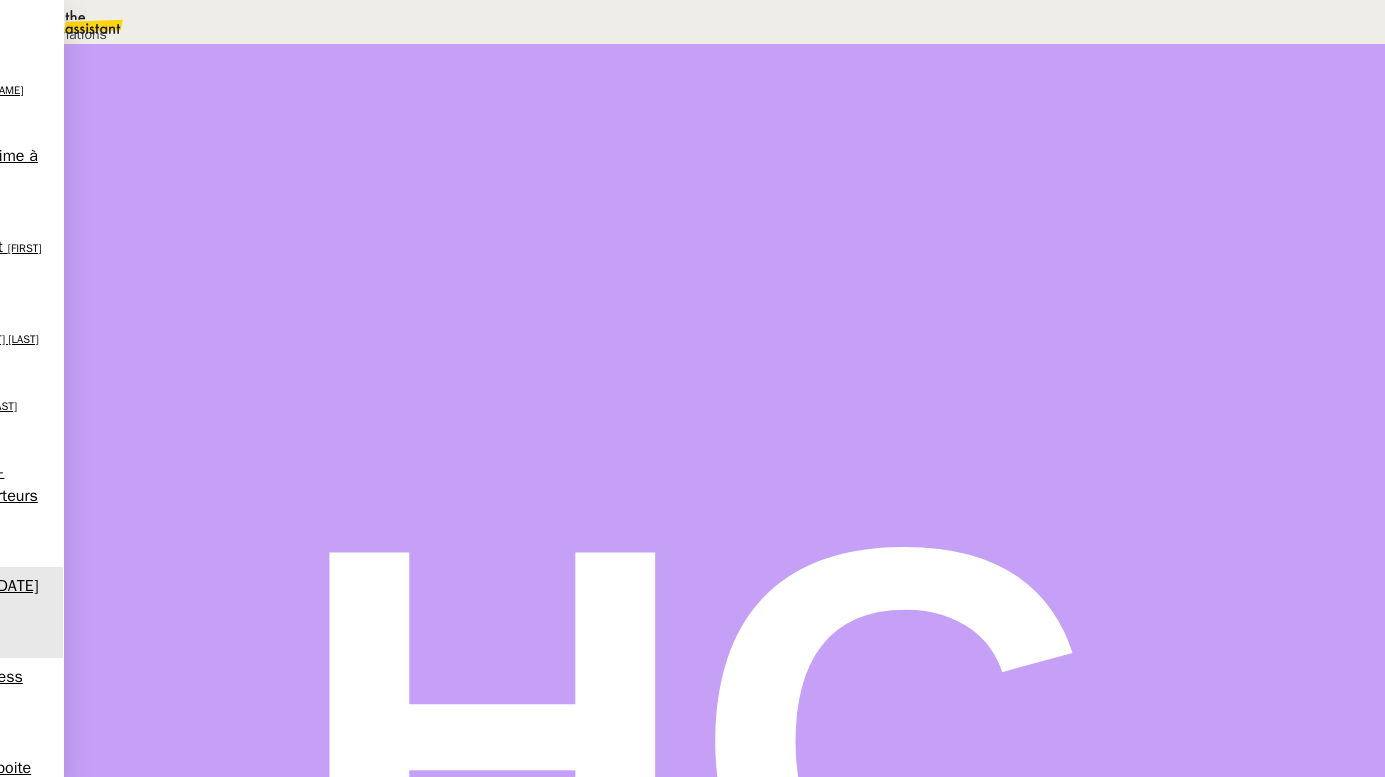 click on "Déverrouiller" at bounding box center [57, 98] 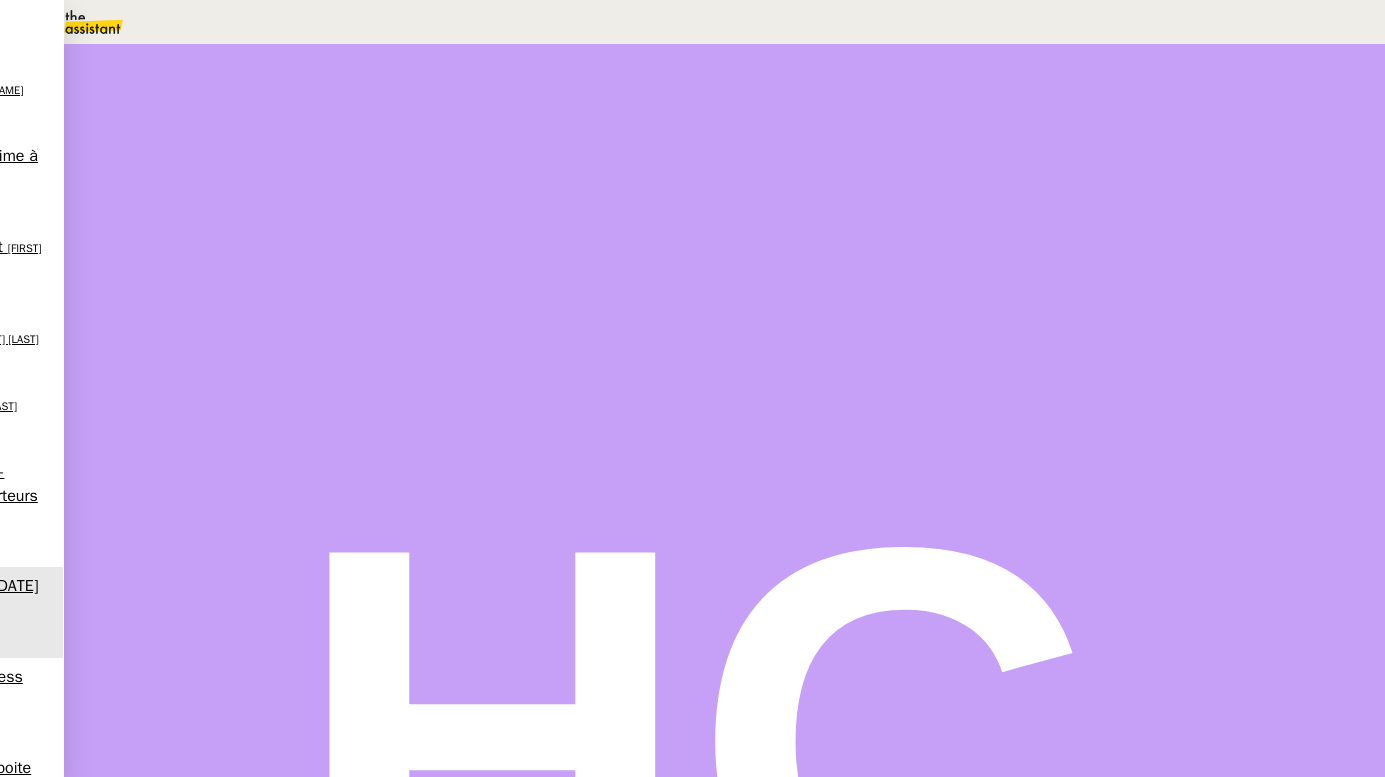 click on "Êtes-vous disponible pour me transmettre un code à [HOUR] ? Y a-t-il un créneau qui vous conviendrait davantage ?" at bounding box center (634, 705) 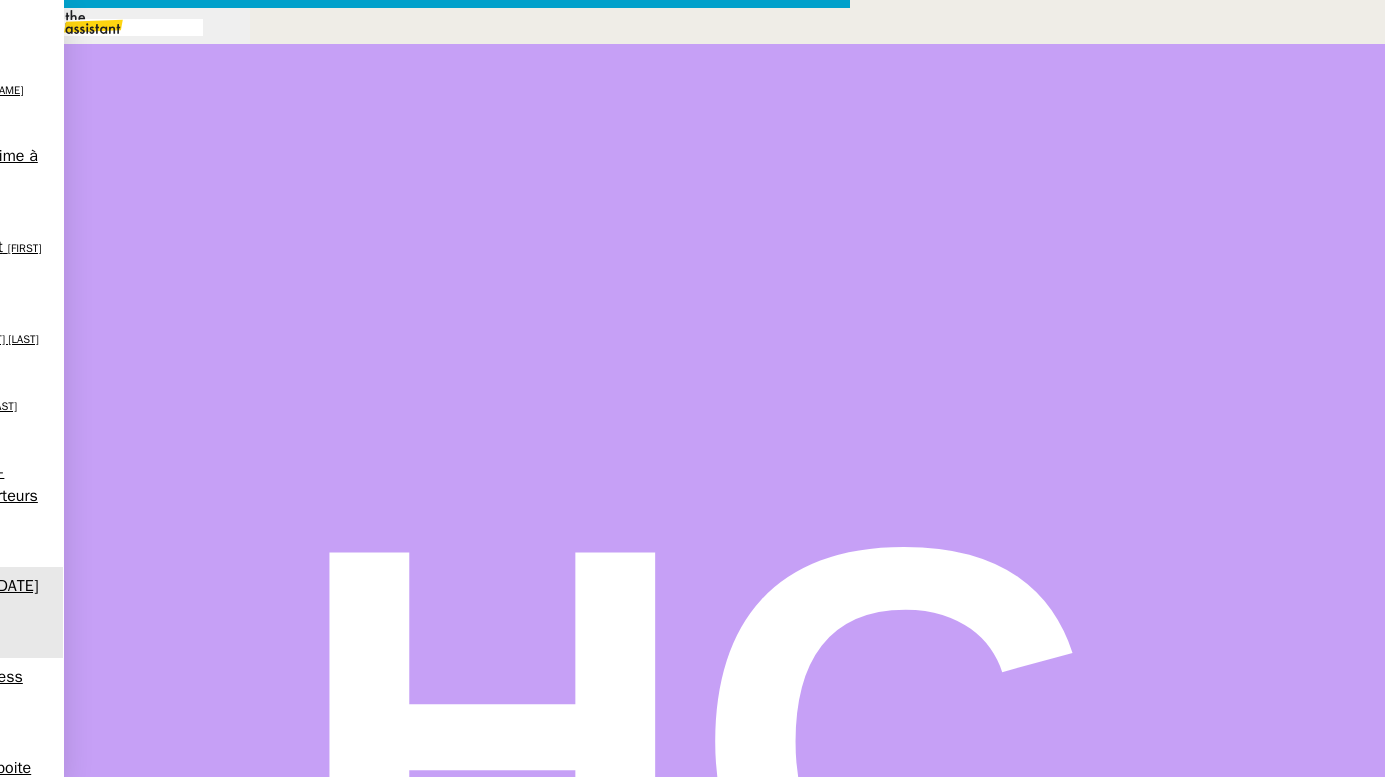 scroll, scrollTop: 0, scrollLeft: 42, axis: horizontal 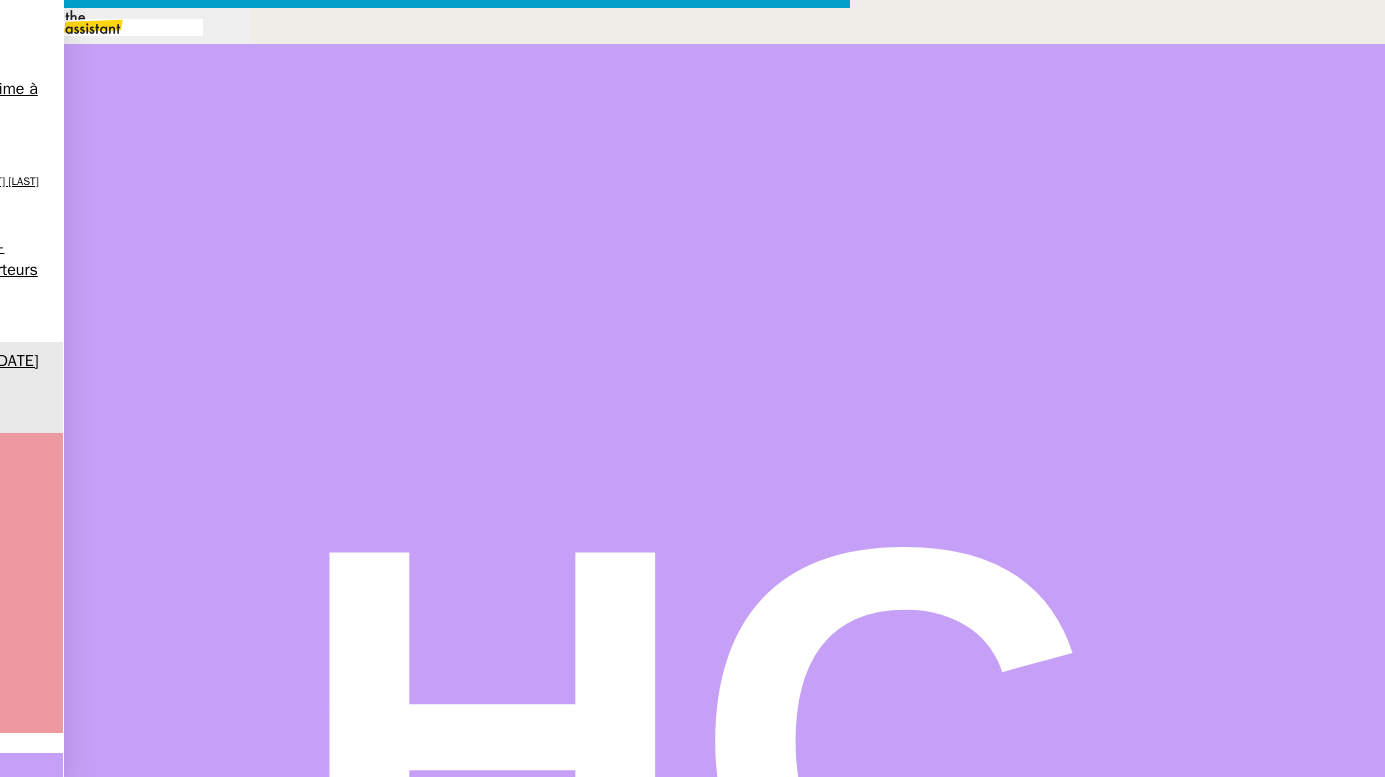 click on "Par ailleurs, je ne suis pas sûre que le numéro de vérification soit le bon. Le numéro que nous avons enregistré pour vous est le [PHONE], Or, le numéro de vérification sur Yahoo se termine par 81." at bounding box center [425, 1017] 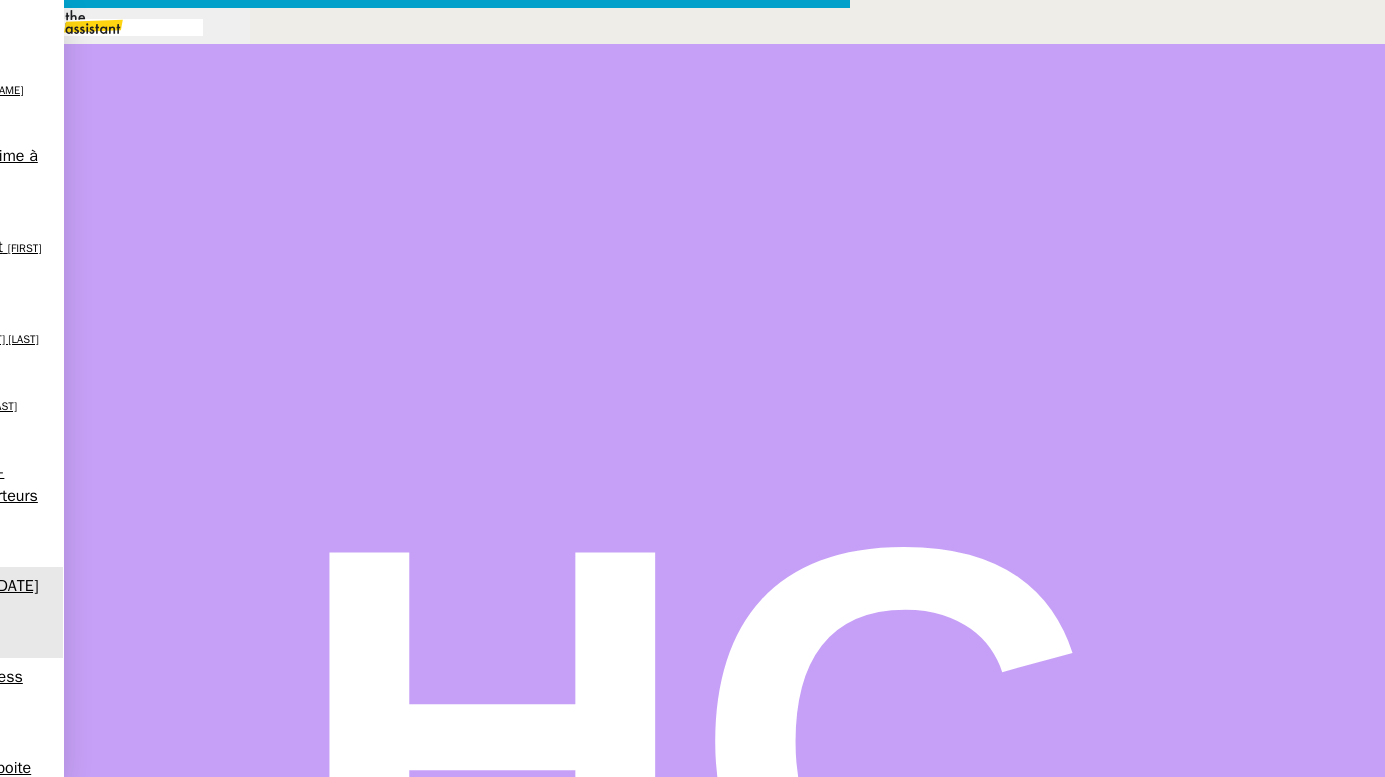 click on "Par ailleurs, je ne suis pas sûre que le numéro de vérification soit le bon. Le numéro que nous avons enregistré pour vous est le [PHONE], Or, le numéro de vérification sur Yahoo se termine par 81." at bounding box center [425, 1017] 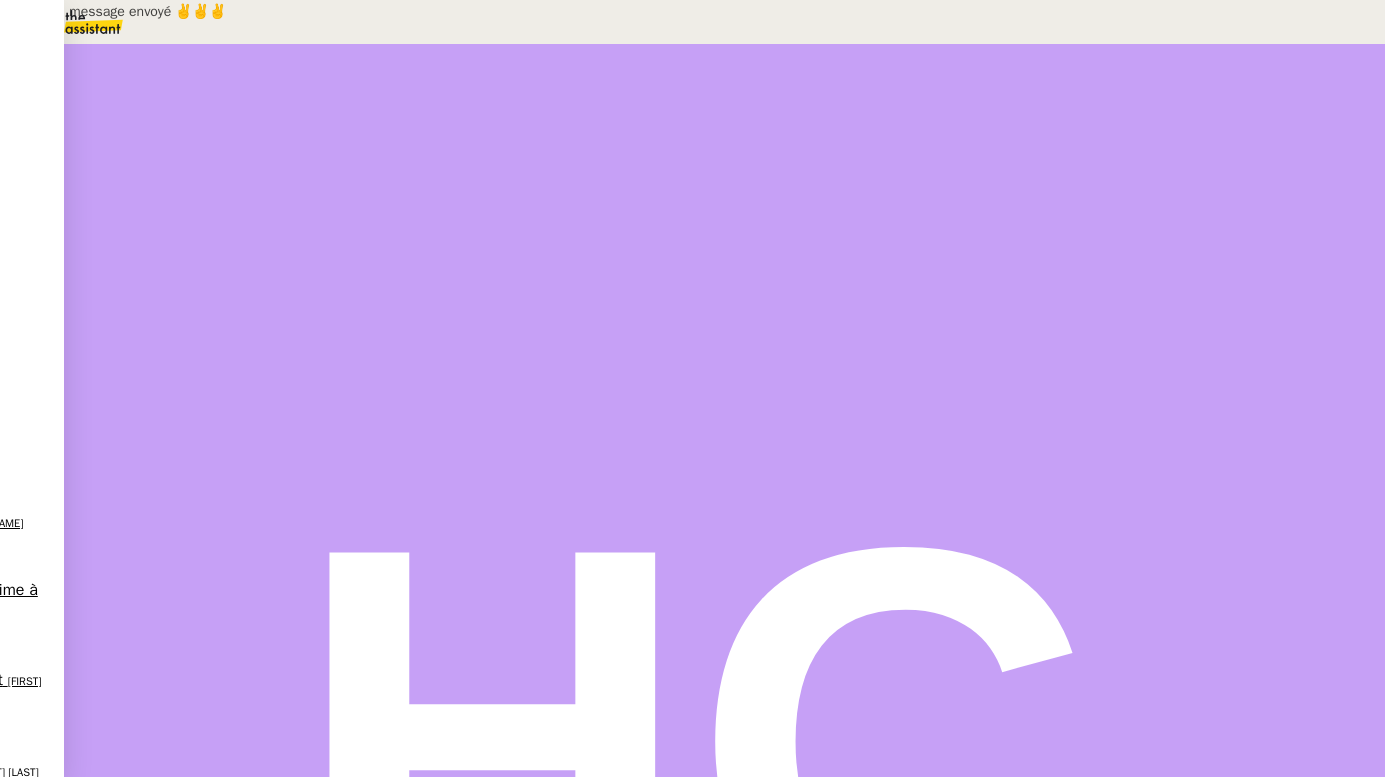 scroll, scrollTop: 49, scrollLeft: 0, axis: vertical 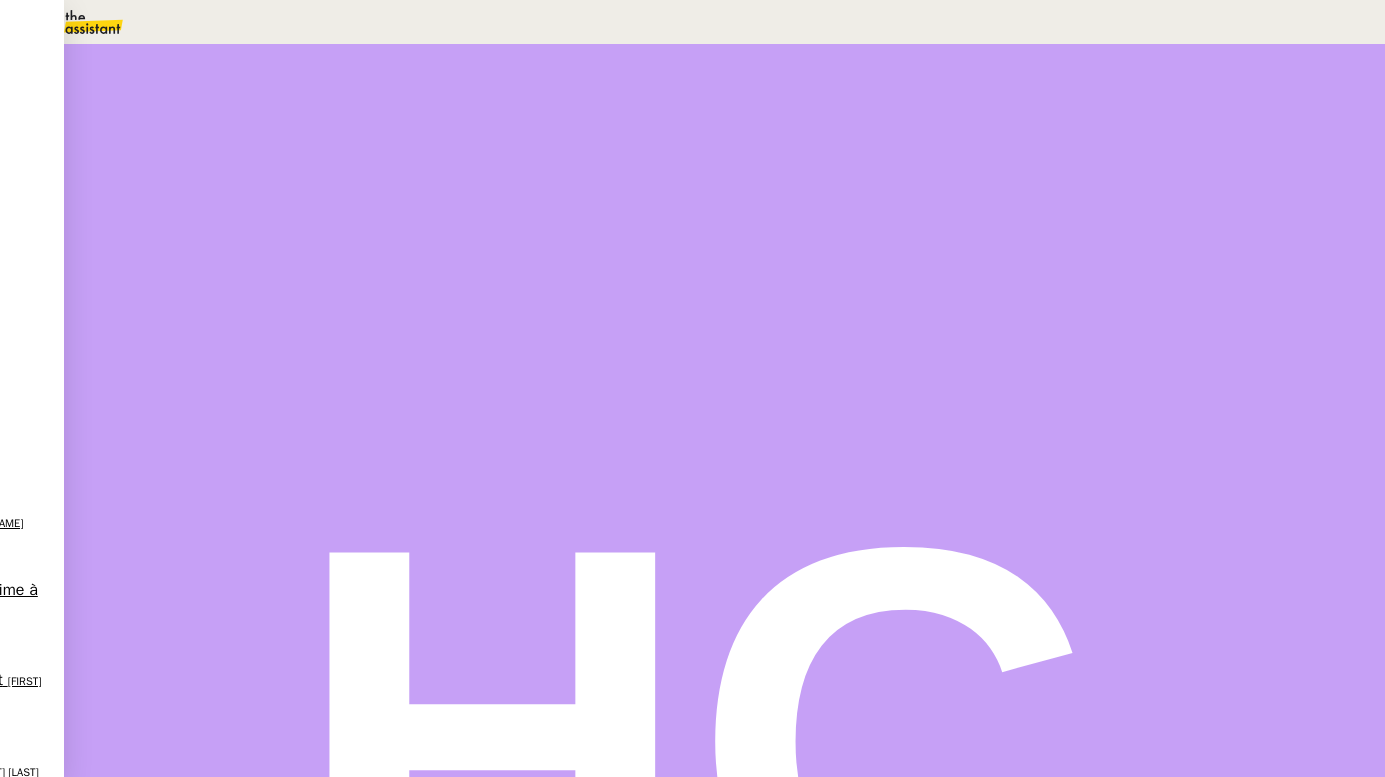 click at bounding box center (192, 291) 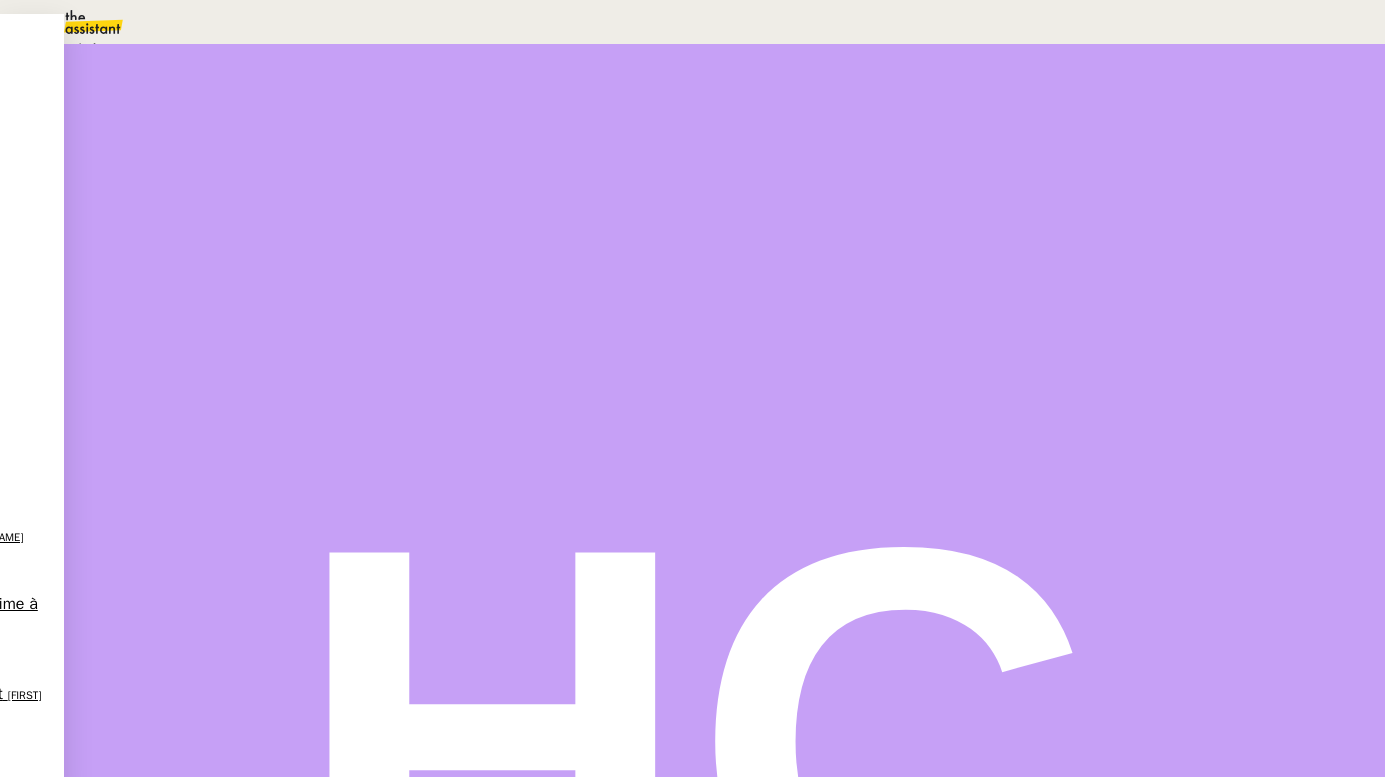 click on "Statut" at bounding box center [215, 112] 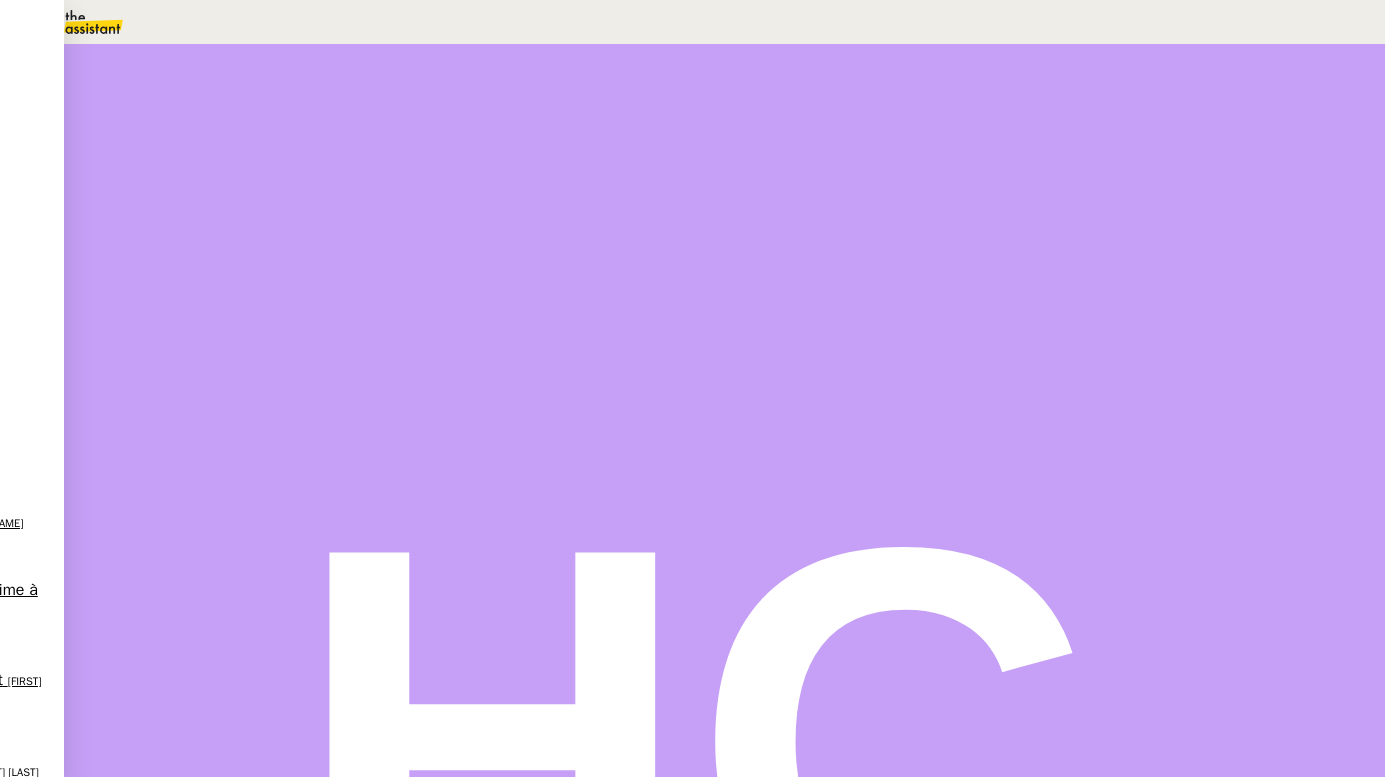 click at bounding box center (1007, 448) 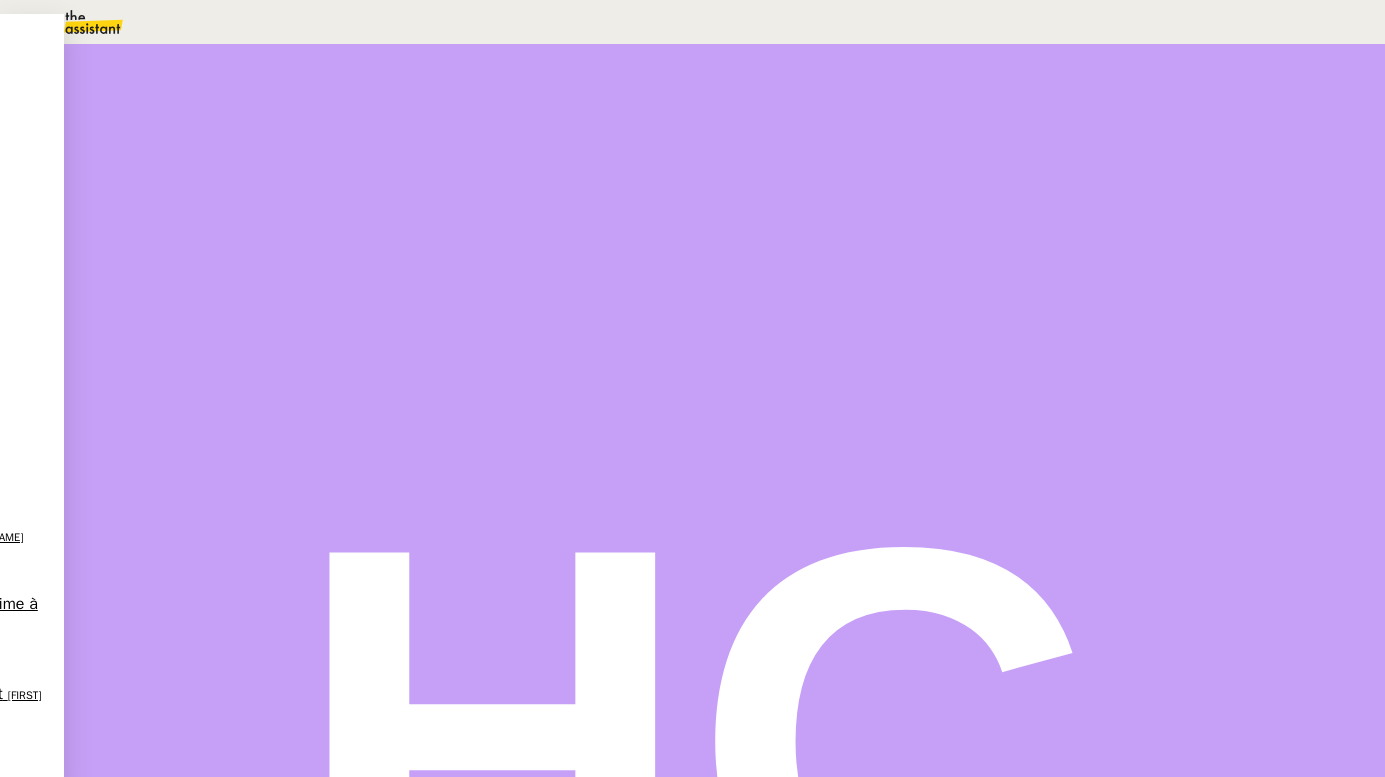 scroll, scrollTop: 267, scrollLeft: 0, axis: vertical 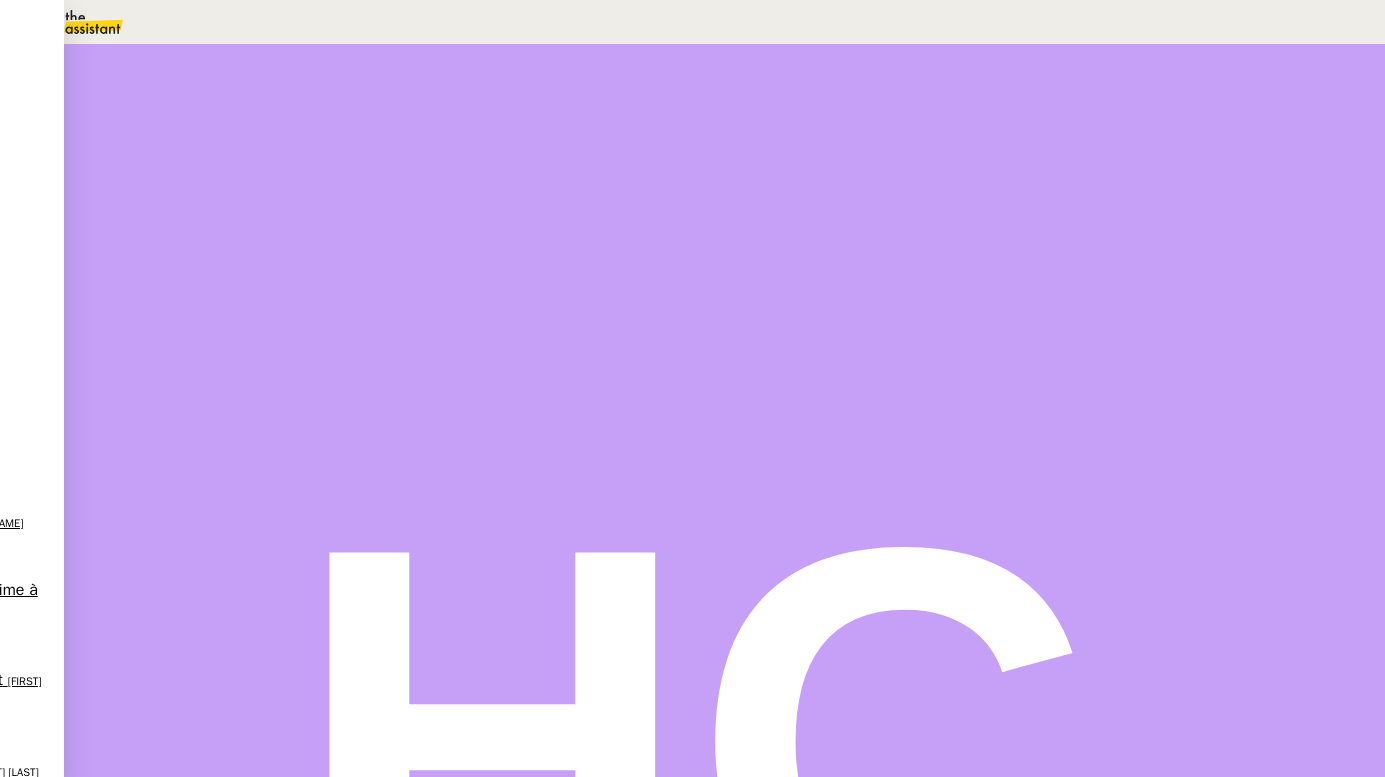click on "2" at bounding box center [990, 273] 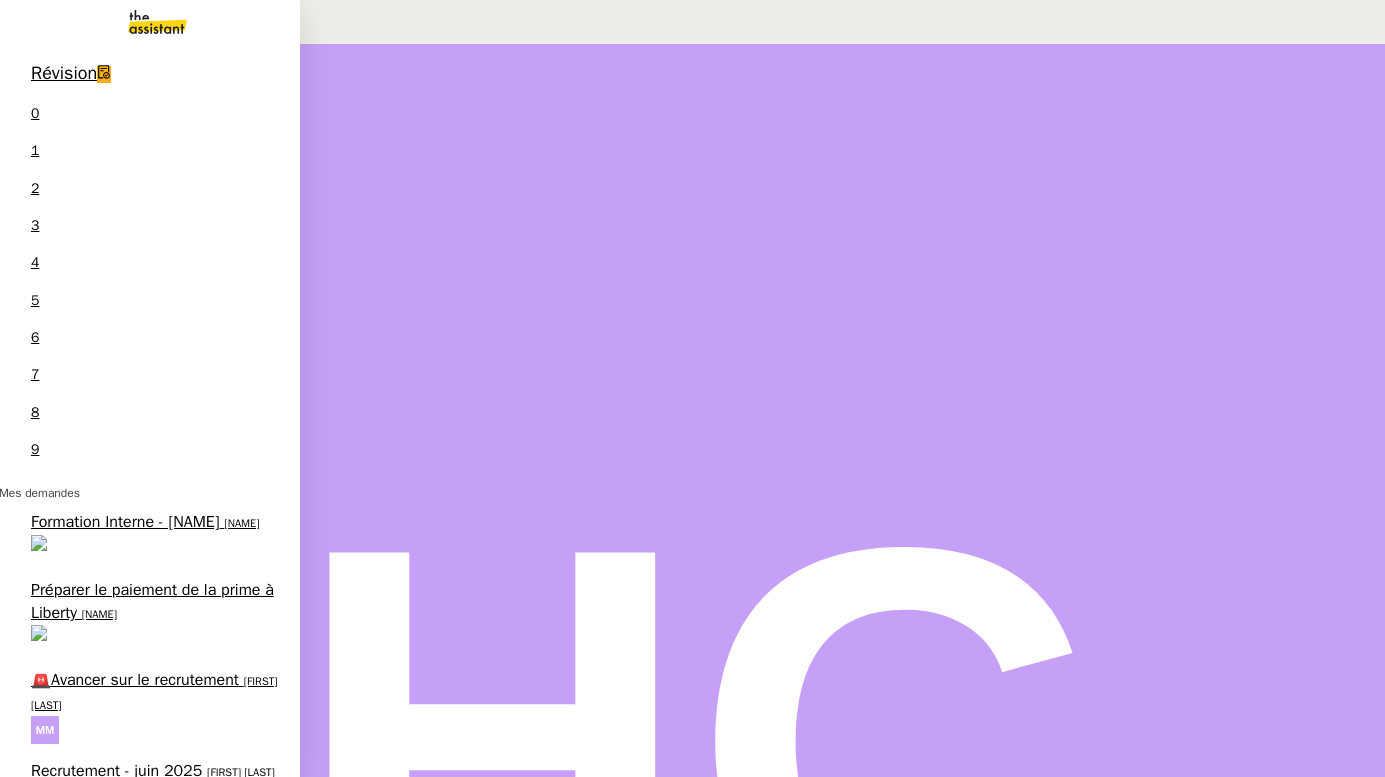 click on "🚨Avancer sur le recrutement" at bounding box center (135, 680) 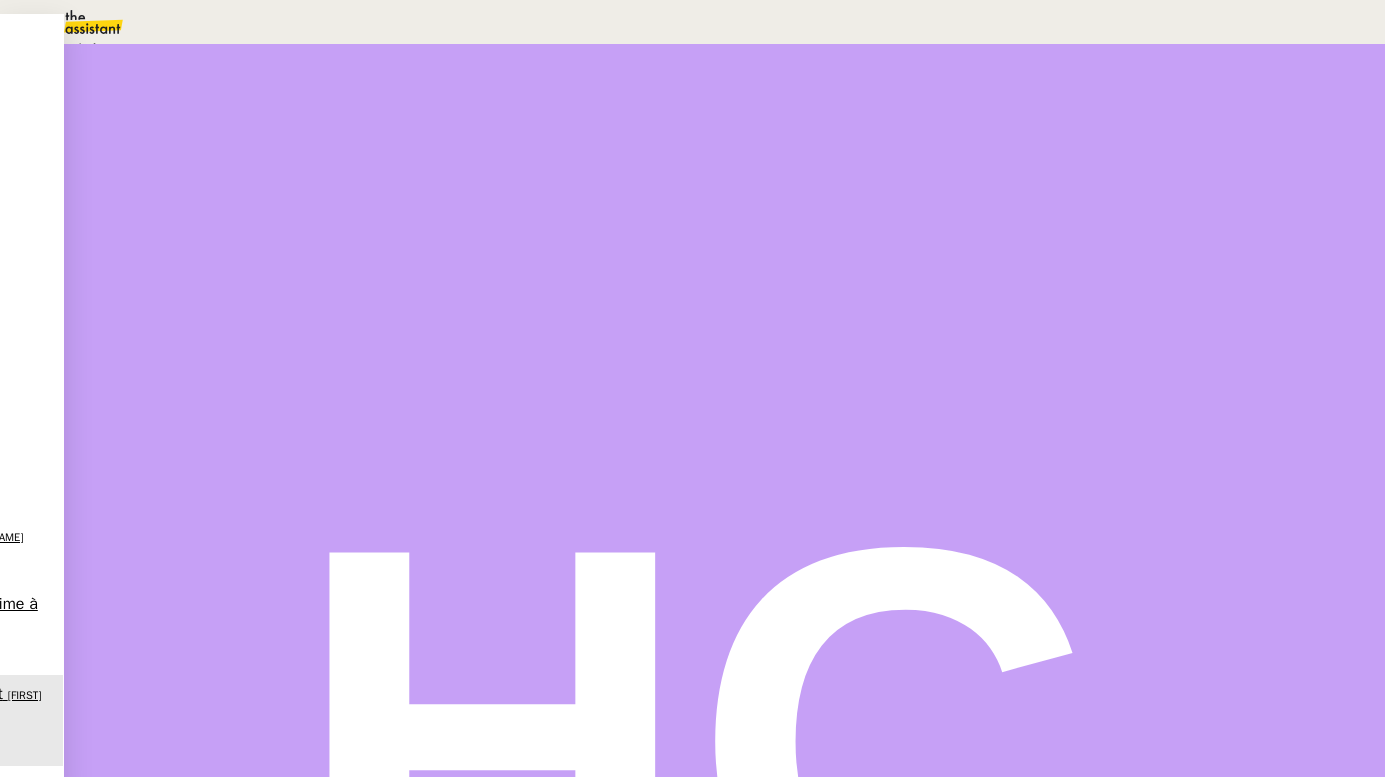 click on "Statut" at bounding box center (215, 112) 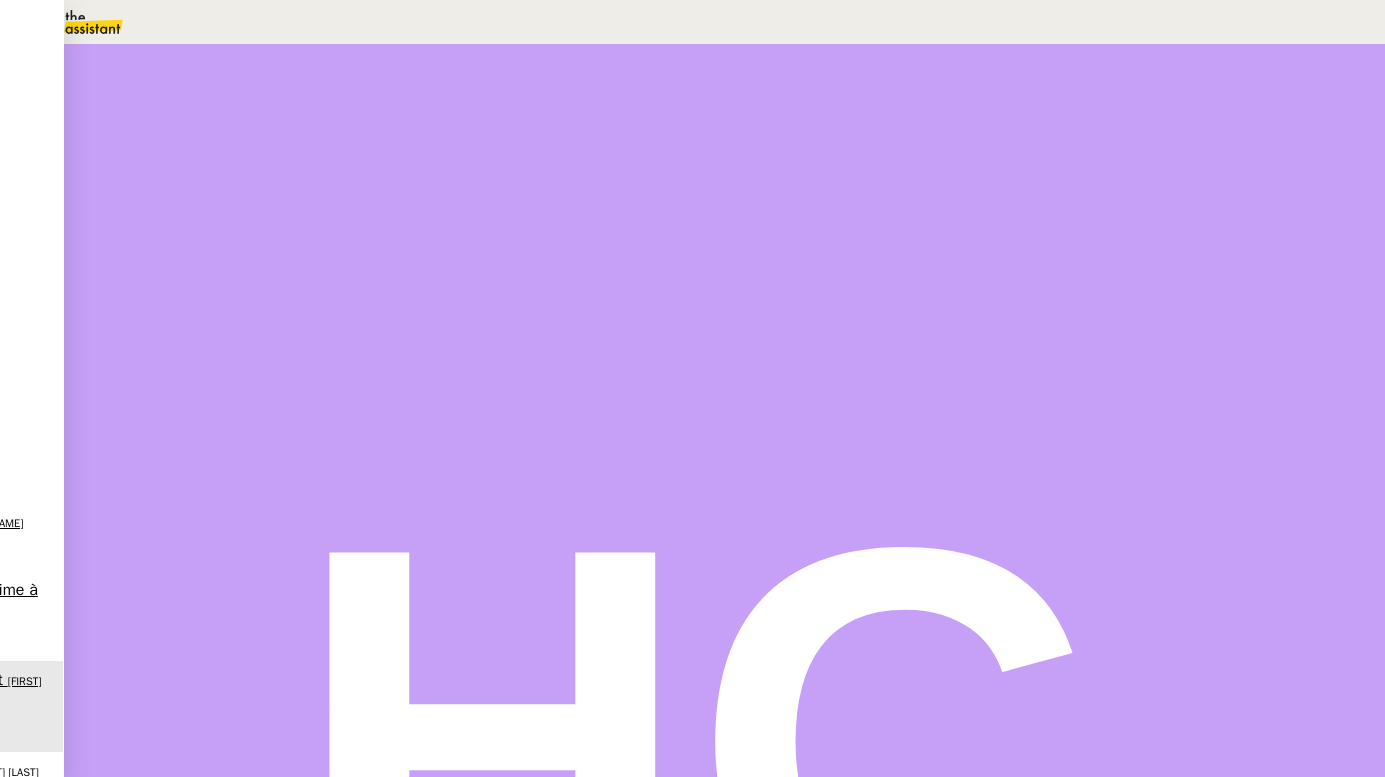 click on "Dans [TIME]" at bounding box center [998, 177] 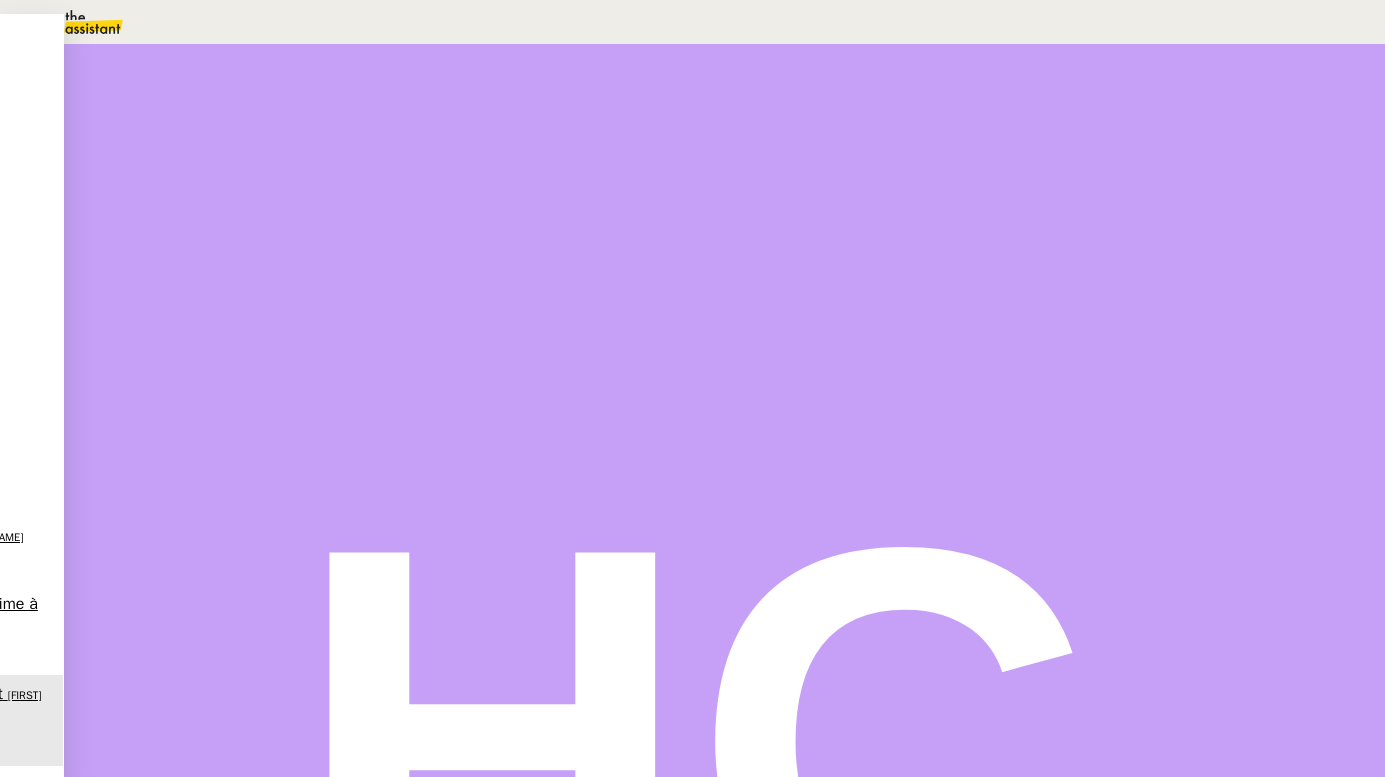 click on "14" at bounding box center (712, 22) 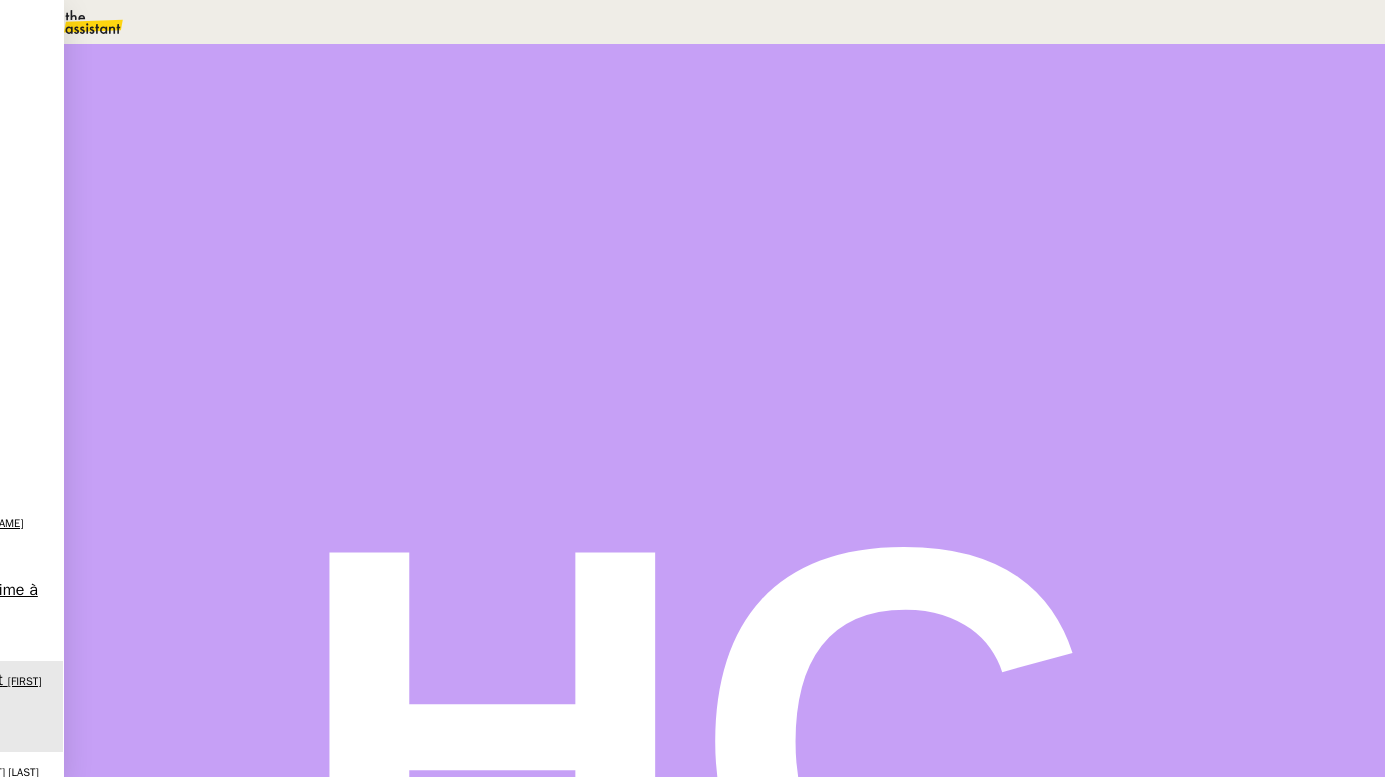 click on "Sauver" at bounding box center [988, 505] 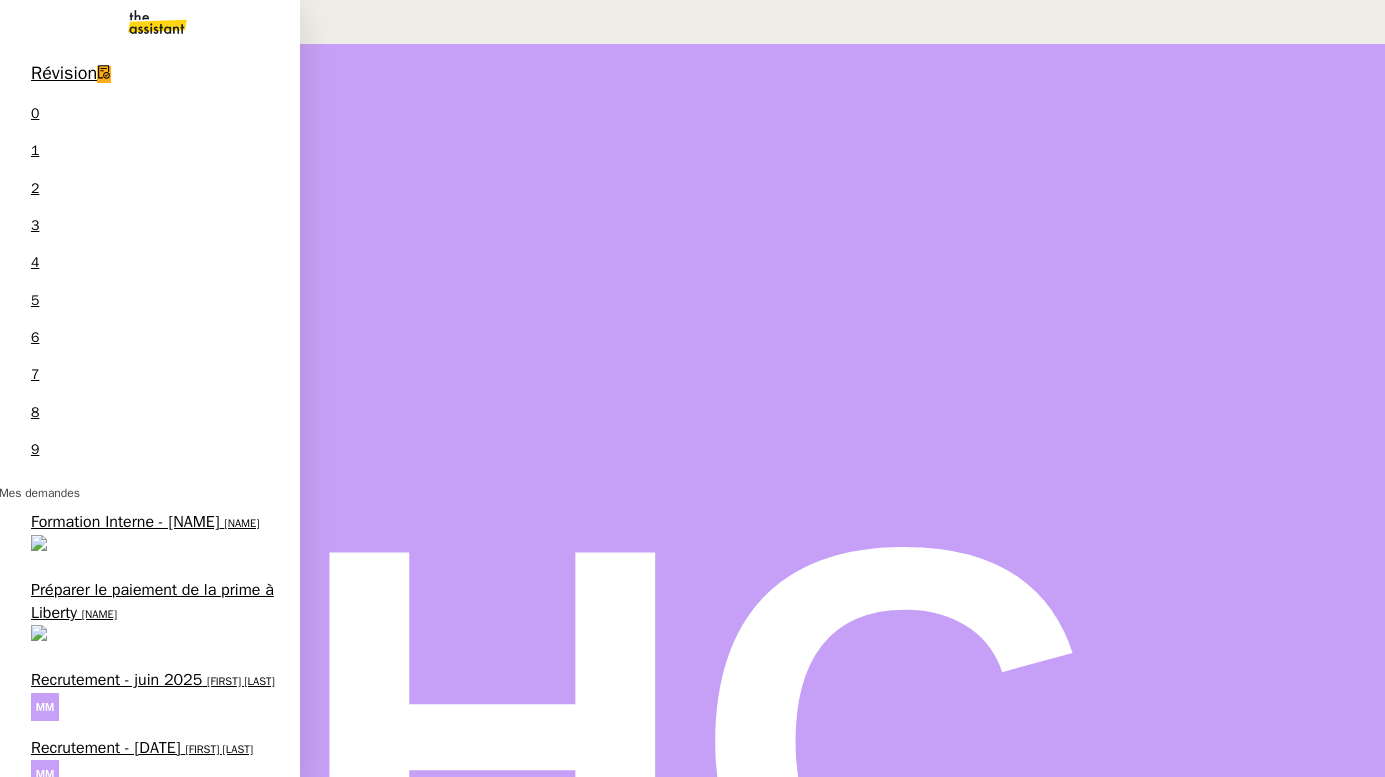 click on "Recrutement - juin 2025" at bounding box center [116, 680] 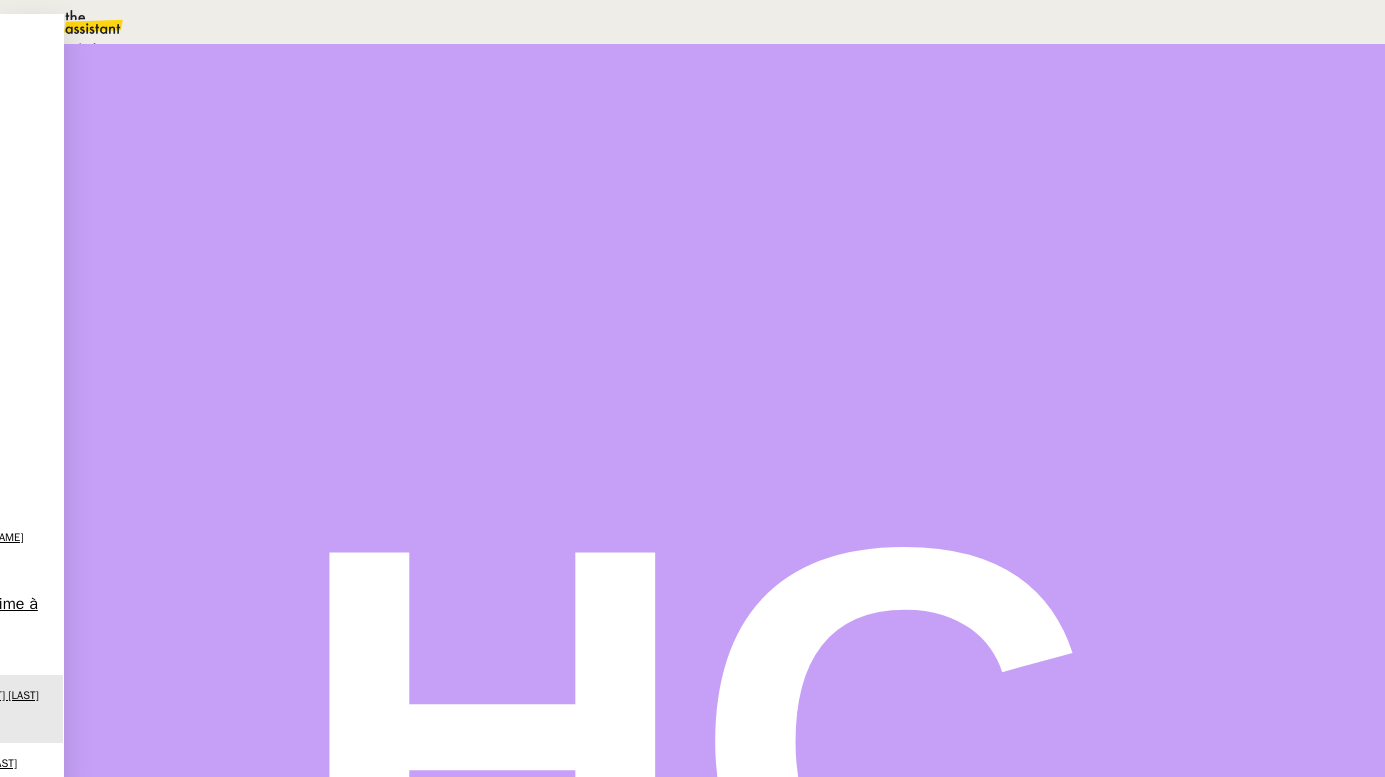 click on "Statut" at bounding box center [215, 112] 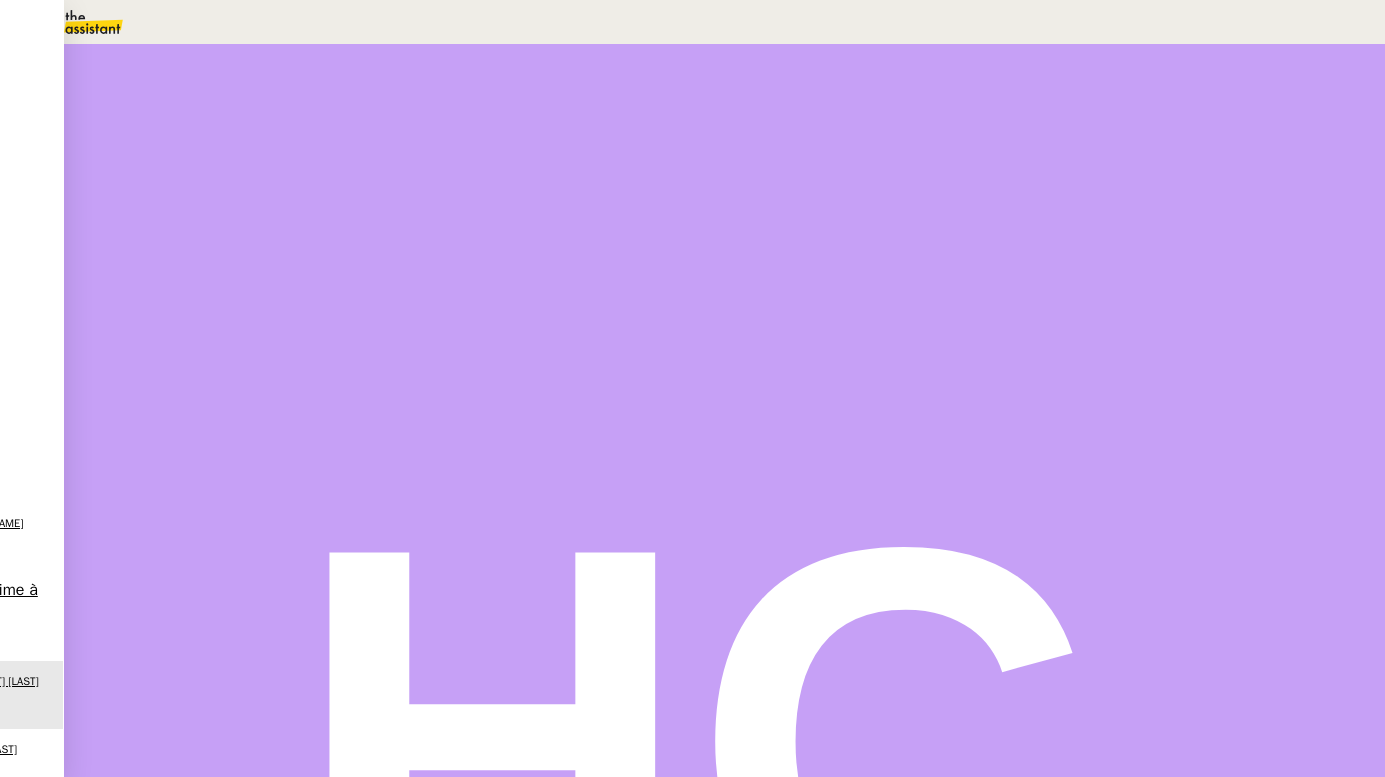 click on "Dans [TIME]" at bounding box center (998, 177) 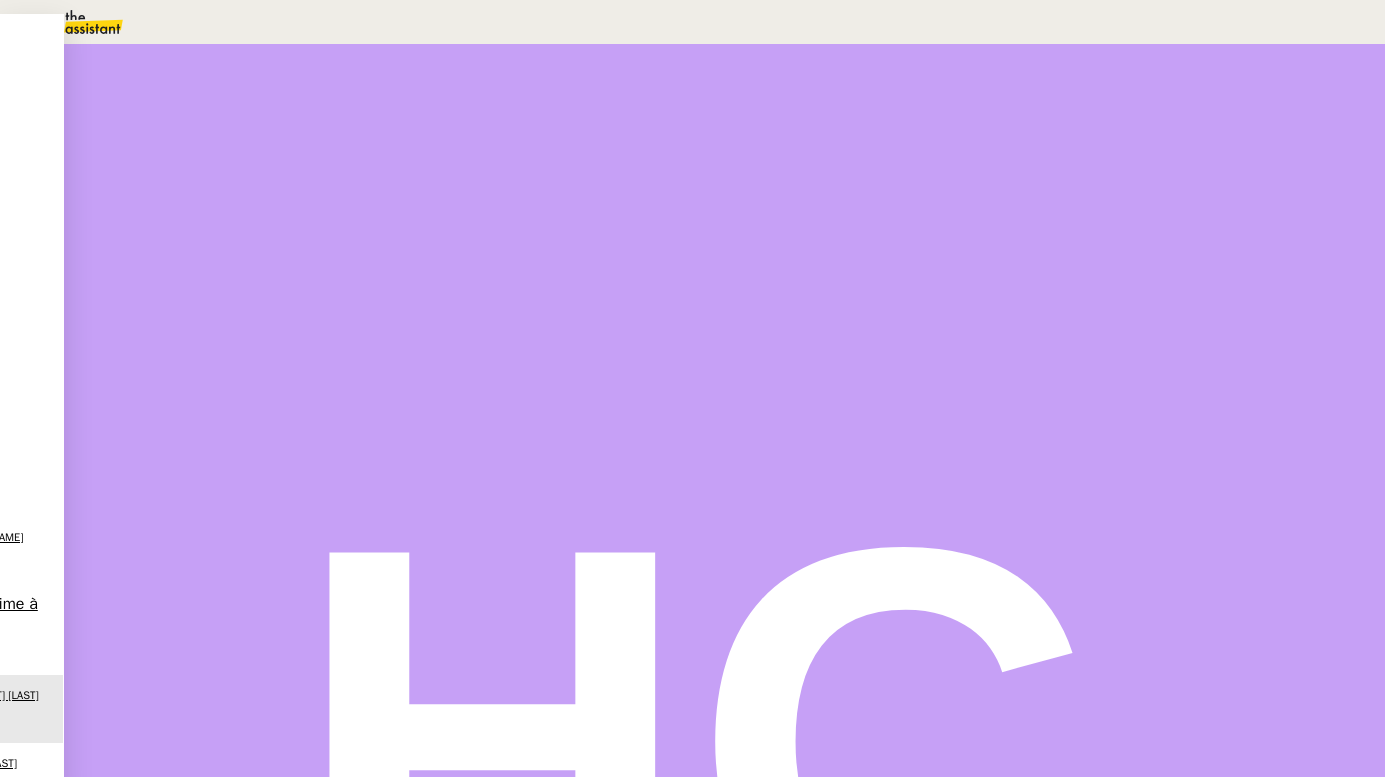 scroll, scrollTop: 168, scrollLeft: 0, axis: vertical 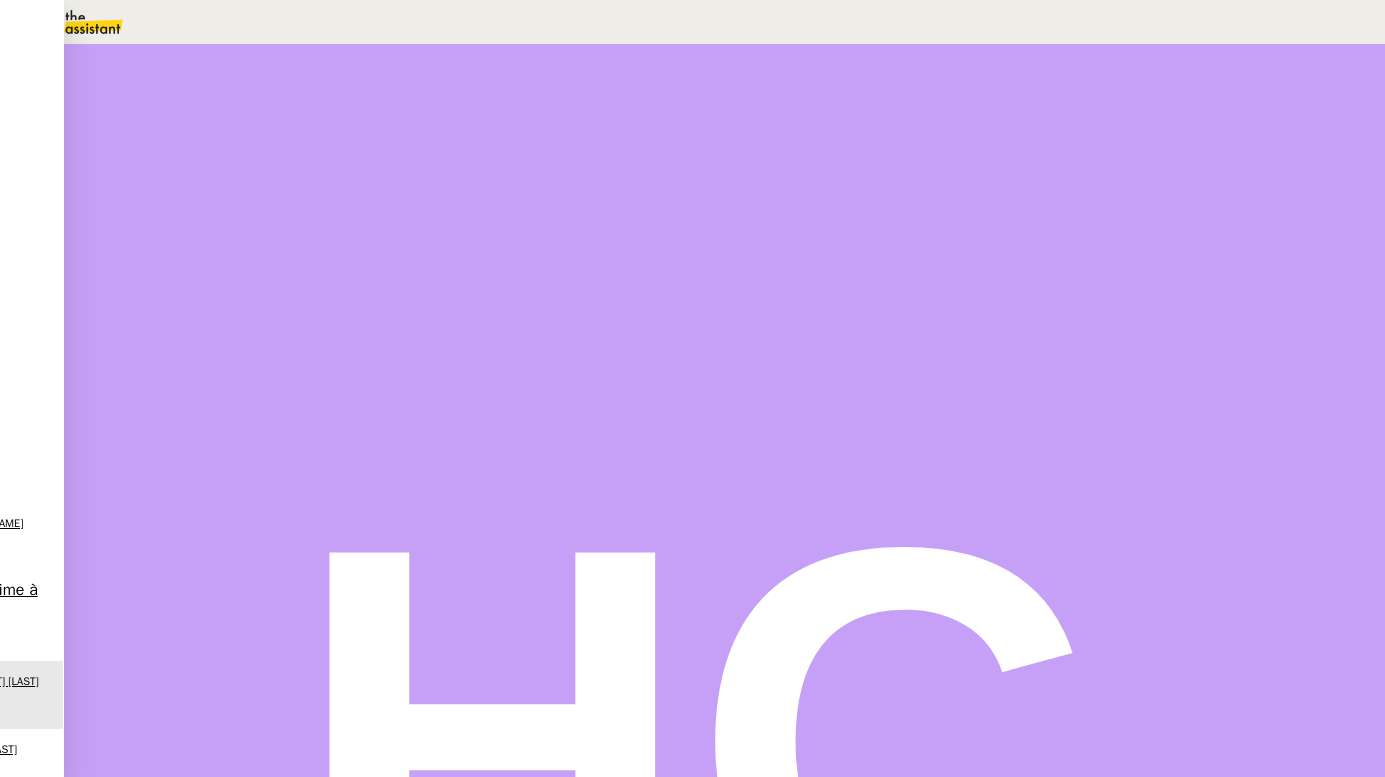click on "Sauver" at bounding box center (988, 505) 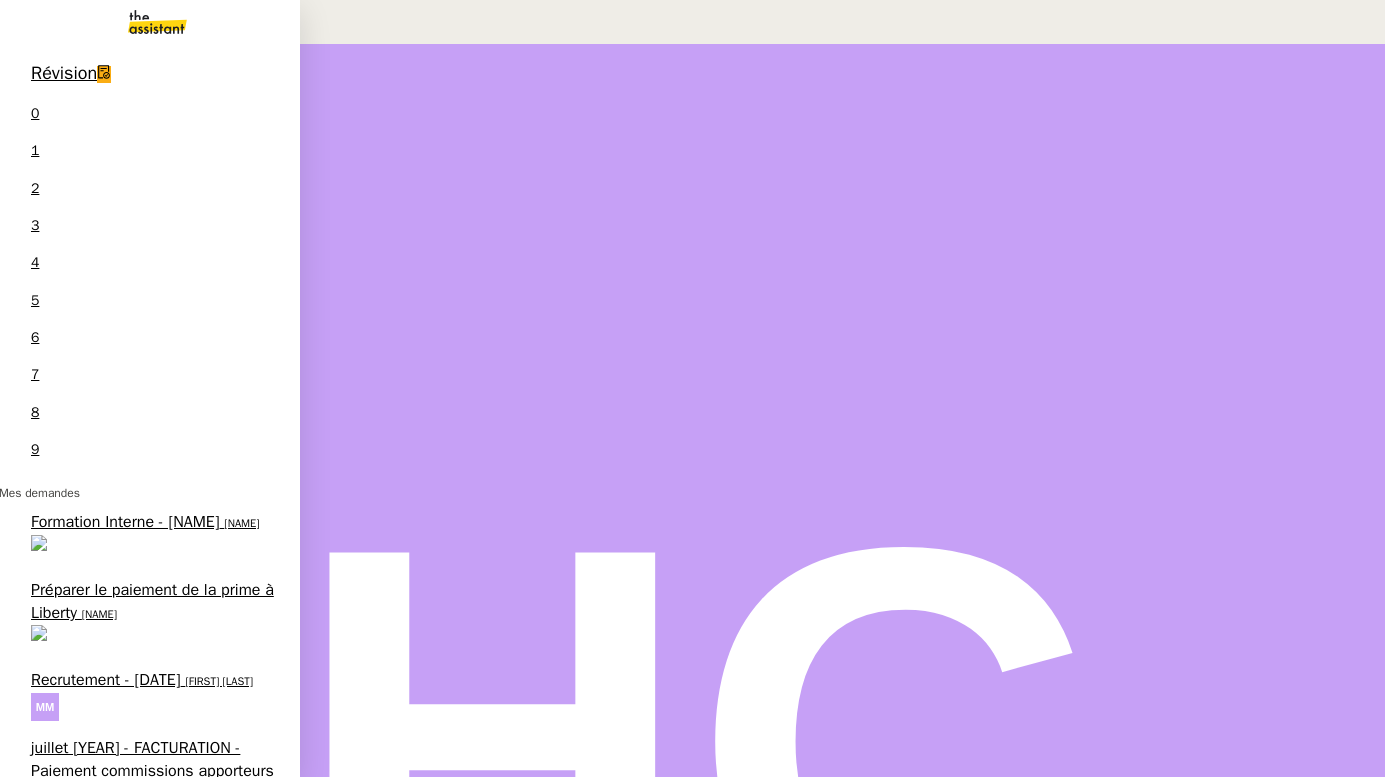 click on "Recrutement - juillet [YEAR] [PERSON]" at bounding box center (149, 694) 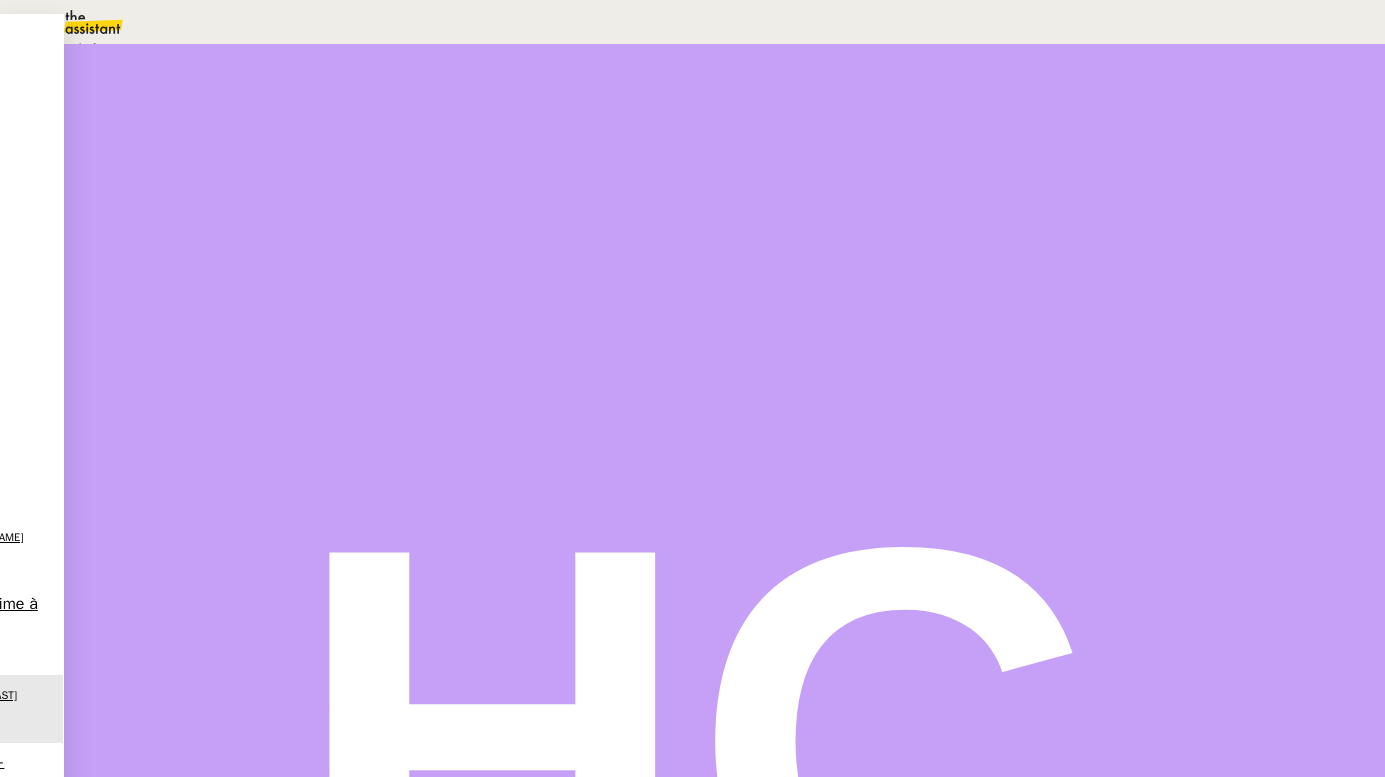 click on "Statut" at bounding box center (215, 112) 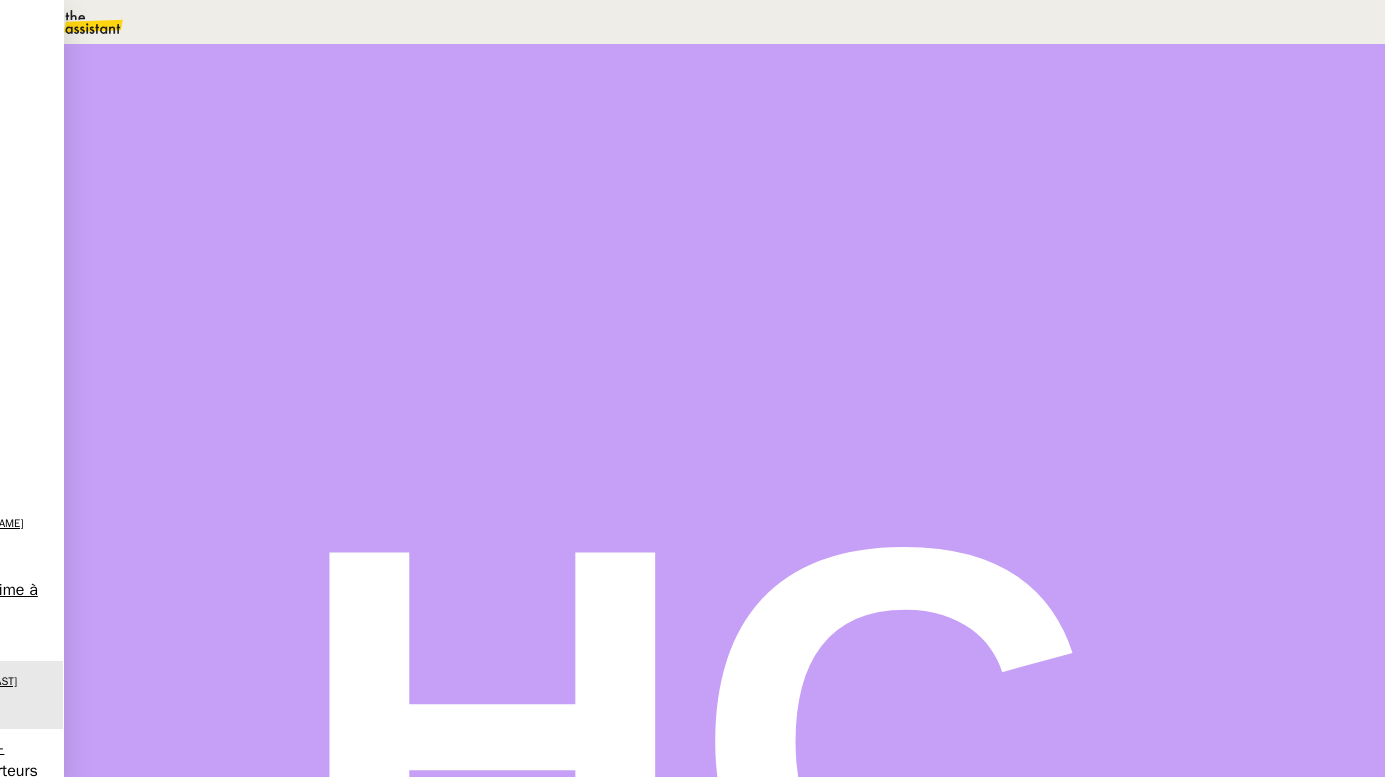 click on "Dans [TIME]" at bounding box center [998, 177] 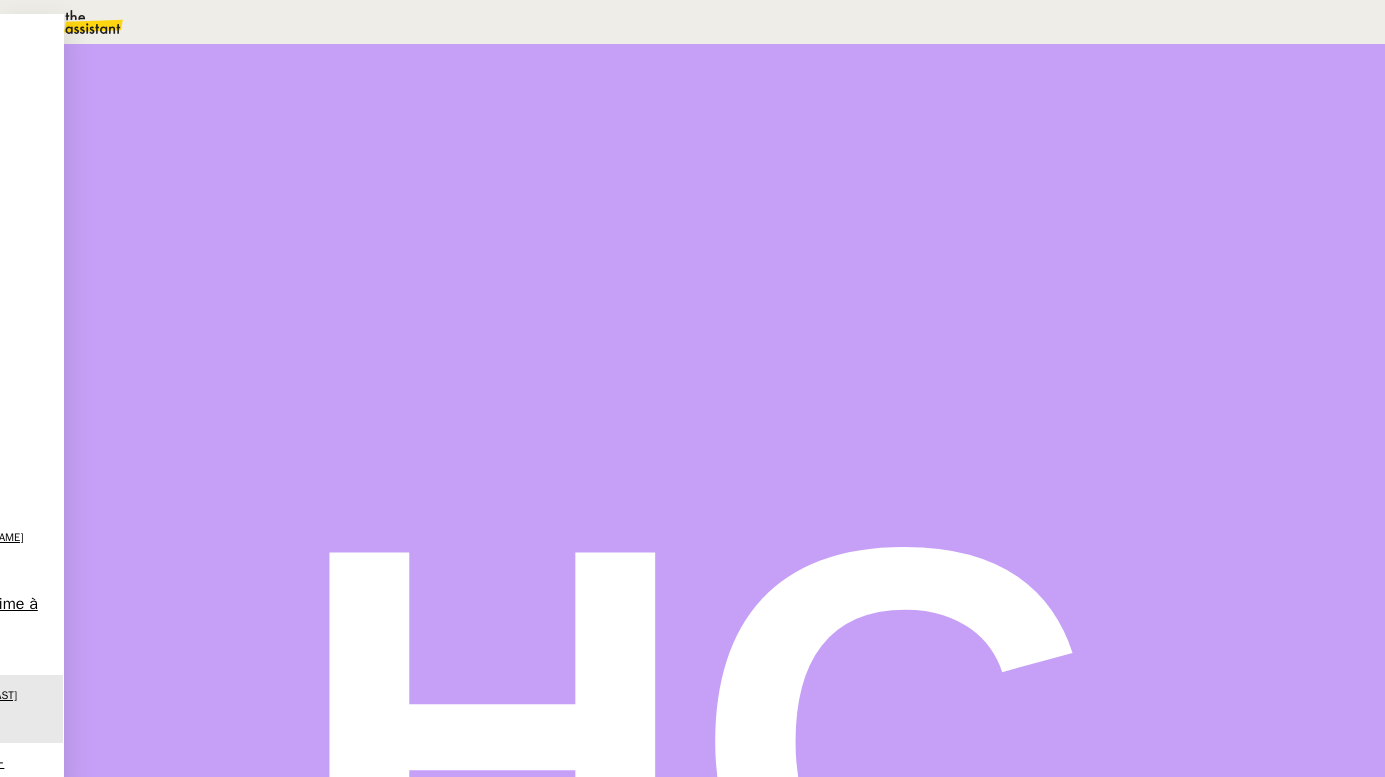 click on "14" at bounding box center (712, 22) 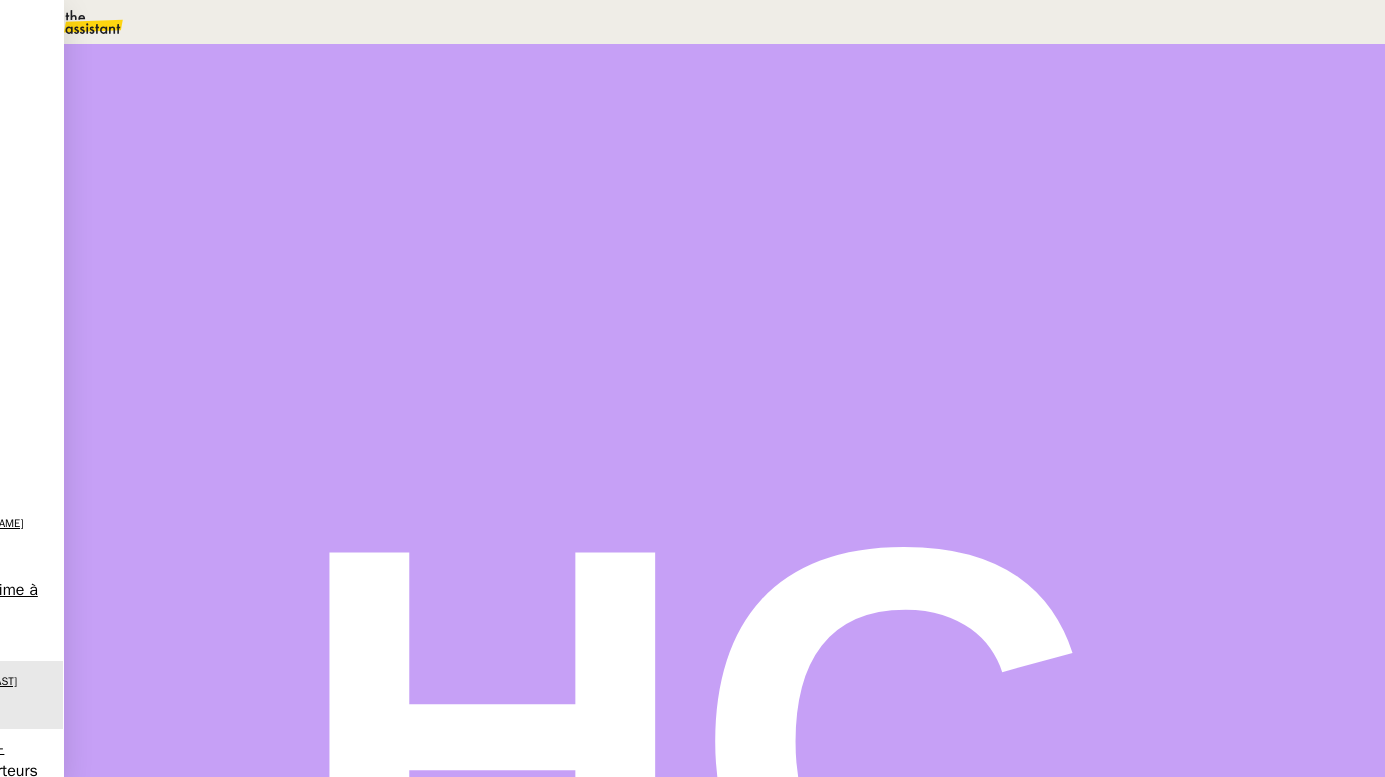 click on "Sauver" at bounding box center (988, 505) 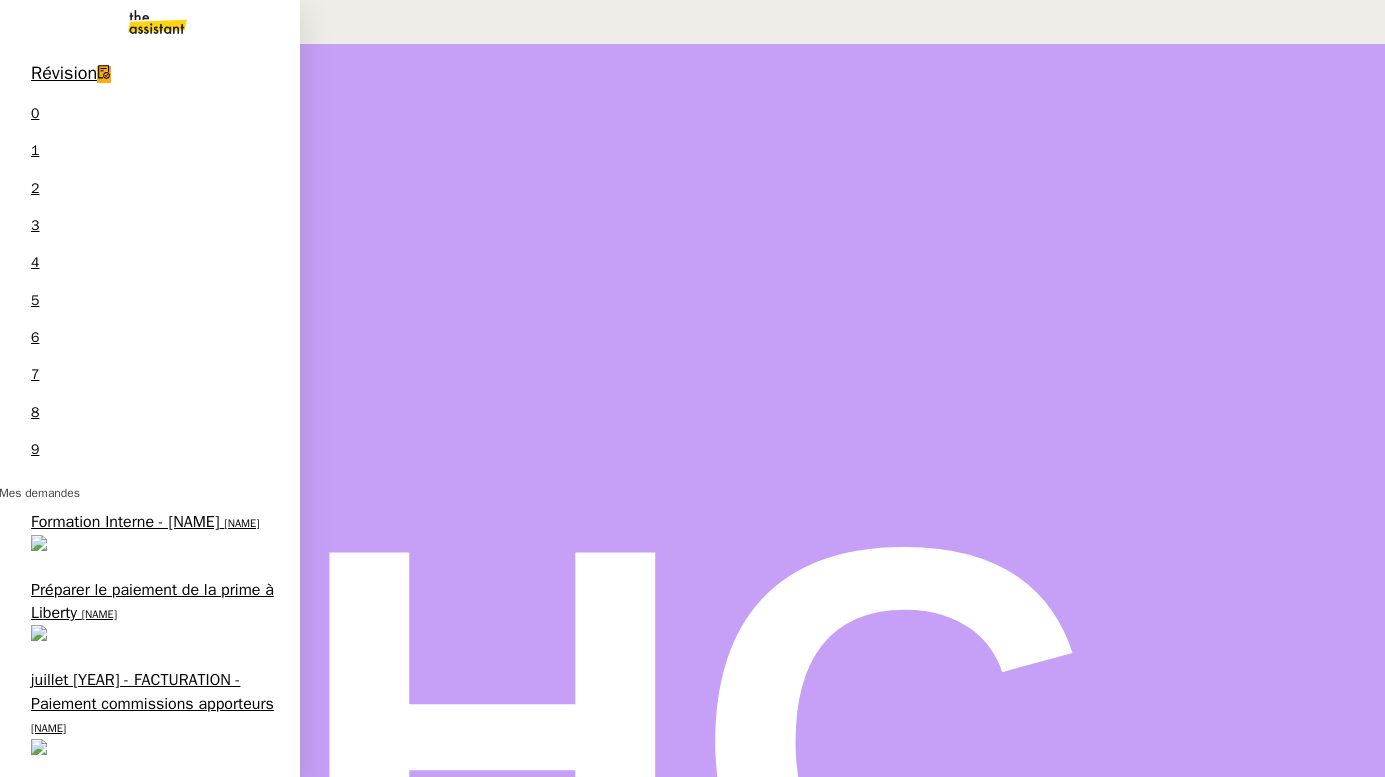 click on "Préparer le paiement de la prime à Liberty" at bounding box center [152, 601] 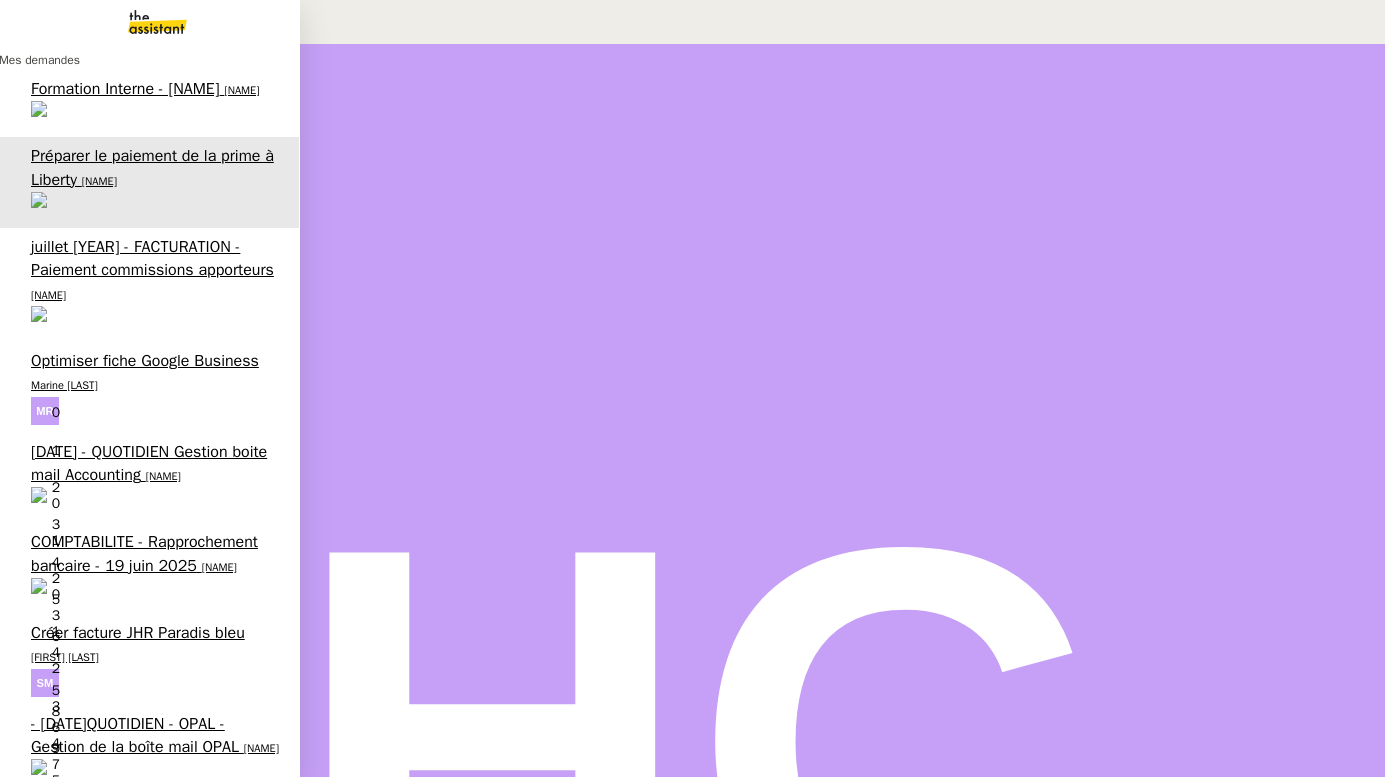 click on "Optimiser fiche Google Business" at bounding box center (145, 361) 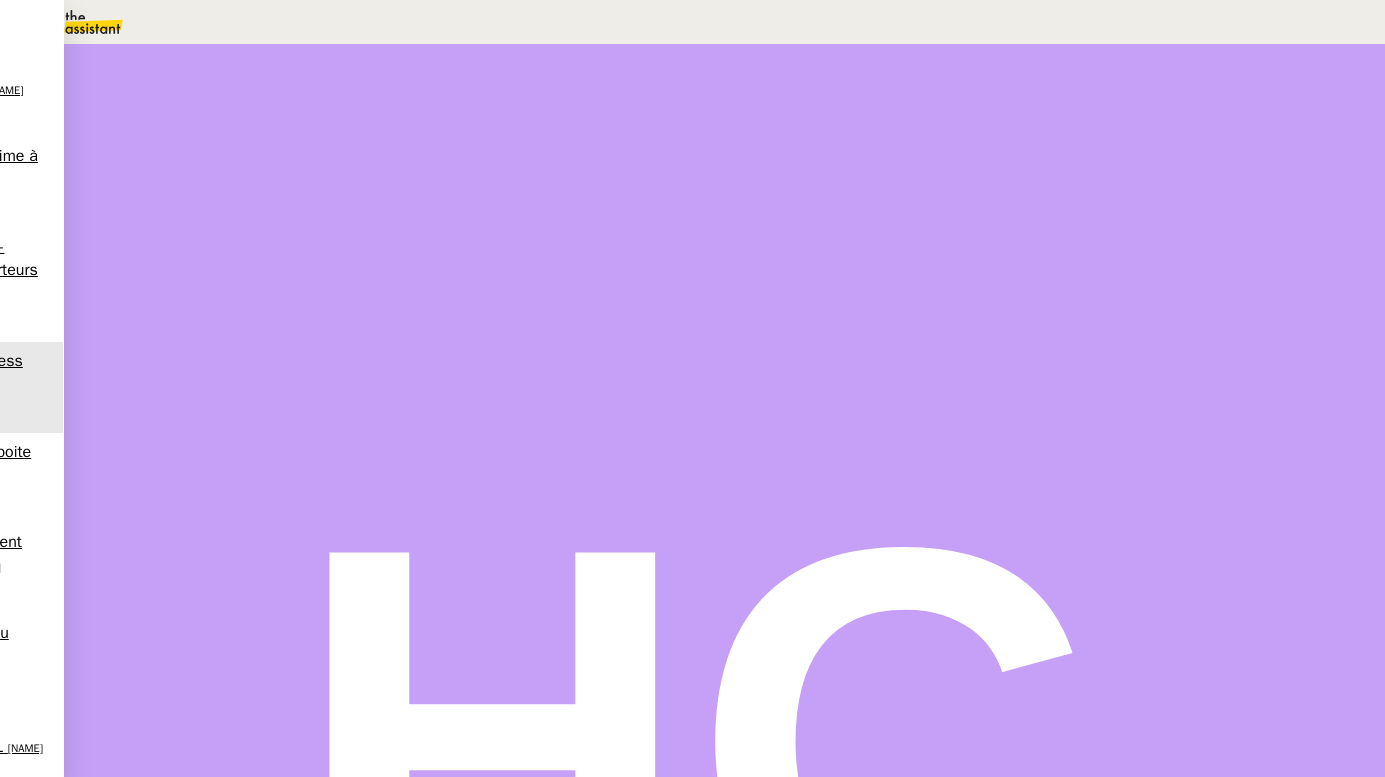 scroll, scrollTop: 0, scrollLeft: 0, axis: both 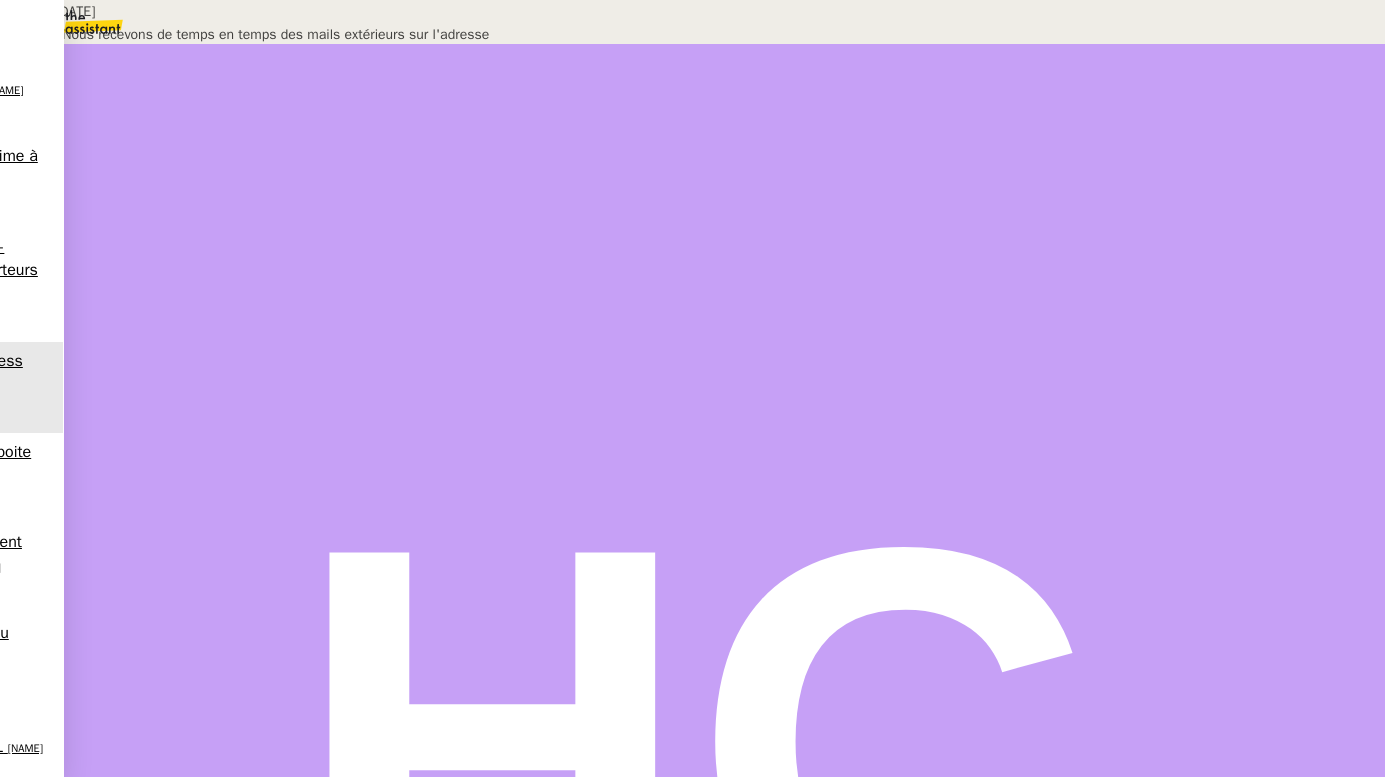 click on "Créée le [DATE] Contexte : Nous recevons de temps en temps des mails extérieurs sur l'adresse [EMAIL], sans antécédents (démarchage, candidature...). Dans ce cas, nous devons les transférer à Marine pour qu'elle ait l'information. Déclenchement : A réception d'un mail d'une personne extérieure sur l'adresse [EMAIL] PROCEDURE 1/ TRANSMISSION D'INFORMATIONS Créer un nouveau message à Marine en mettant en objet " Mail reçu sur l'adresse contact " Lui indiquer dans notre mail toutes les informations contenues dans le mail réceptionné et lui demander si elle souhaite y apporter une réponse Bien ajouter les pièces jointes du mail à transférer Envoyer le mail à Marine Répondre ensuite au mail reçu en fonction du retour de Marine Exemple de transmission : Bonjour Marine, Voici le mail reçu ci-dessous : ______________ Expéditeur : [EMAIL] Objet : Candidature pour un stage en architecture Madame, Monsieur, Bonjour, ). Merci," at bounding box center [692, 693] 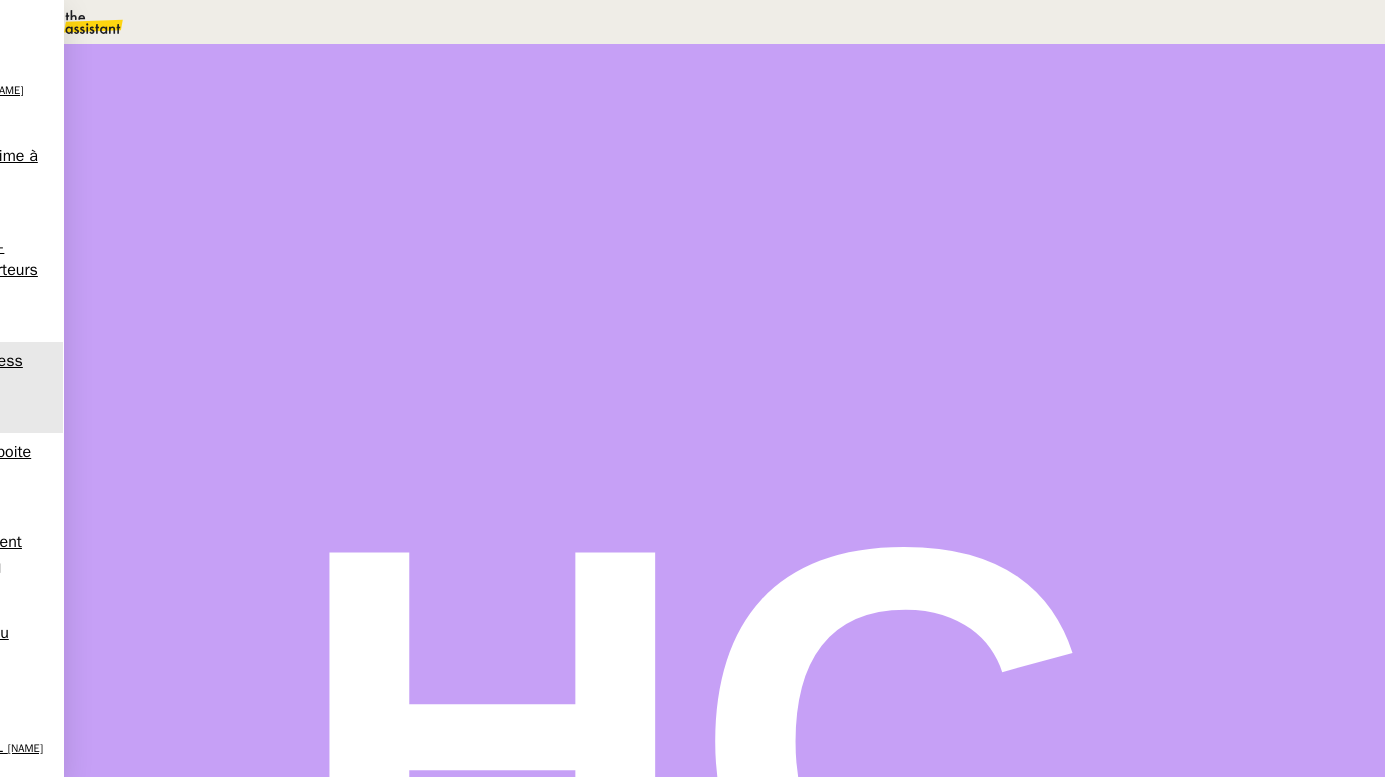 click at bounding box center (182, 156) 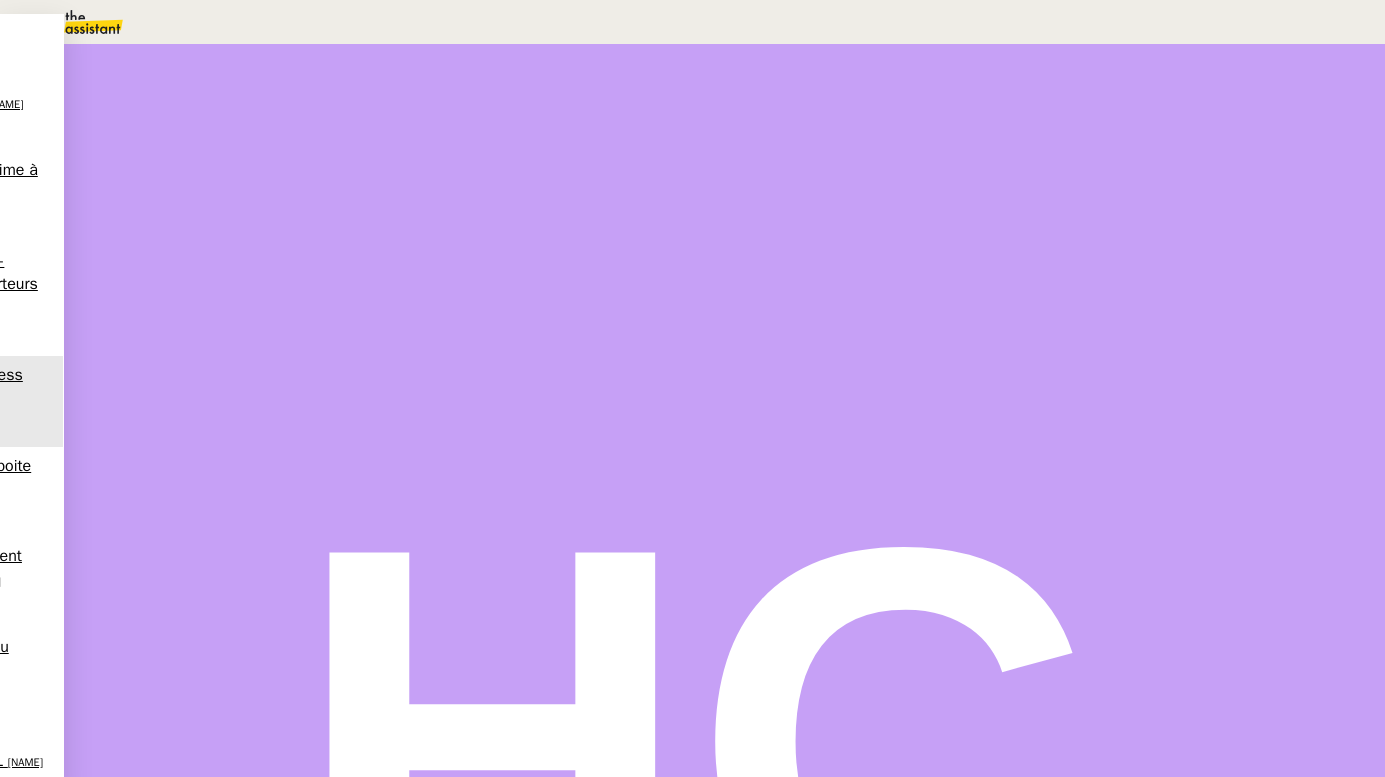 click on "En attente Action nécessaire il y a [TIME] false par [NAME] il y a [TIME]" at bounding box center (725, 455) 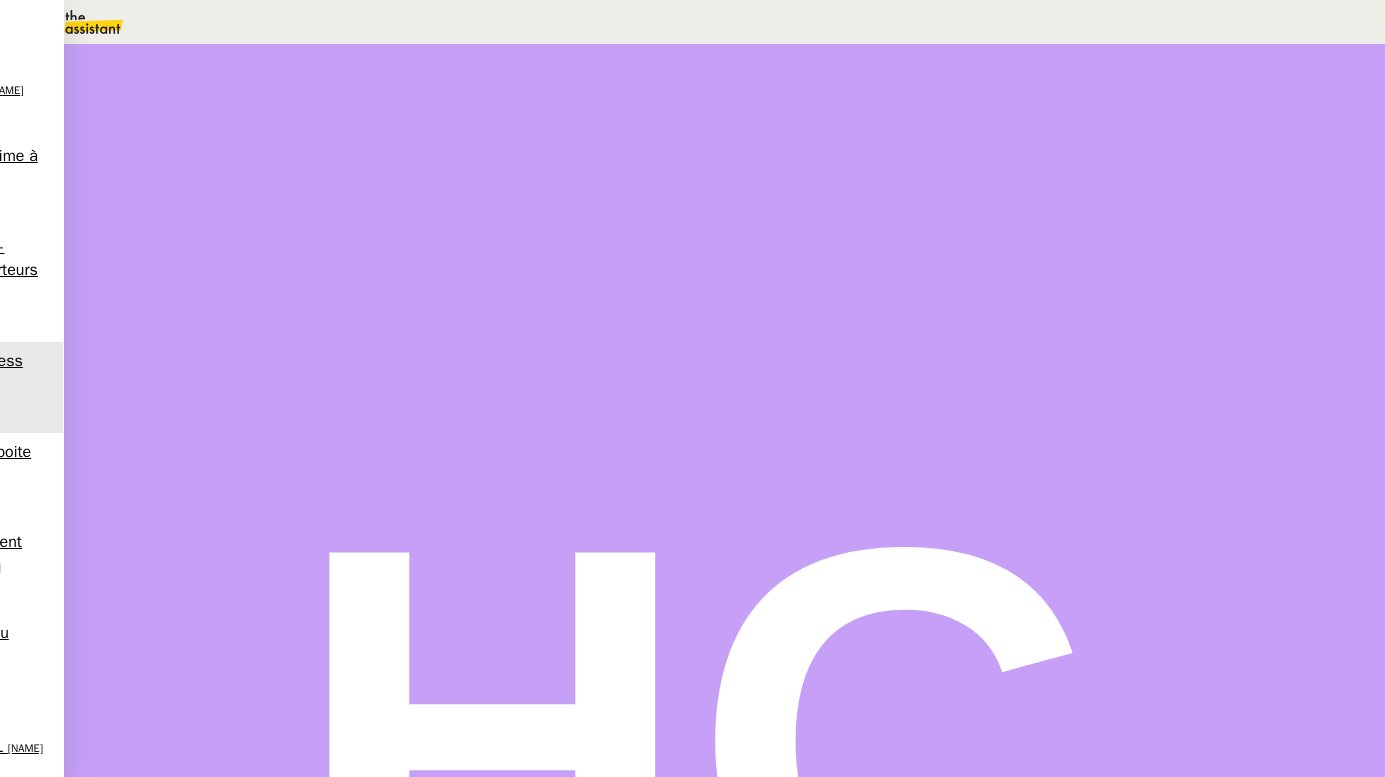 scroll, scrollTop: 0, scrollLeft: 0, axis: both 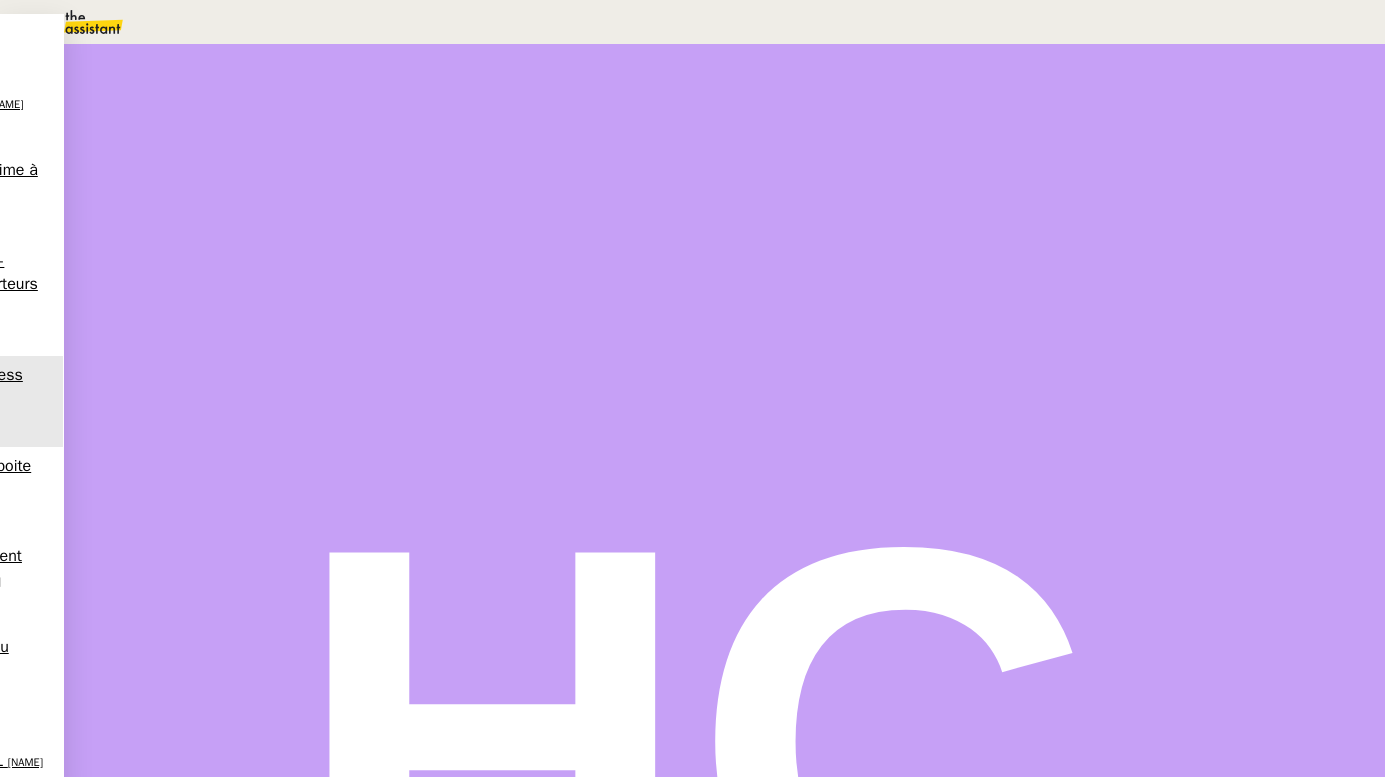 click at bounding box center (725, 157) 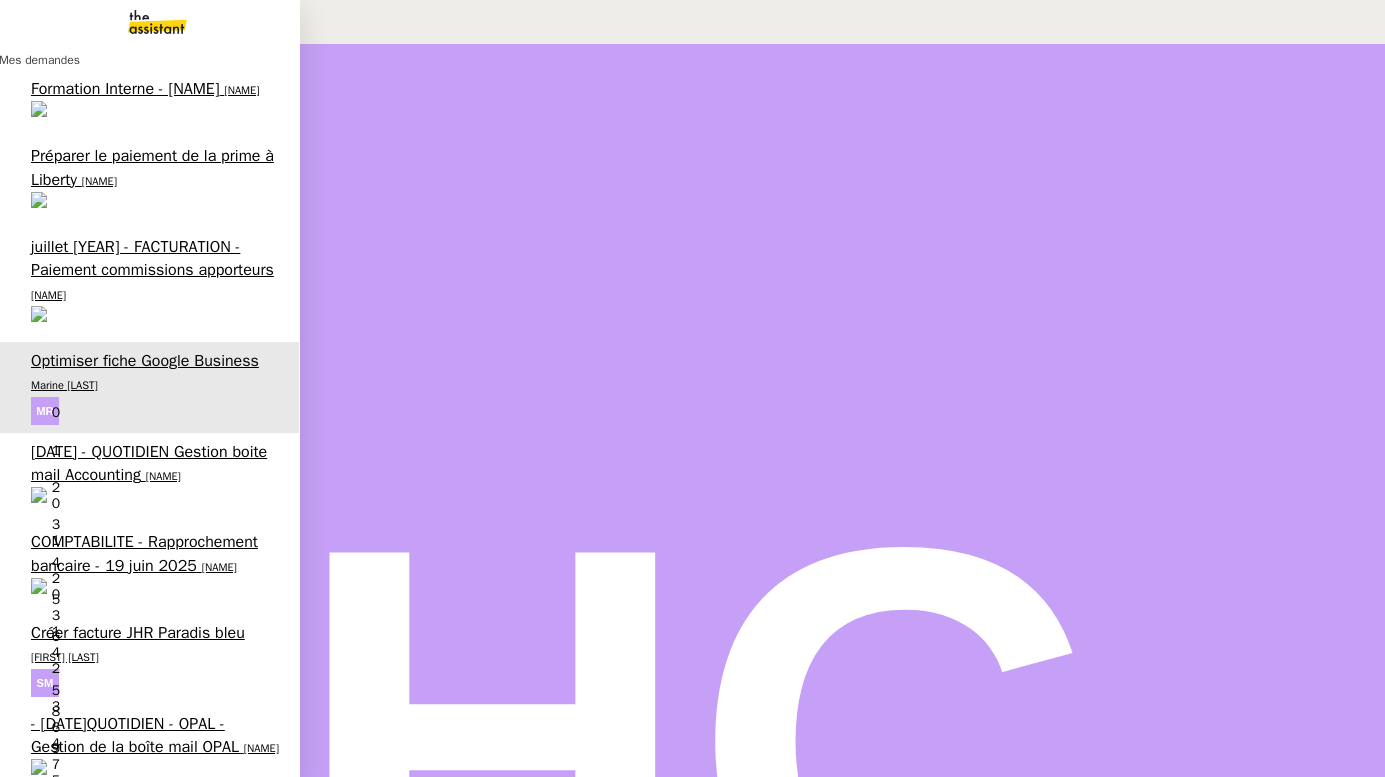 click on "juillet [YEAR] - FACTURATION - Paiement commissions apporteurs" at bounding box center [152, 258] 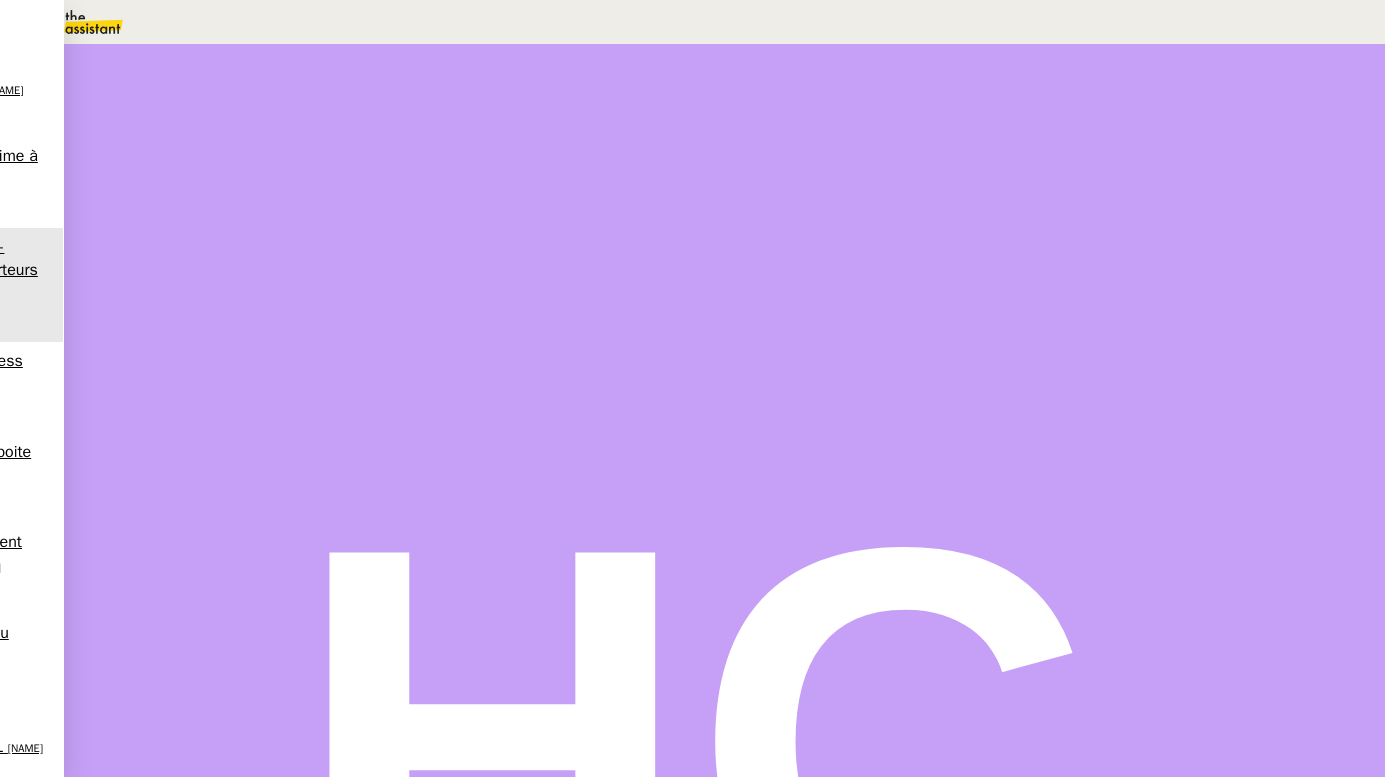 click on "Statut" at bounding box center [725, 129] 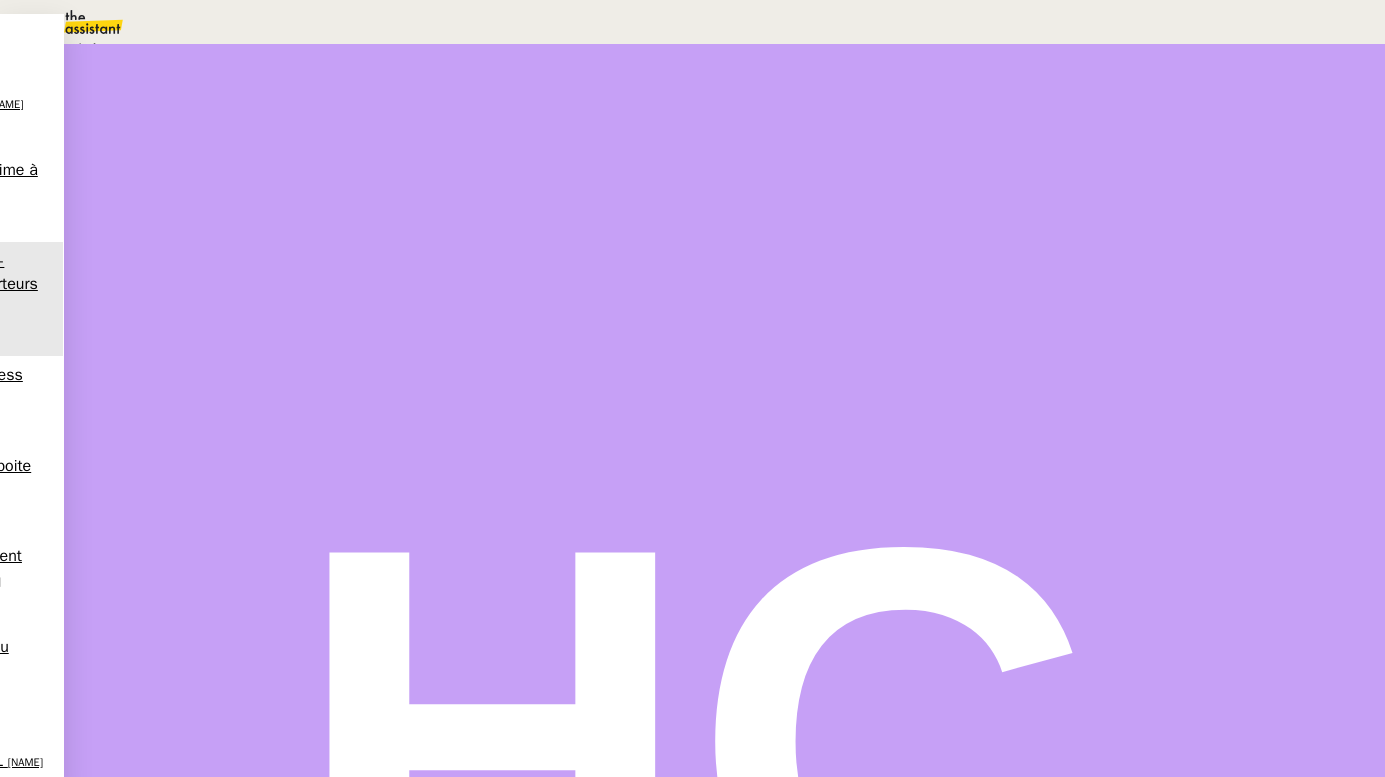 click on "En attente" at bounding box center (72, 48) 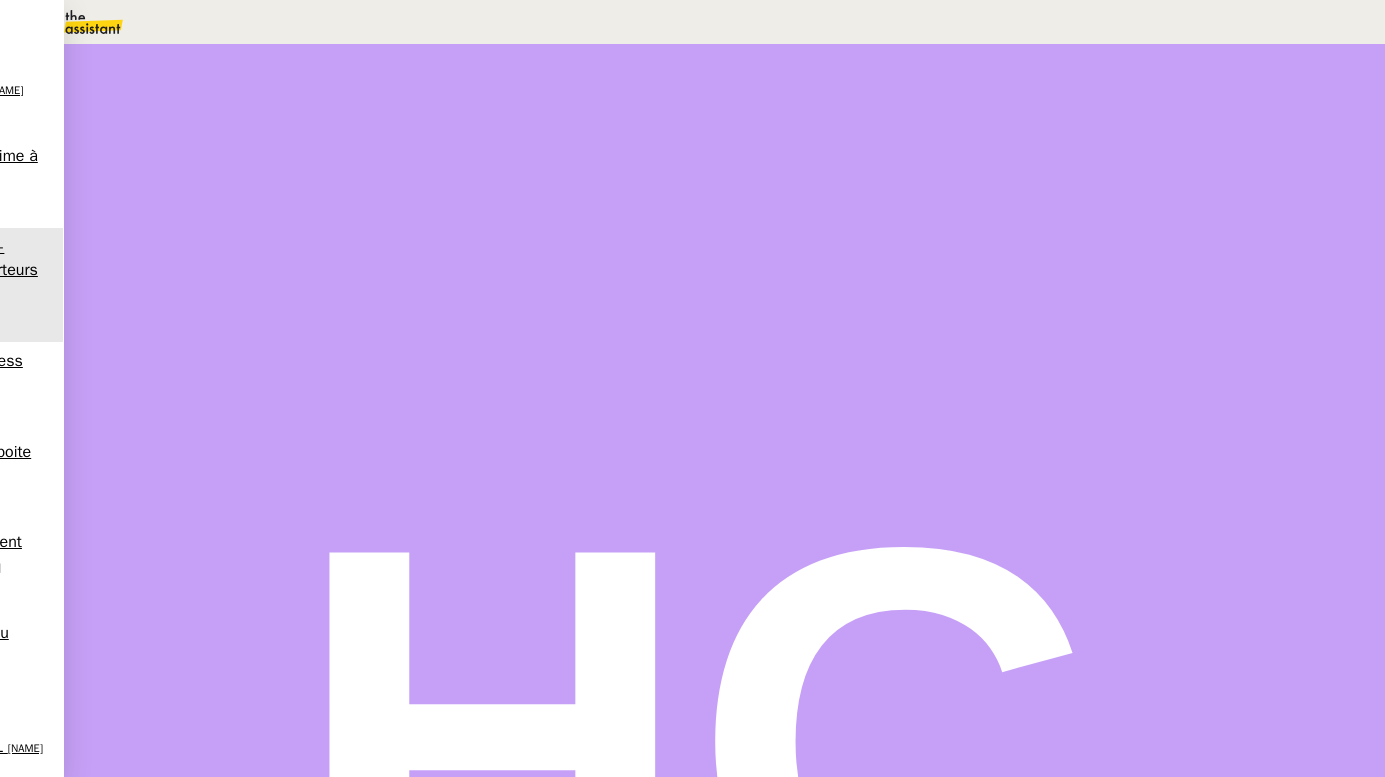click at bounding box center (1033, 133) 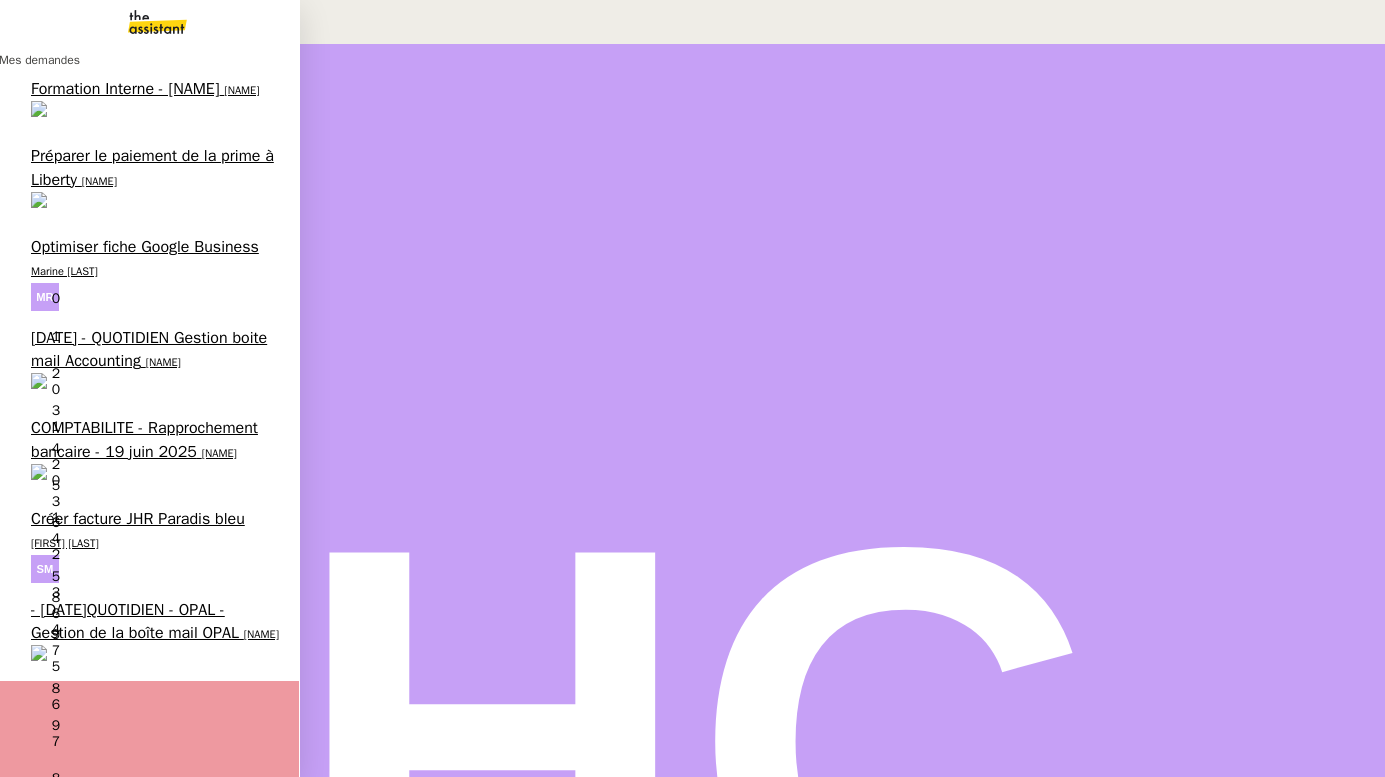 click on "- [MONTH] [YEAR] [TEXT] [PERSON] [NUMBER] [NUMBER] [NUMBER] [NUMBER] [NUMBER] [NUMBER] [NUMBER] [NUMBER] [NUMBER]" at bounding box center (149, 636) 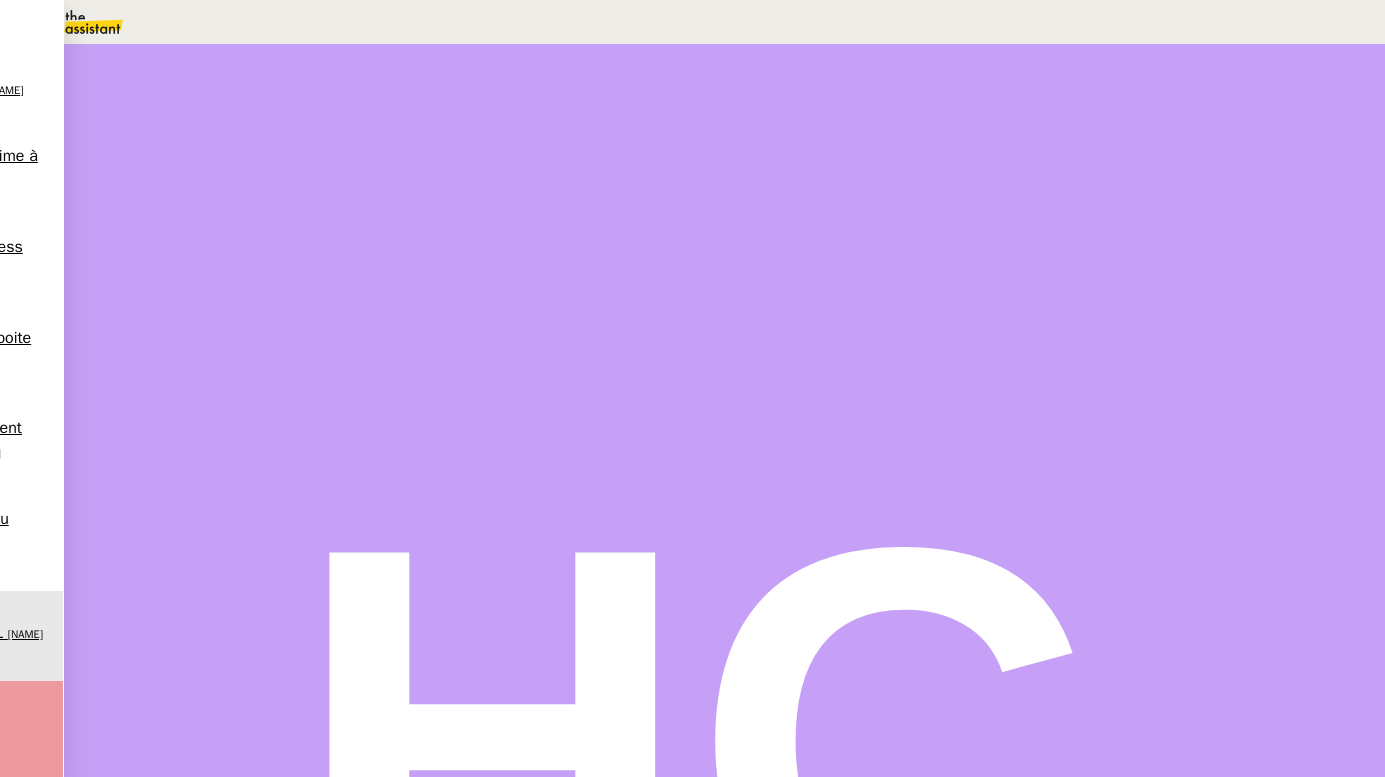 click on "QUOTIDIEN - OPAL - Gestion de la boîte mail OPAL" at bounding box center (209, 1087) 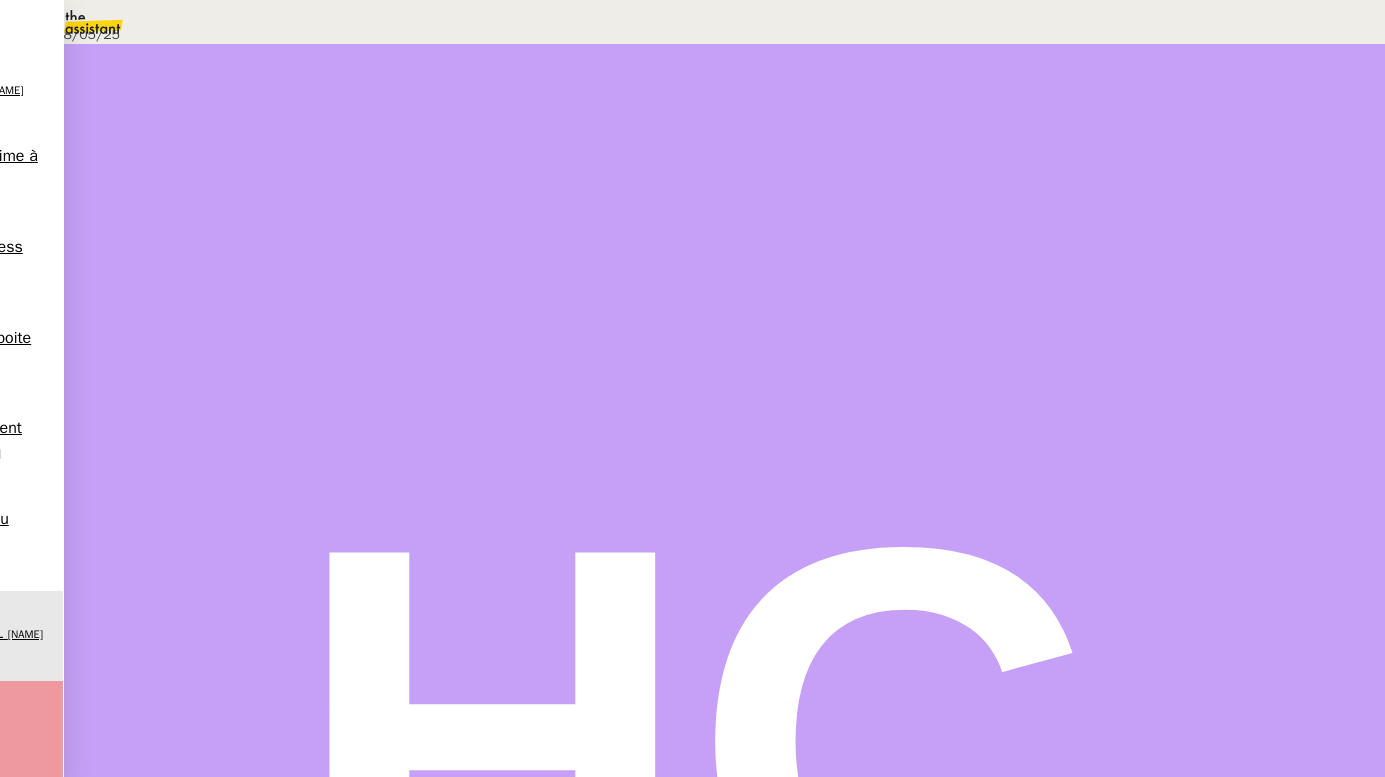 scroll, scrollTop: 0, scrollLeft: 0, axis: both 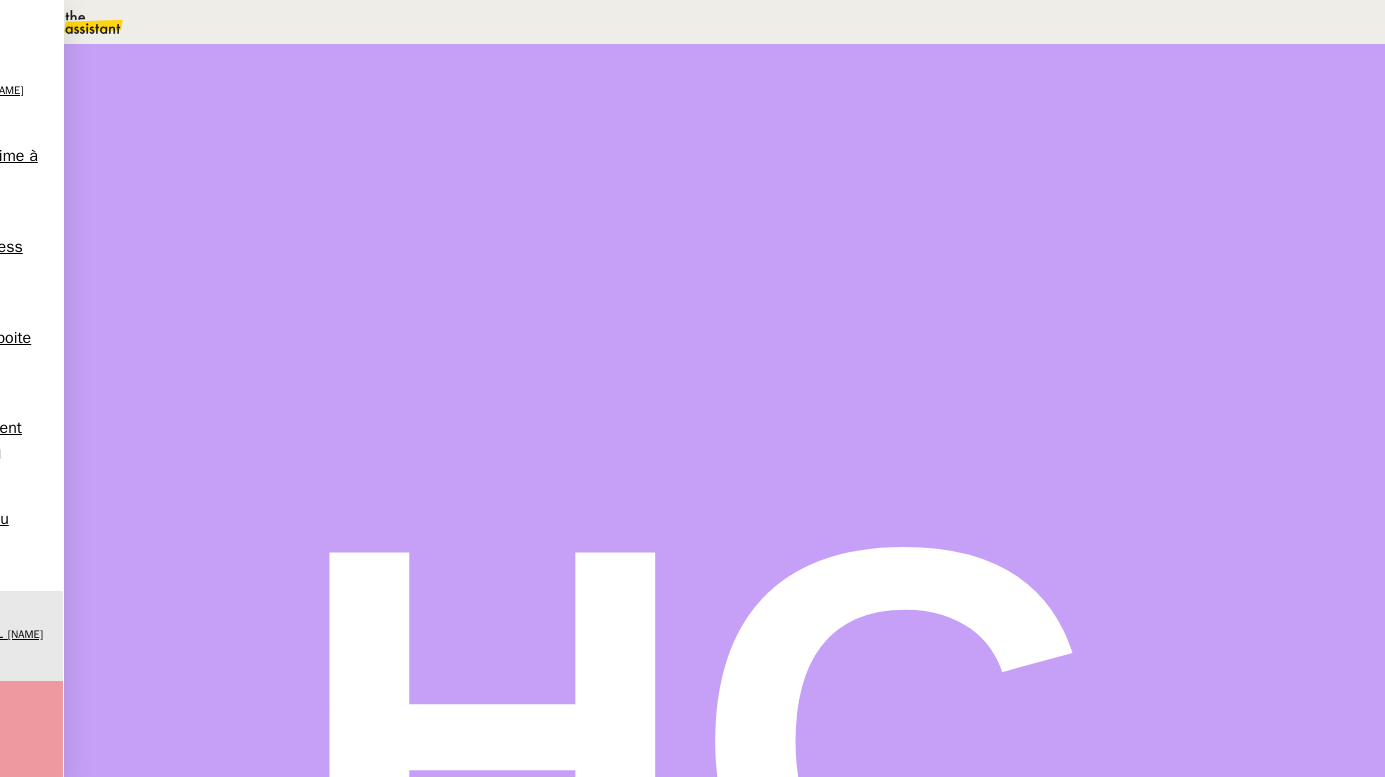 click on "Tâche" at bounding box center [744, 239] 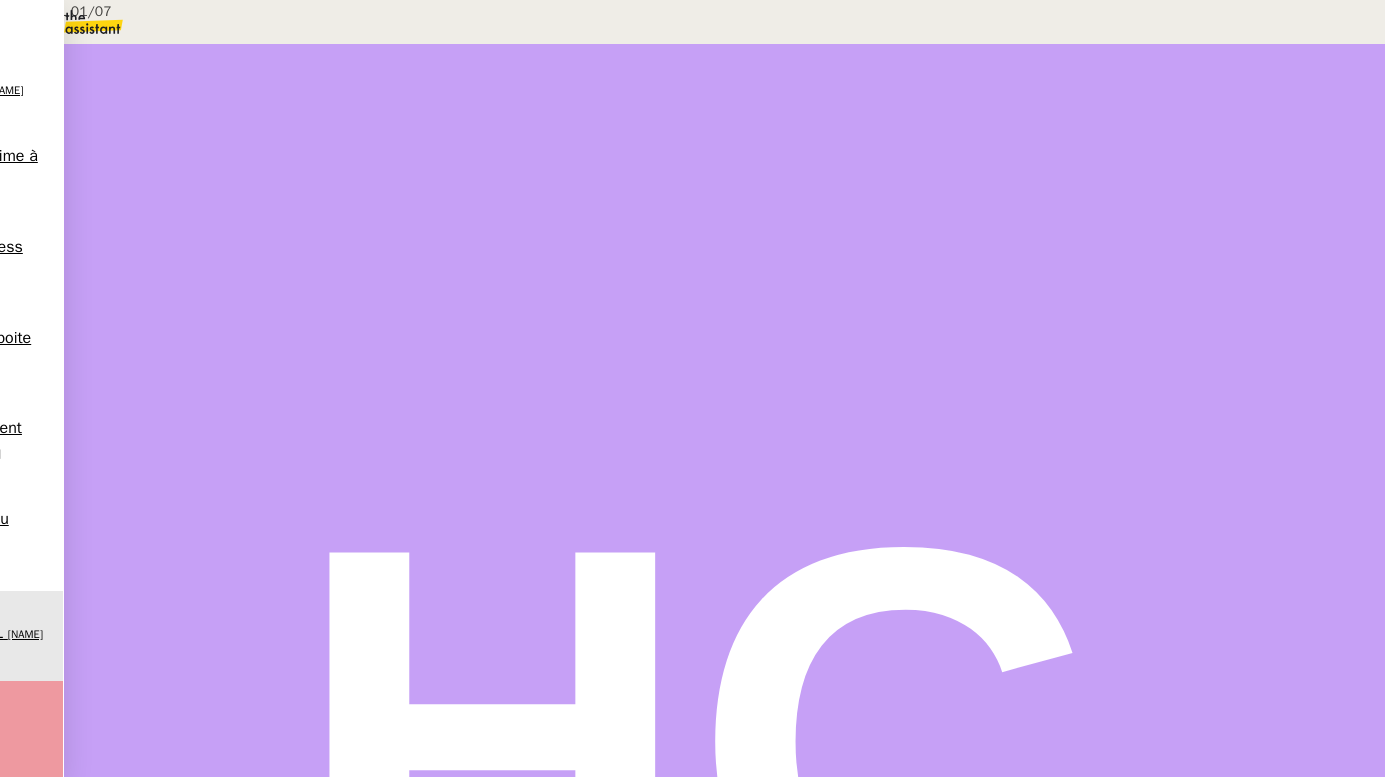 click on "boite OPAL 01/07" at bounding box center (1047, 130) 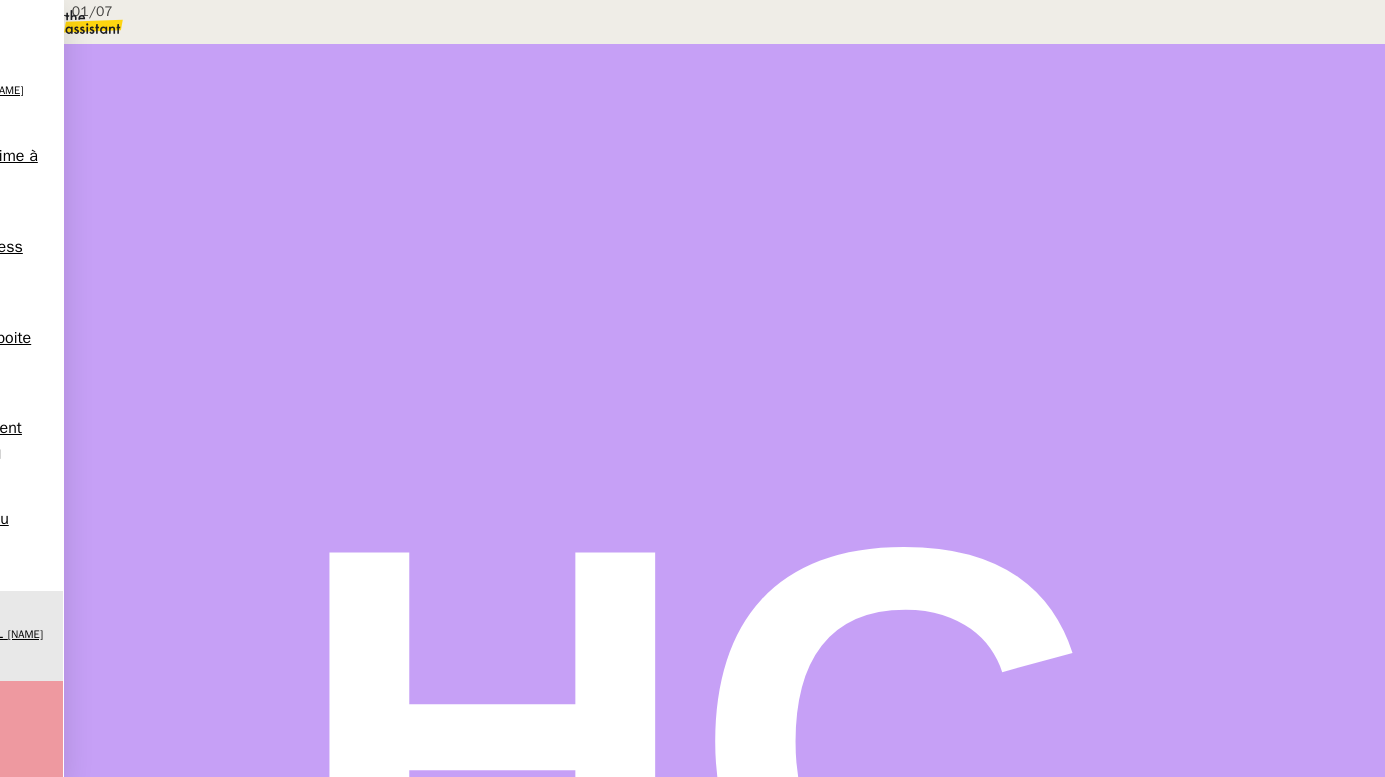 click on "Boite OPAL 01/07" at bounding box center [204, 11] 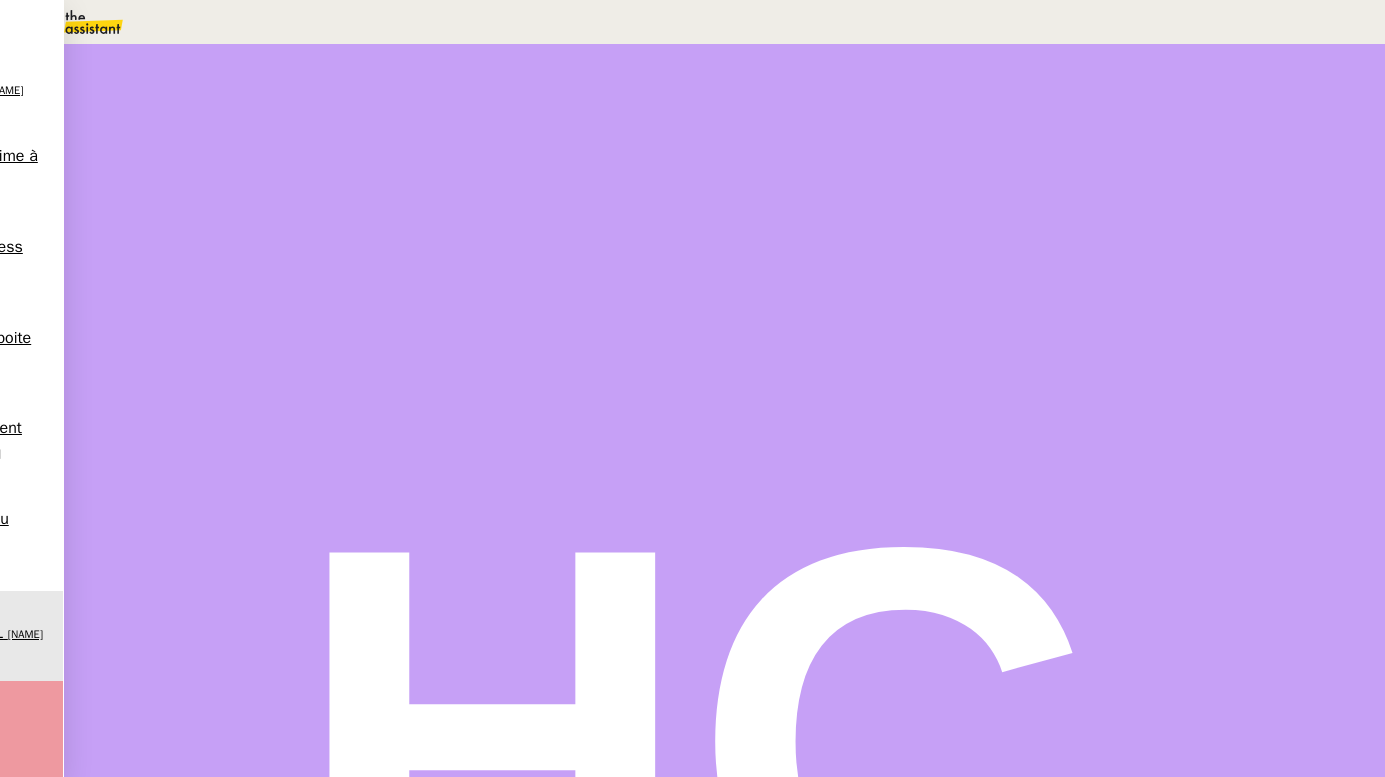 type on "Boite OPAL 01/07" 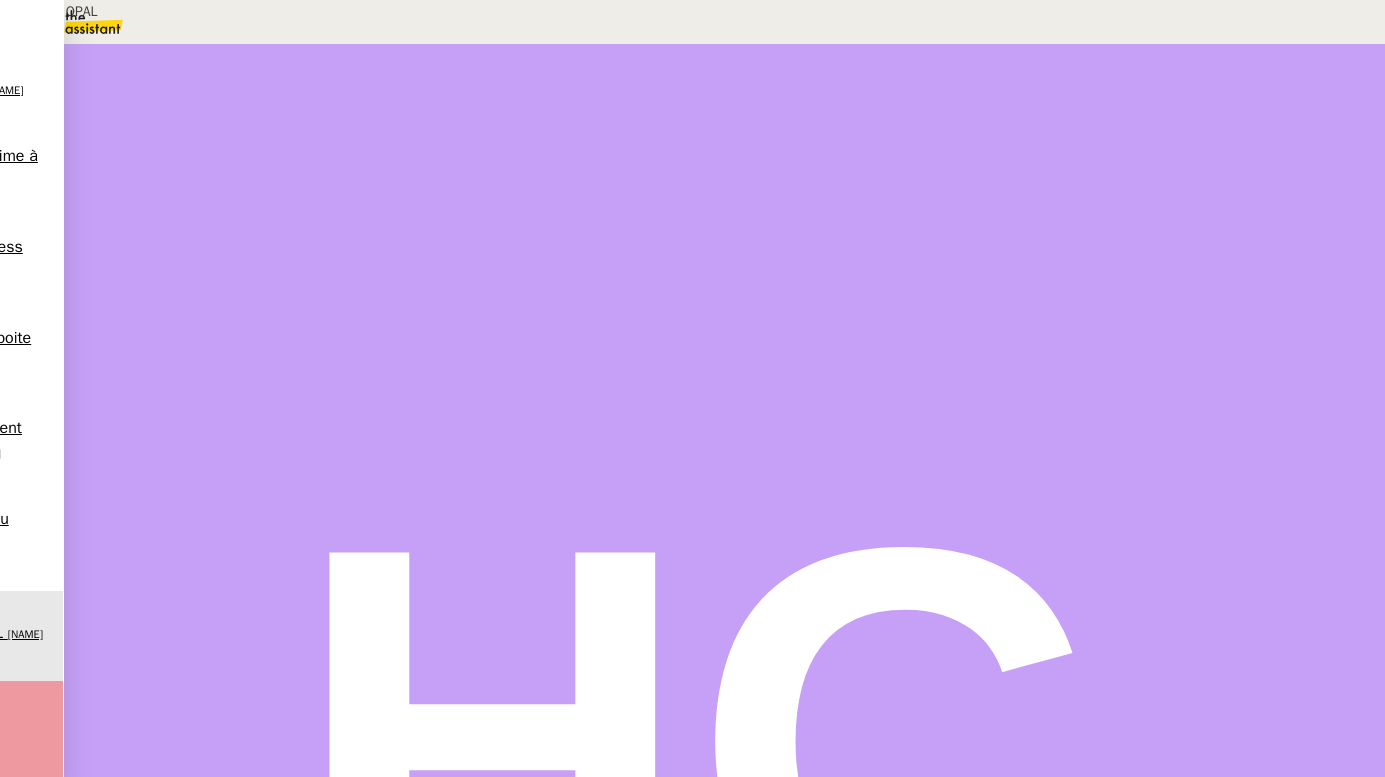 click on "Boite mail OPAL" at bounding box center [1047, 130] 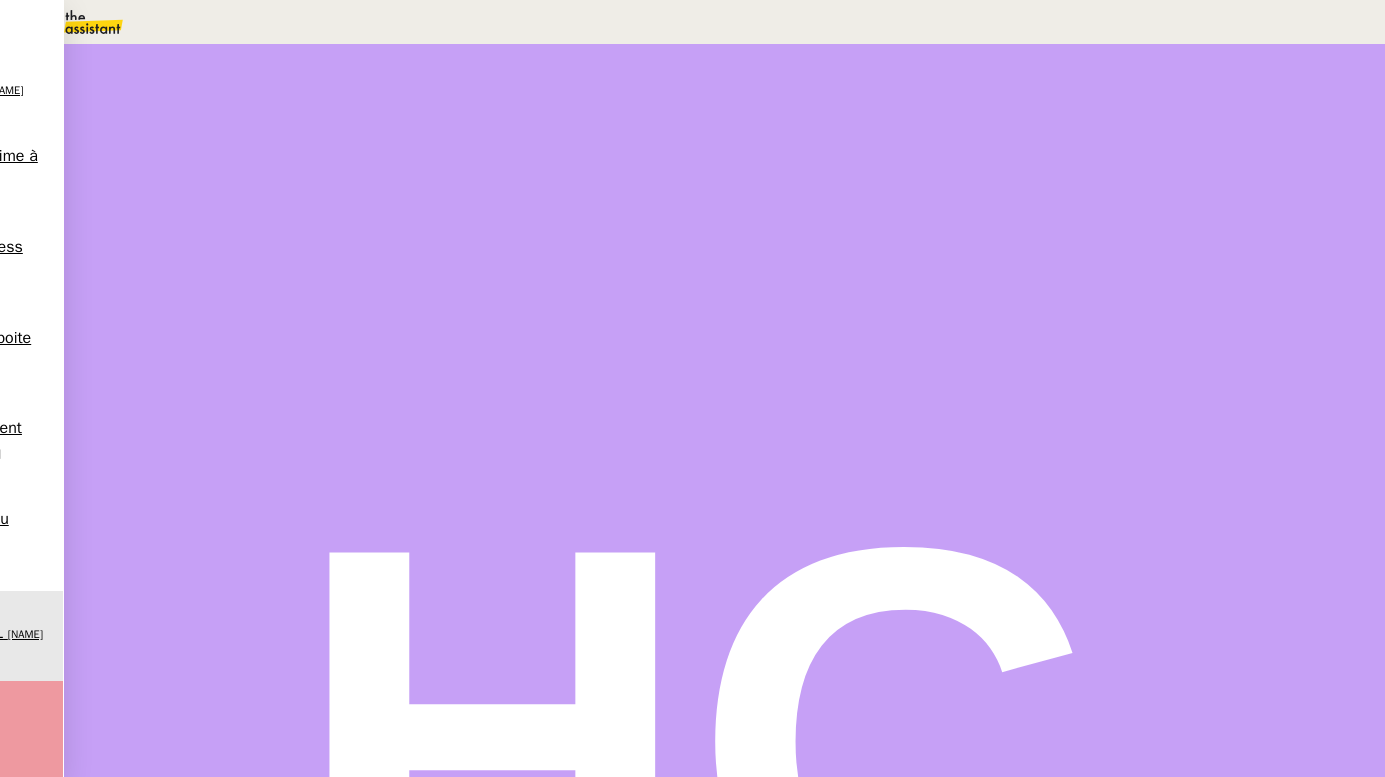 click on "Boite OPAL" at bounding box center [1047, 130] 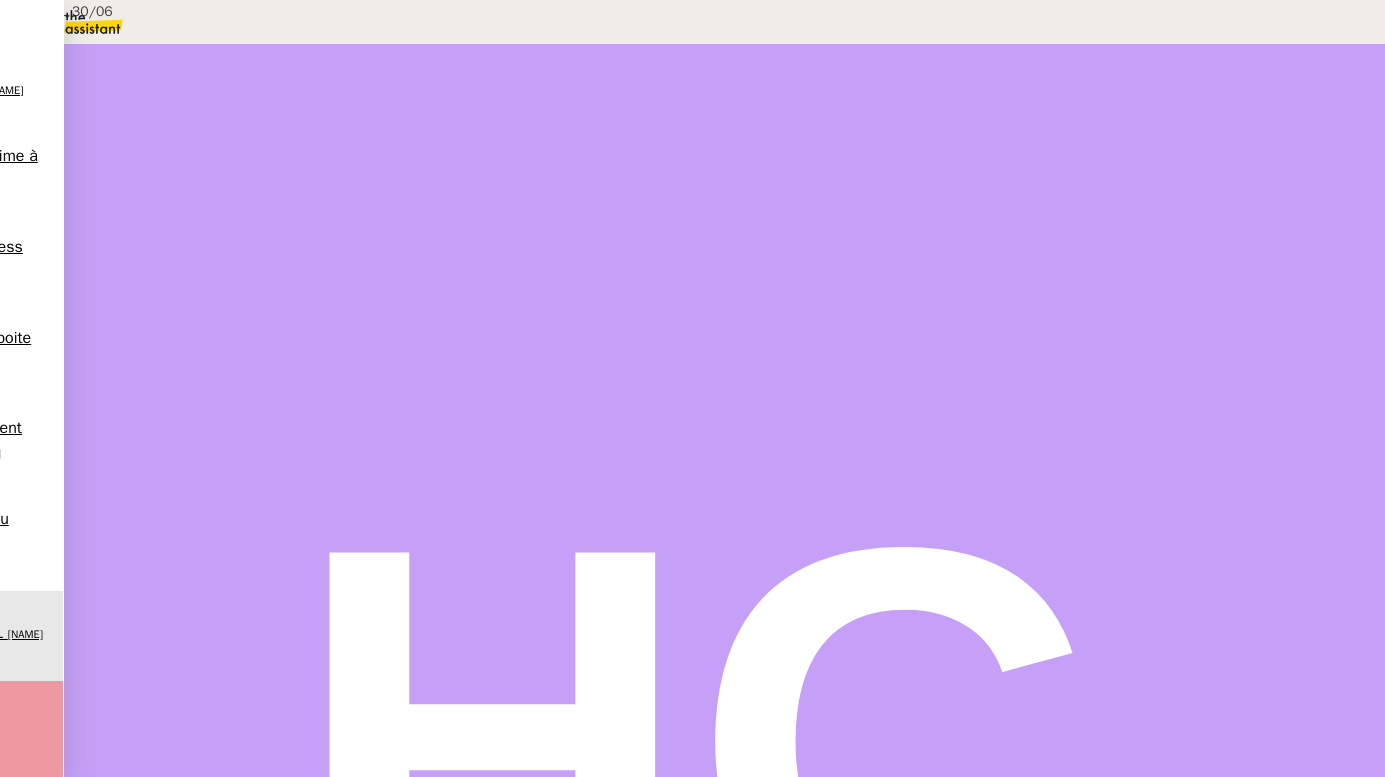 click on "Boite OPAL 30/06" at bounding box center [204, 11] 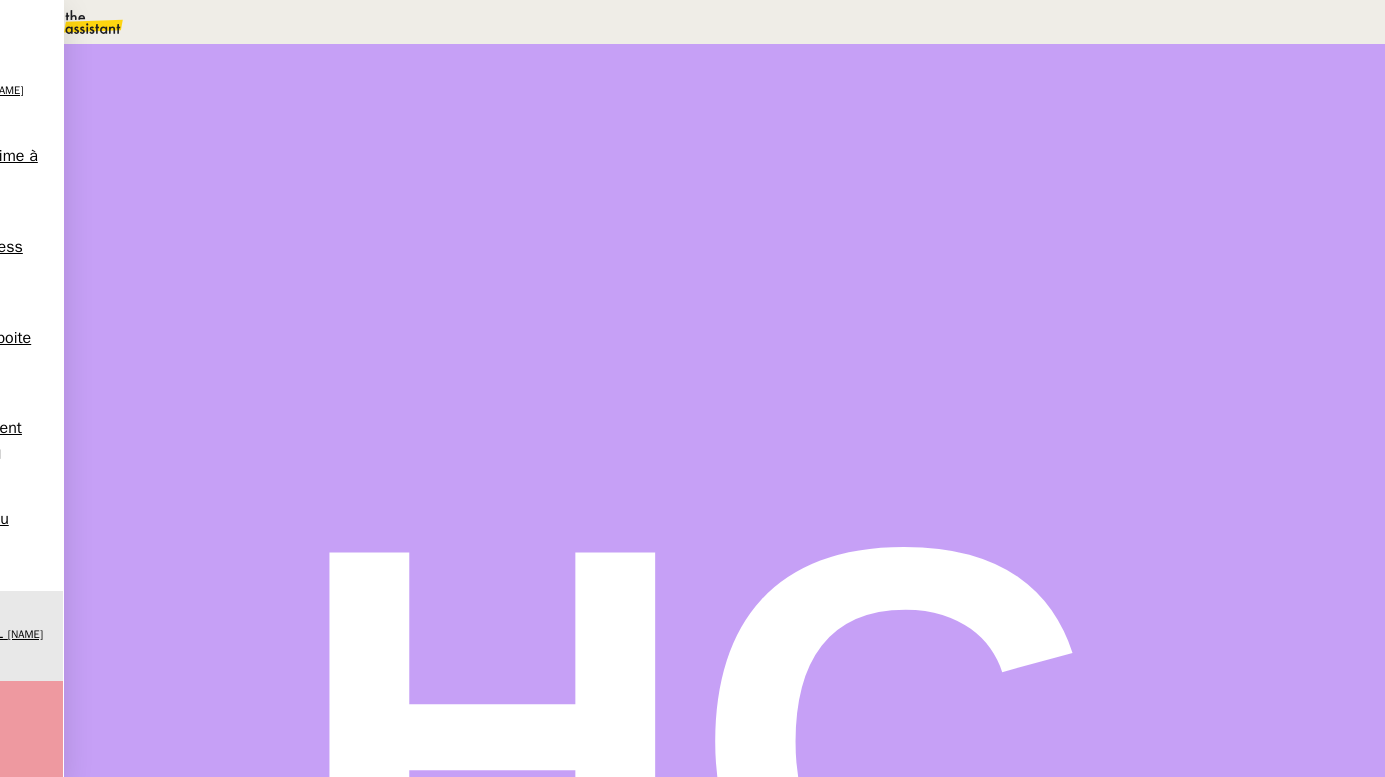 type on "Boite OPAL 30/06" 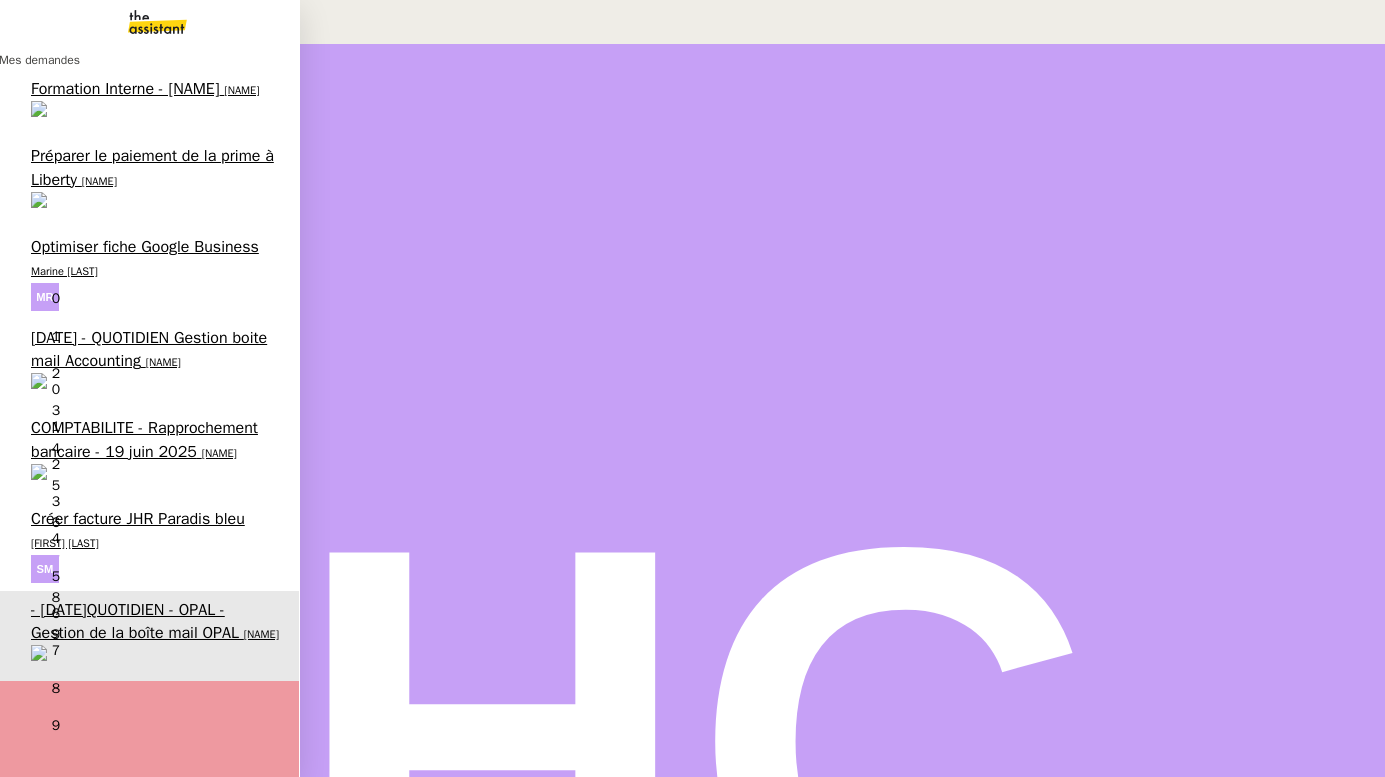 click on "[DATE] - QUOTIDIEN Gestion boite mail Accounting" at bounding box center (149, 349) 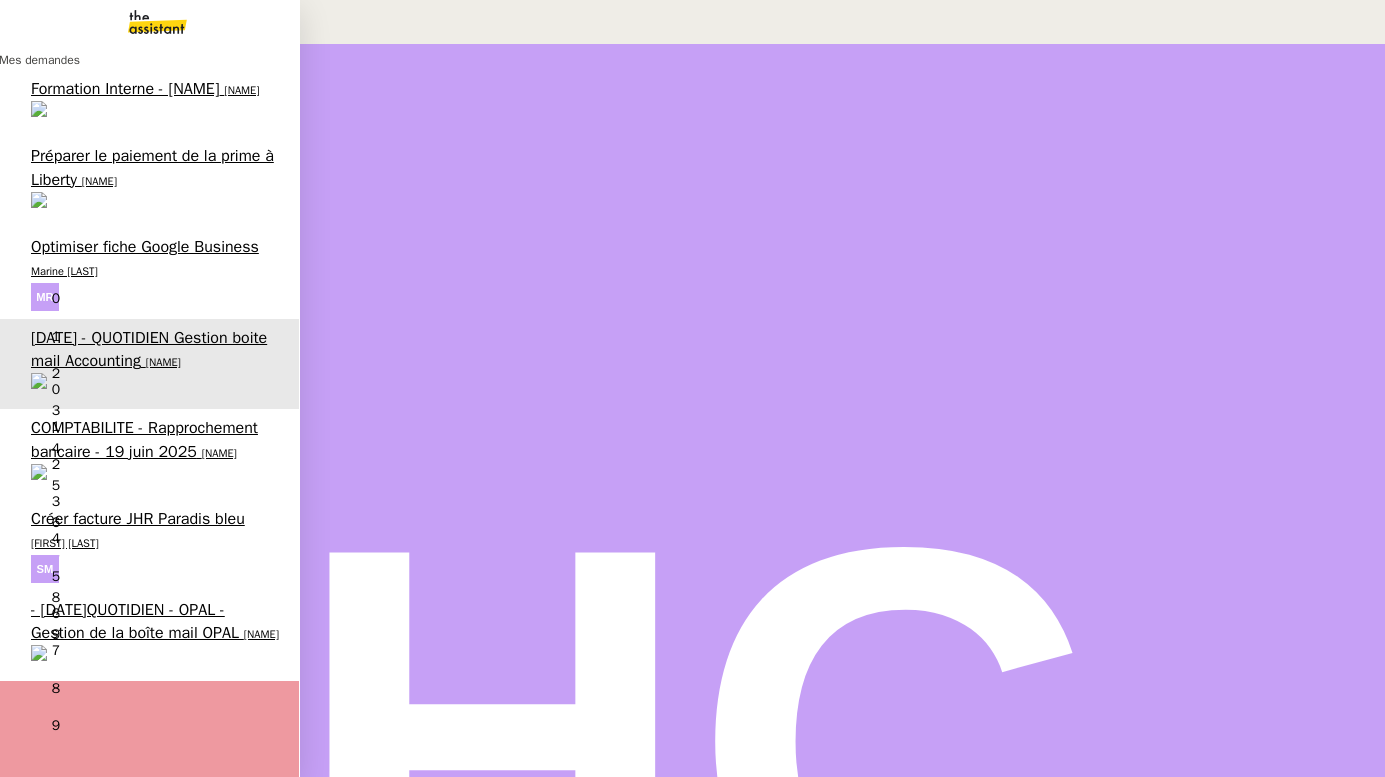 click on "- [DATE]QUOTIDIEN - OPAL - Gestion de la boîte mail OPAL" at bounding box center (135, 621) 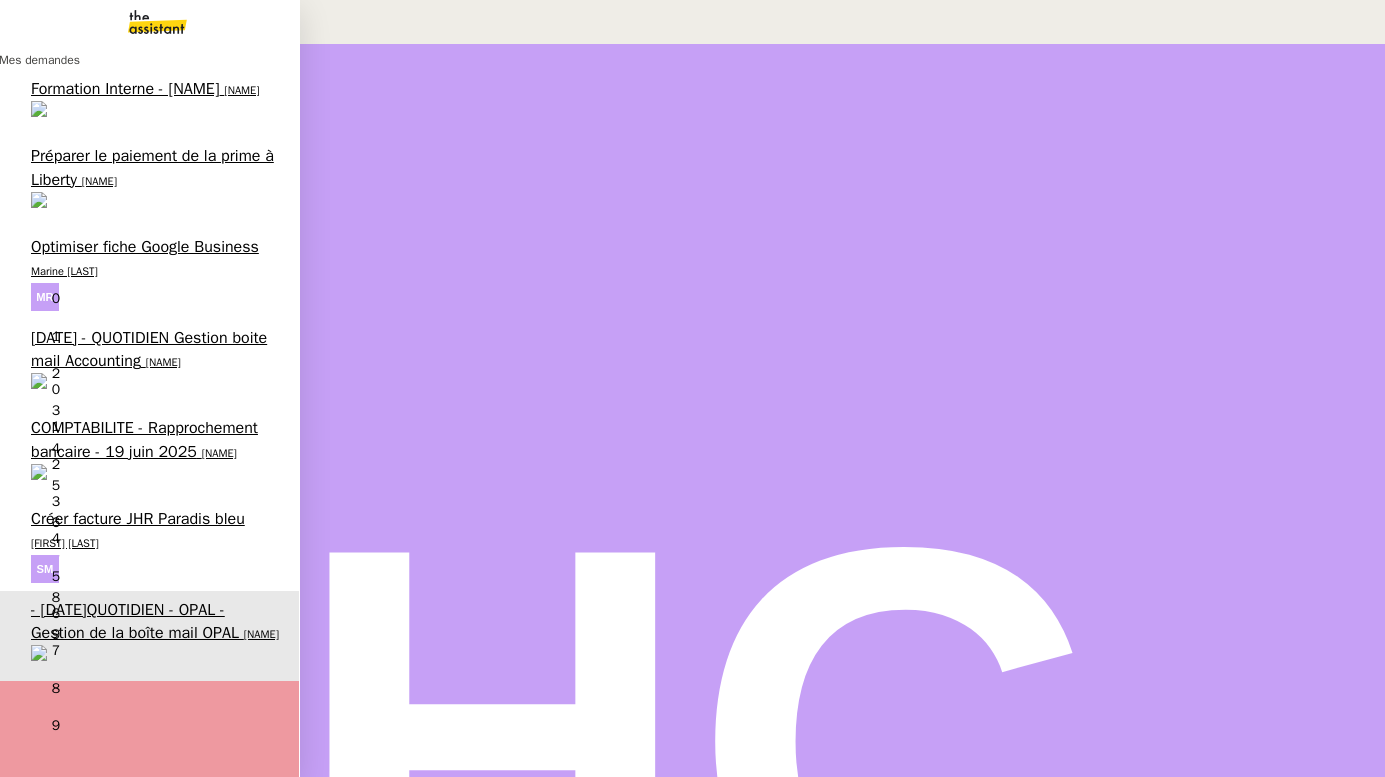 click on "[DATE] - QUOTIDIEN Gestion boite mail Accounting" at bounding box center [149, 349] 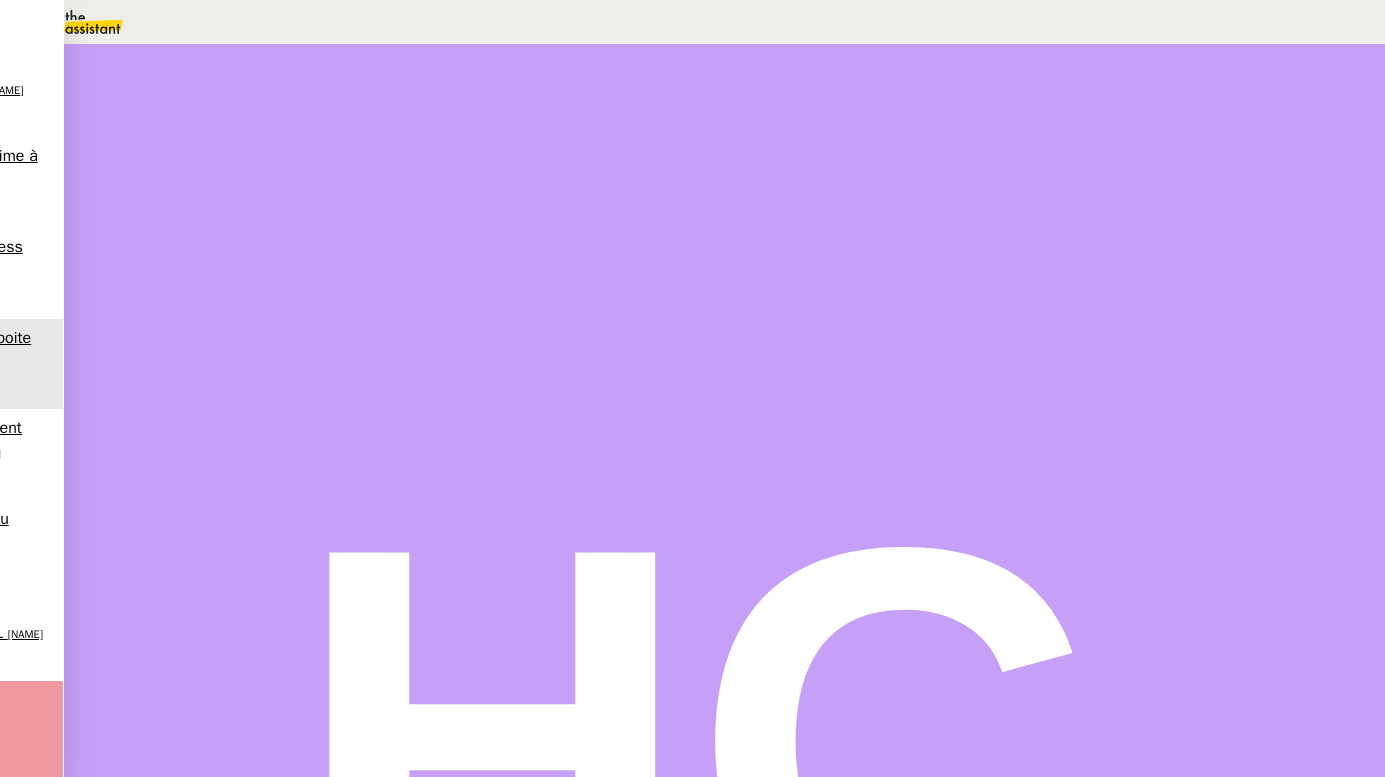 click on "Traitement des mails de la boite Accounting" at bounding box center [372, 611] 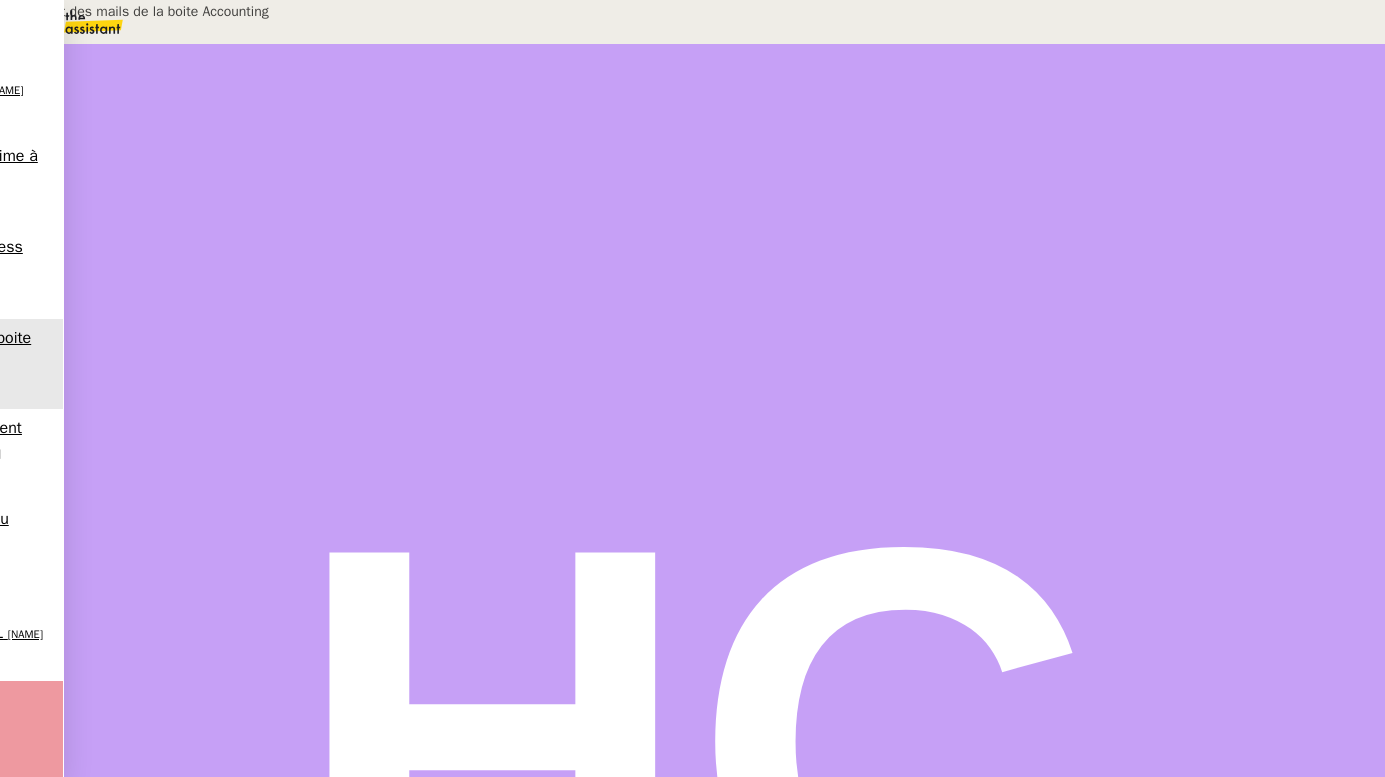 drag, startPoint x: 1146, startPoint y: 139, endPoint x: 860, endPoint y: 129, distance: 286.17477 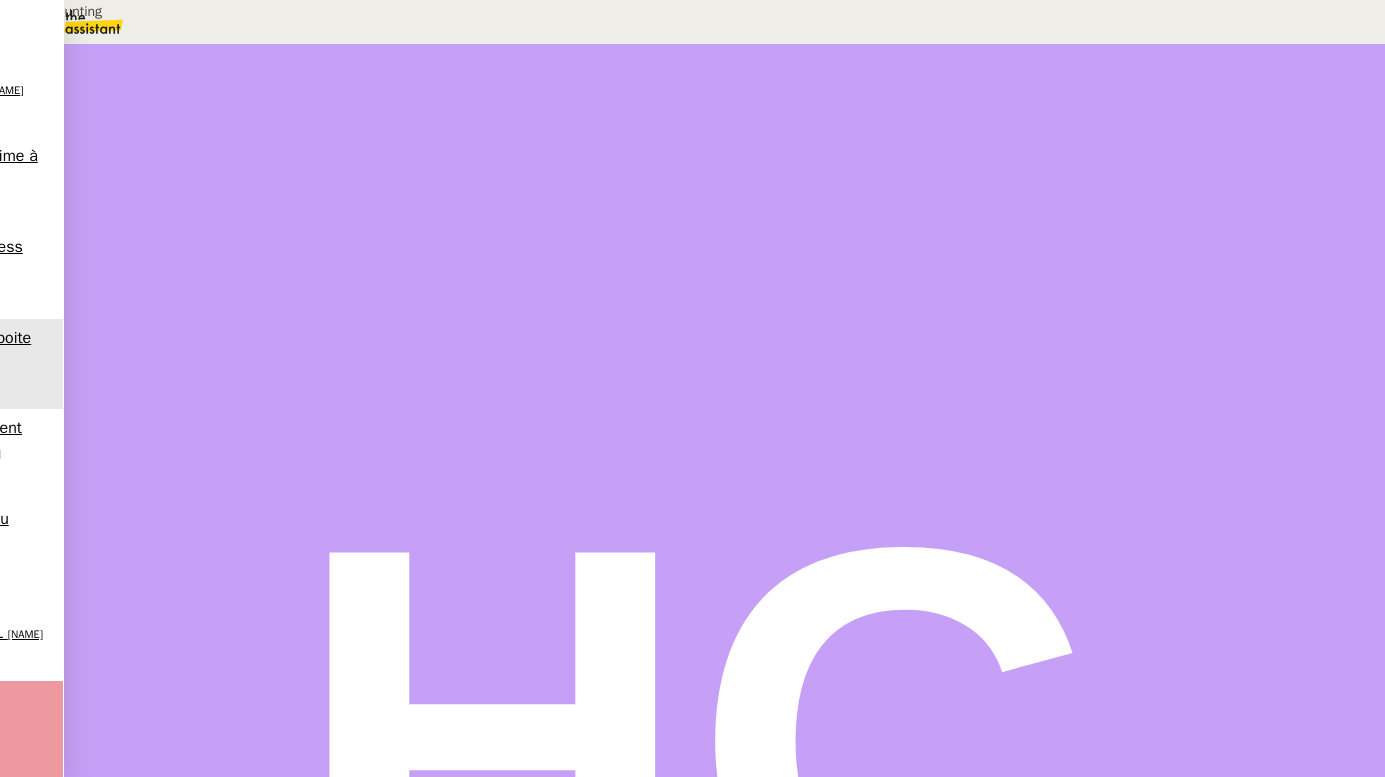 click on "Boite Accounting" at bounding box center (1047, 130) 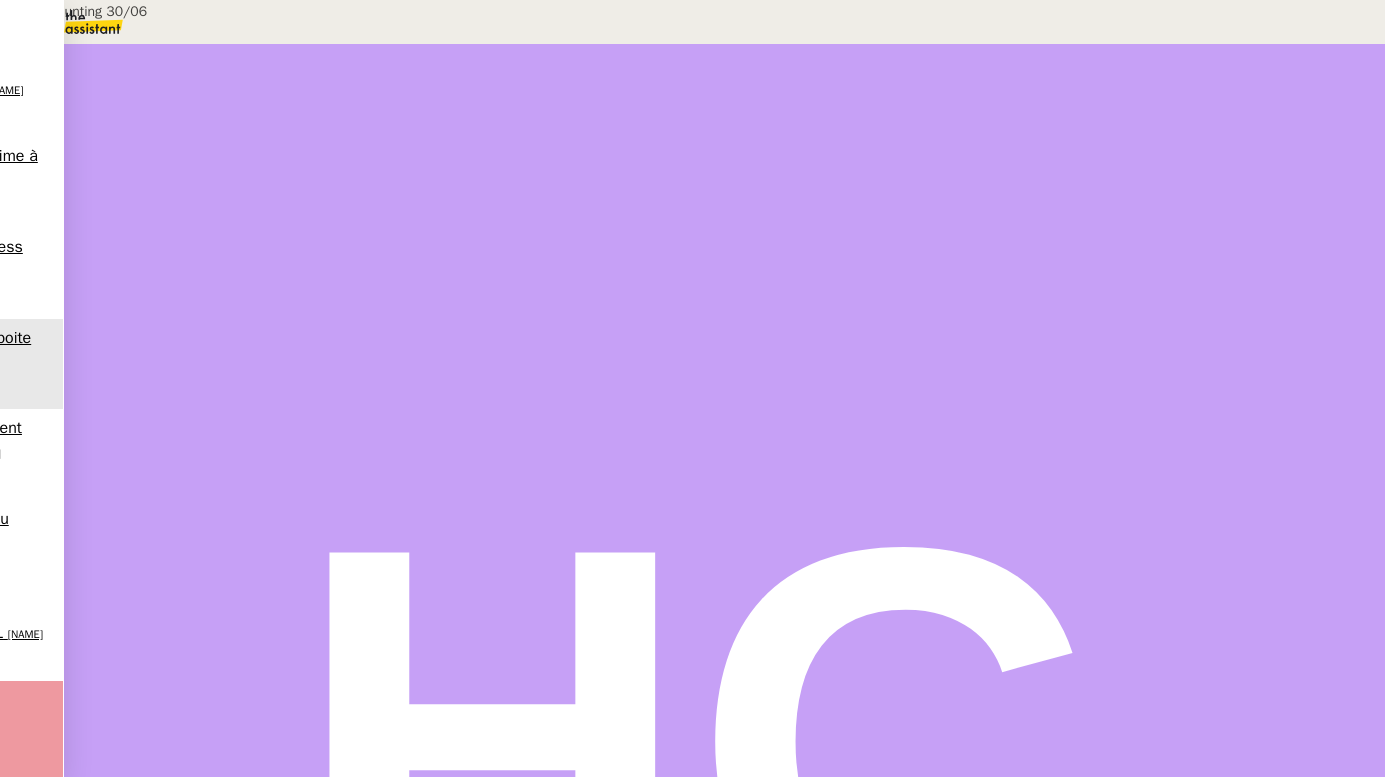 click on "Boite Accounting 30/06" at bounding box center (204, 11) 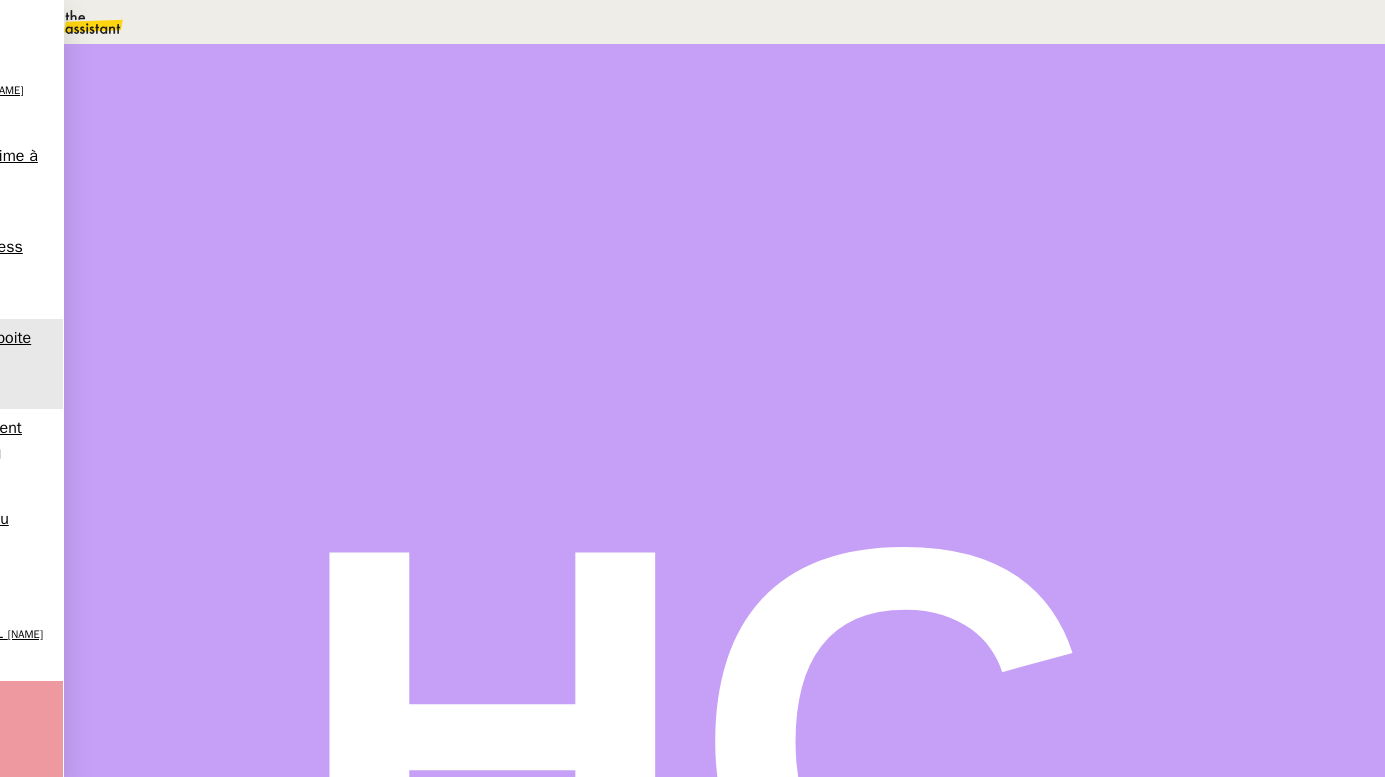 type on "Boite Accounting 30/06" 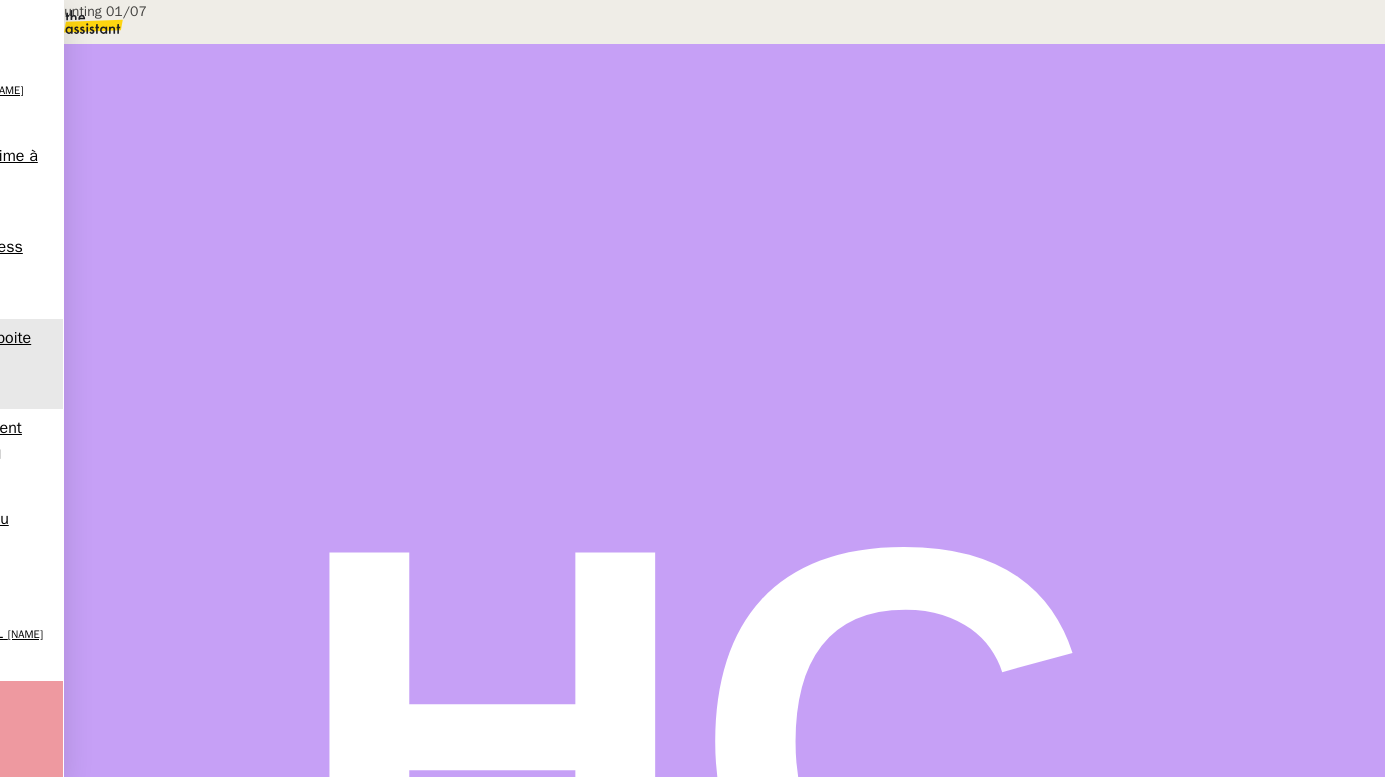 click on "Boite accounting 01/07" at bounding box center [1047, 130] 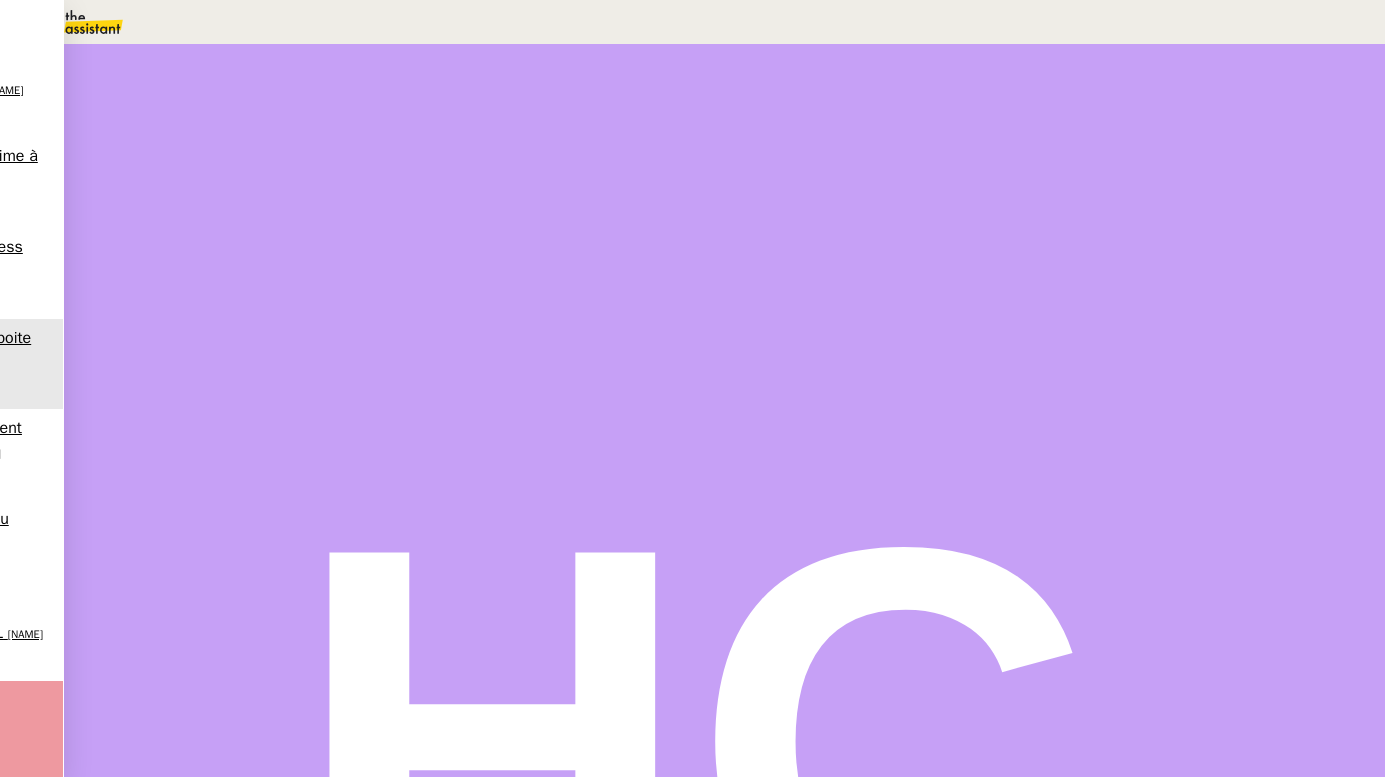 type on "Boite accounting 01/07" 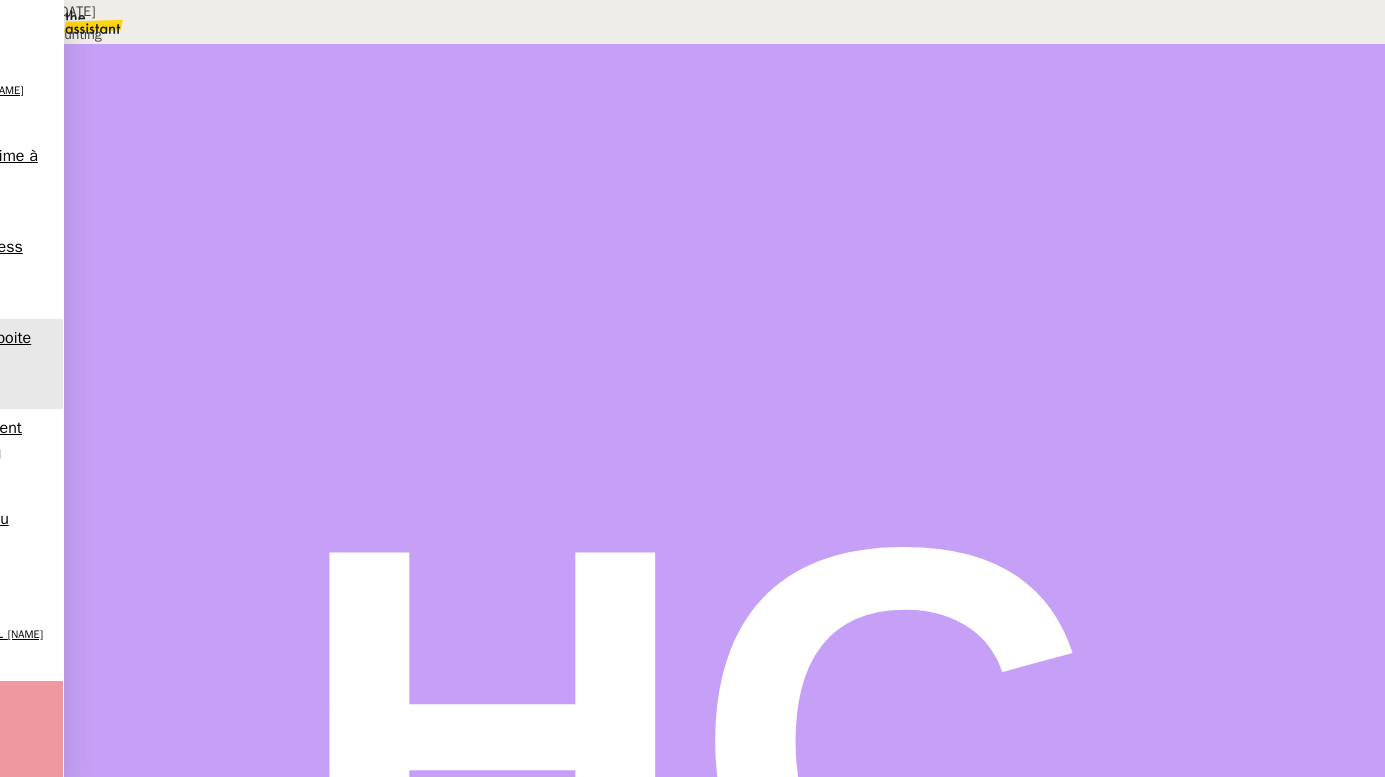 click on "Créée le [DATE] Modifiée le [DATE] - [DATE] Contexte : Nous devons nous connecter à la boîte mail Accounting (partagée avec l'équipe PSPI) afin d'y traiter les éléments qui s'y trouvent. Déclenchement : Traitement tous les jours Récurrence : auto tous les lundis PROCÉDURE A - ACCÉDER A LA BOITE MAIL Se connecter à l'adresse mail en marque blanche Une fois dans Outlook , cliquer sur le profil M en haut à droite. Sélectionner Open another mailbox et écrire " Accounting" Sélectionner la boîte mail correspondante qui s'affichera Deux dossiers sont créés dans la boîte mail : Factures payées : pour y classer les mails contenant des factures qui ont été traitées Décompte assureur : pour y classer les mails relatifs aux assureurs lorsqu'ils nous envoient le décompte de la commission PSPI B - TRAITER LES MAILS Mails de Sharlen avec le message "Facture pspi à préparer pour virement" : mettre au paiement les factures puis les classer IC I ICI ". ⚠️ ICI" at bounding box center (692, 835) 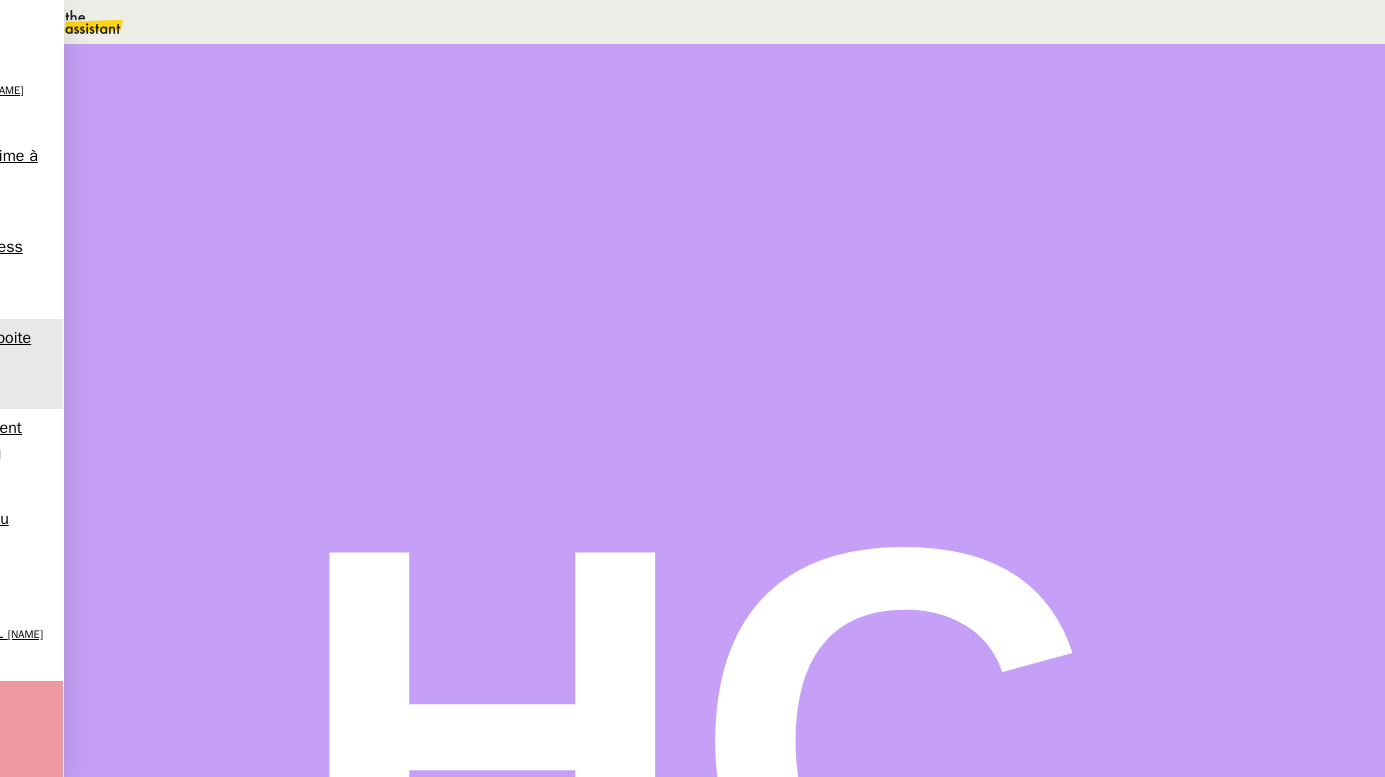 click at bounding box center [192, 336] 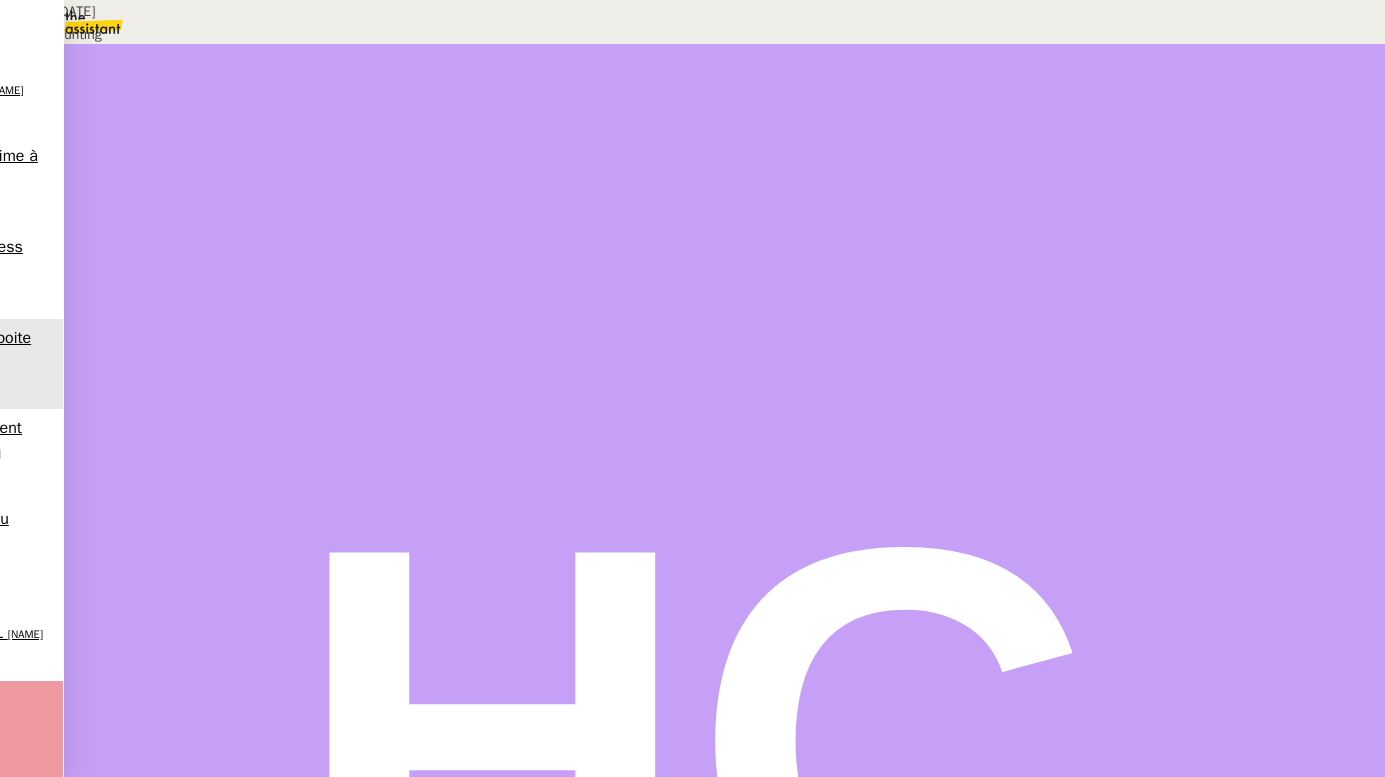 scroll, scrollTop: 723, scrollLeft: 0, axis: vertical 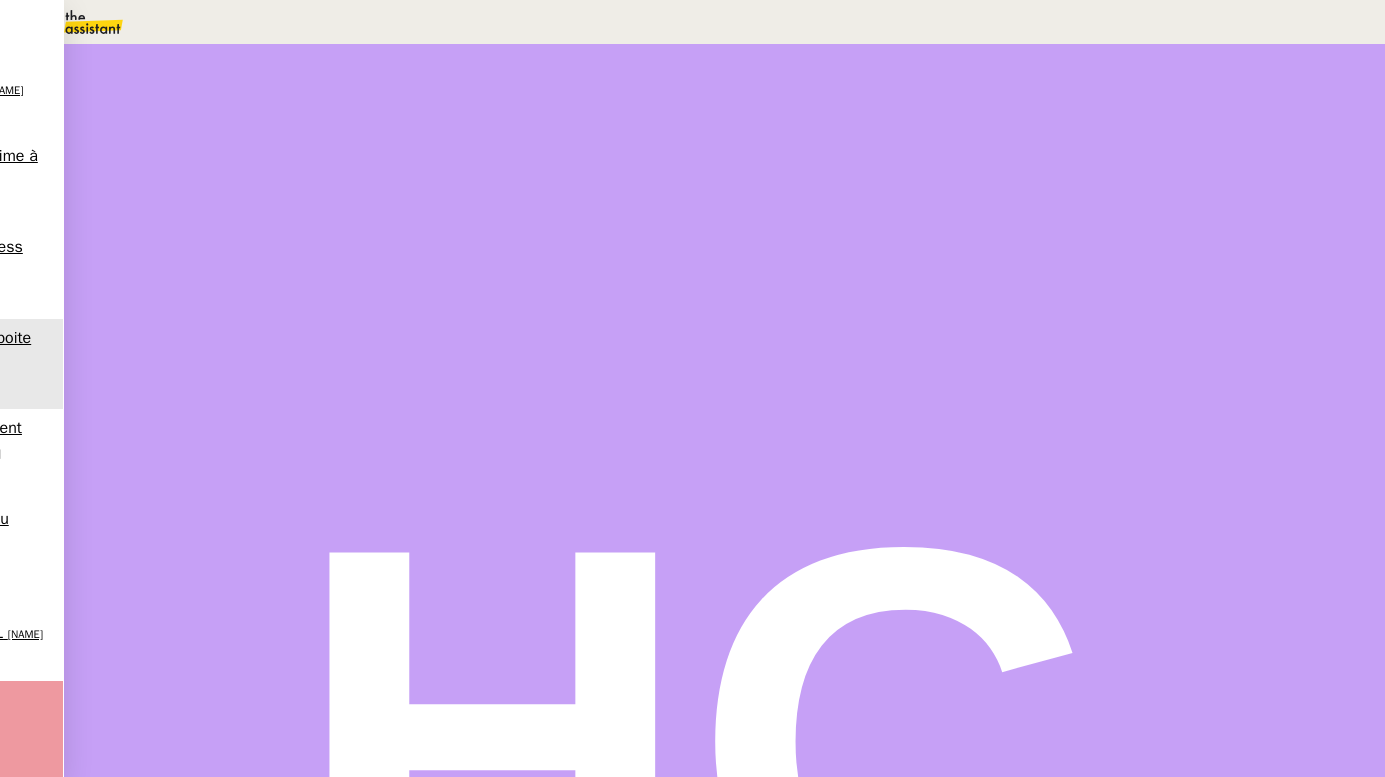 click at bounding box center (212, 336) 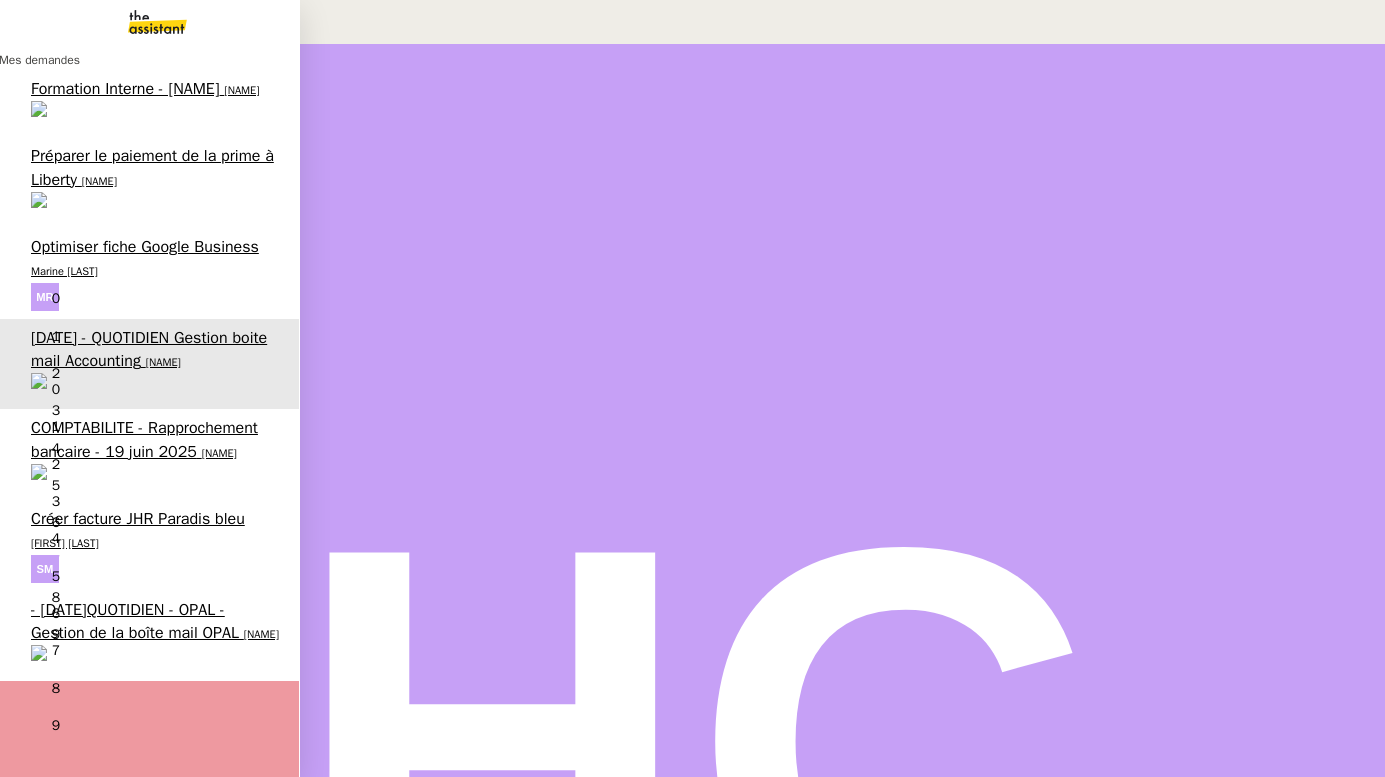 click on "[NAME]    7 demandes en cours" at bounding box center (149, 1001) 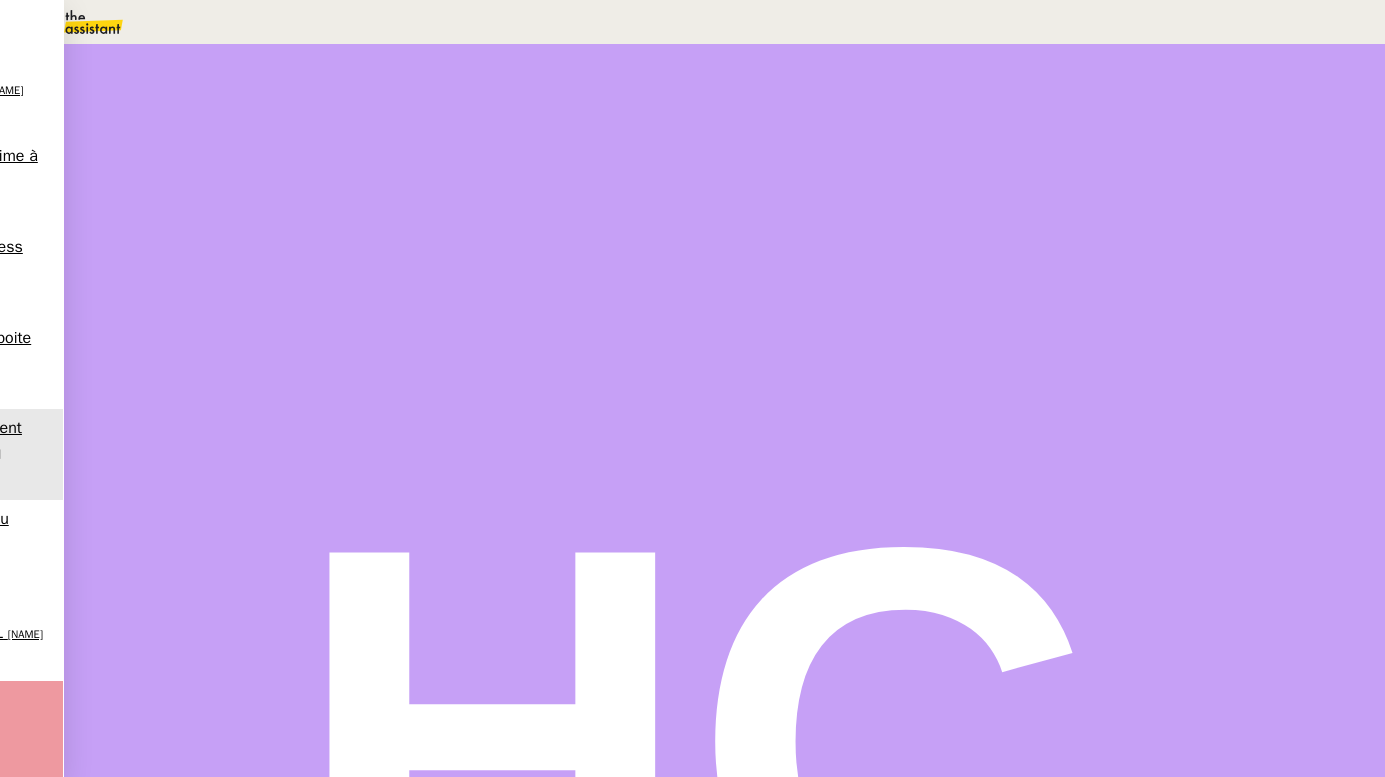 scroll, scrollTop: 594, scrollLeft: 0, axis: vertical 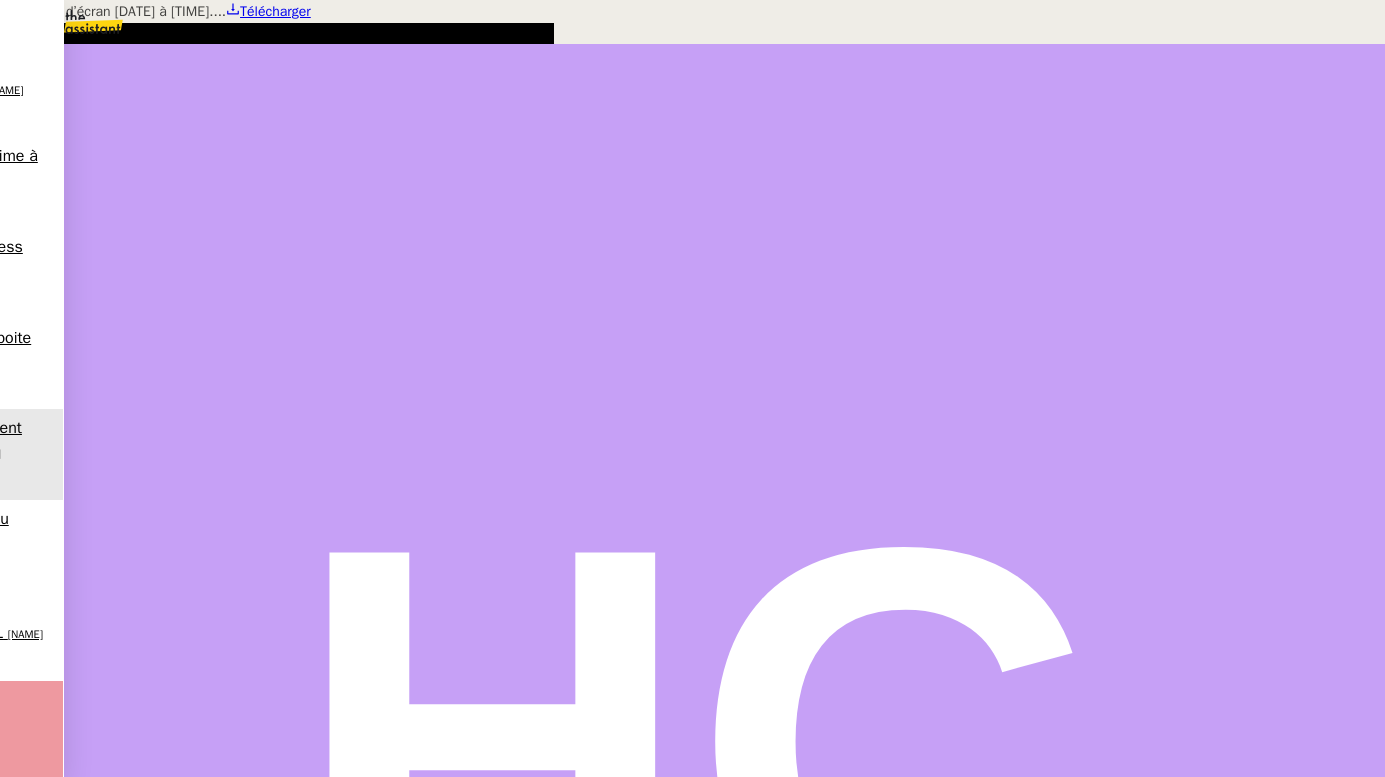 click at bounding box center (692, 0) 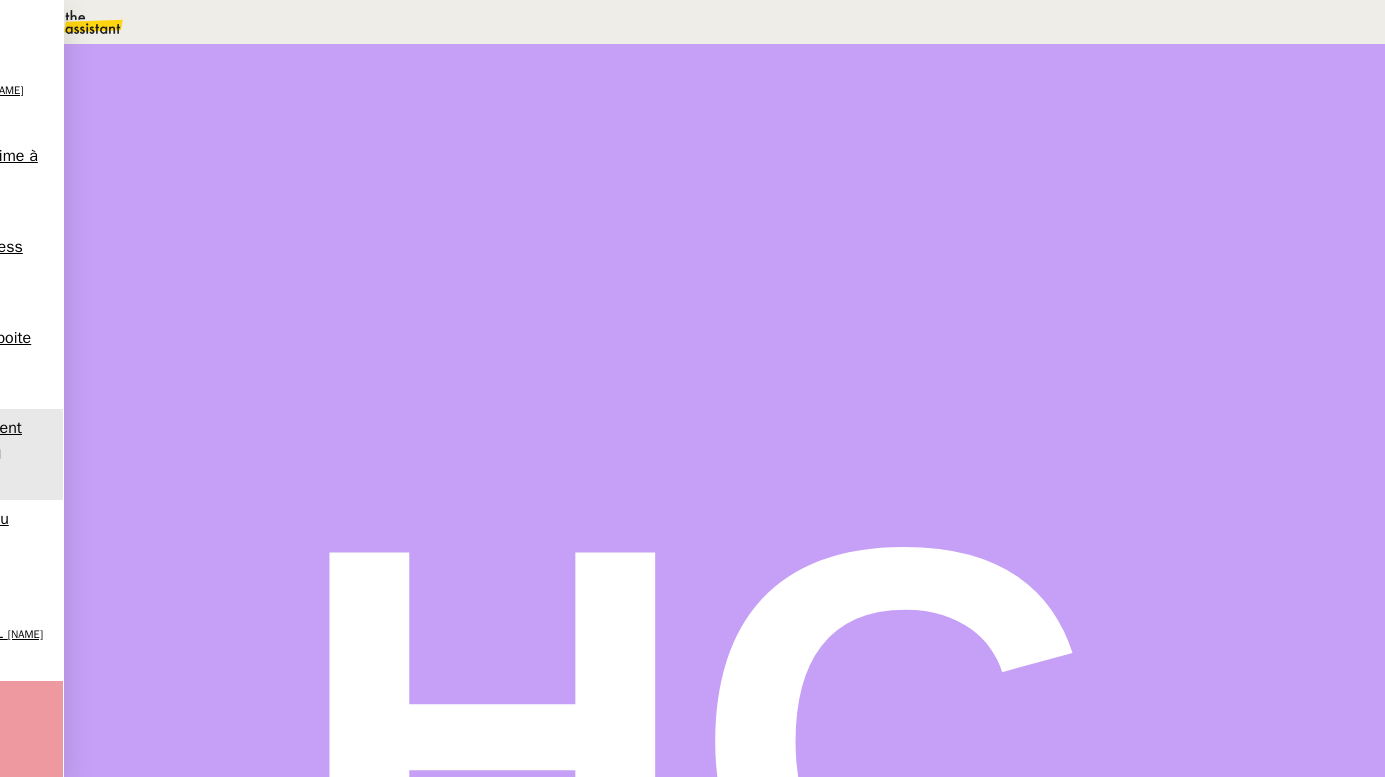 scroll, scrollTop: 2431, scrollLeft: 0, axis: vertical 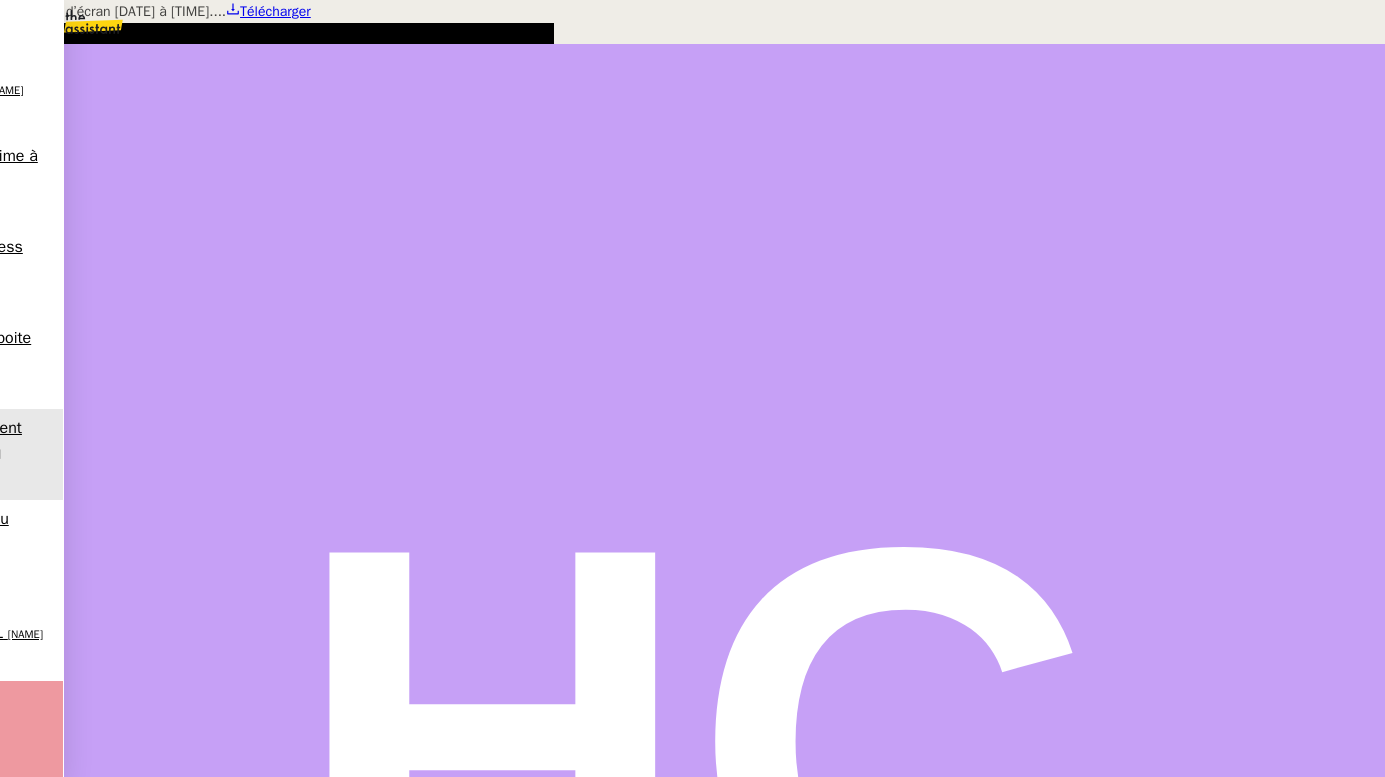 click at bounding box center (692, 0) 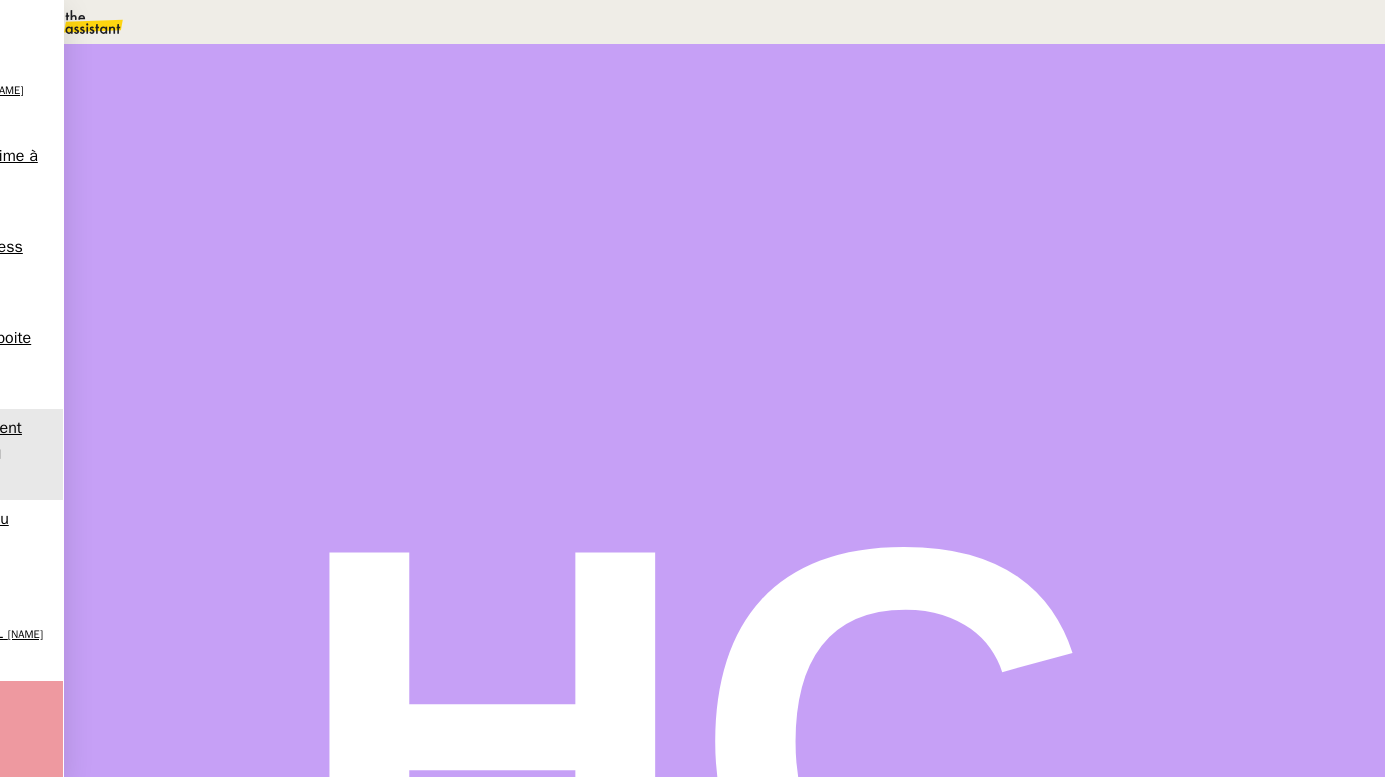 scroll, scrollTop: 2133, scrollLeft: 0, axis: vertical 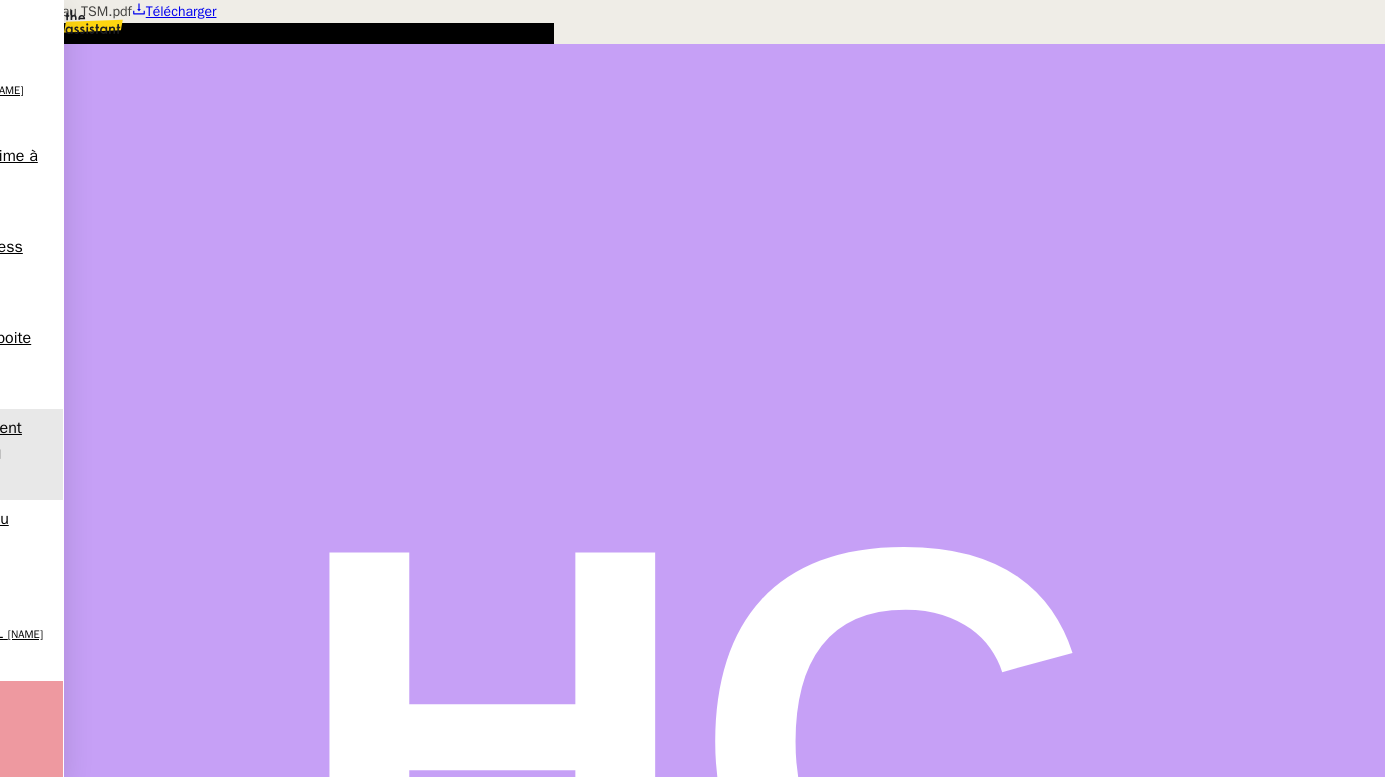click at bounding box center [692, 0] 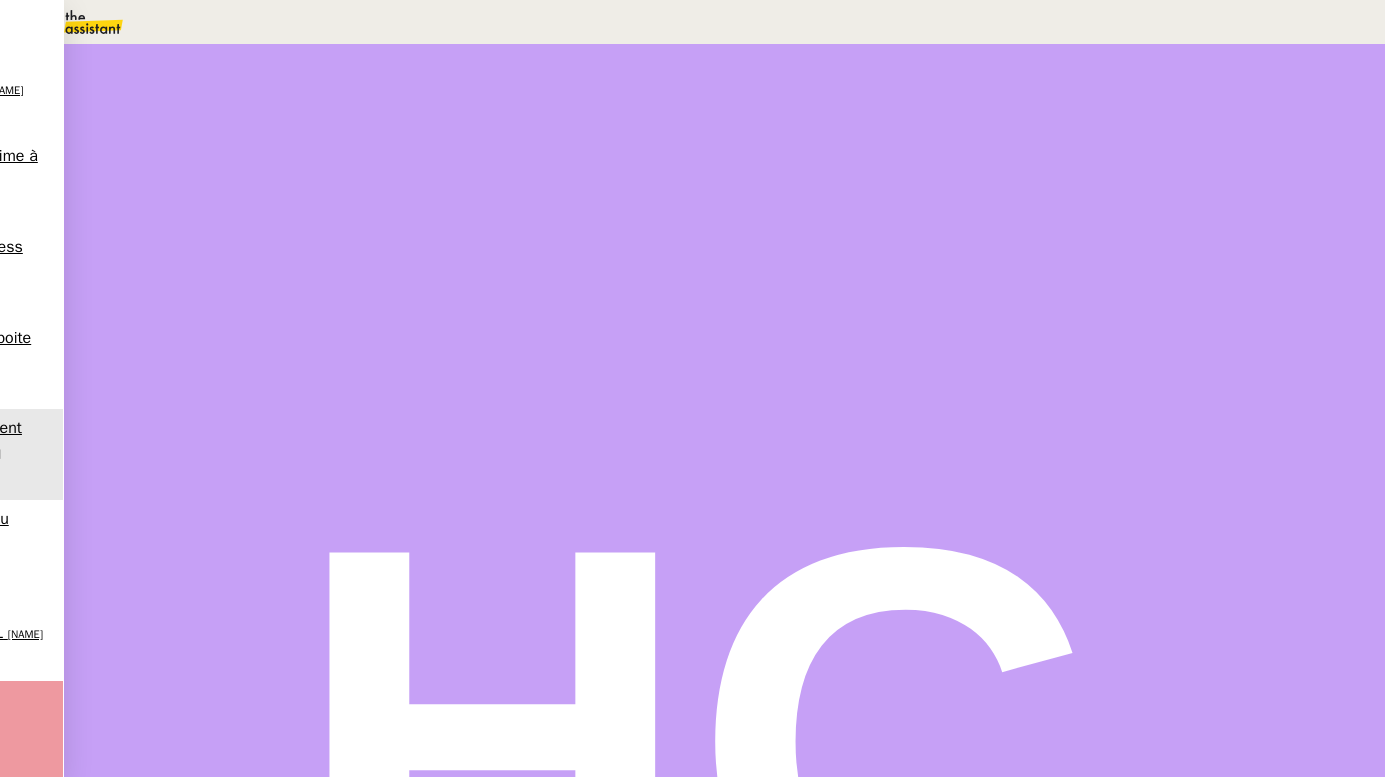 scroll, scrollTop: 82, scrollLeft: 0, axis: vertical 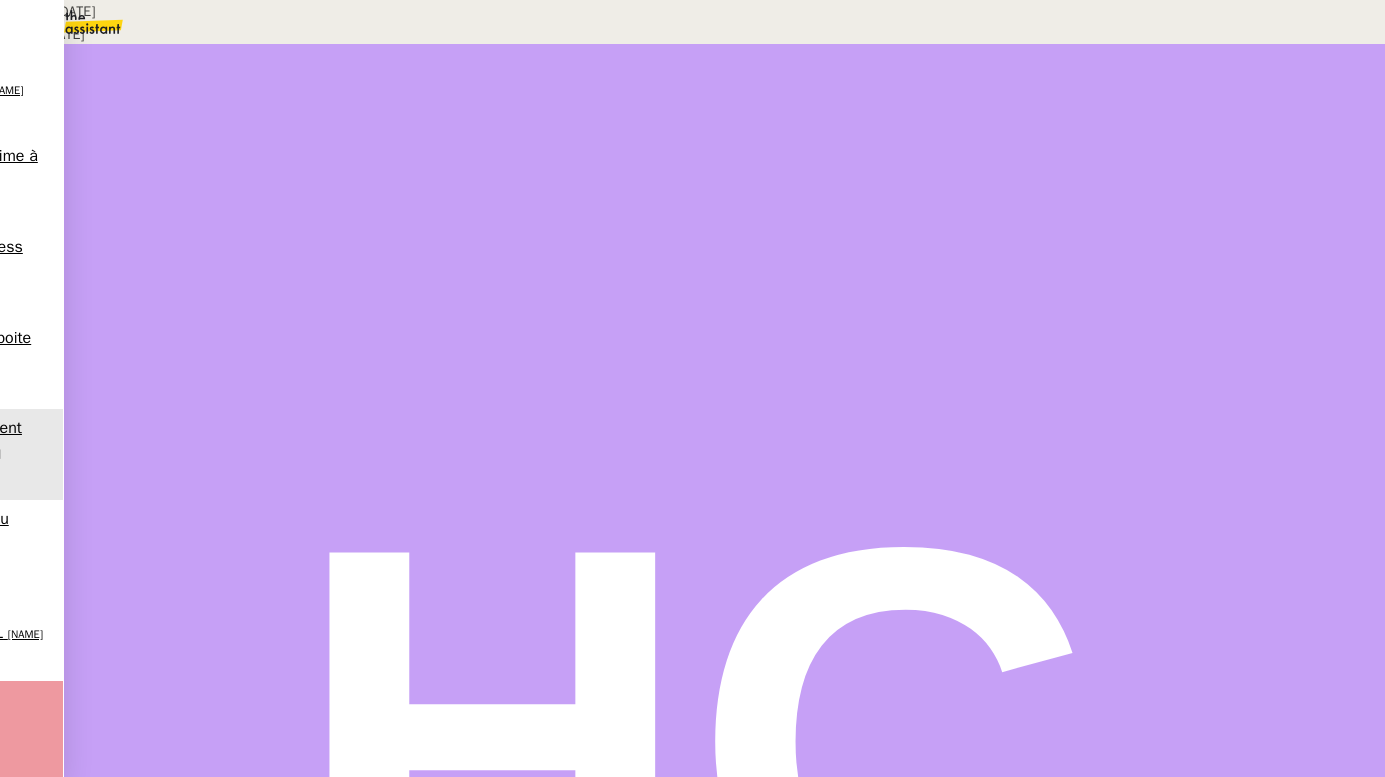 click on "Créée le [DATE]  MAJ le [DATE] MAJ Procédure : rapprochement bancaire Contexte  : Il s'agit de sortir les relevés bancaires de chaque compte, de rassembler les justificatifs pour chaque ligne de ces relevés, et d'effectuer toutes les actions relatives à ces lignes. Déclenchement  : Tous les lundis et jeudis PROCEDURE A/ RECUPERATION DES RELEVES ⚠️  Attention  : nous sommes connectés à UBS durant une  durée limitée,  faire attention à bien  rafraîchir la page régulièrement jusqu'à la fin du traitement complet du point 2/ Comptes bancaires concernés : Compte courant CHF Compte client CHF Compte courant entreprises EUR Compte client GBP Compte client USD Se rendre dans le  Drive  des différents comptes bancaires (dossier  Rapprochement bancaire ) pour prendre note de la  dernière date du dernier relevé .  Cela pour savoir à partir de quelle date extraire le nouveau (lors du point 6) Se connecter à  UBS  (accès dans le CF) Se rendre dans  Fortune et placements  >" at bounding box center (692, 2687) 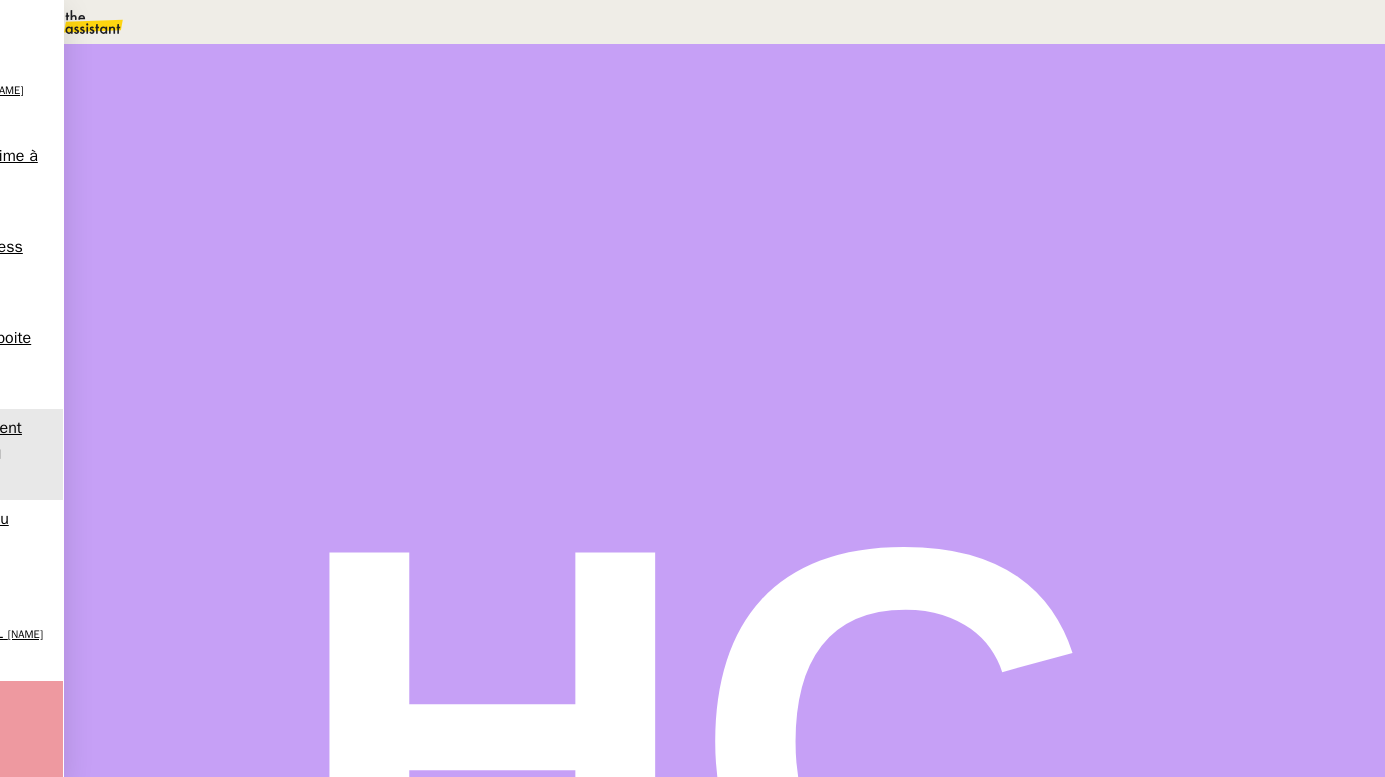 click at bounding box center [191, 681] 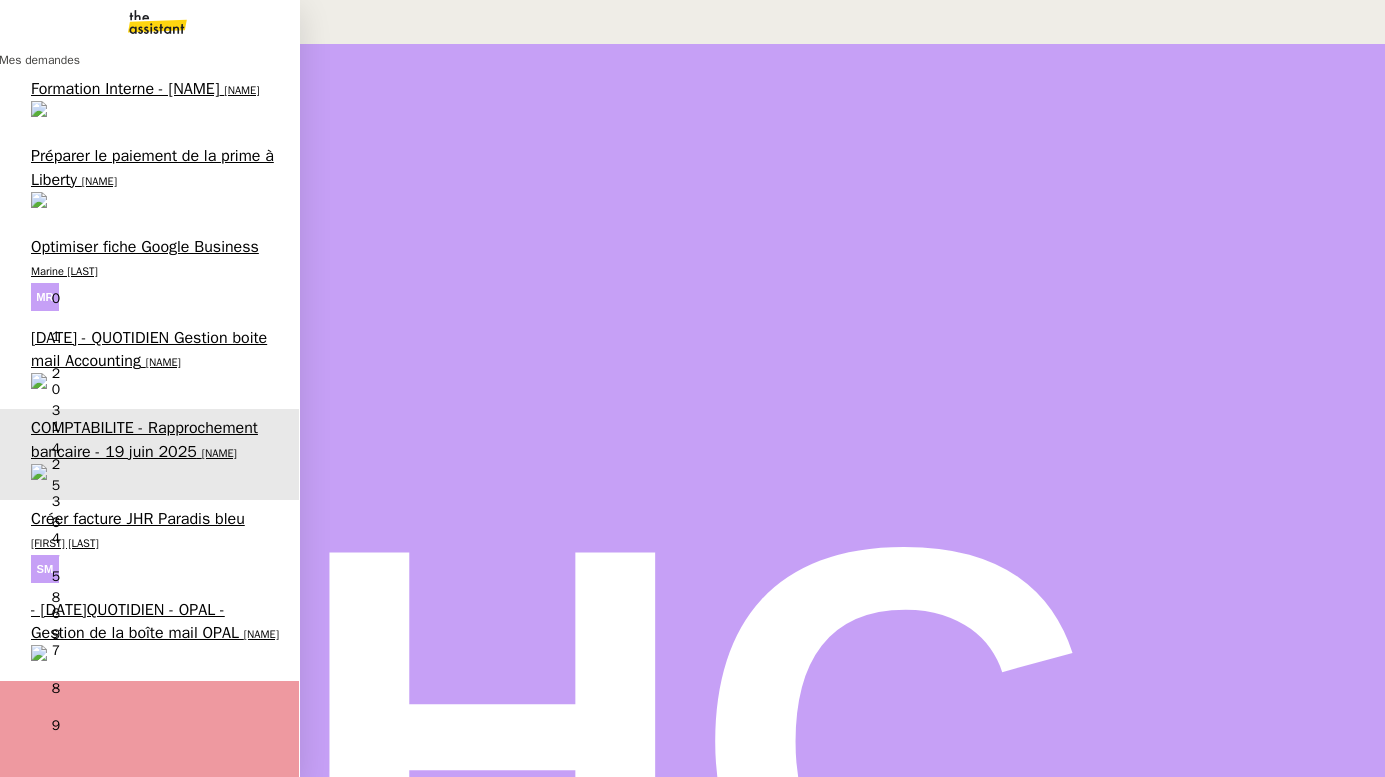 click on "Créer facture JHR Paradis bleu" at bounding box center (138, 519) 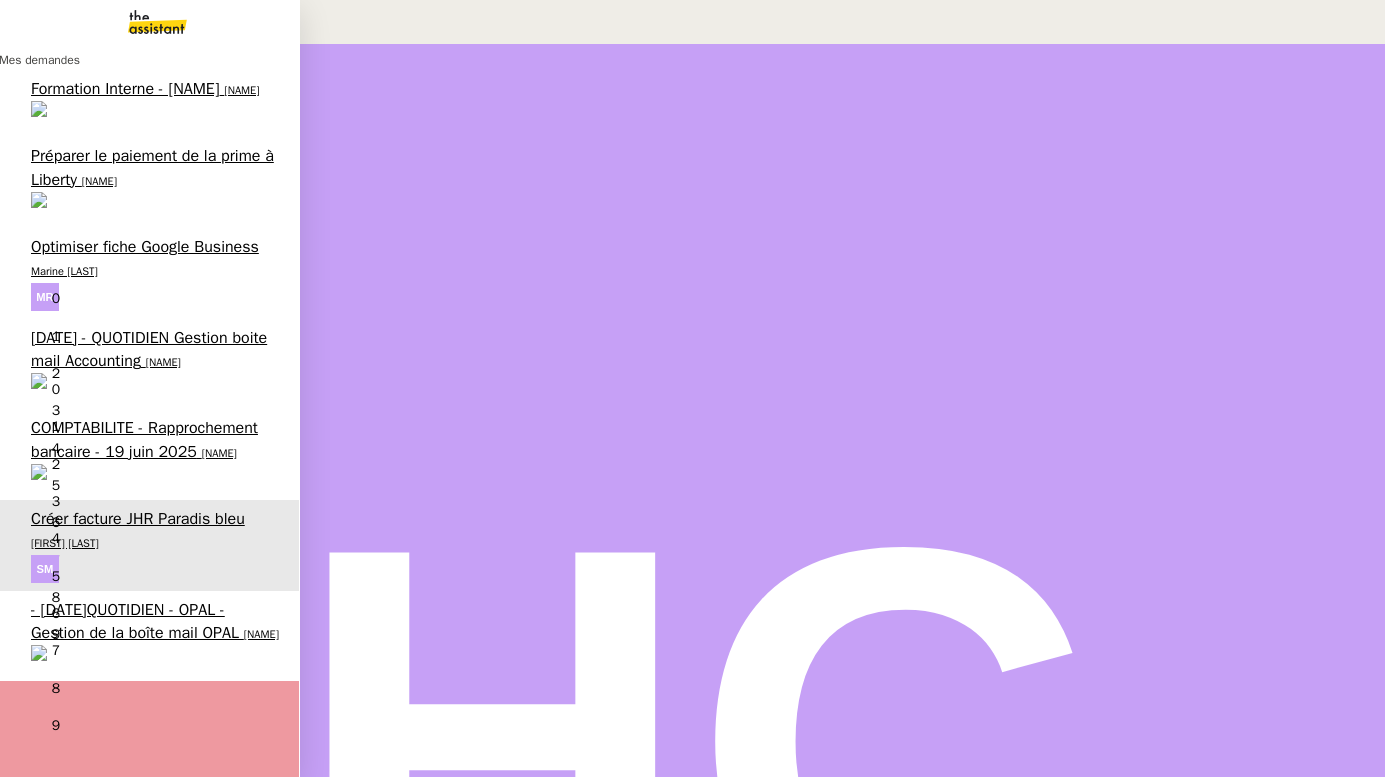 scroll, scrollTop: 0, scrollLeft: 0, axis: both 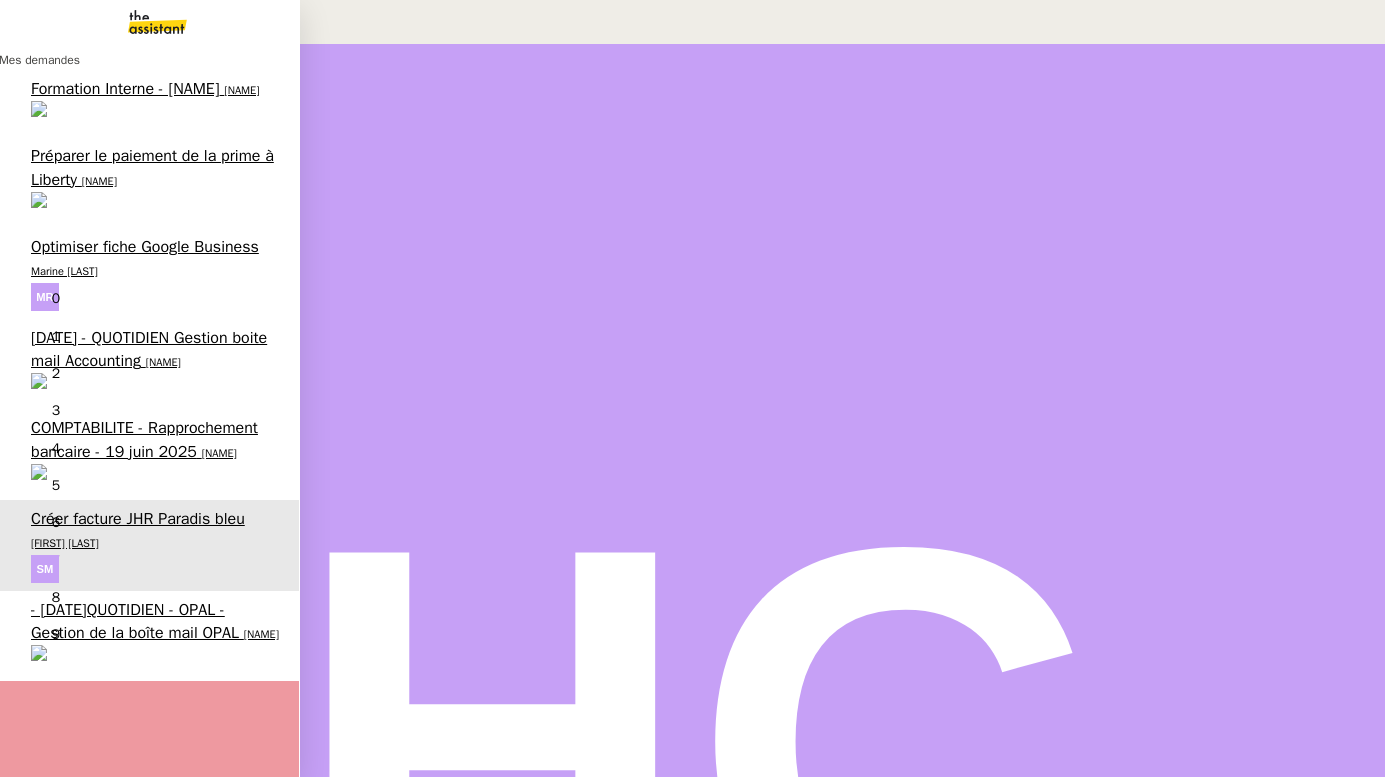 click on "- [DATE]QUOTIDIEN - OPAL - Gestion de la boîte mail OPAL" at bounding box center [135, 621] 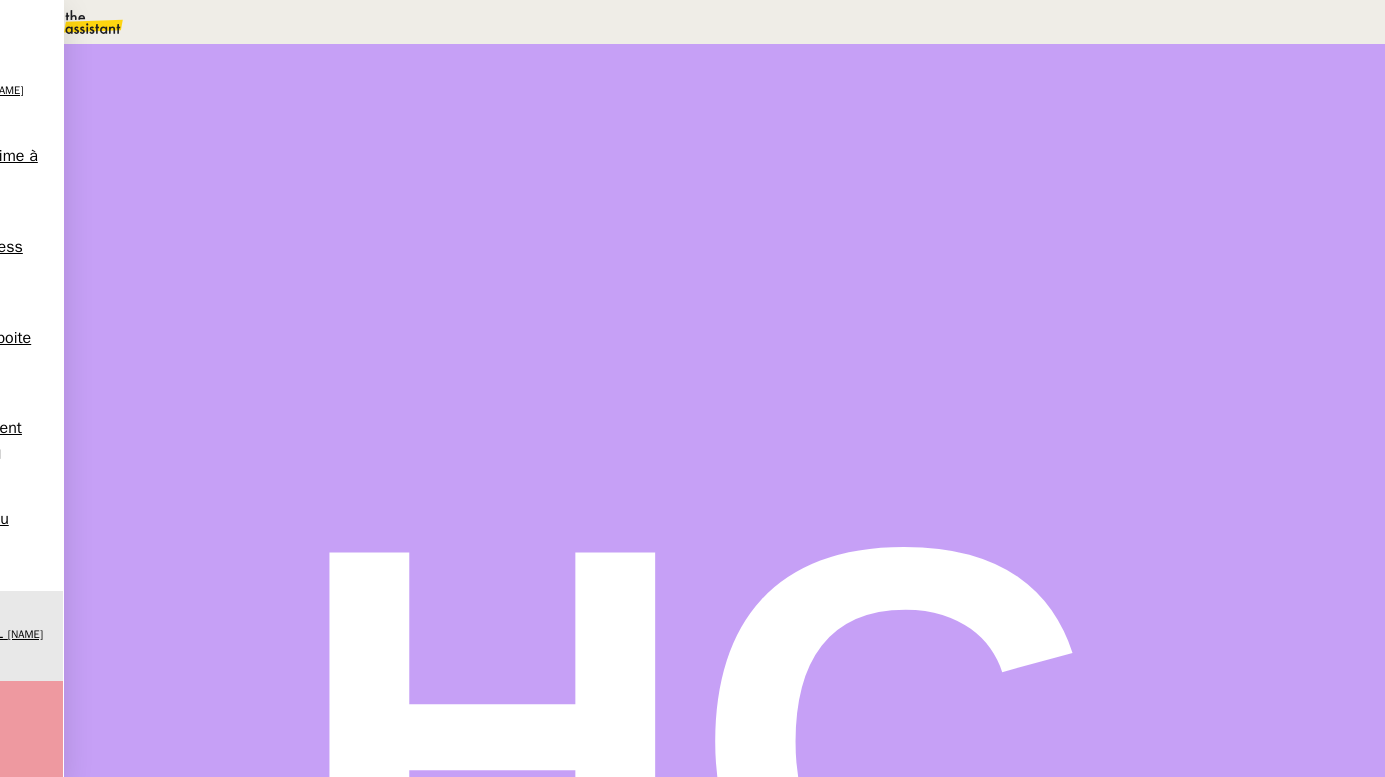 scroll, scrollTop: 0, scrollLeft: 0, axis: both 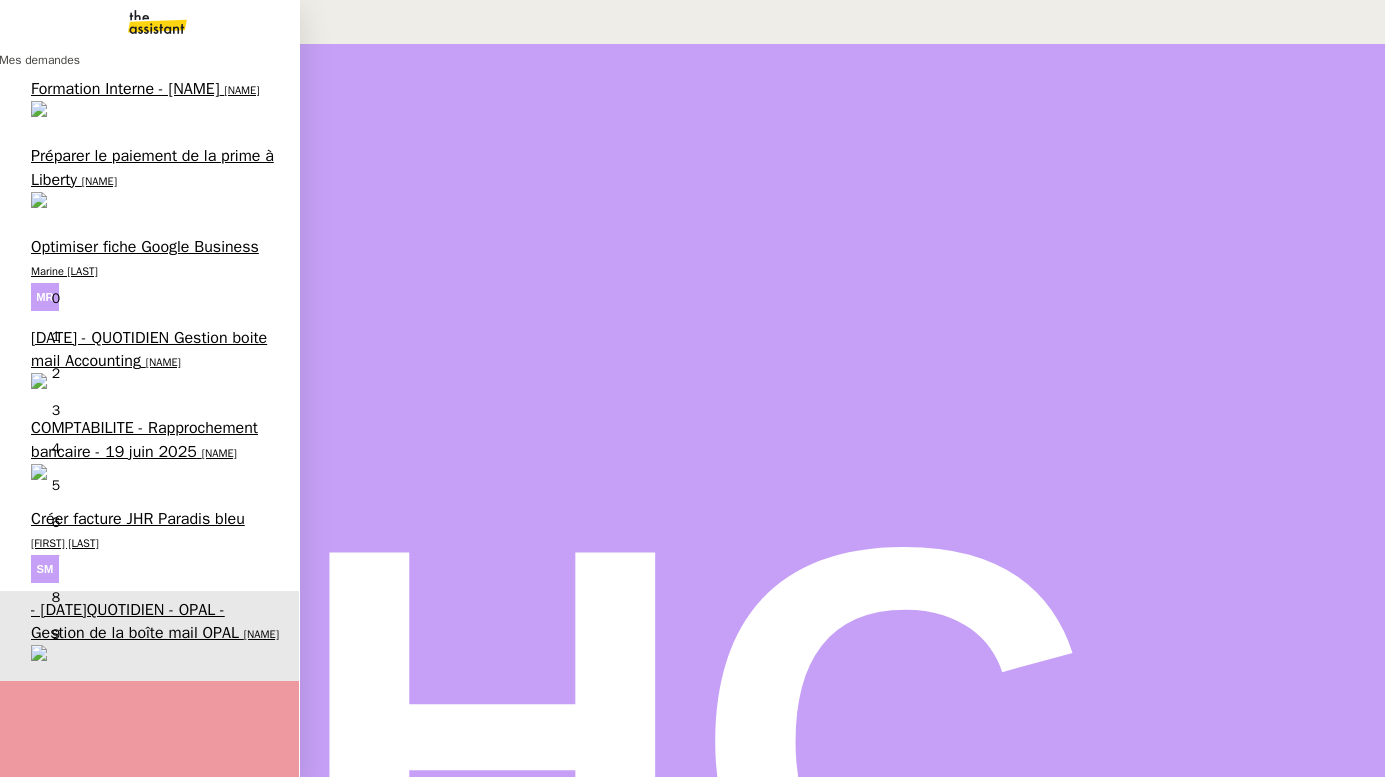 click on "[DATE] - QUOTIDIEN Gestion boite mail Accounting" at bounding box center [149, 349] 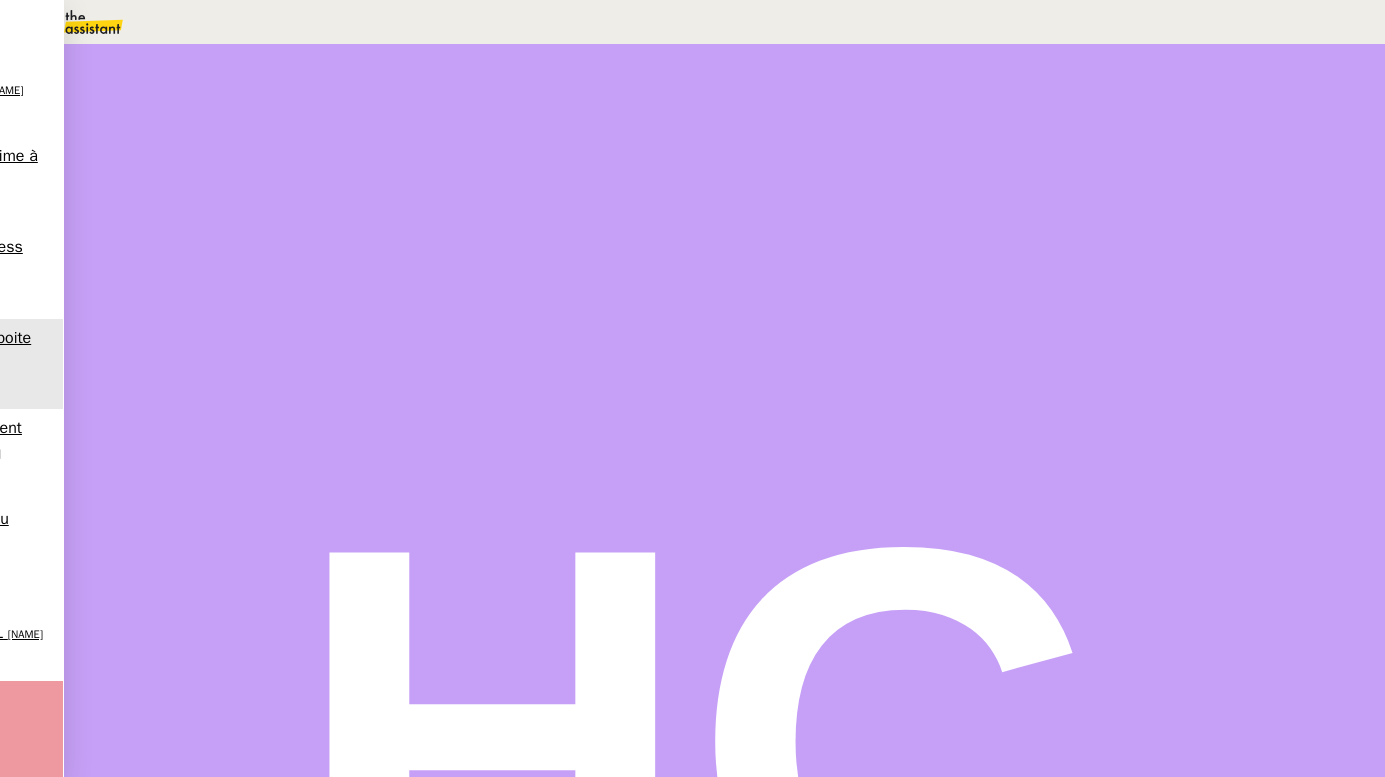 click on "Commentaire" at bounding box center [881, 239] 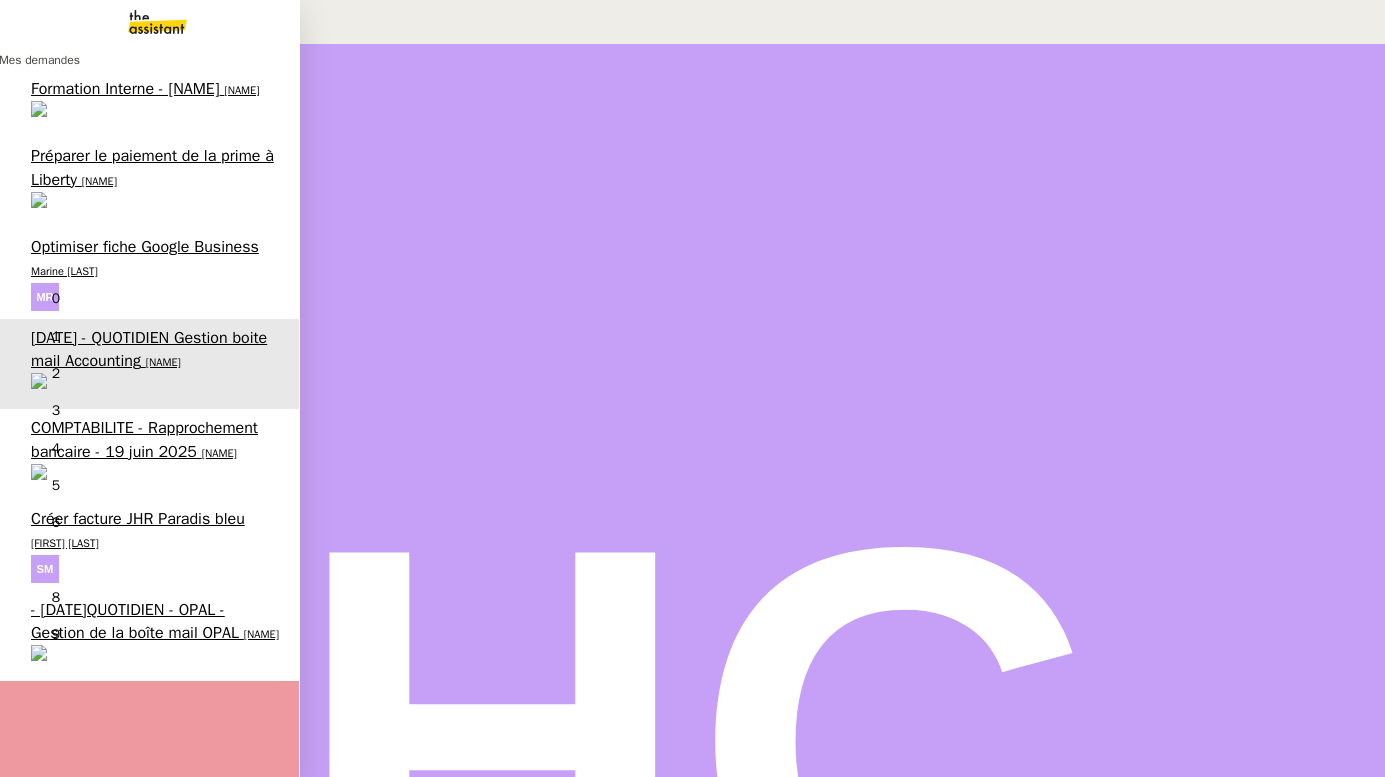 click on "Créer facture JHR Paradis bleu" at bounding box center [138, 519] 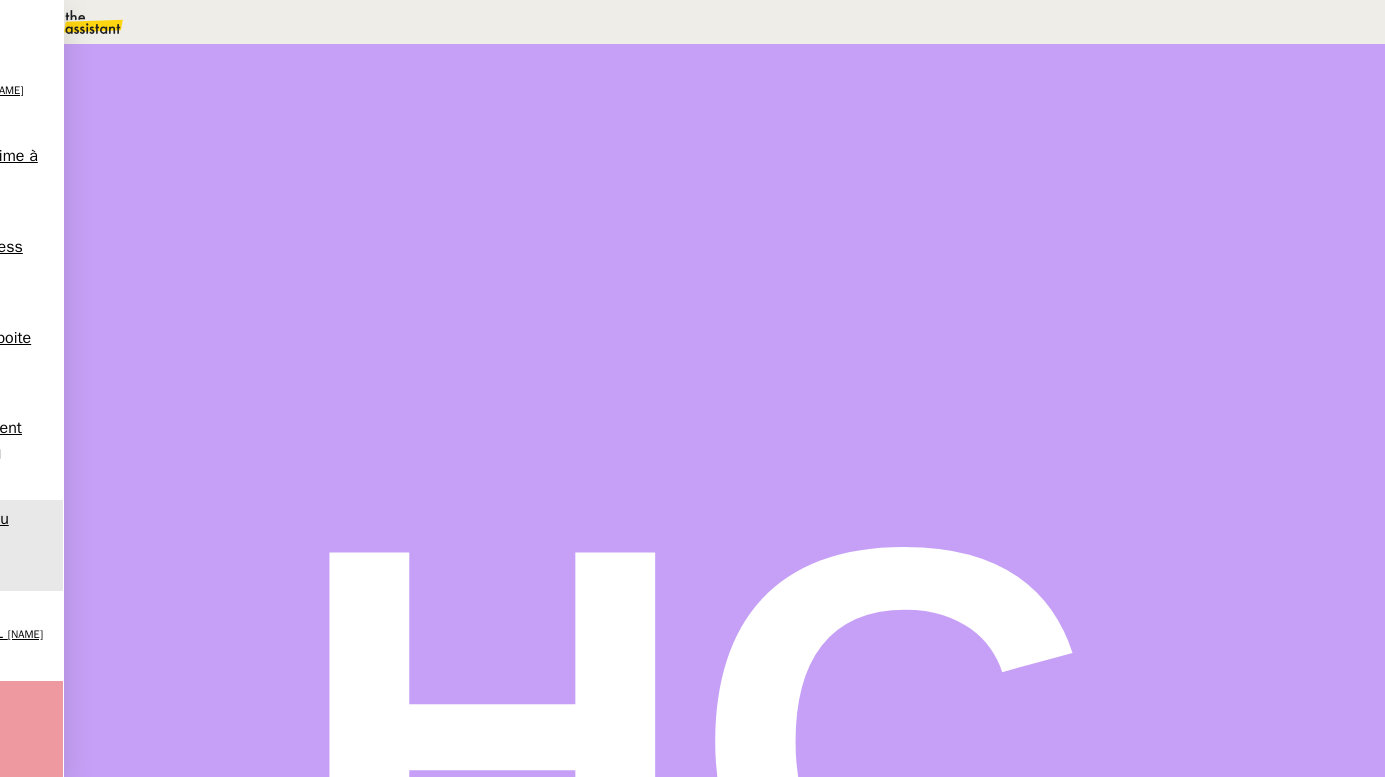 scroll, scrollTop: 896, scrollLeft: 0, axis: vertical 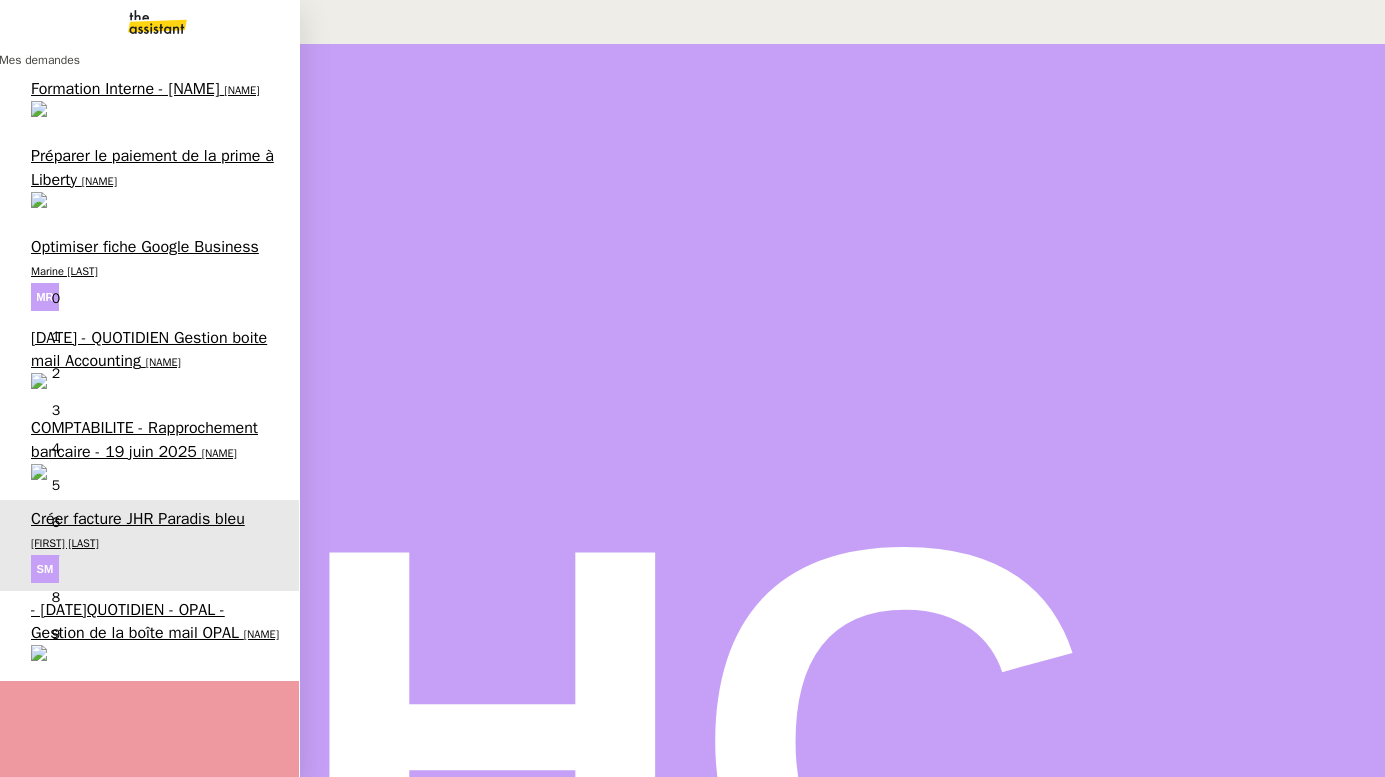 click on "[NAME]" at bounding box center (241, 90) 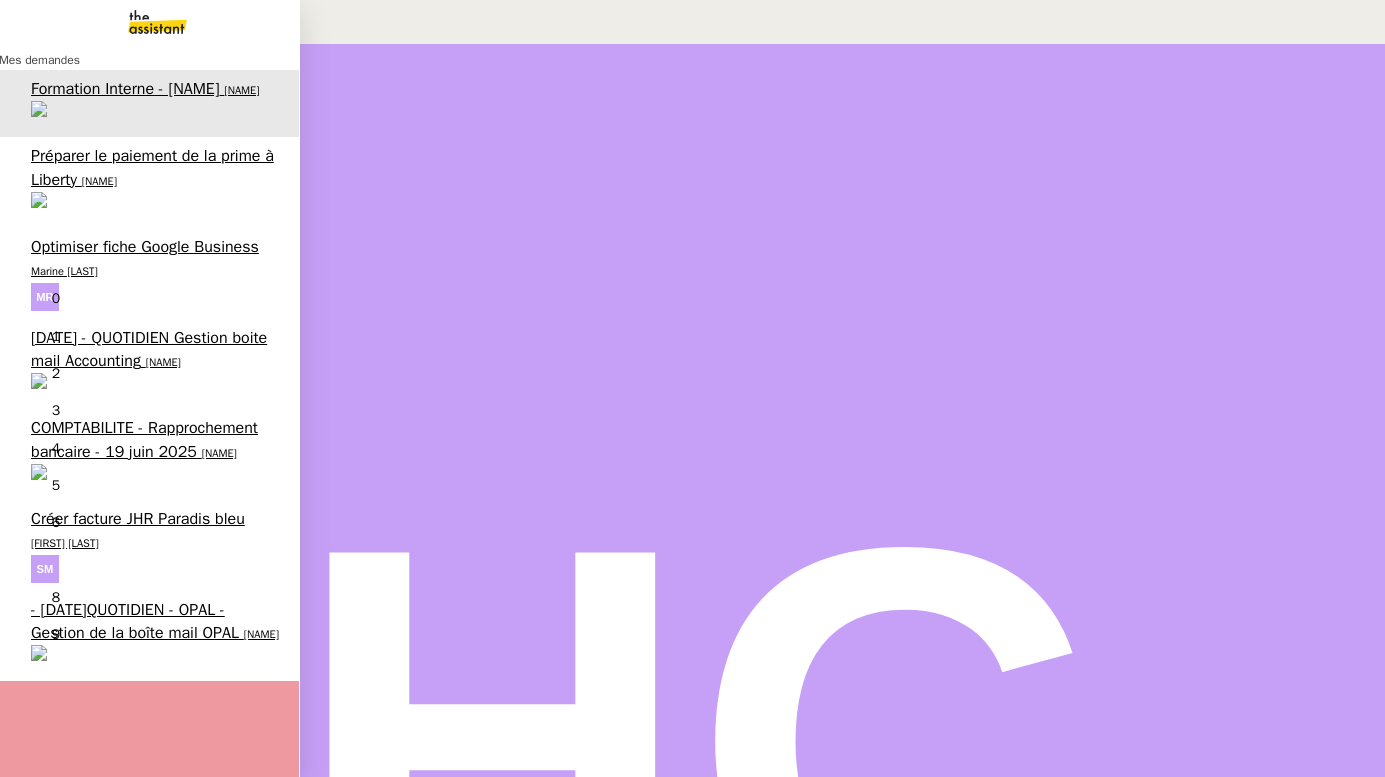 scroll, scrollTop: 4437, scrollLeft: 0, axis: vertical 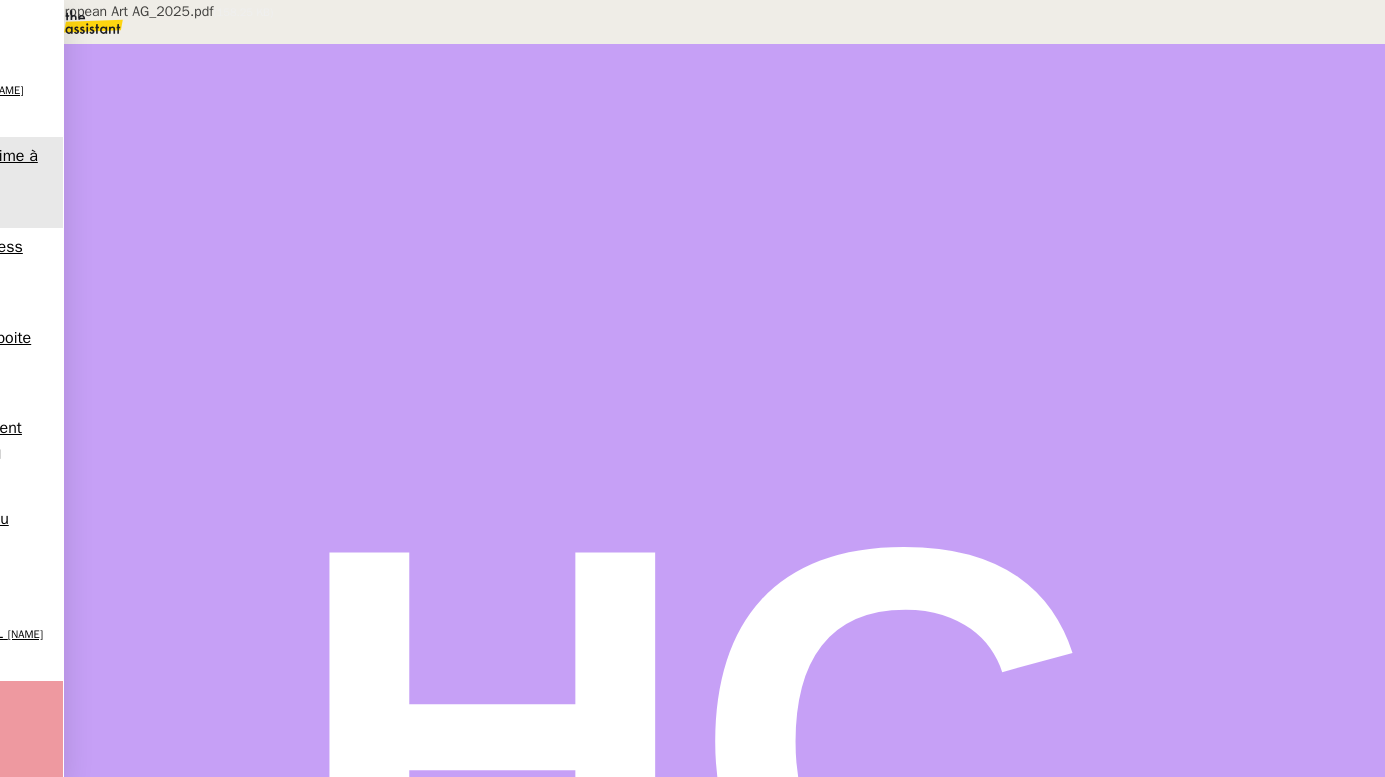 click on "Invoice_European Art AG_2025.pdf" at bounding box center [614, 619] 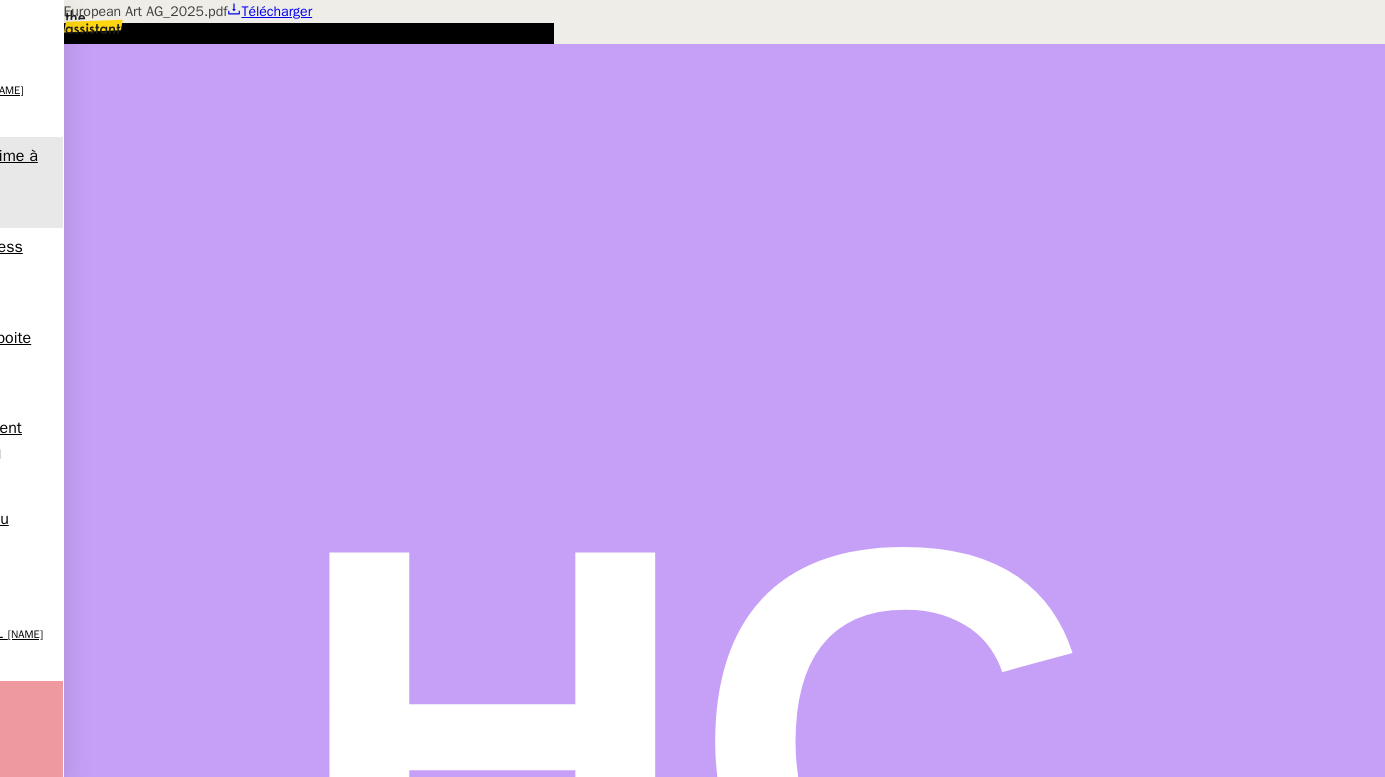 click at bounding box center [692, 0] 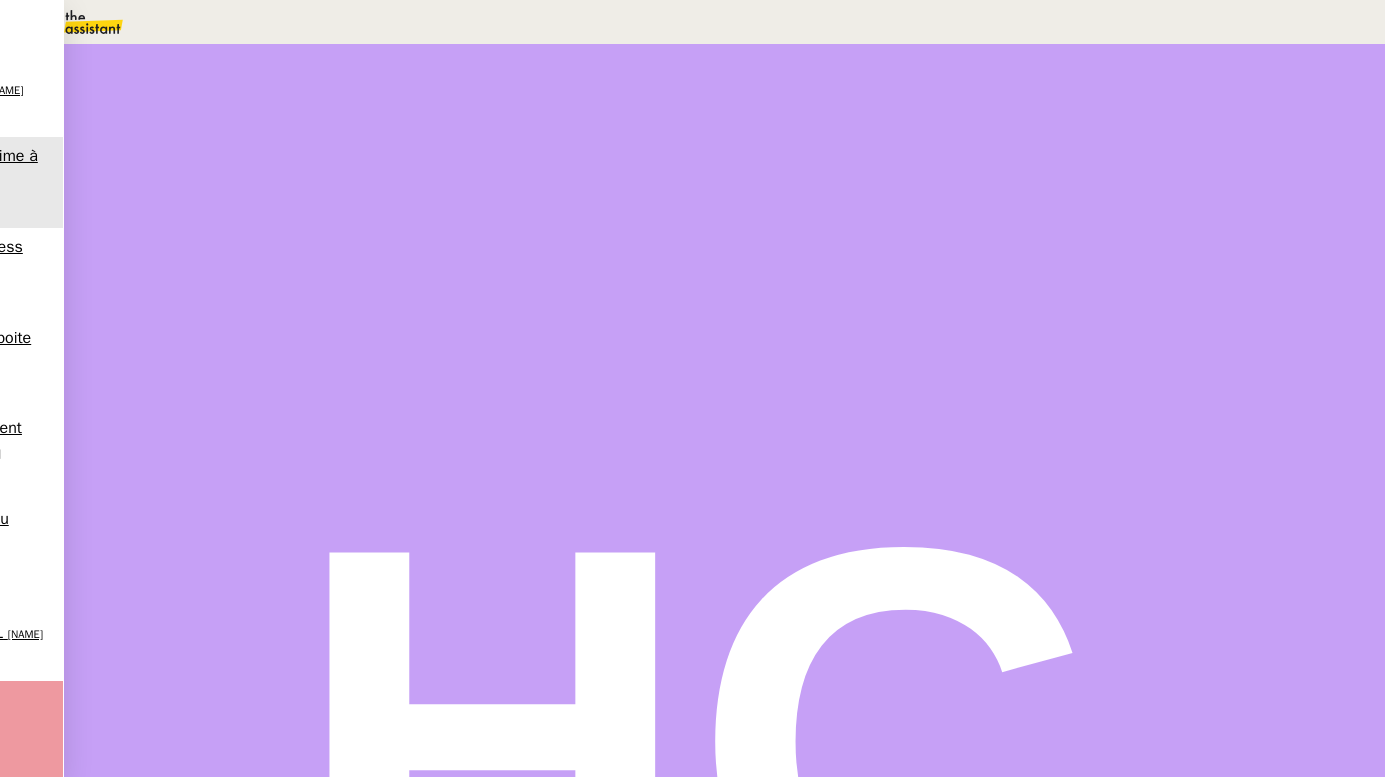 scroll, scrollTop: 0, scrollLeft: 0, axis: both 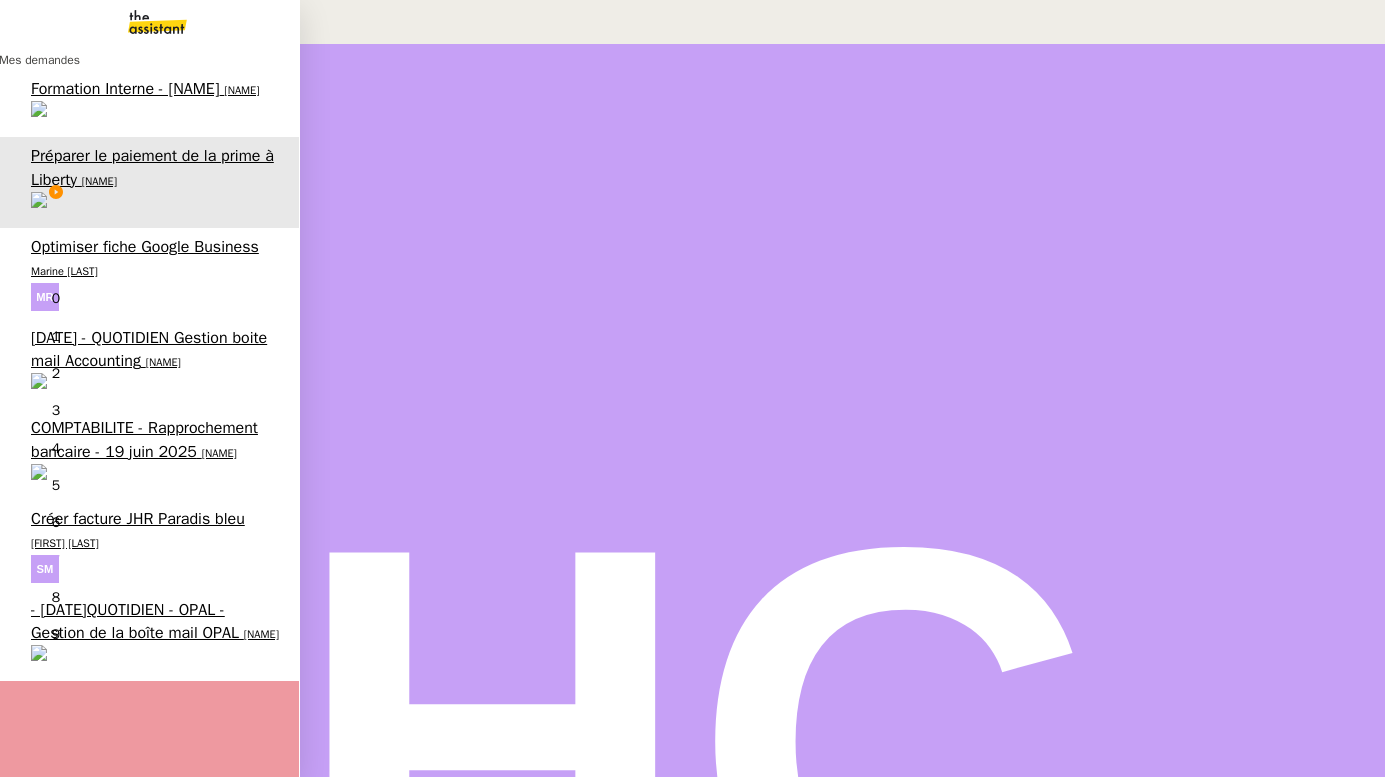 click on "[FIRST] [LAST] [NUMBER]" at bounding box center [149, 1001] 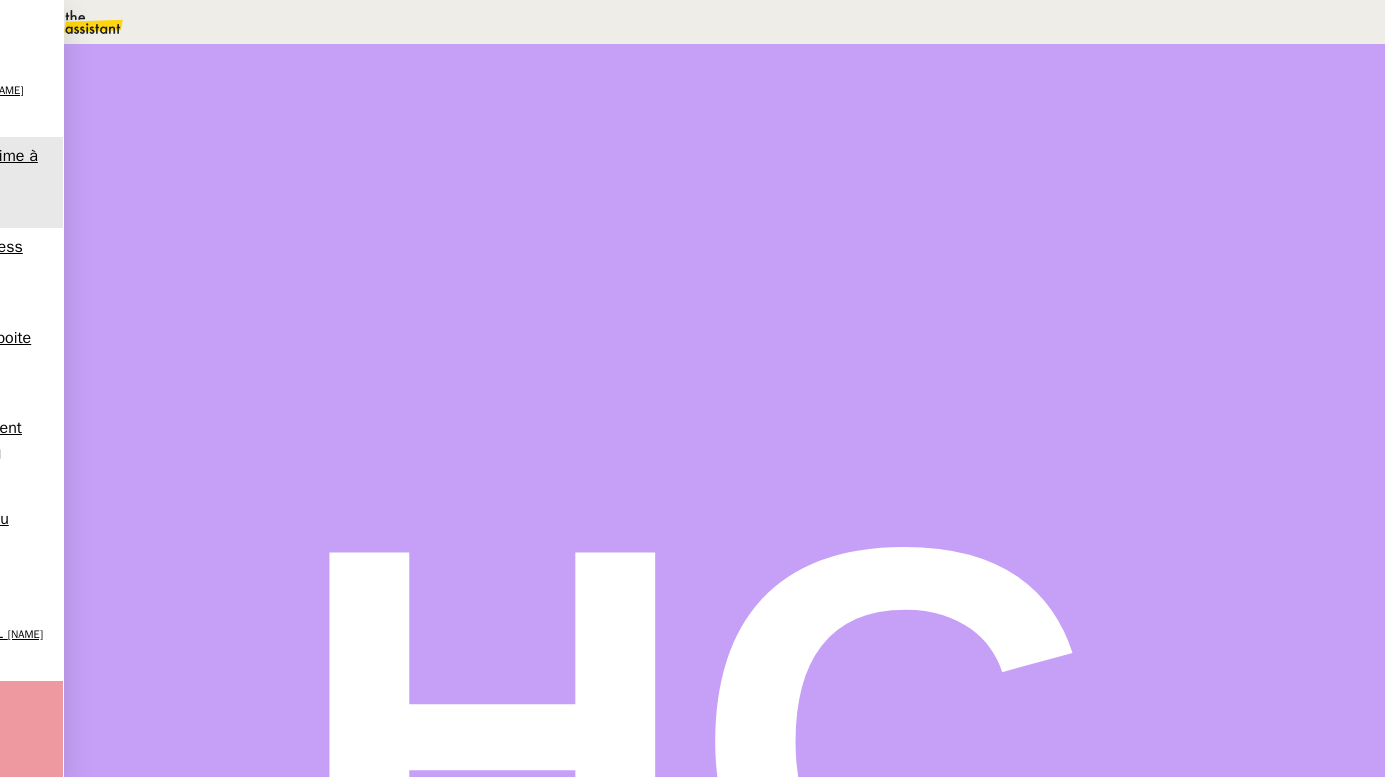 scroll, scrollTop: 0, scrollLeft: 8, axis: horizontal 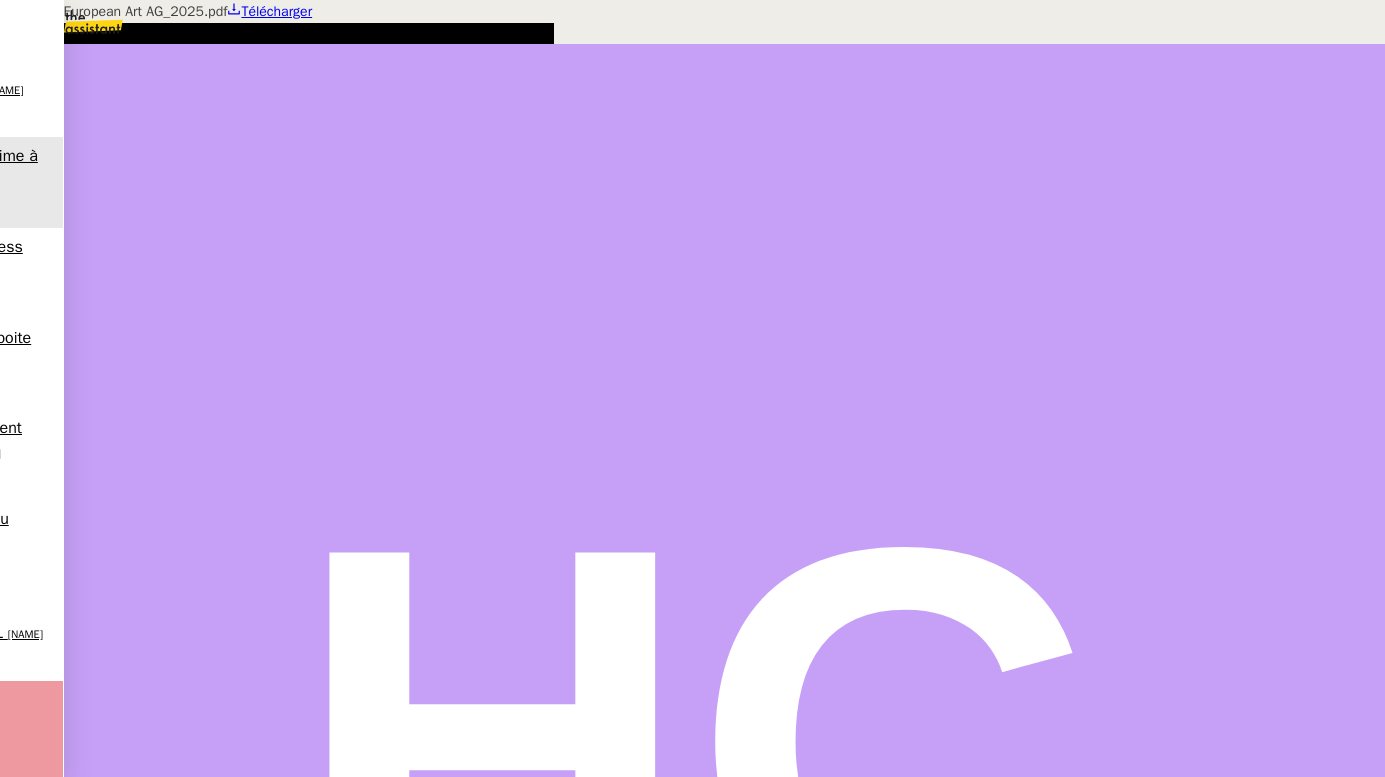 click at bounding box center [692, 0] 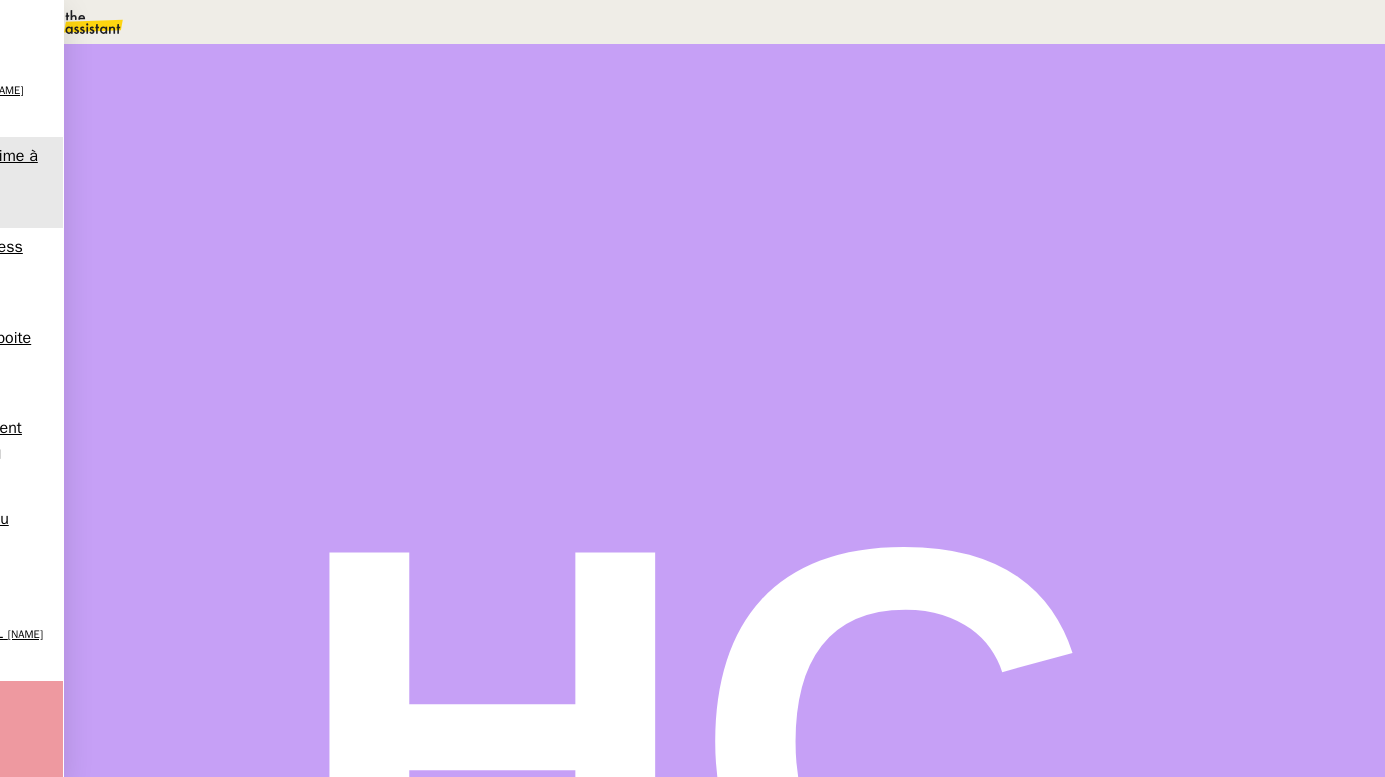 scroll, scrollTop: 0, scrollLeft: 0, axis: both 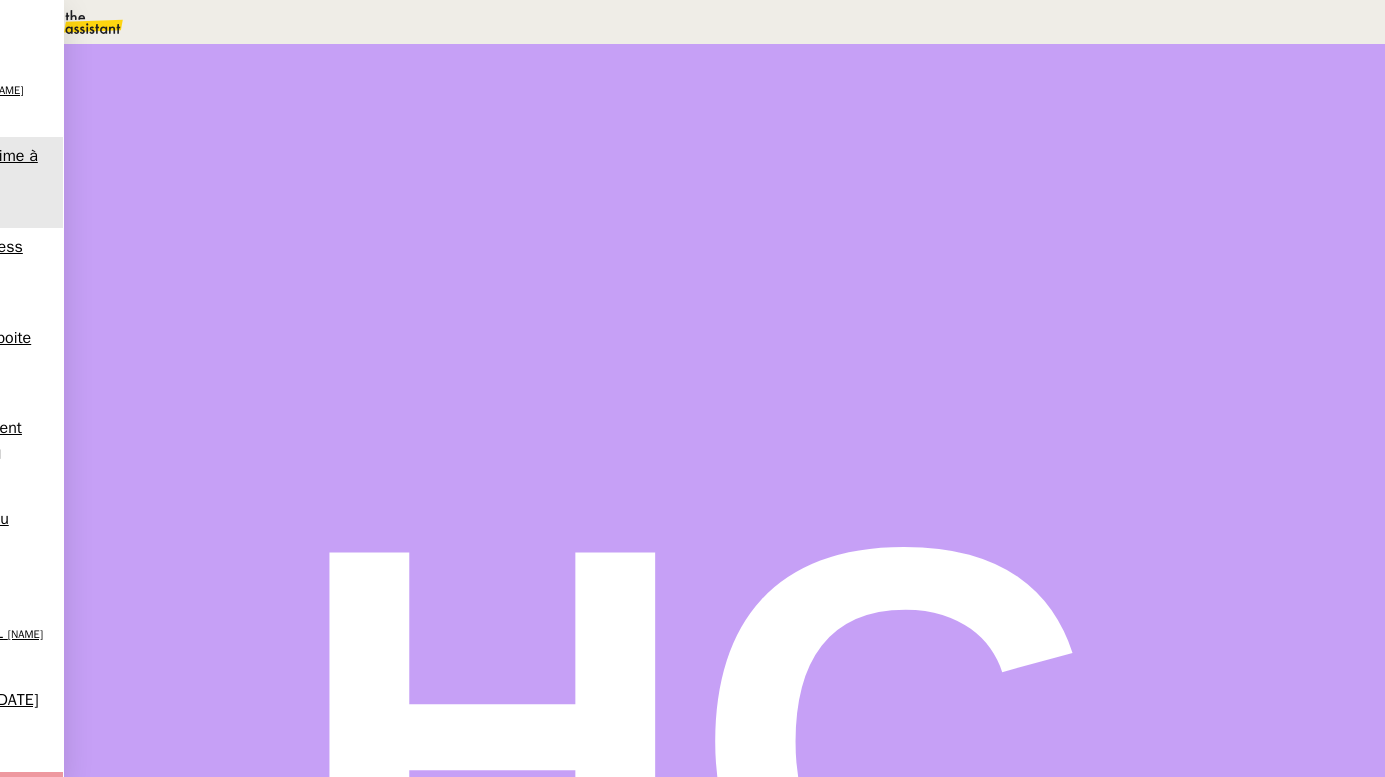 click on "connexion à UBS pour faire les paiements" at bounding box center (421, 536) 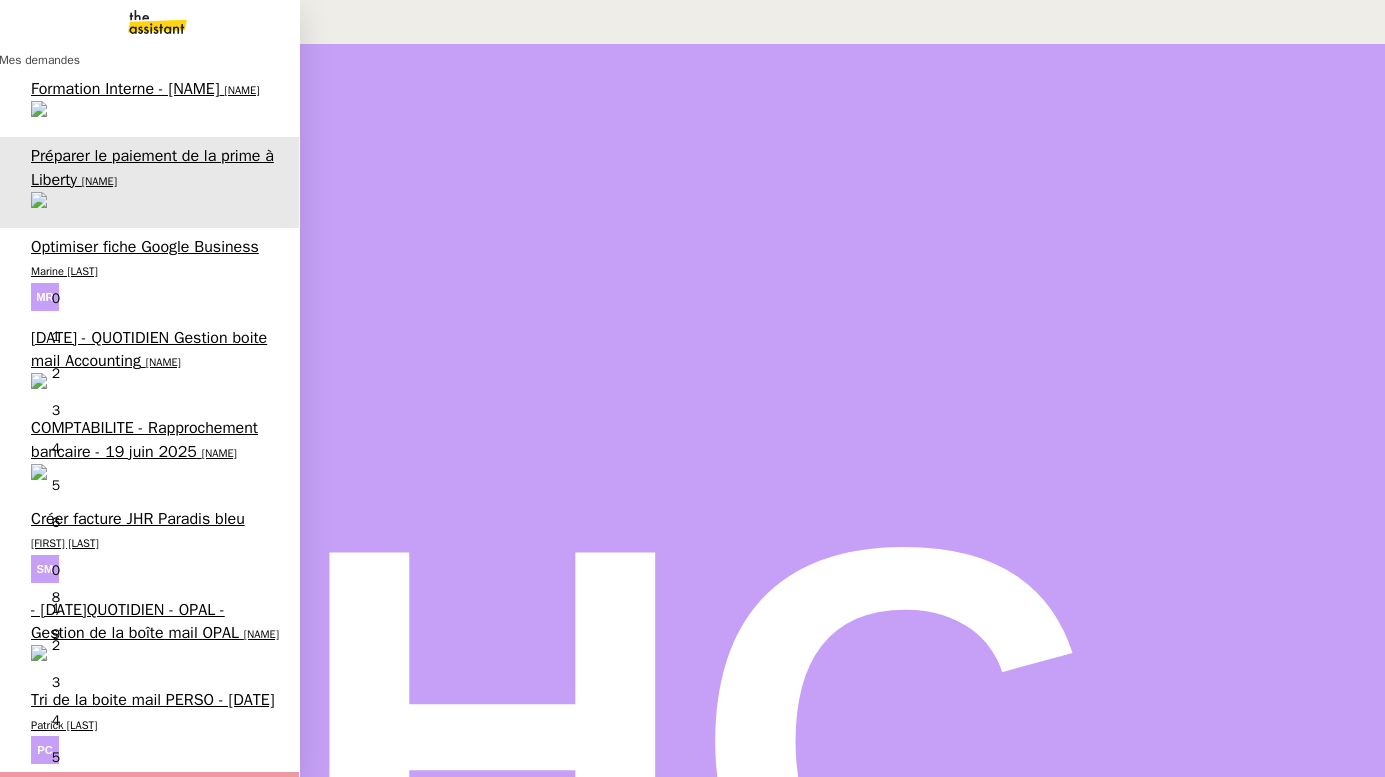 click on "Tri de la boite mail PERSO - [DATE]" at bounding box center (153, 700) 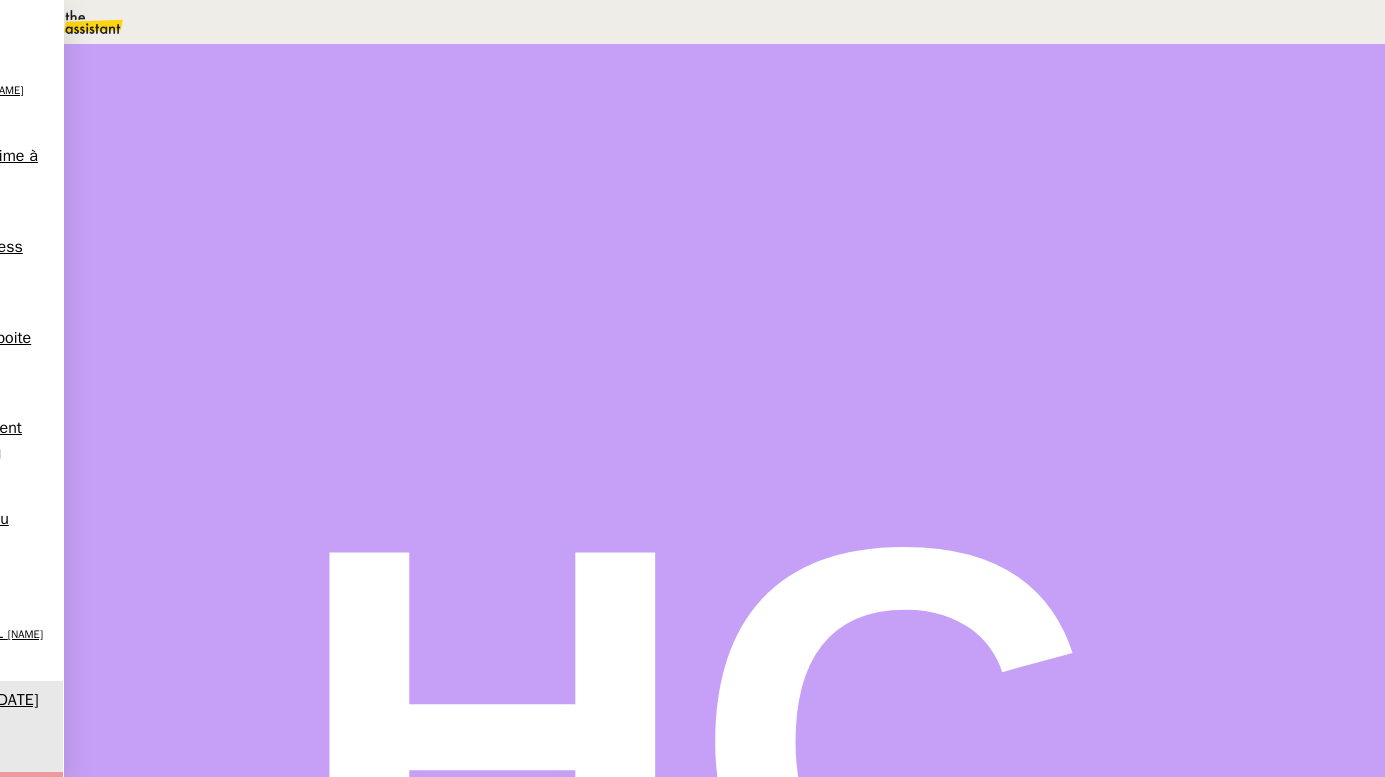 scroll, scrollTop: 341, scrollLeft: 0, axis: vertical 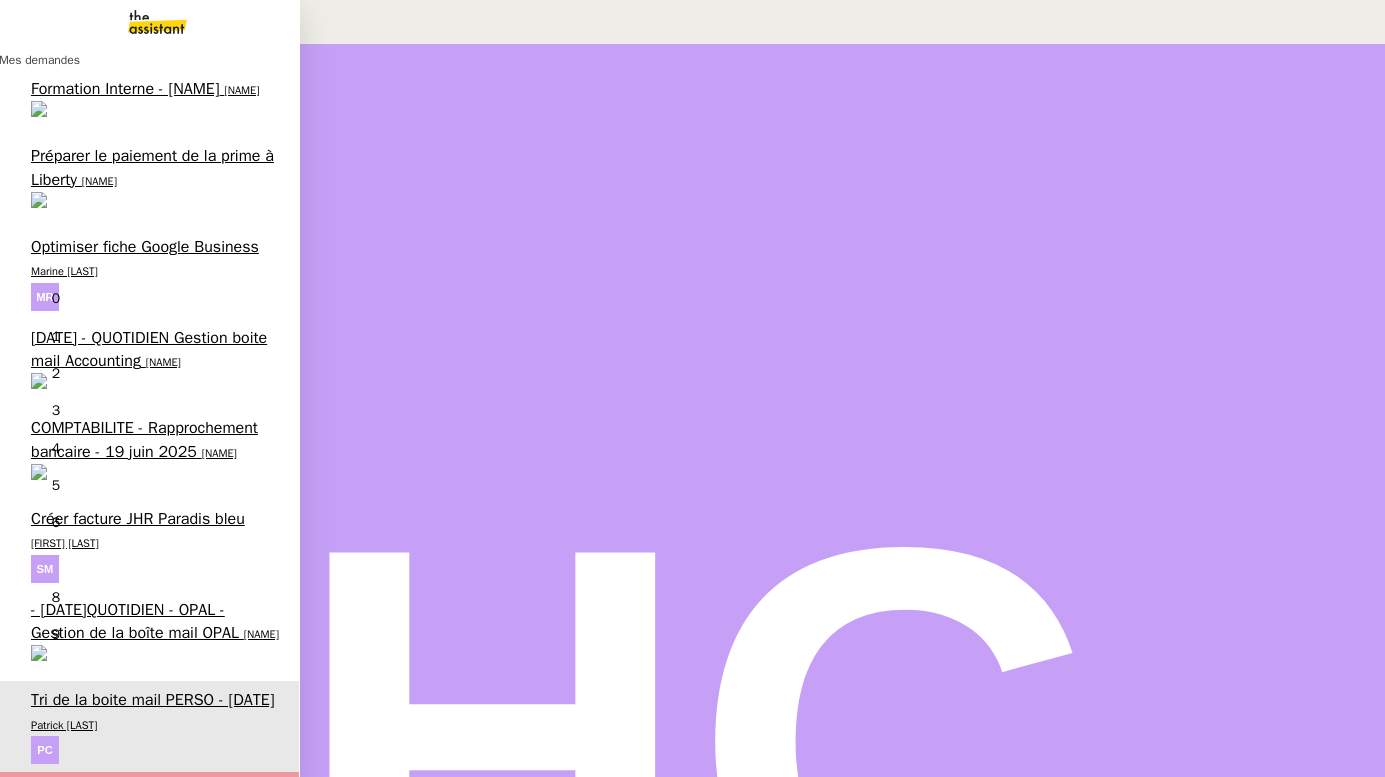 click on "[NAME]" at bounding box center (219, 453) 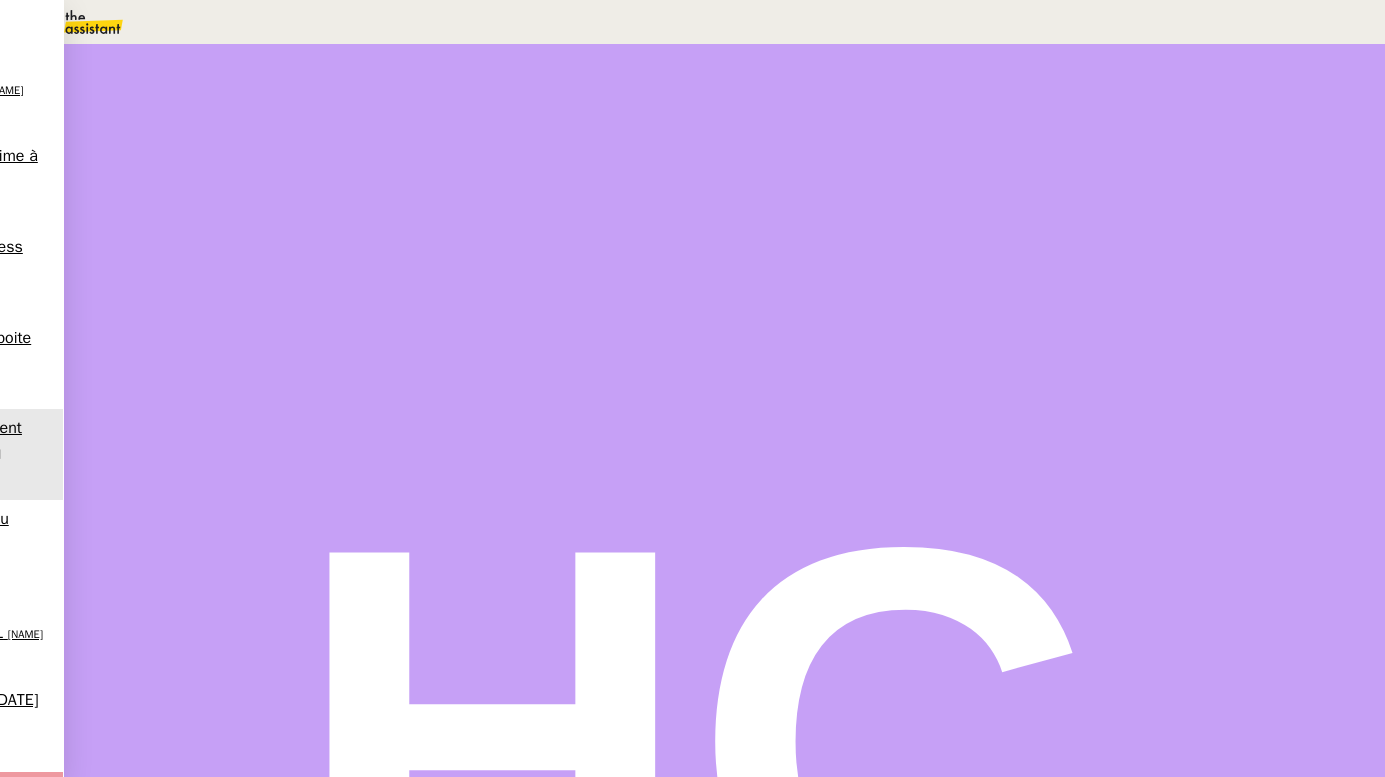 scroll, scrollTop: 0, scrollLeft: 0, axis: both 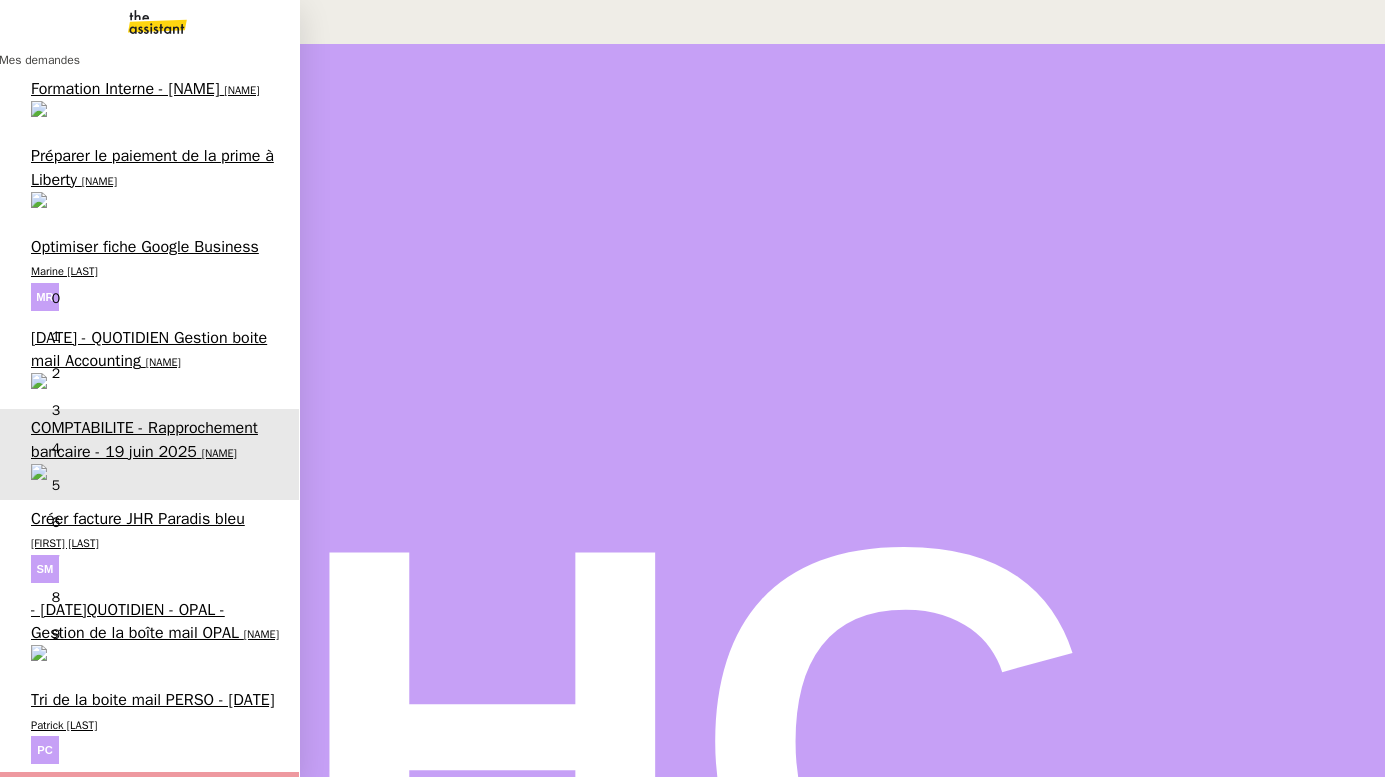 click on "Tri de la boite mail PERSO - [DATE]" at bounding box center (153, 700) 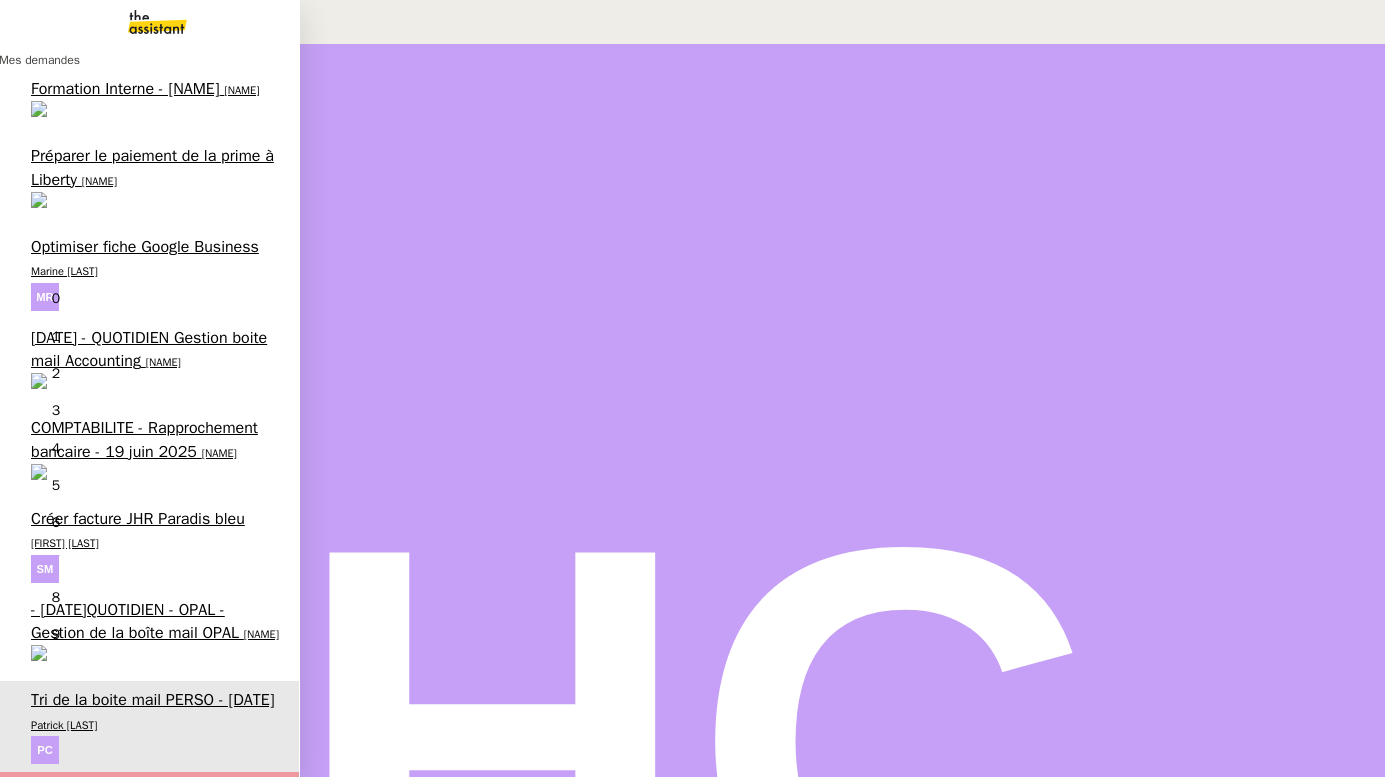 click on "- [DATE]QUOTIDIEN - OPAL - Gestion de la boîte mail OPAL" at bounding box center (135, 621) 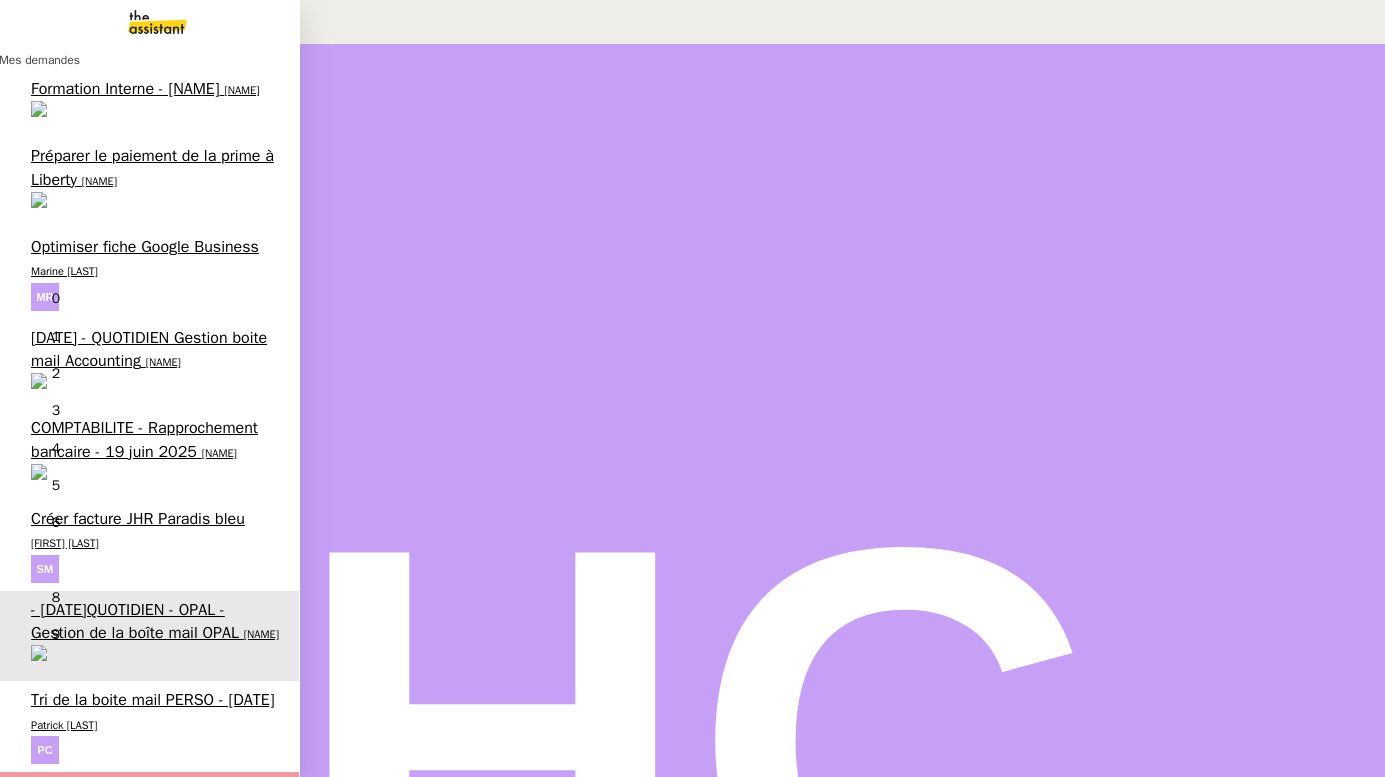 click on "COMPTABILITE - Rapprochement bancaire - 19 juin 2025" at bounding box center [144, 439] 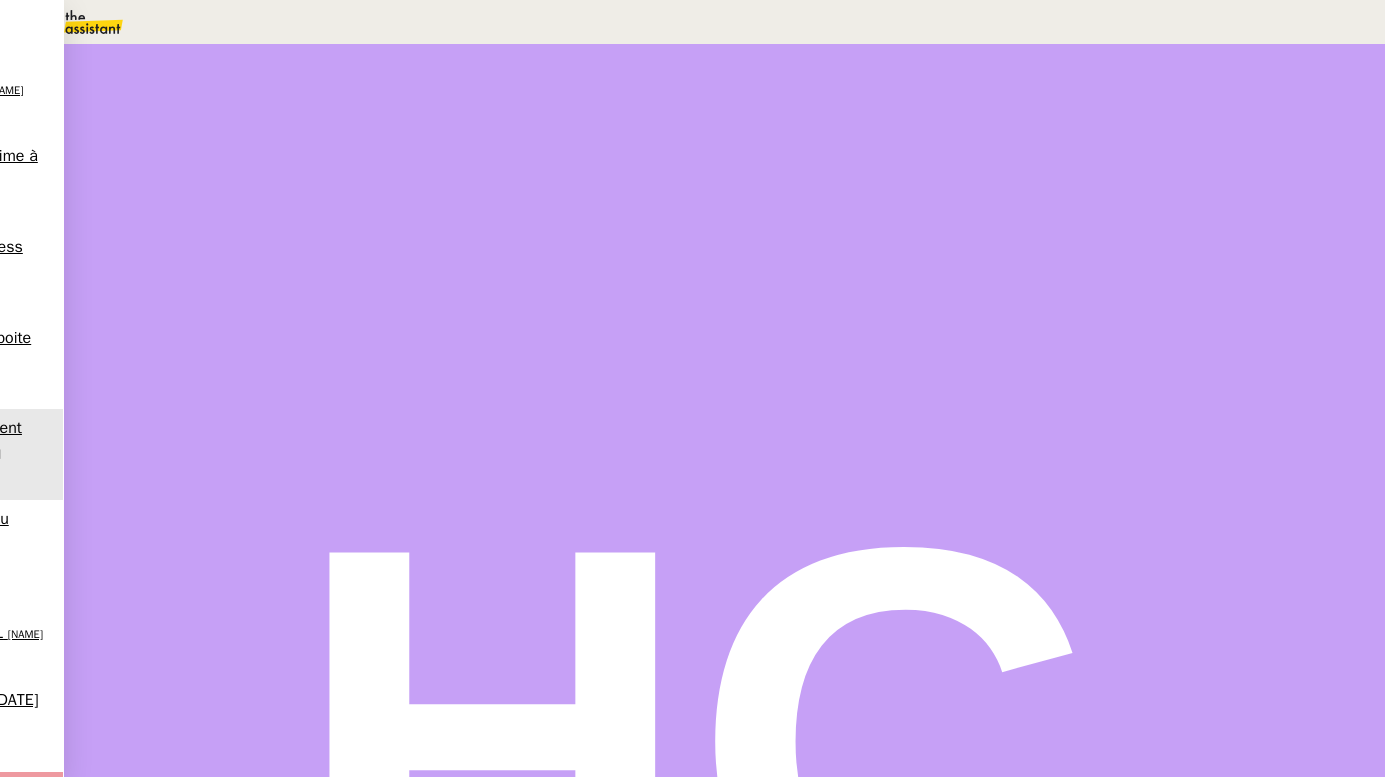 scroll, scrollTop: 0, scrollLeft: 0, axis: both 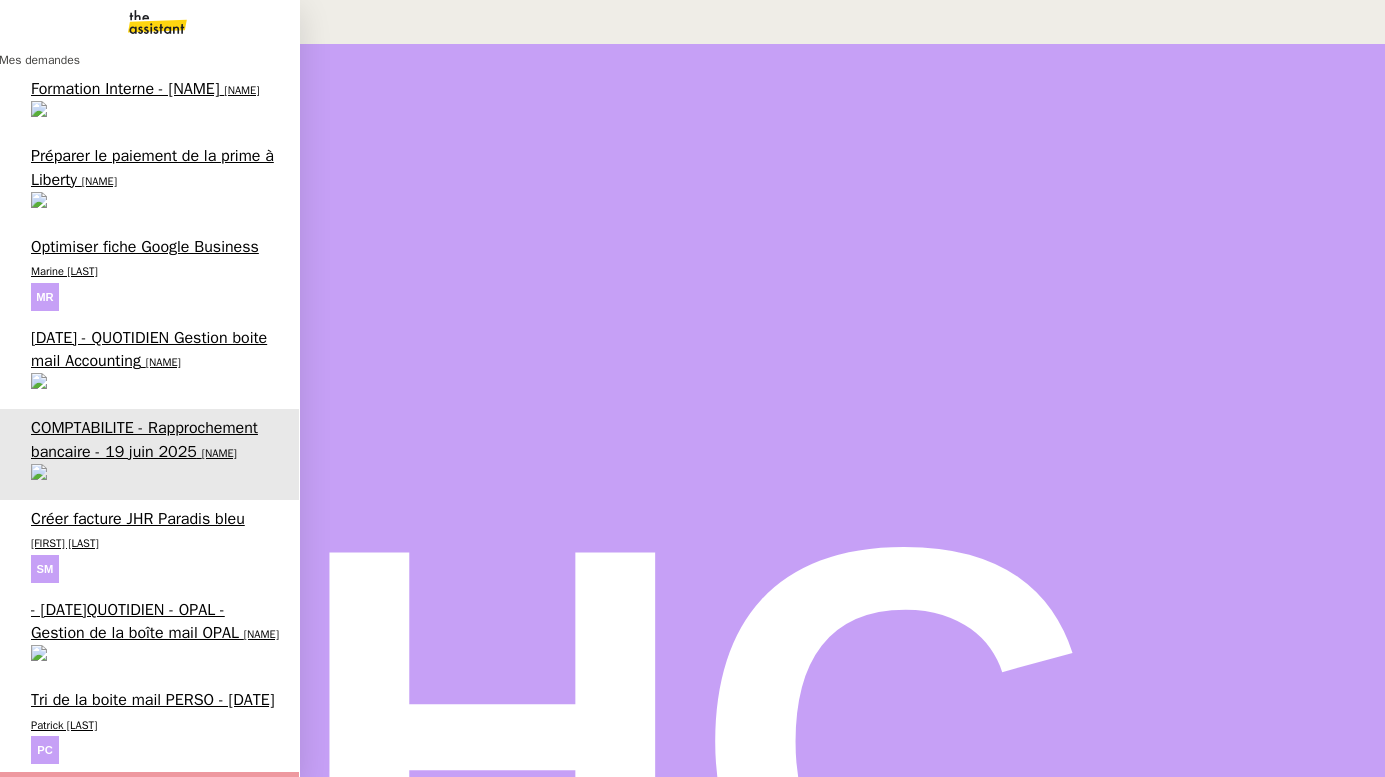 click on "[NAME]" at bounding box center [163, 362] 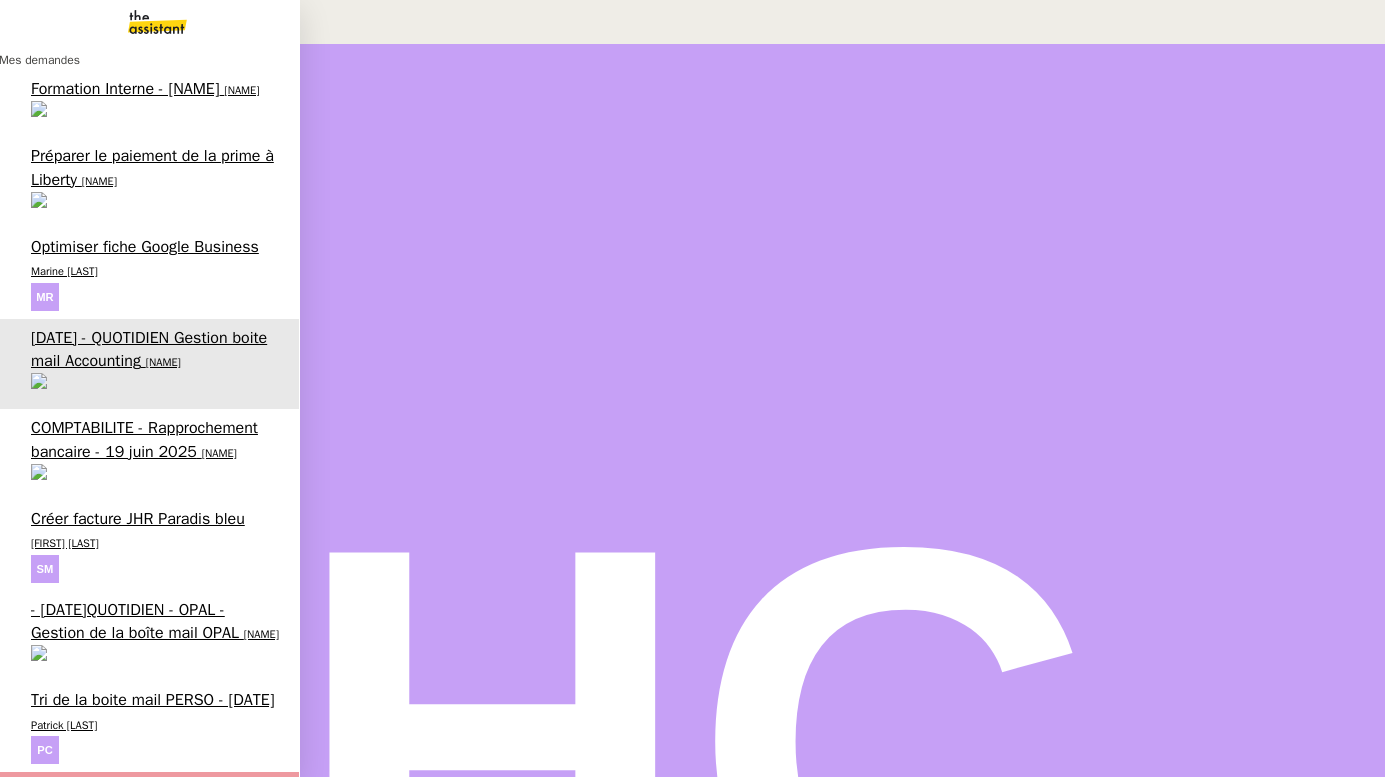 click on "Optimiser fiche Google Business" at bounding box center (145, 247) 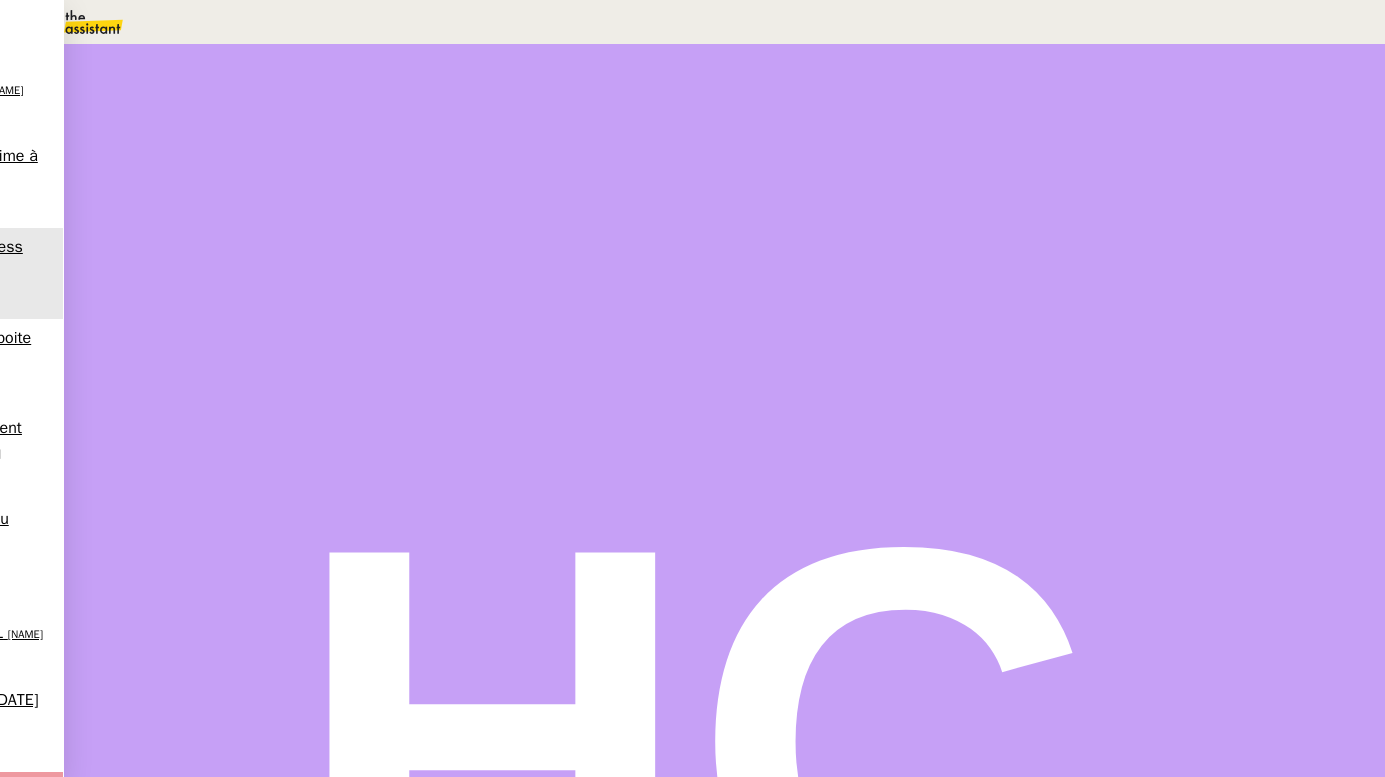 scroll, scrollTop: 463, scrollLeft: 0, axis: vertical 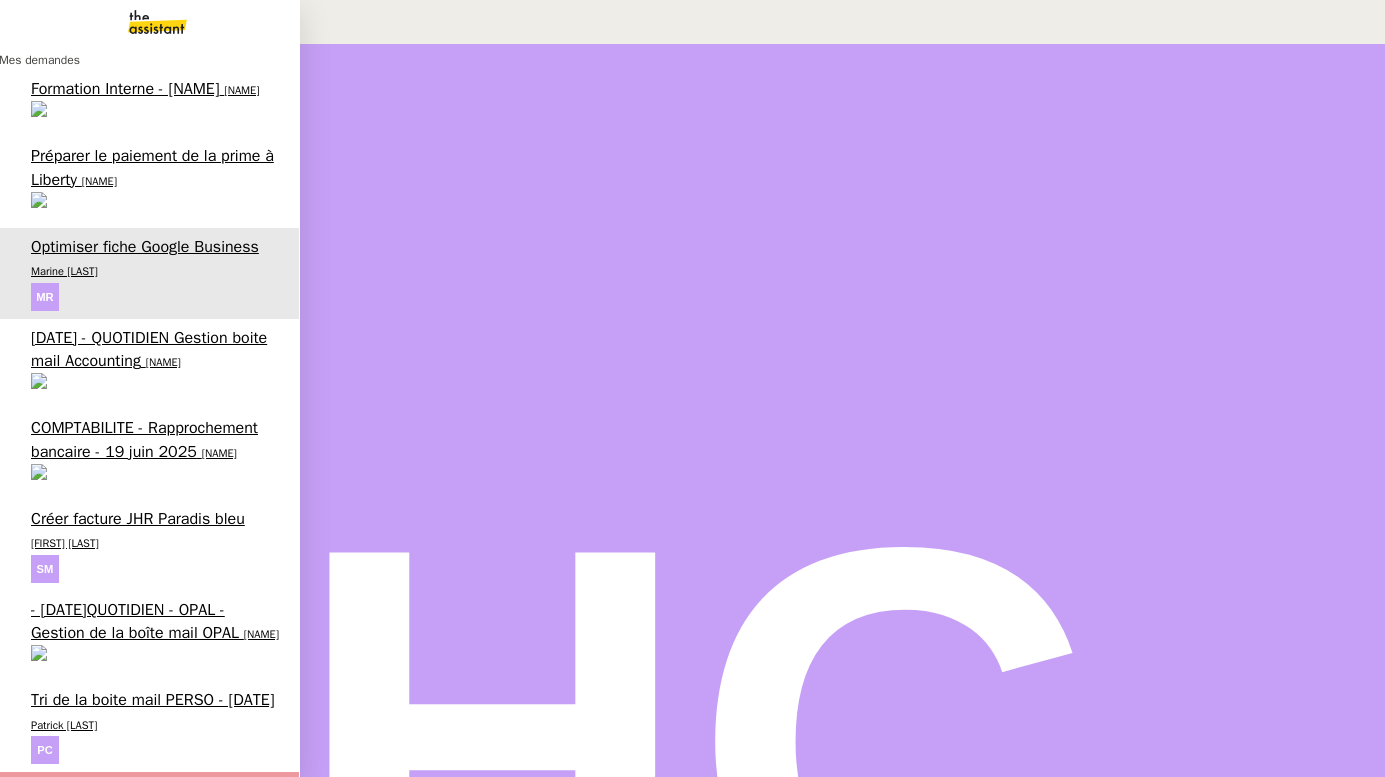 click on "Préparer le paiement de la prime à Liberty" at bounding box center (152, 167) 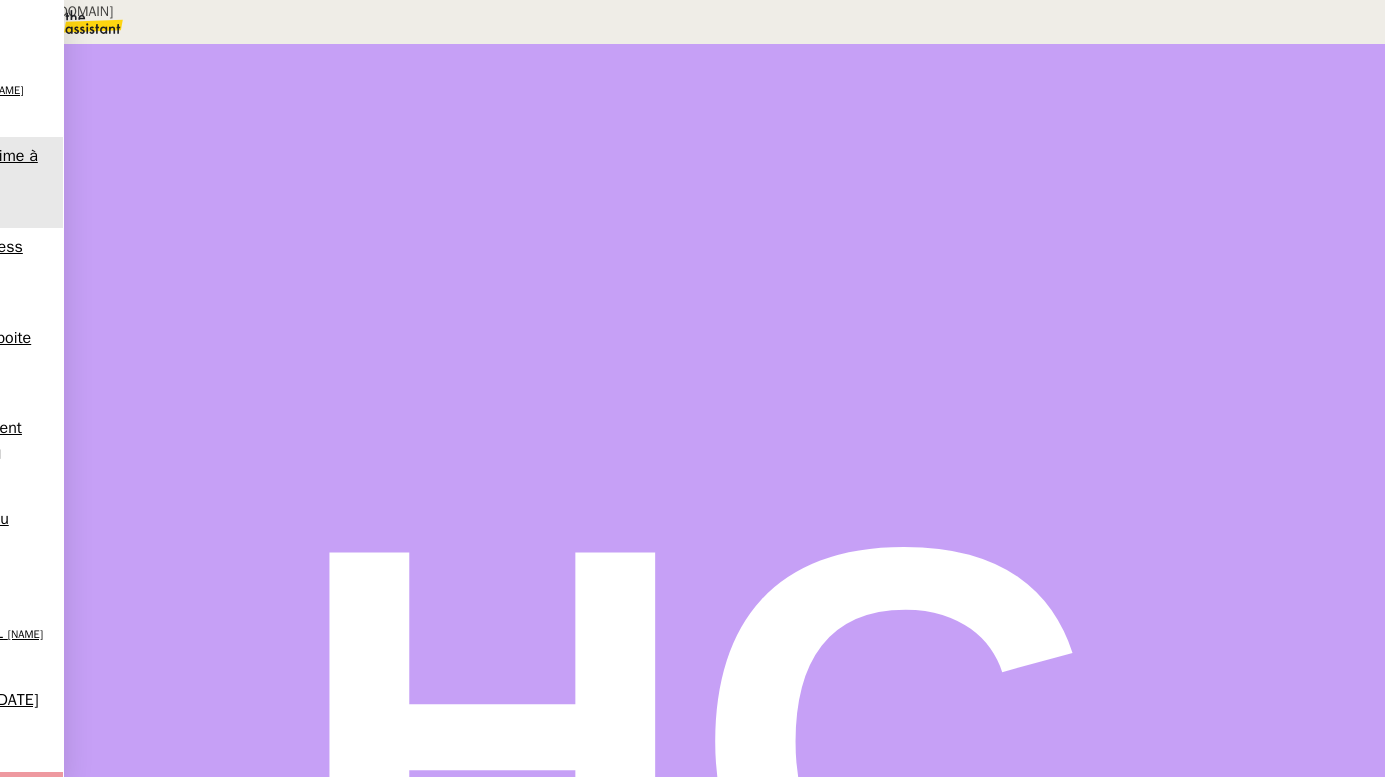 scroll, scrollTop: 81, scrollLeft: 0, axis: vertical 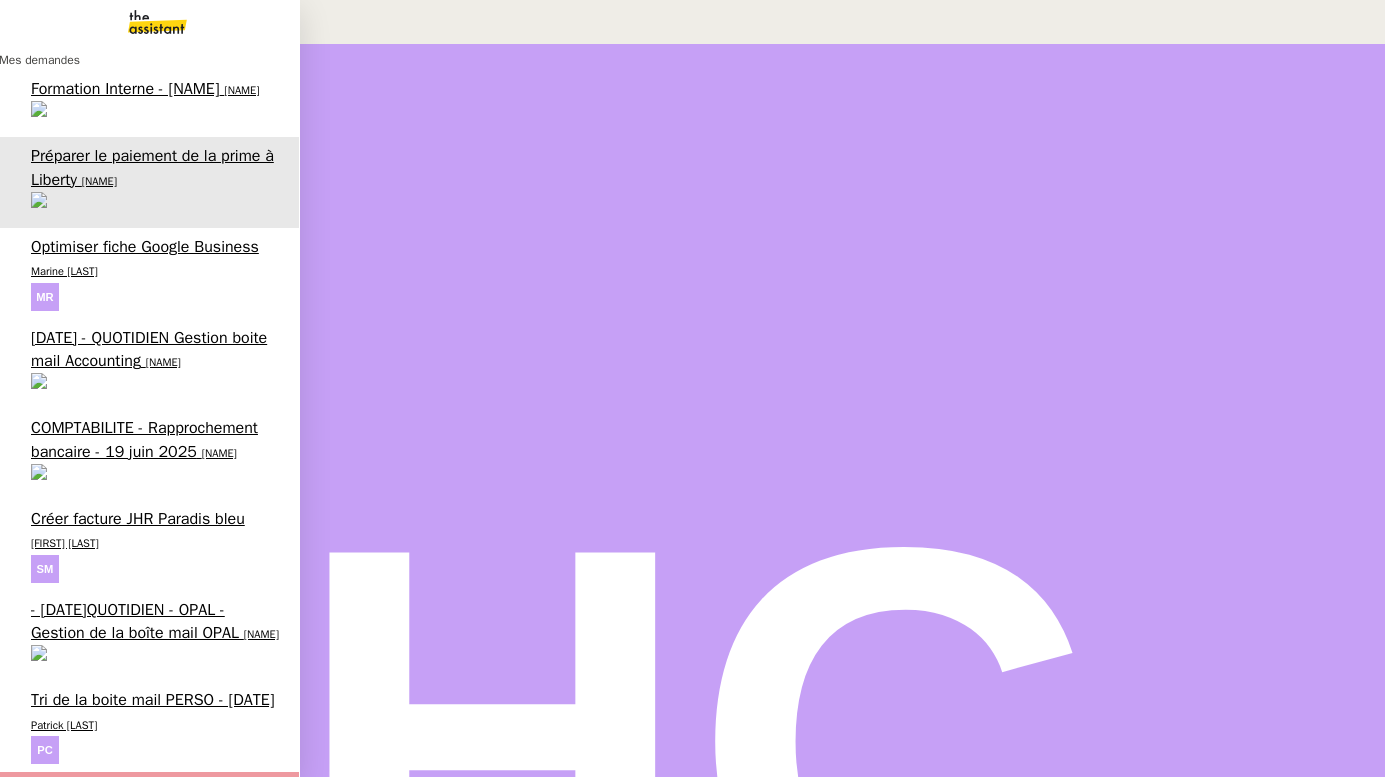 click on "Créer facture JHR Paradis bleu" at bounding box center [138, 519] 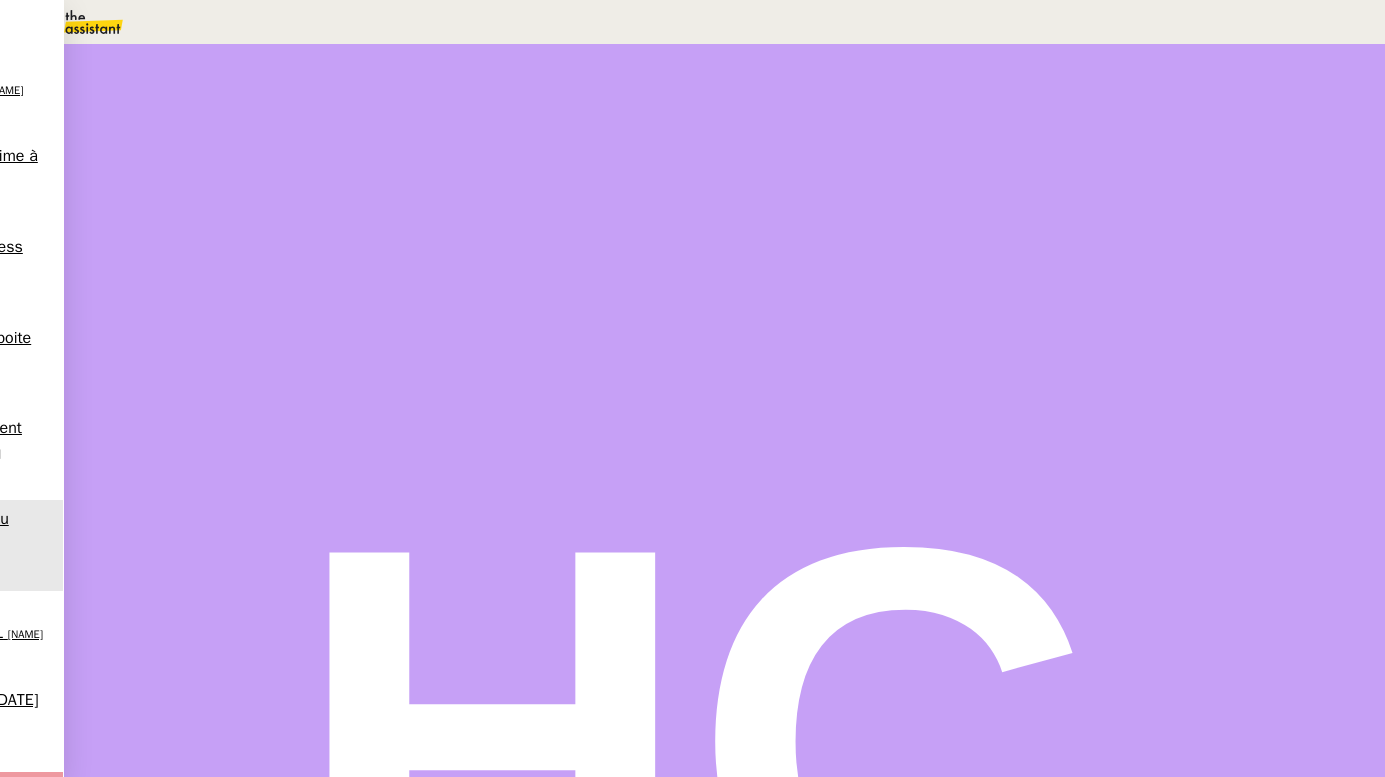scroll, scrollTop: 957, scrollLeft: 0, axis: vertical 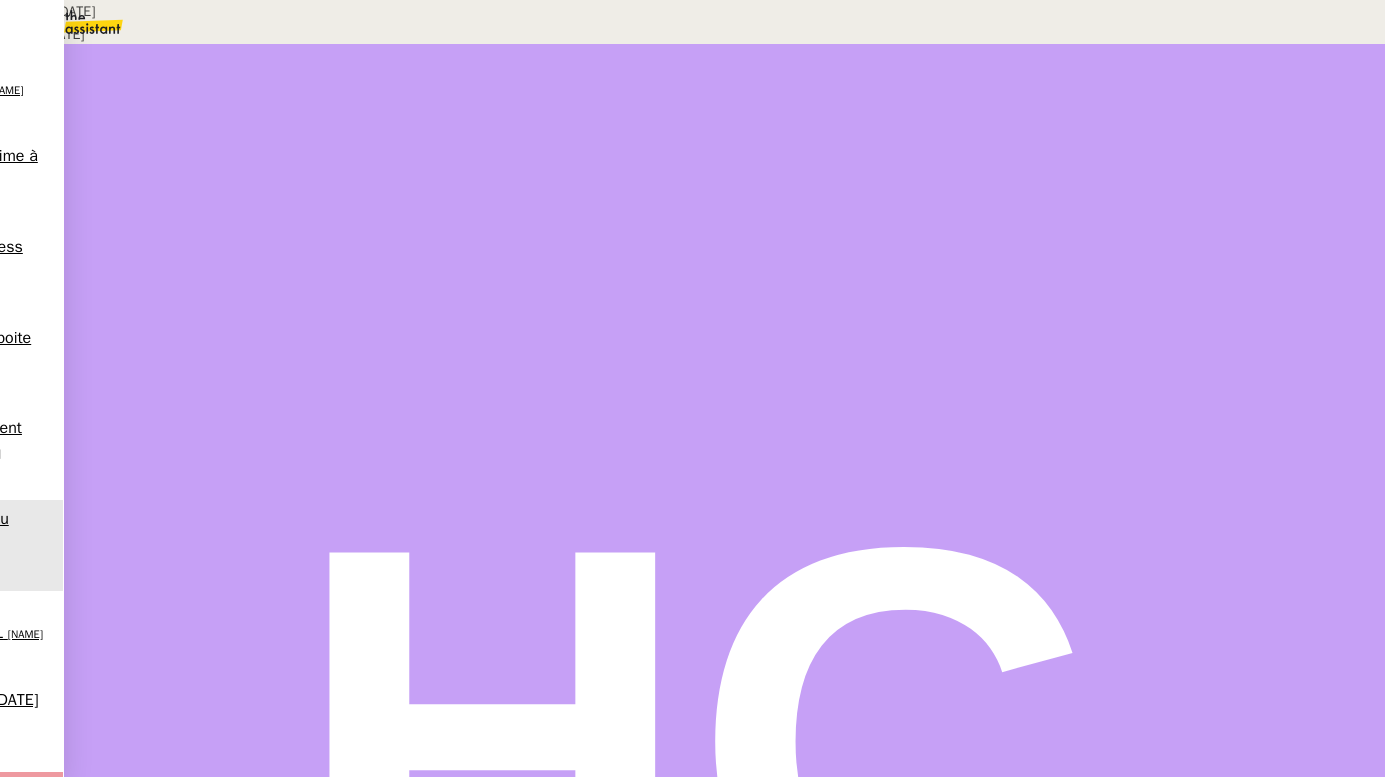 click on "CES CHAMPS" at bounding box center (150, 655) 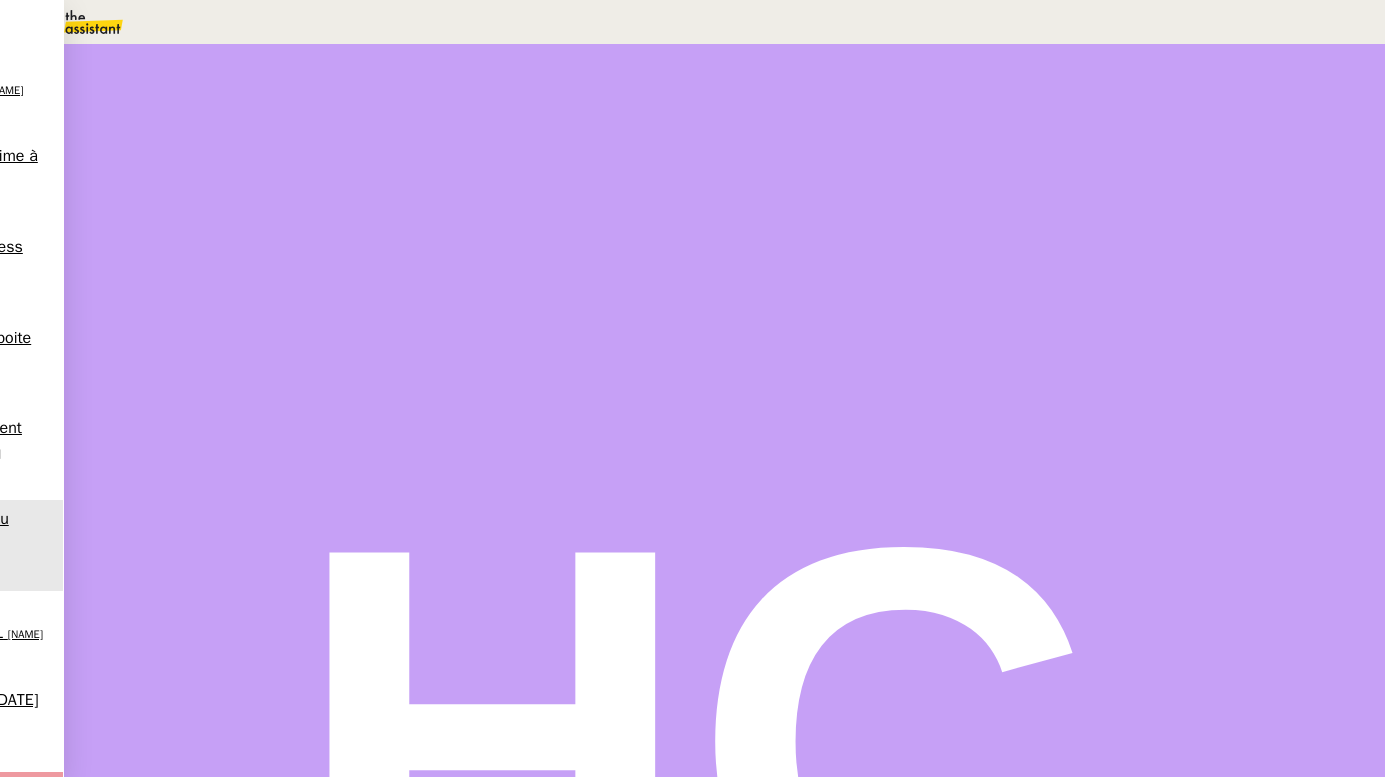 scroll, scrollTop: 0, scrollLeft: 0, axis: both 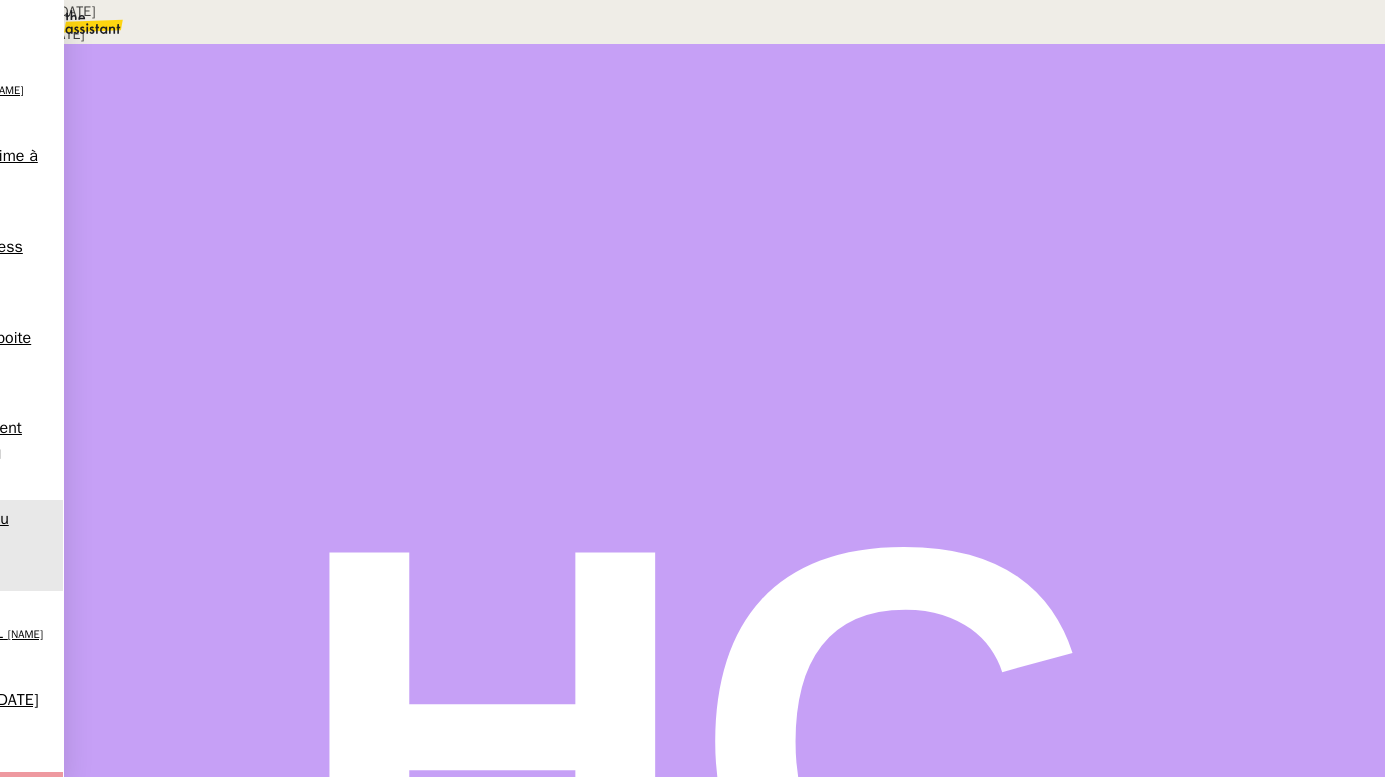 click on "Créée le [DATE] MAJ le [DATE] Contexte : Il s'agit de créer une facture concernant une prime lorsqu'il s'agit d'un cointrat confié Déclenchement : À la demande PROCÉDURE : En amont, vérifier que le mail reçu contient bien les informations nécessaires à l'établissement de la facture 🚨Toujours suivre les montants et instructions donnés sur le bon de commission en priorité, sauf si indications différentes validées par mail ( et qu'il est bien indiqué de ne pas suivre le bon de commission !). A - RENSEIGNER LES INFORMATIONS Se connecter à BROKIN et rechercher le client souhaité Double-cliquer dessus et sélectionner la police concernée en double-cliquant En haut à droite, cliquer sur le petit cadenas et remplir les éléments suivants grâce aux éléments reçus : achat prime, prime nette, frais (frais PSPI), libellé frais, taxe (frais assureur), libellé taxe Cliquer sur ‘ Valider ’ On arrive sur l’écran consacré à la Police Renseigner CES CHAMPS et" at bounding box center (692, 1486) 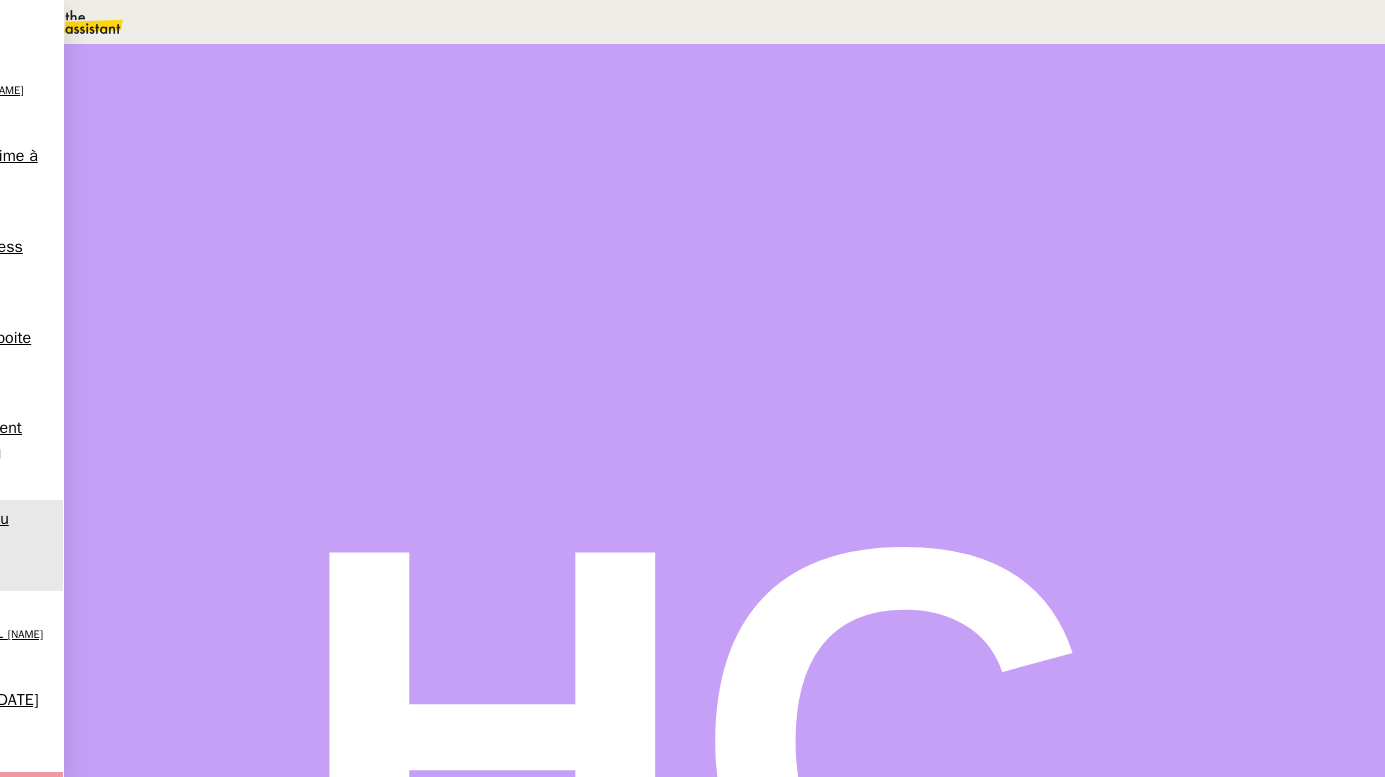 click at bounding box center [212, 662] 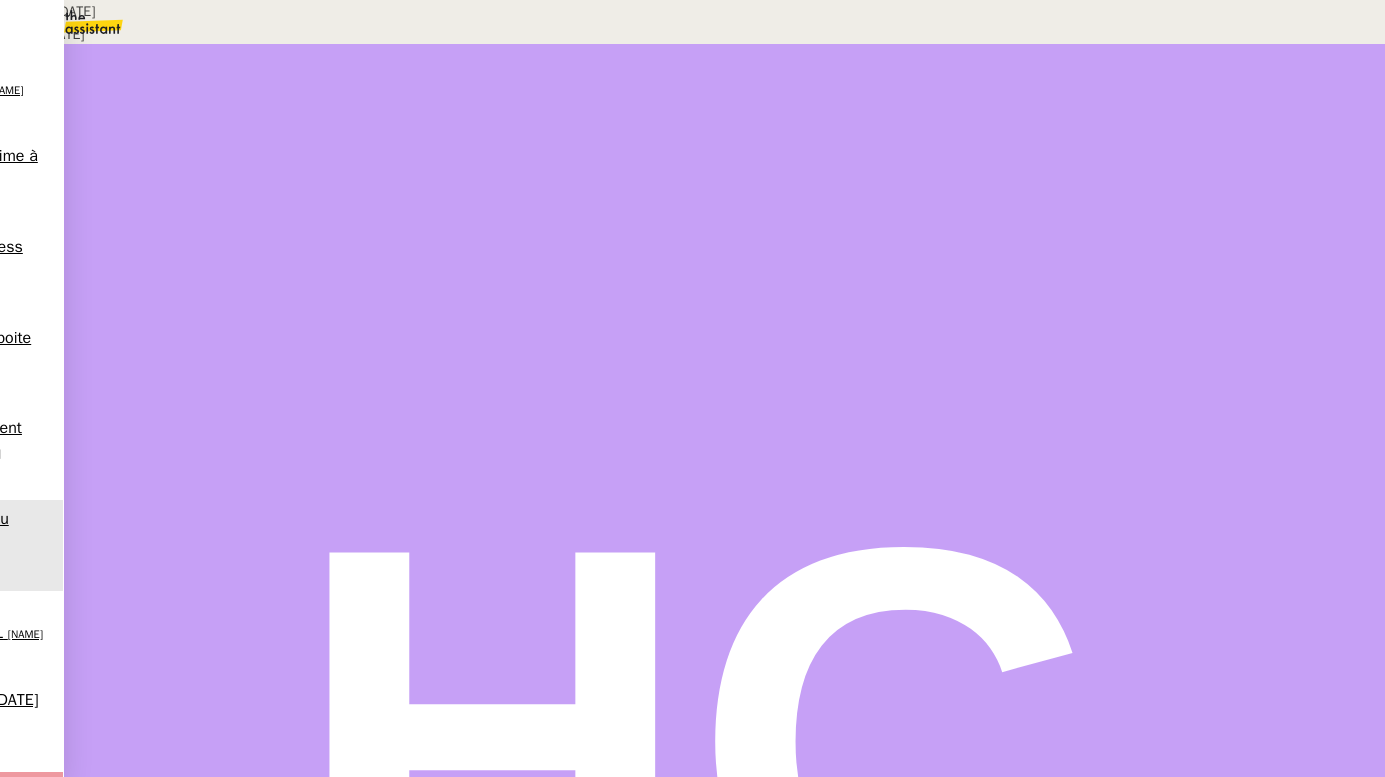 scroll, scrollTop: 278, scrollLeft: 0, axis: vertical 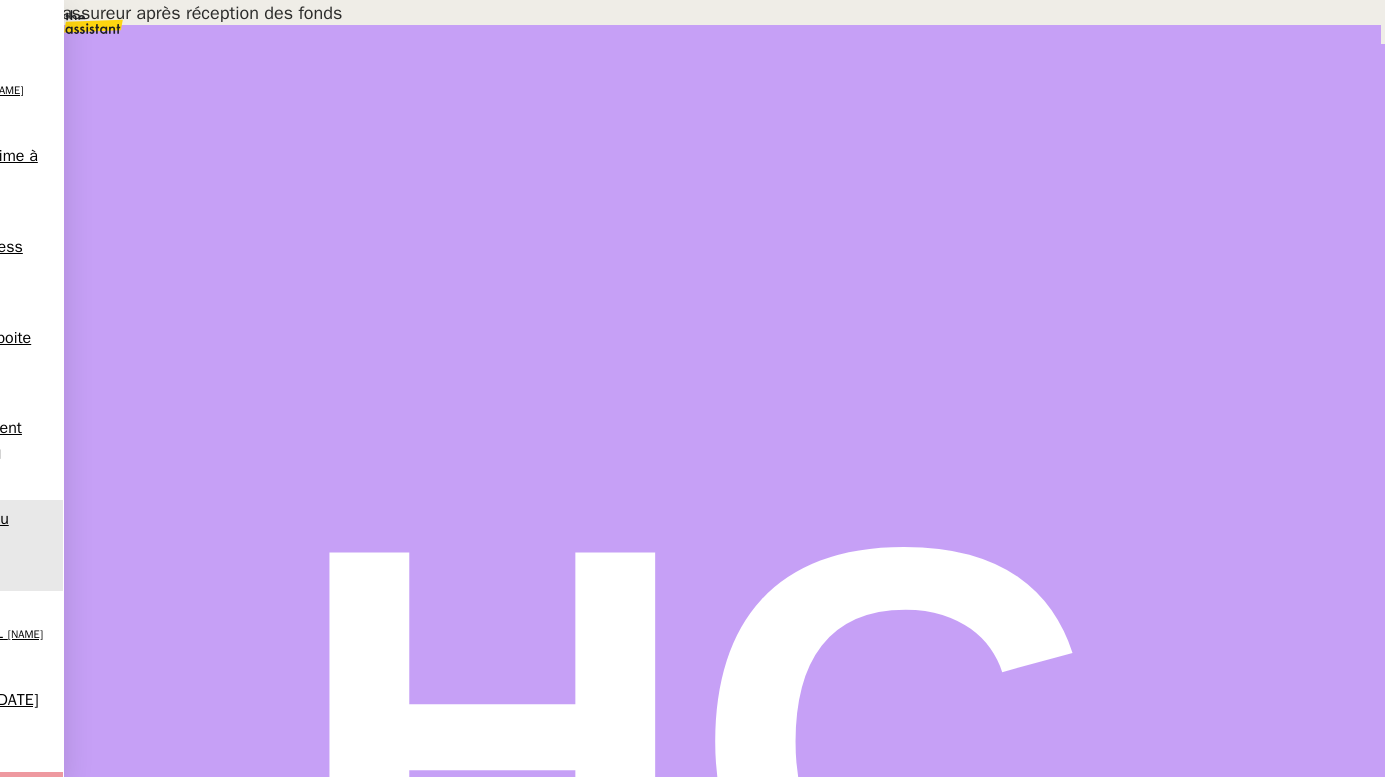 click on "suppervisé par" at bounding box center (117, 1885) 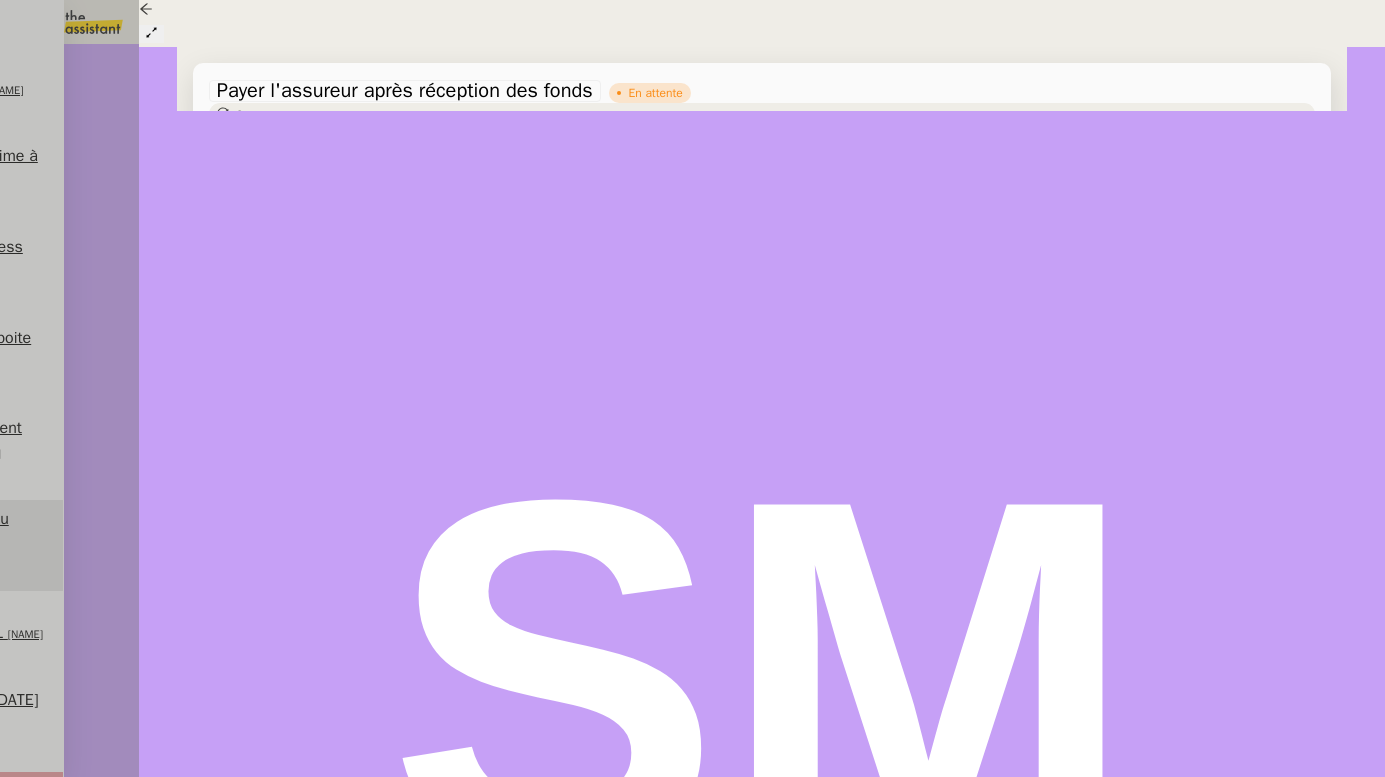click on "Tâche Message Commentaire Veuillez patienter une erreur s'est produite 👌👌👌 message envoyé ✌️✌️✌️ Veuillez d'abord attribuer un client Une erreur s'est produite, veuillez réessayer En attente verif ubs Action nécessaire dans [TIME] false par [NAME] il y a [TIME] 👌👌👌 message envoyé ✌️✌️✌️ une erreur s'est produite 👌👌👌 message envoyé ✌️✌️✌️ Votre message va être revu ✌️✌️✌️ une erreur s'est produite La taille des fichiers doit être de 10Mb au maximum. Point sur paiements et vérifications 19 min false par [NAME] il y a [TIME] 👌👌👌 message envoyé ✌️✌️✌️ une erreur s'est produite 👌👌👌 message envoyé ✌️✌️✌️ Votre message va être revu ✌️✌️✌️ une erreur s'est produite La taille des fichiers doit être de 10Mb au maximum. En attente Action nécessaire il y a [TIME] false par [NAME] il y a [TIME] une erreur s'est produite Aide false par" at bounding box center [762, 1474] 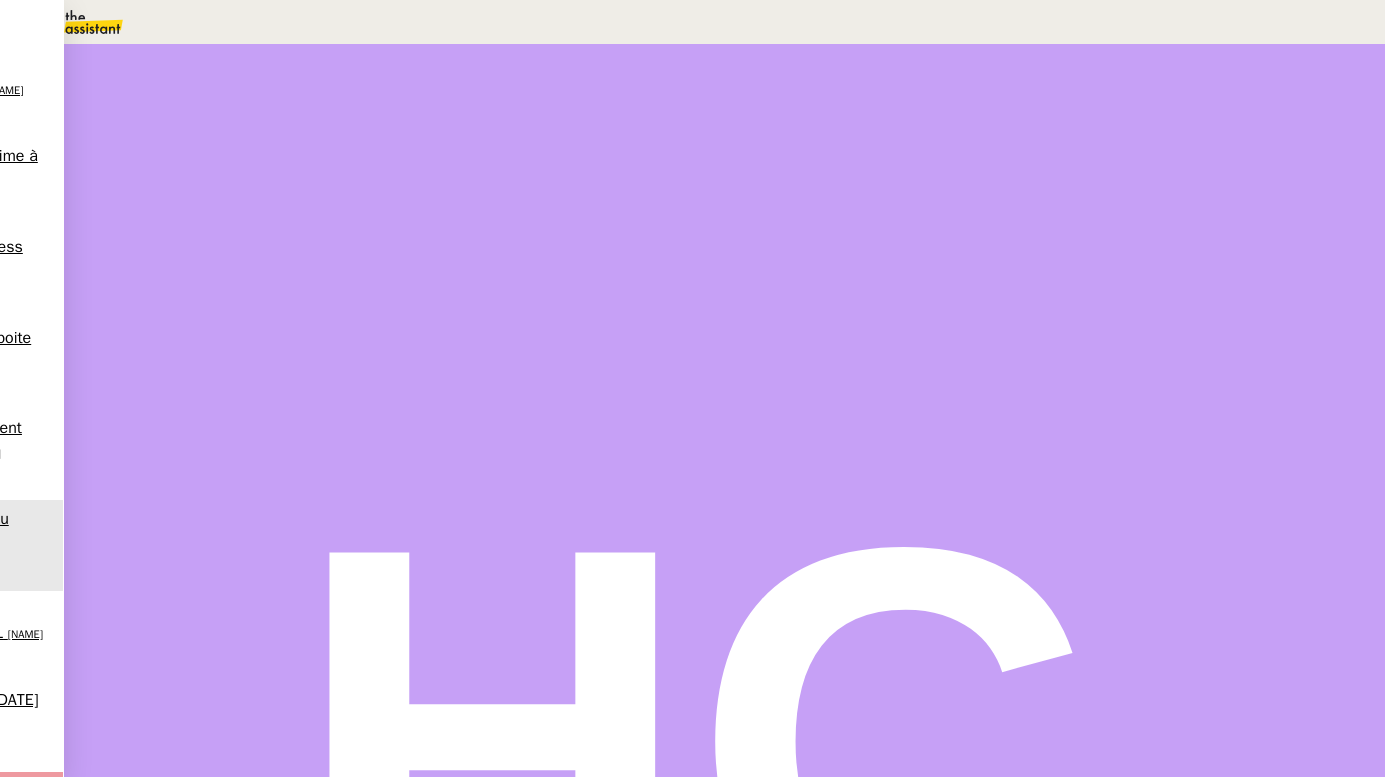 click at bounding box center [212, 662] 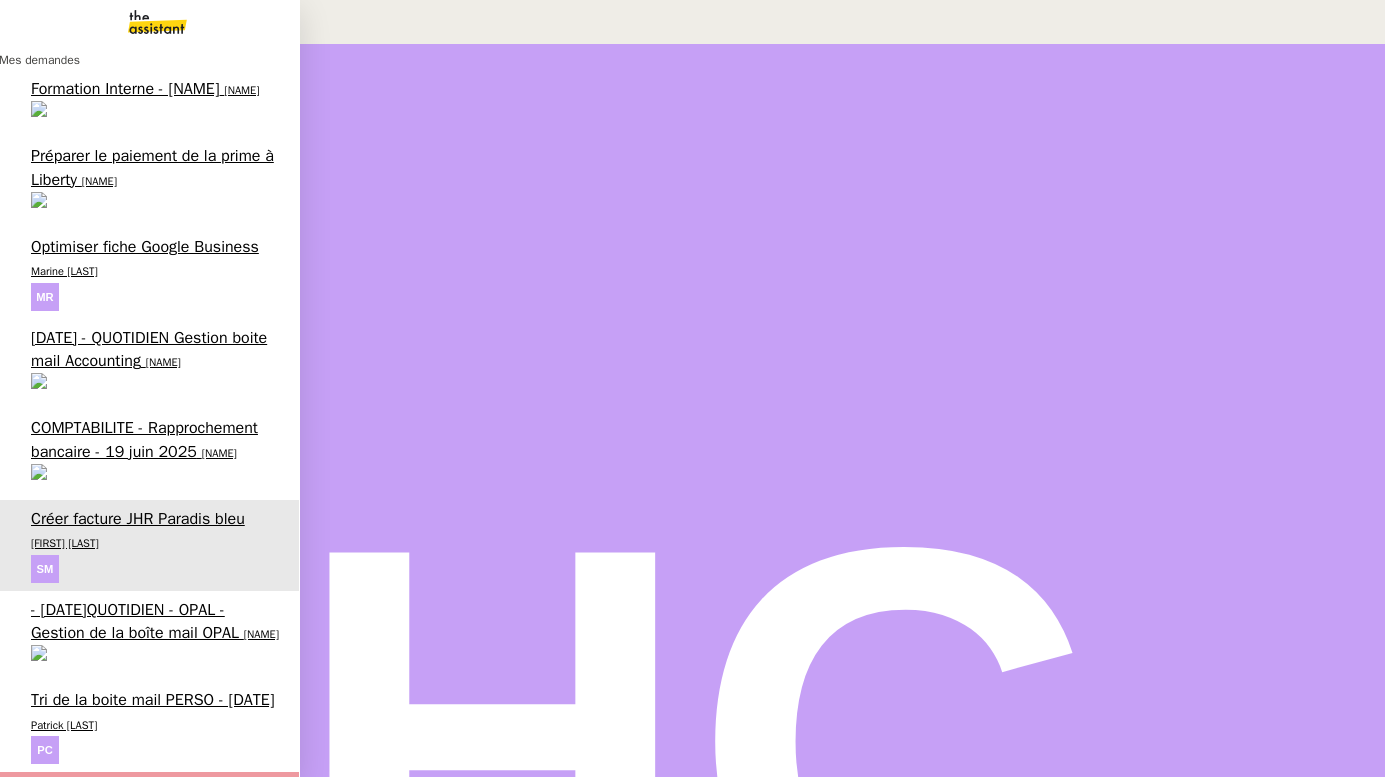 click on "[NAME]" at bounding box center [261, 634] 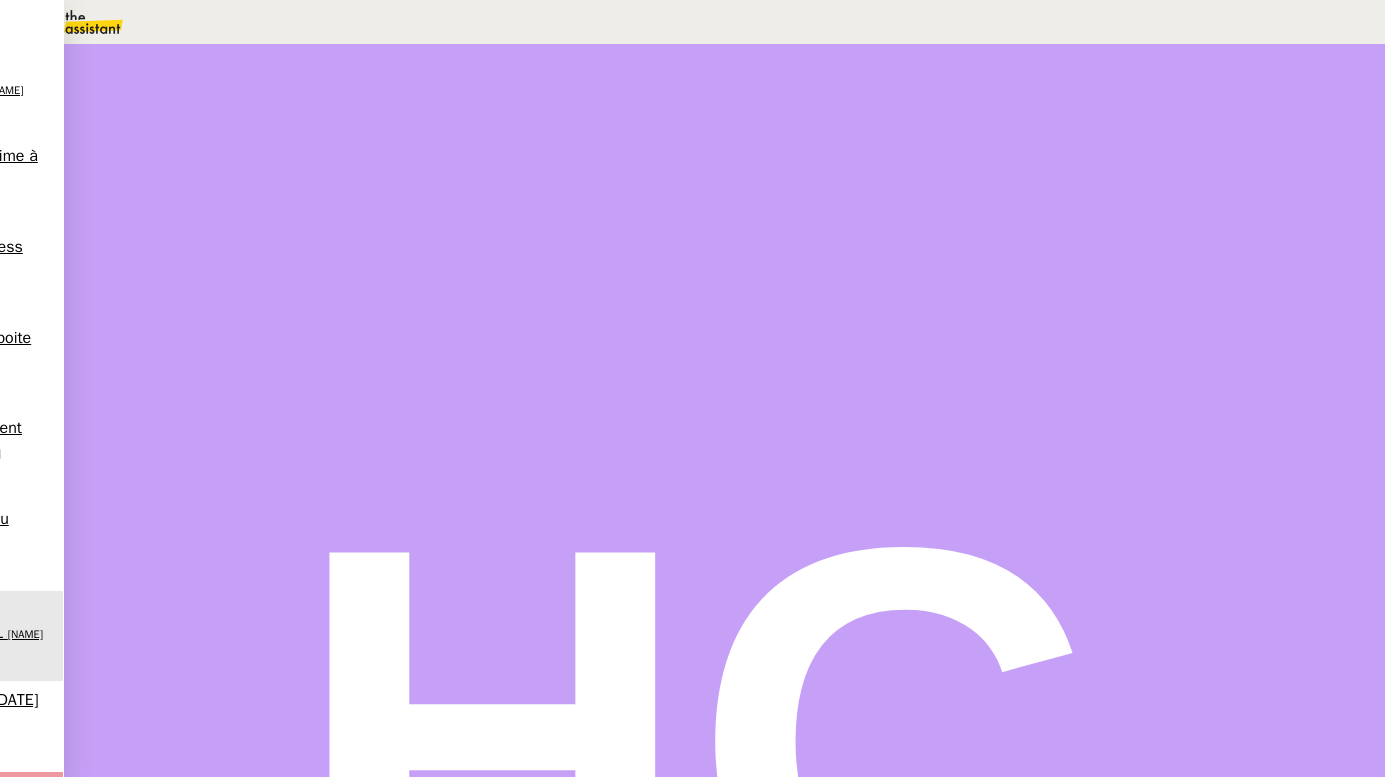 scroll, scrollTop: 0, scrollLeft: 0, axis: both 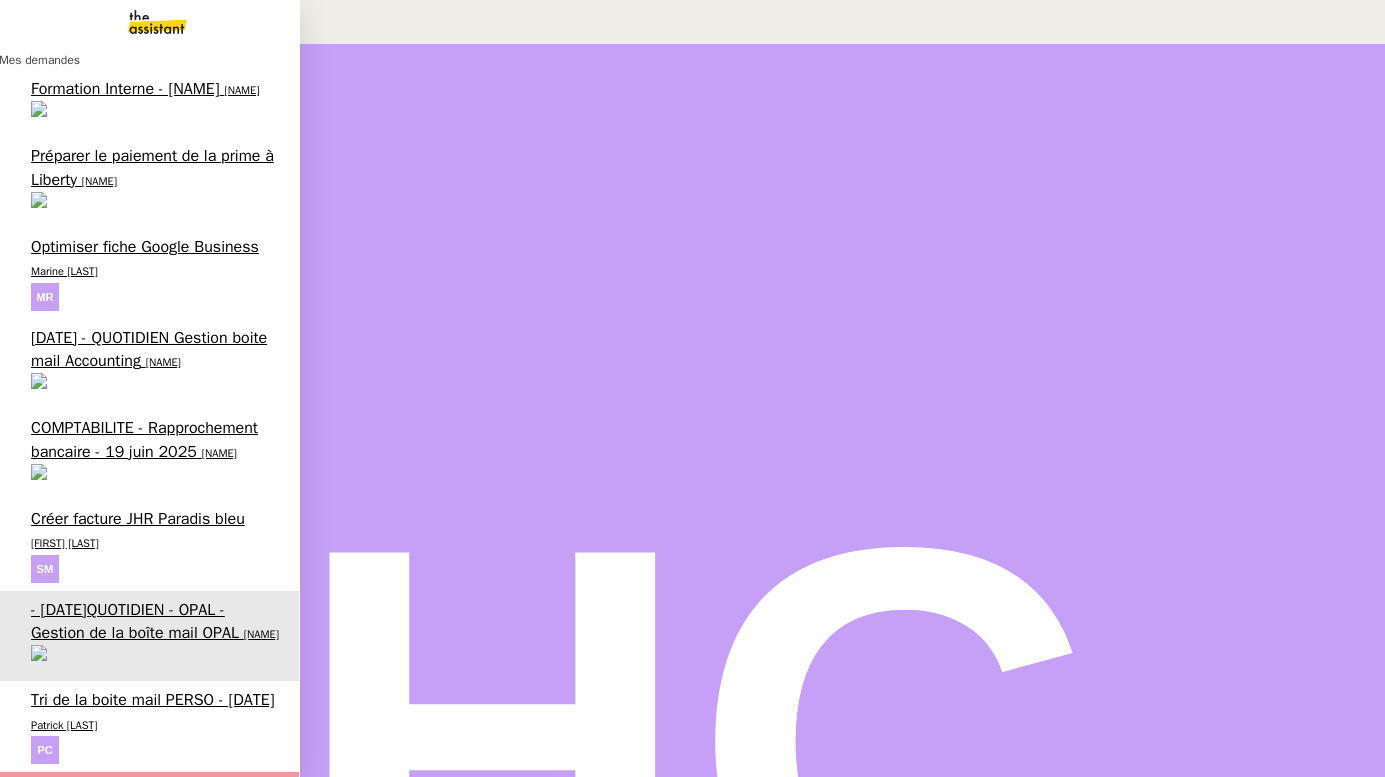 click on "Tri de la boite mail PERSO - [DATE]" at bounding box center (153, 700) 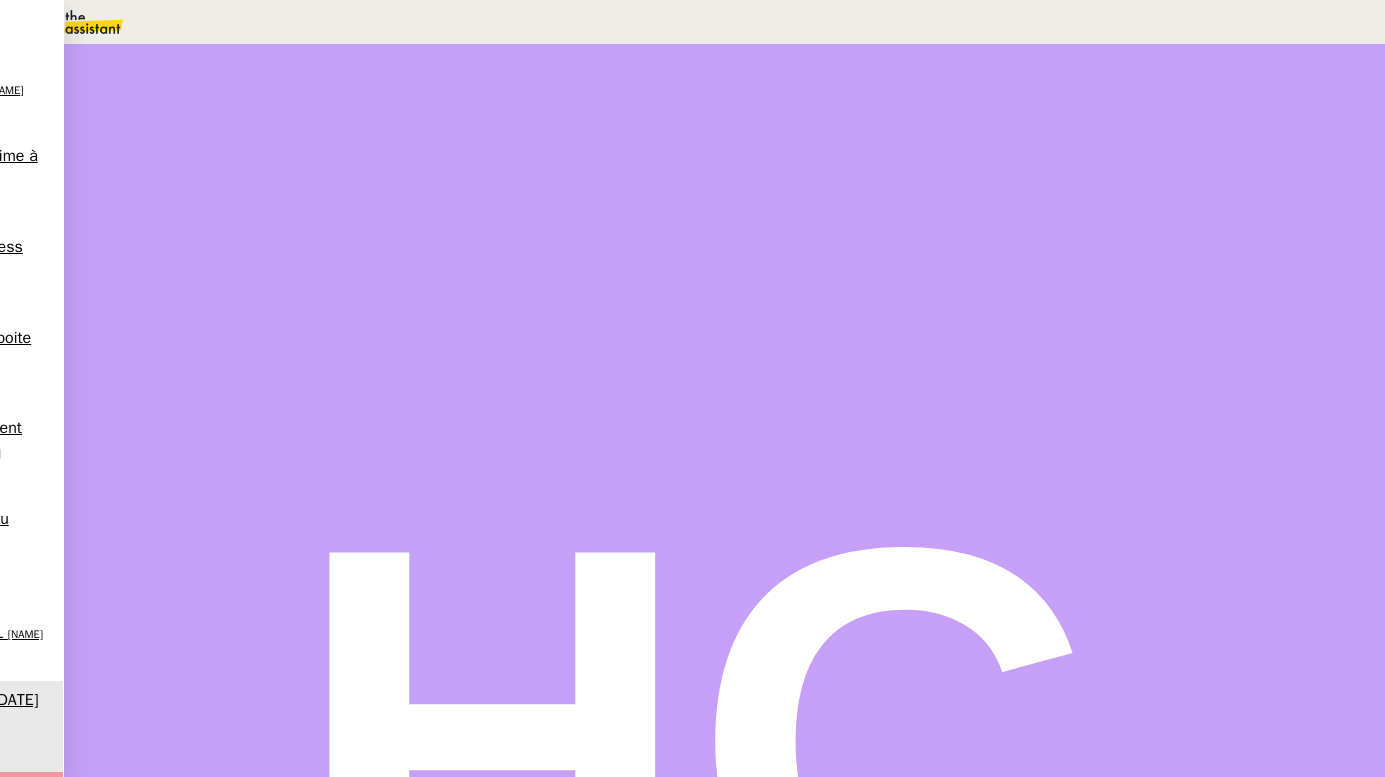 scroll, scrollTop: 0, scrollLeft: 0, axis: both 